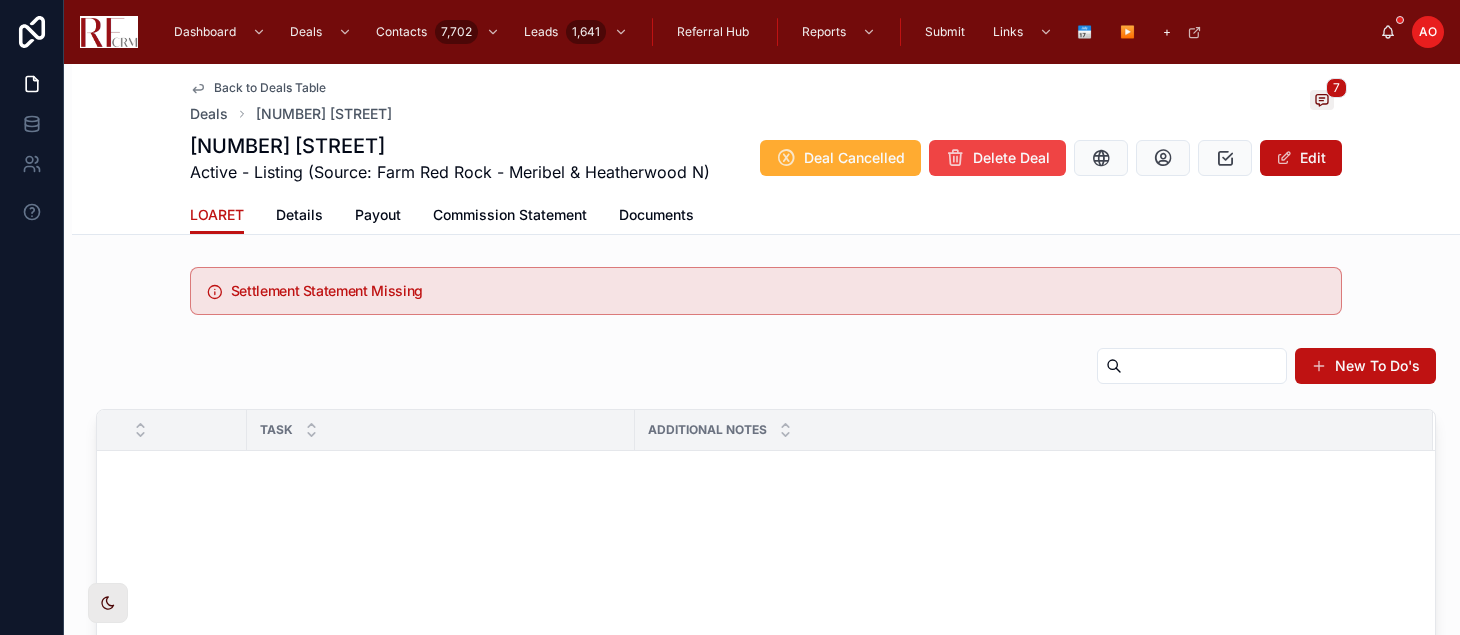 scroll, scrollTop: 0, scrollLeft: 0, axis: both 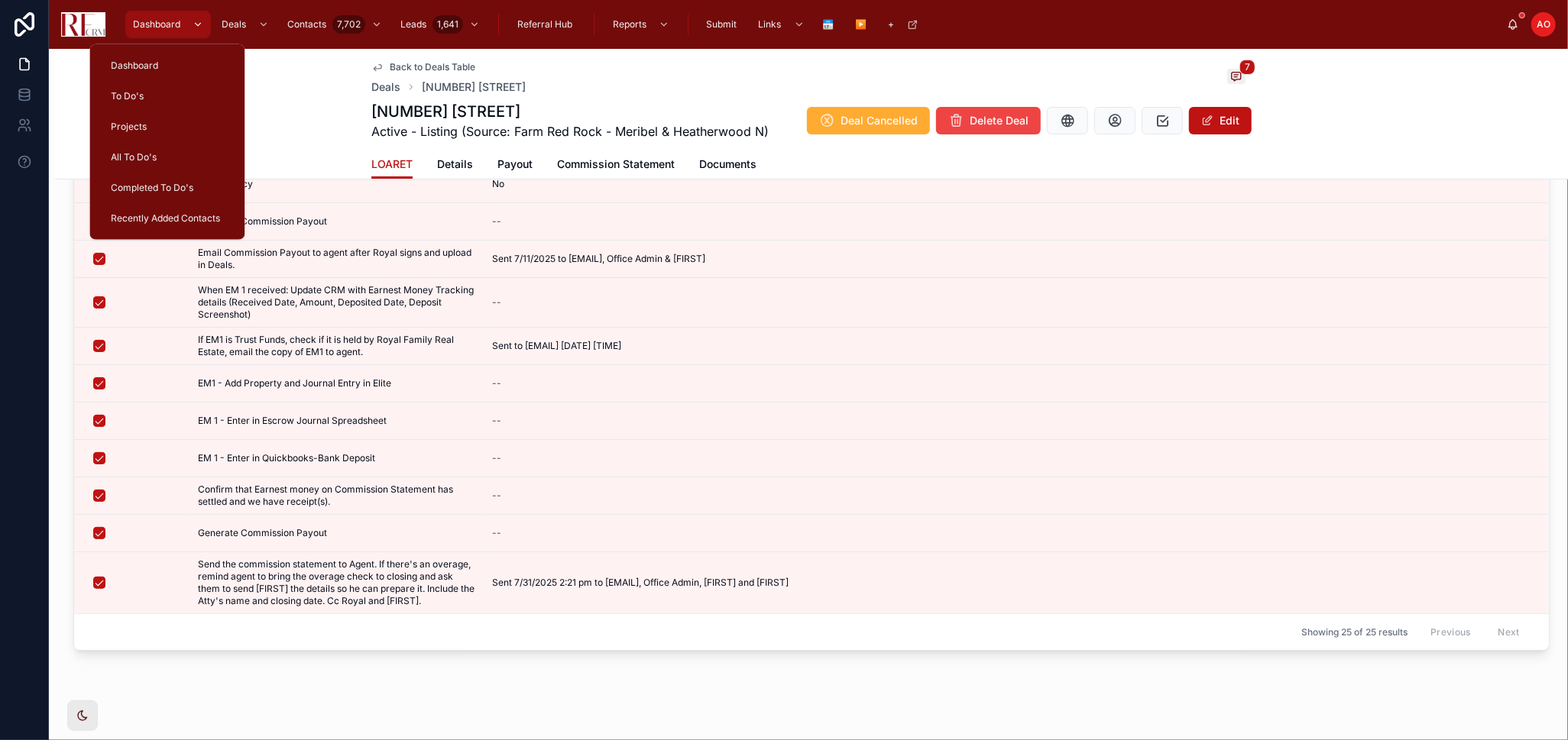 click on "Dashboard" at bounding box center (168, 24) 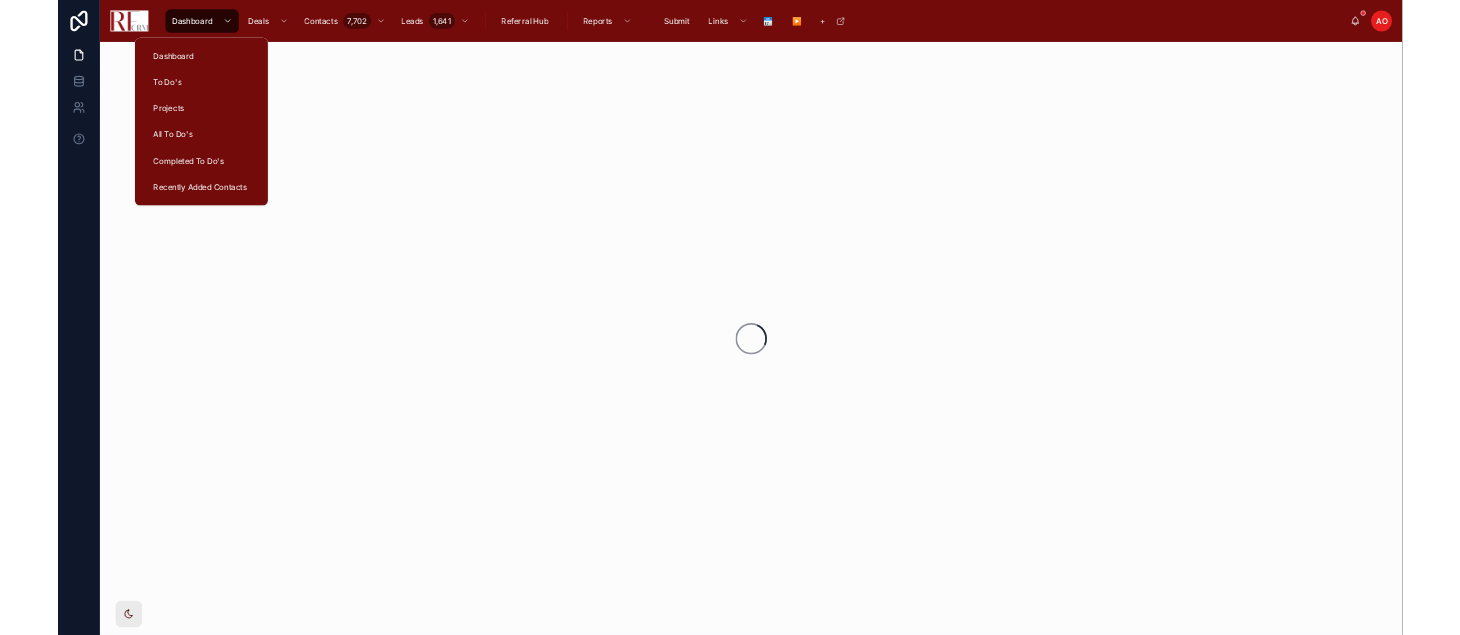 scroll, scrollTop: 0, scrollLeft: 0, axis: both 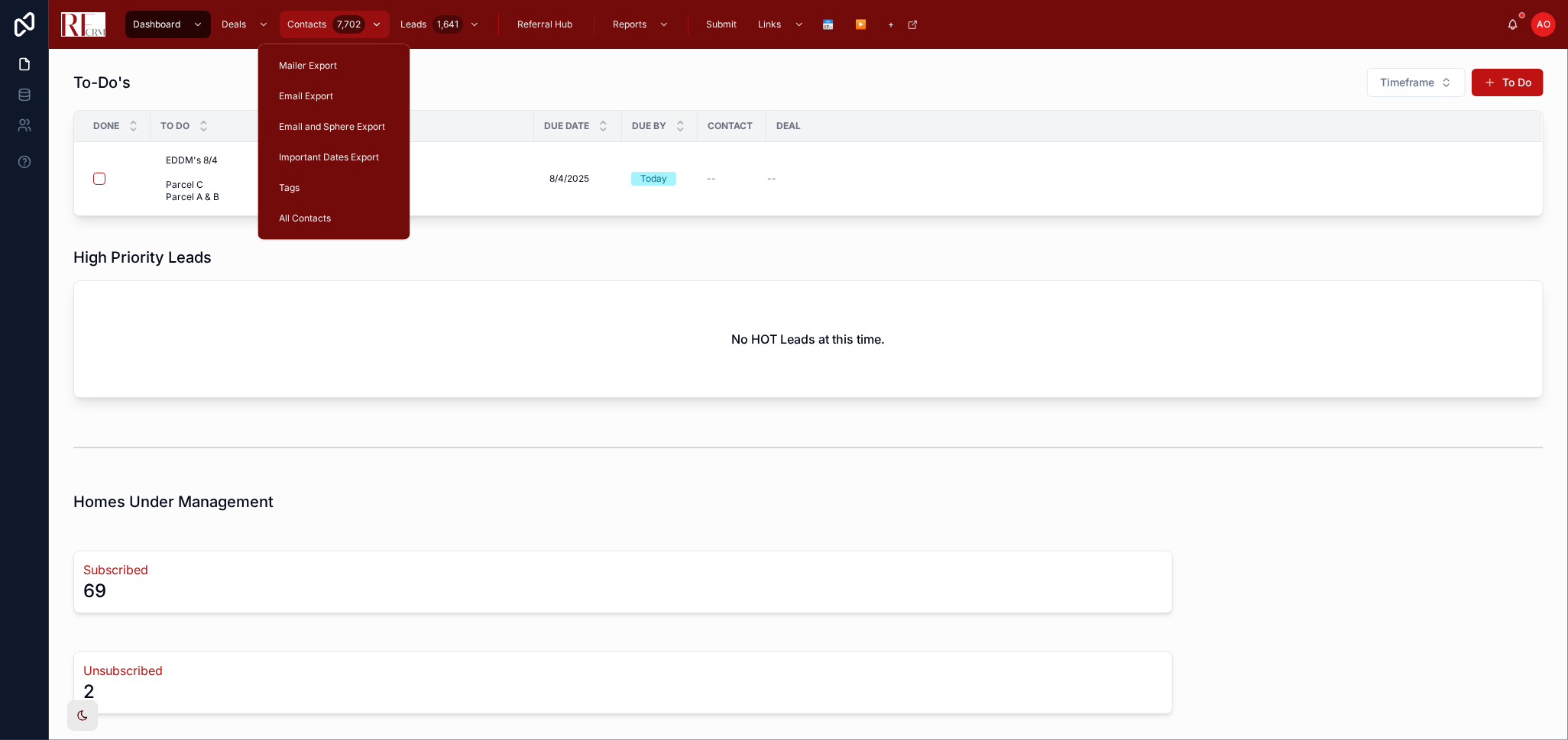 click on "Contacts 7,702" at bounding box center [335, 24] 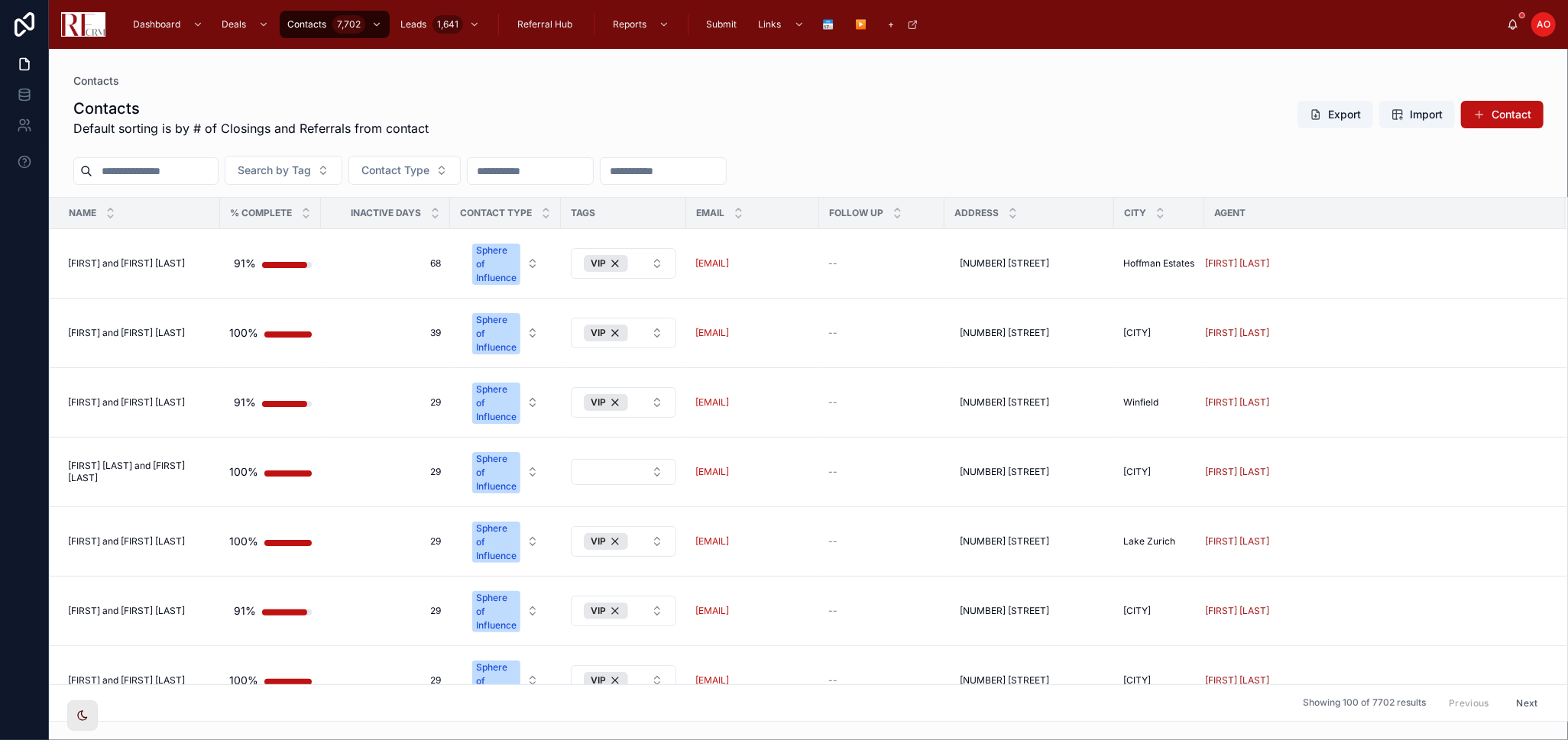 drag, startPoint x: 180, startPoint y: 184, endPoint x: 177, endPoint y: 173, distance: 11.4017543 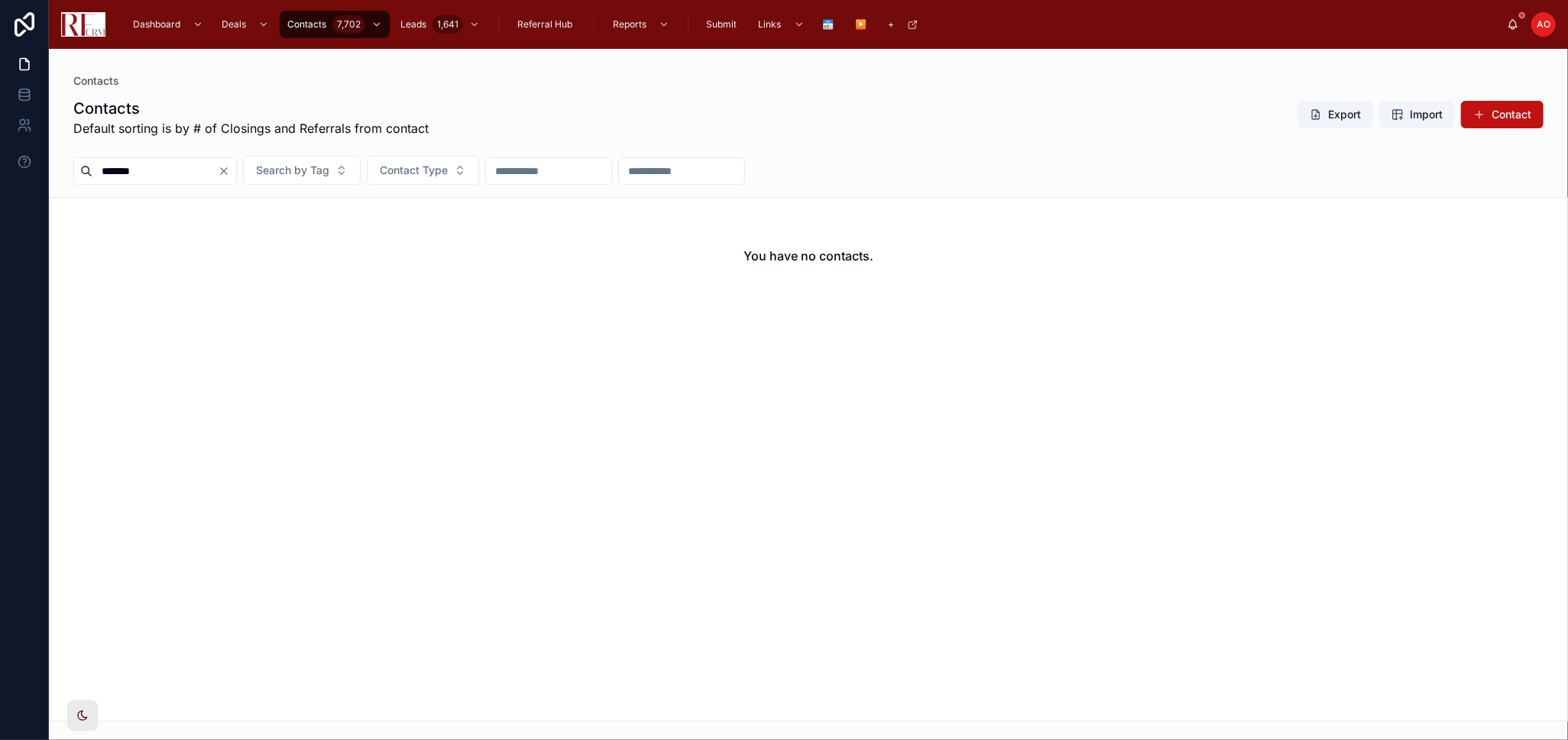 type on "*******" 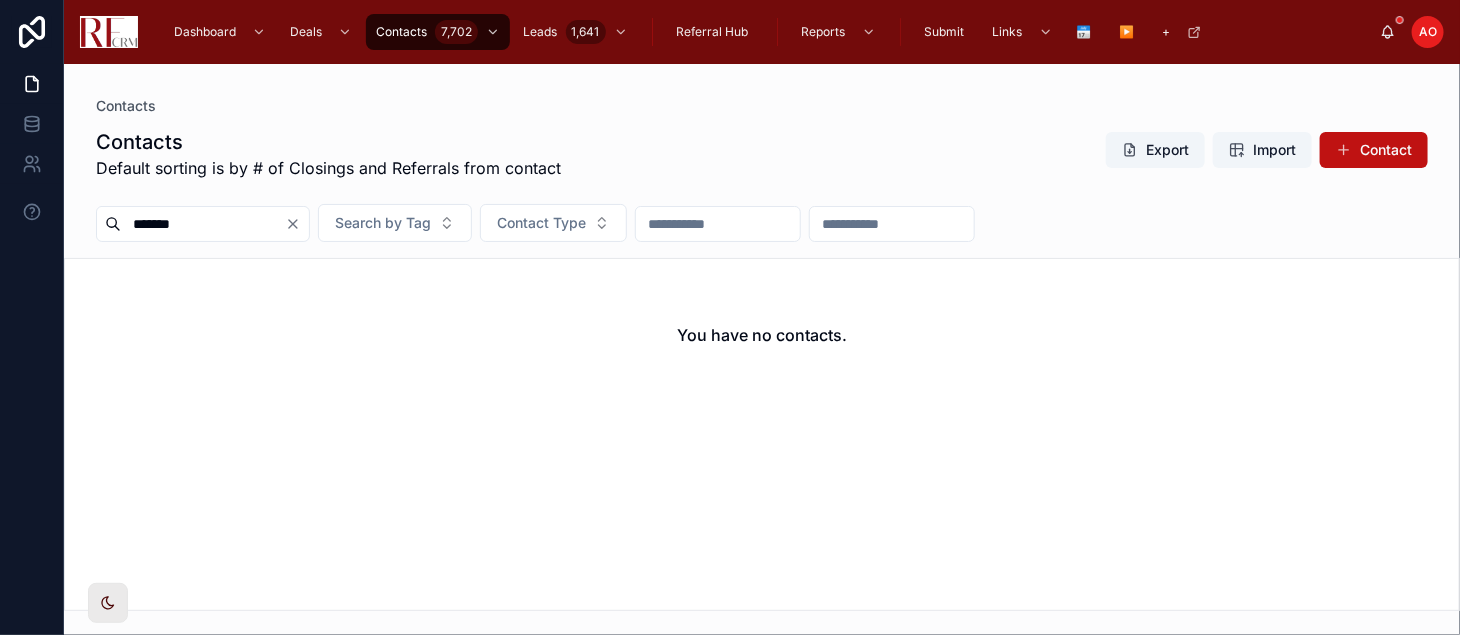 drag, startPoint x: 1358, startPoint y: 141, endPoint x: 1331, endPoint y: 143, distance: 27.073973 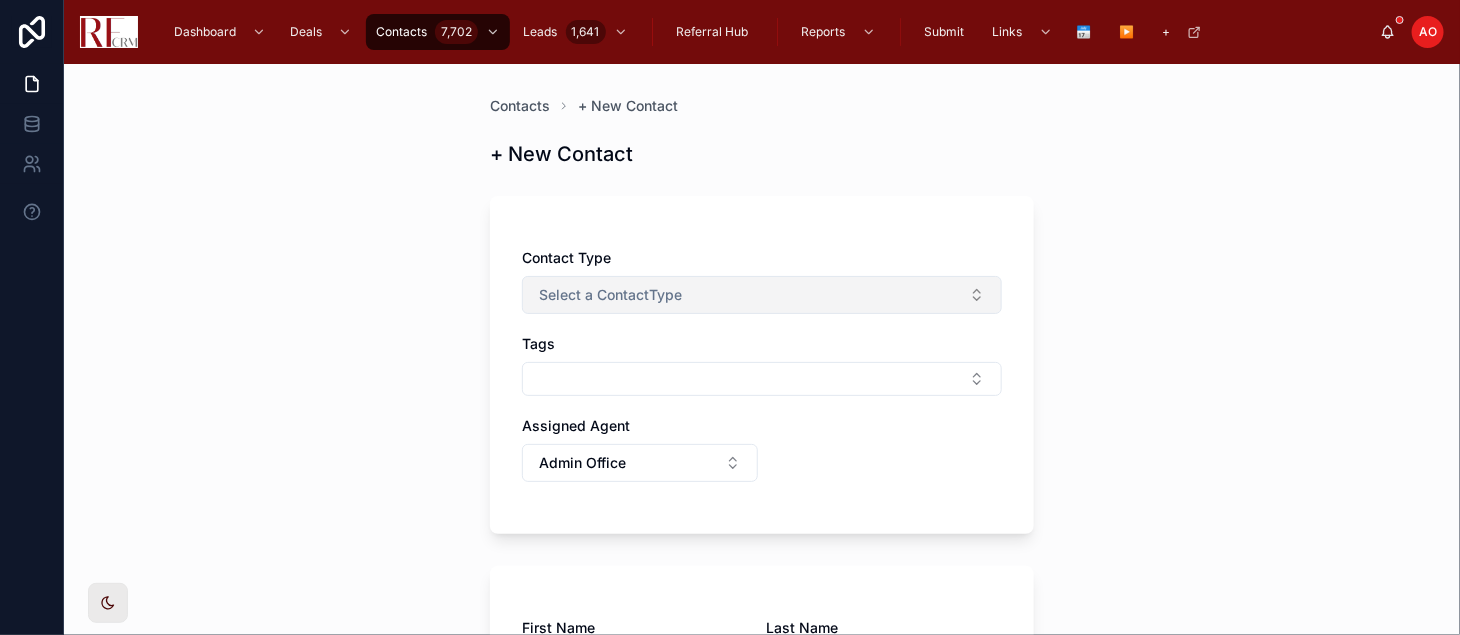click on "Select a ContactType" at bounding box center [762, 295] 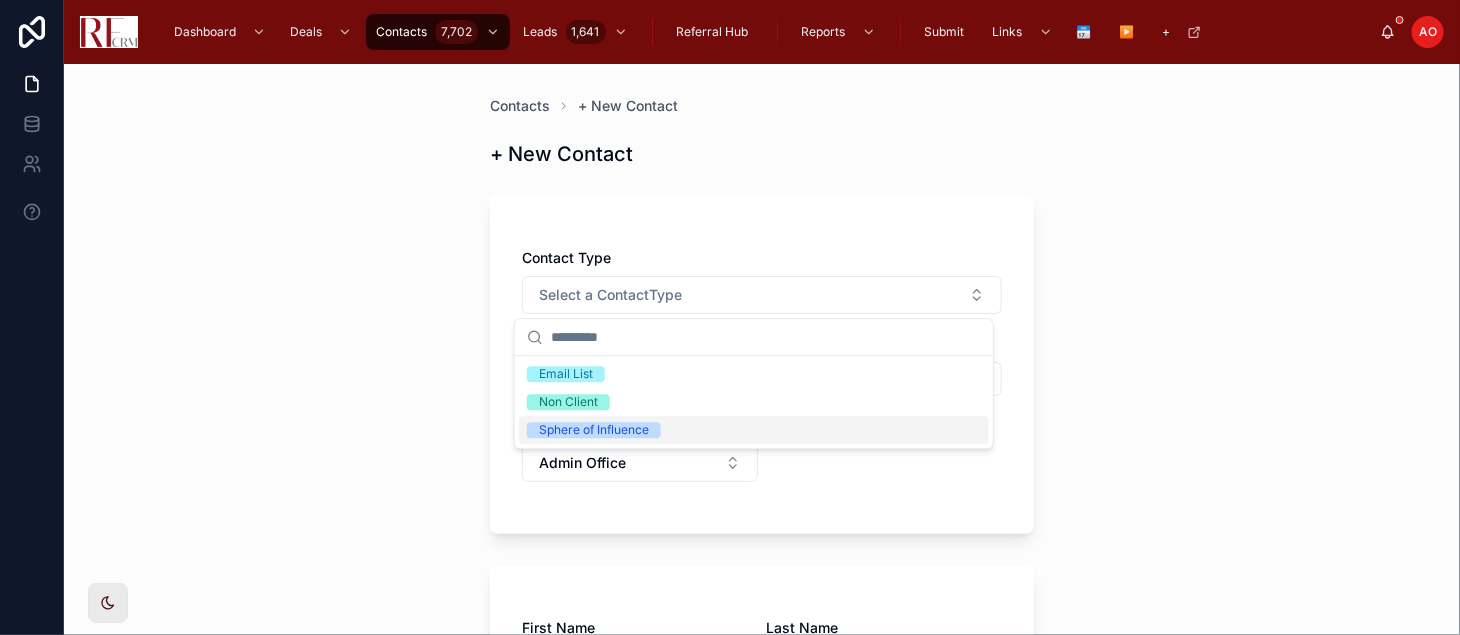 click on "Sphere of Influence" at bounding box center [594, 430] 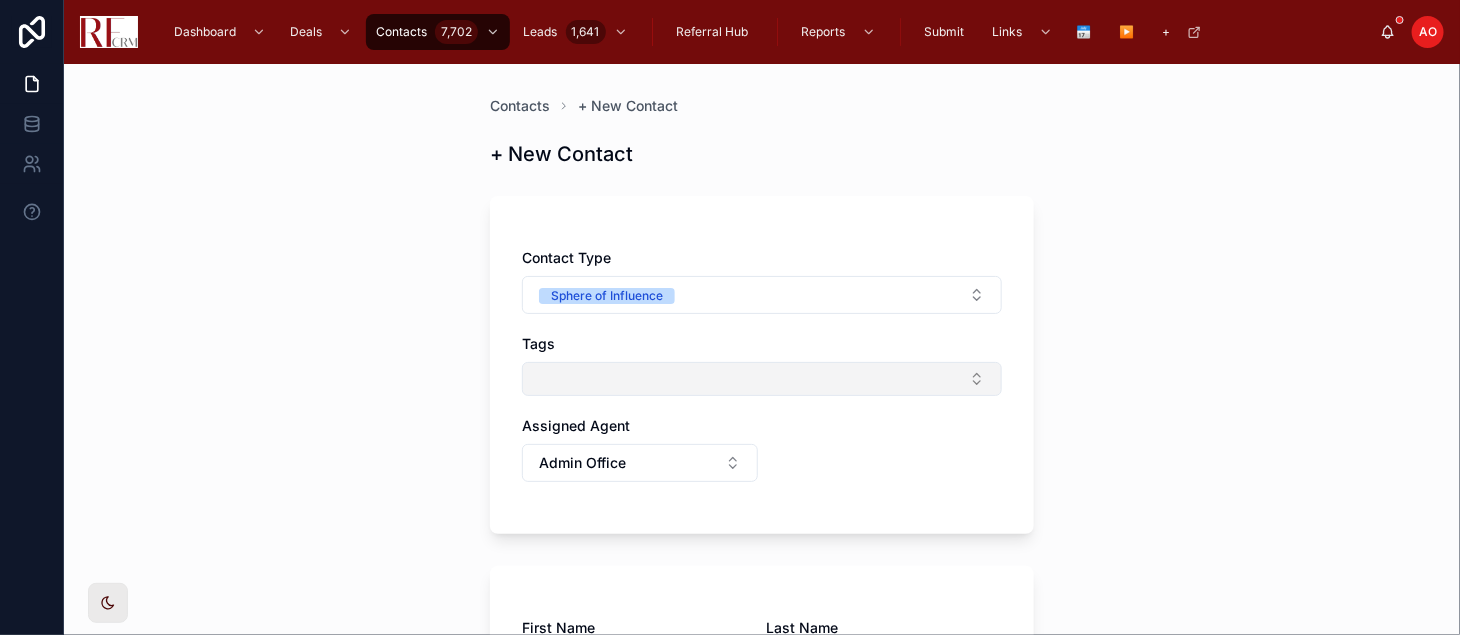 click at bounding box center [762, 379] 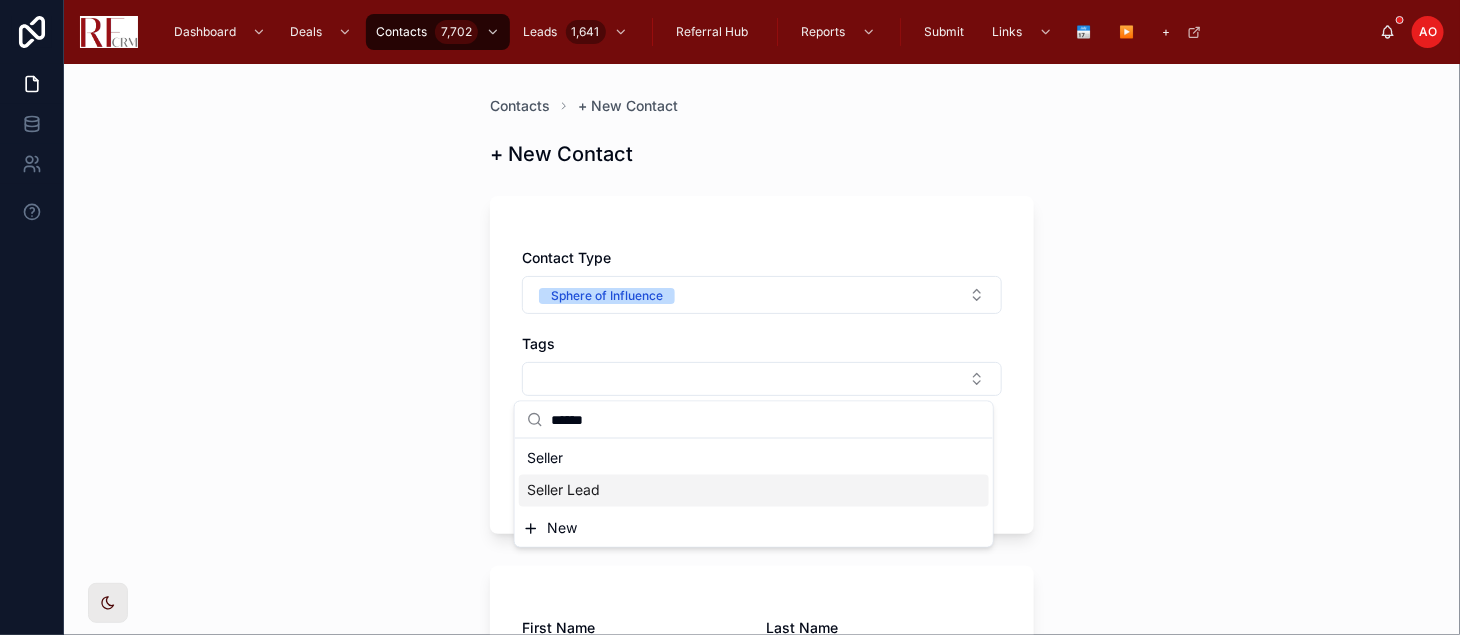 type on "******" 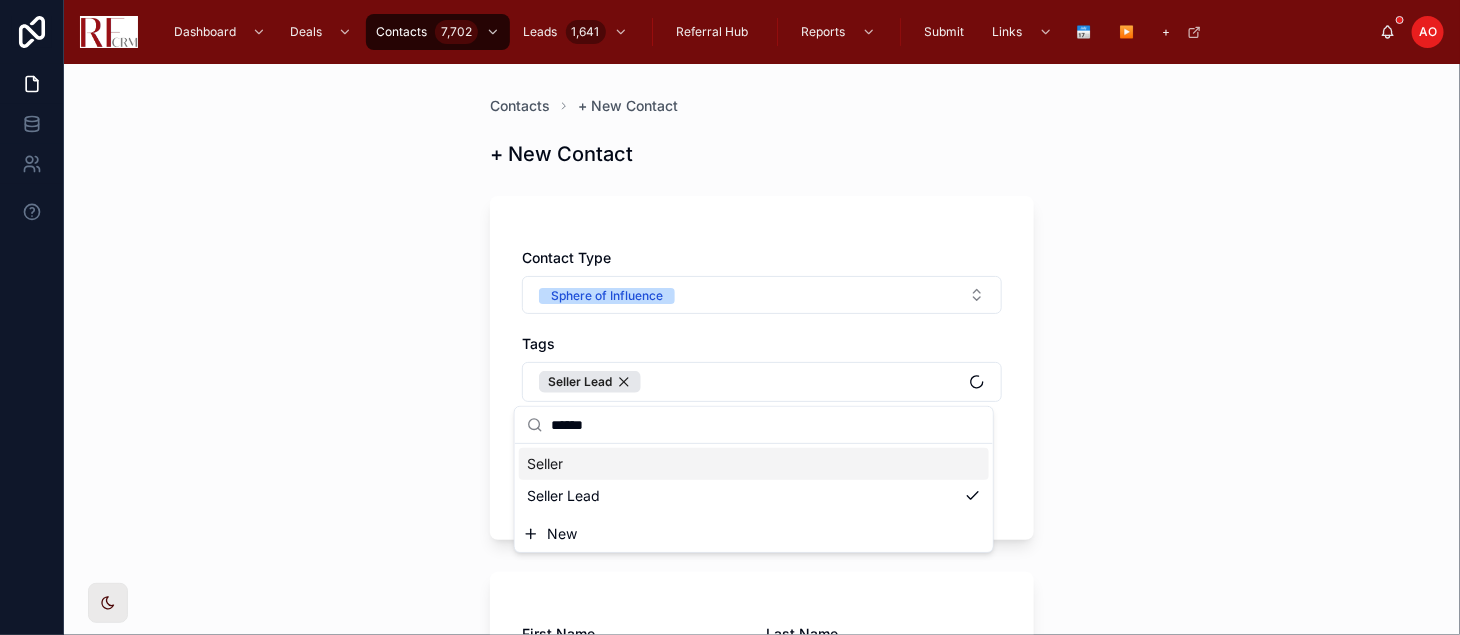 click on "Contacts + New Contact + New Contact Contact Type Sphere of Influence Tags Seller Lead Assigned Agent Admin Office First Name Last Name Spouse Name, if applicable Spouse Last Name Email Alternate Email Phone Phone Contact Alternate Phone Alternate Phone Contact Primary Address Country Notes Link to a New or Existing Lead Save" at bounding box center [762, 349] 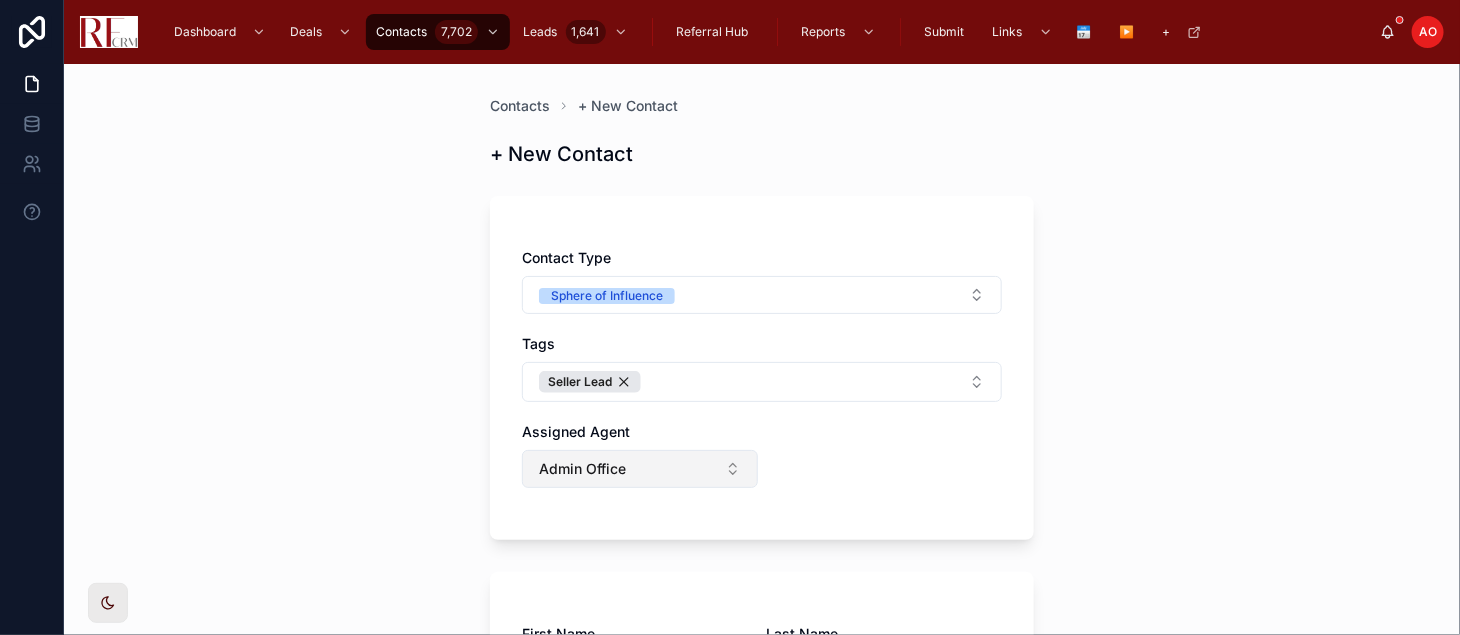 click on "Admin Office" at bounding box center [640, 469] 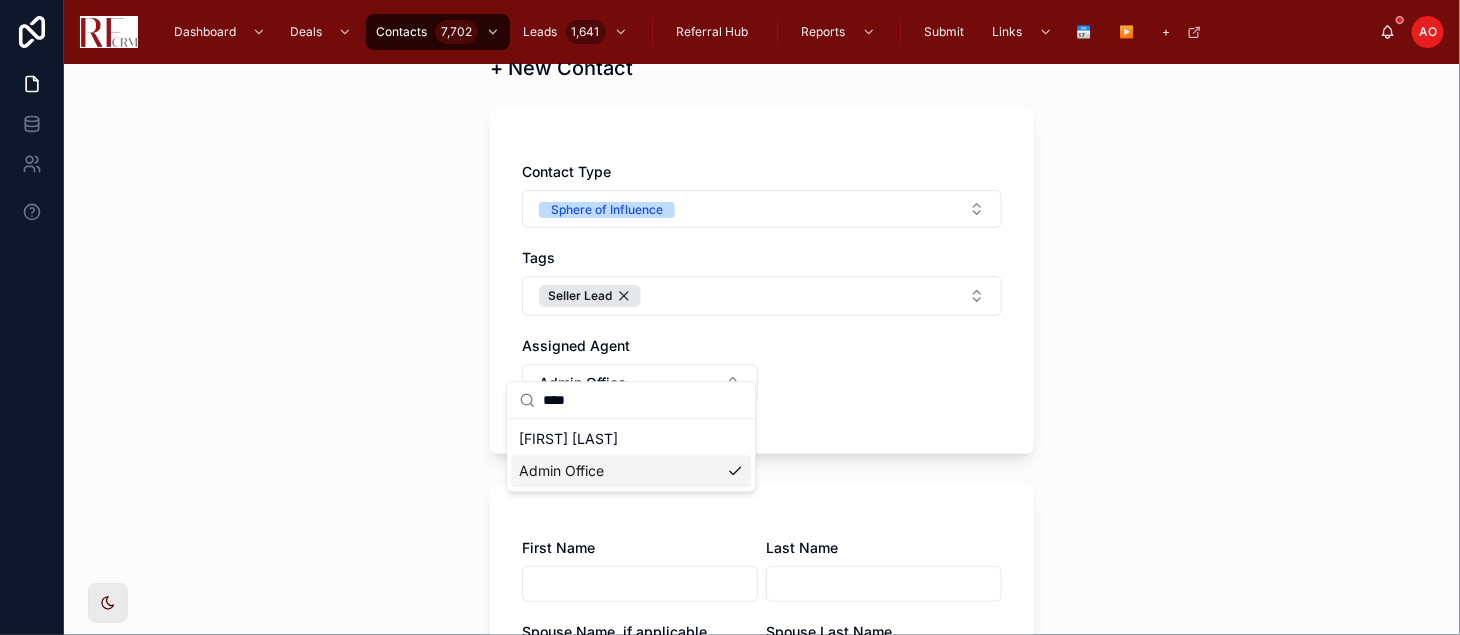 scroll, scrollTop: 111, scrollLeft: 0, axis: vertical 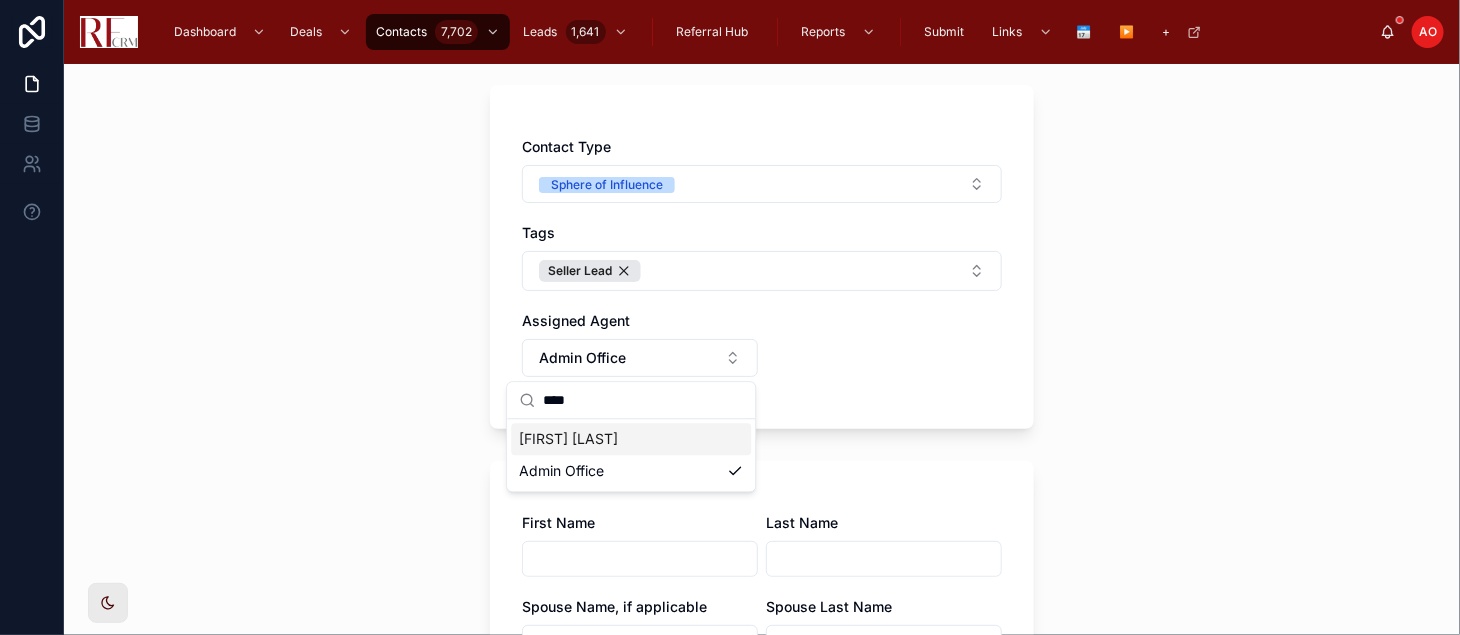 type on "****" 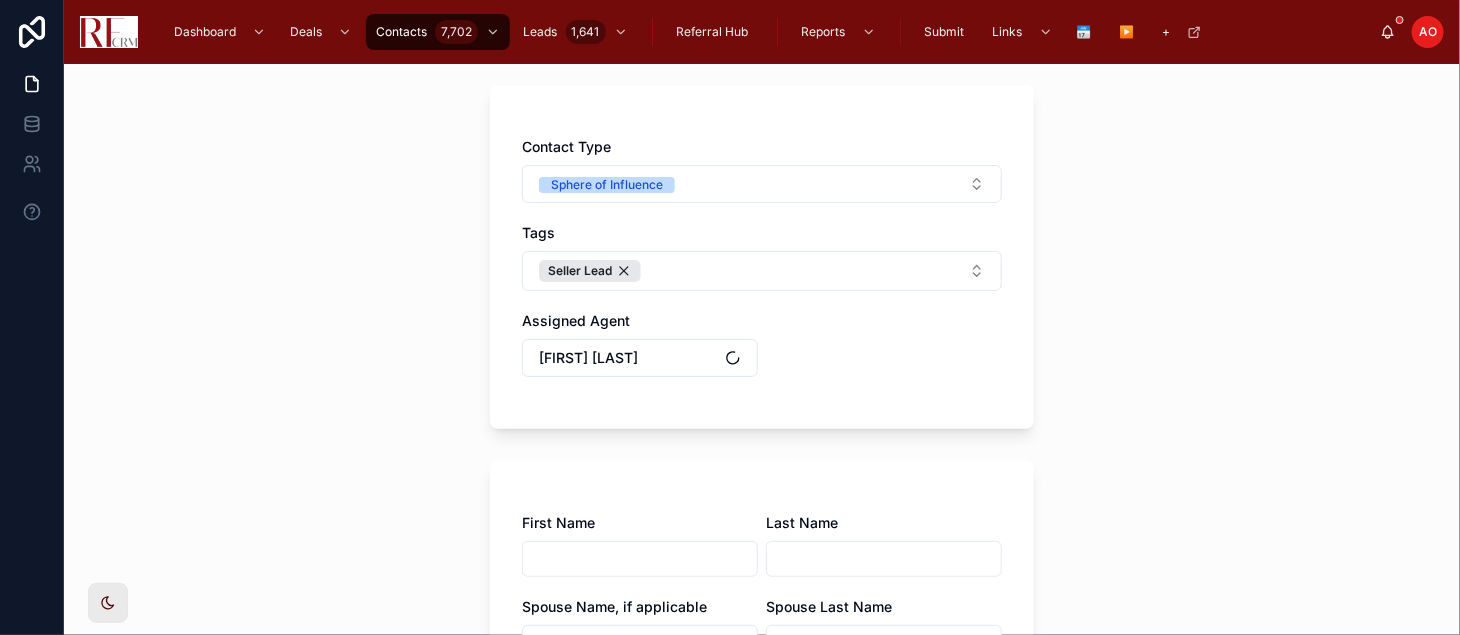 click at bounding box center (640, 559) 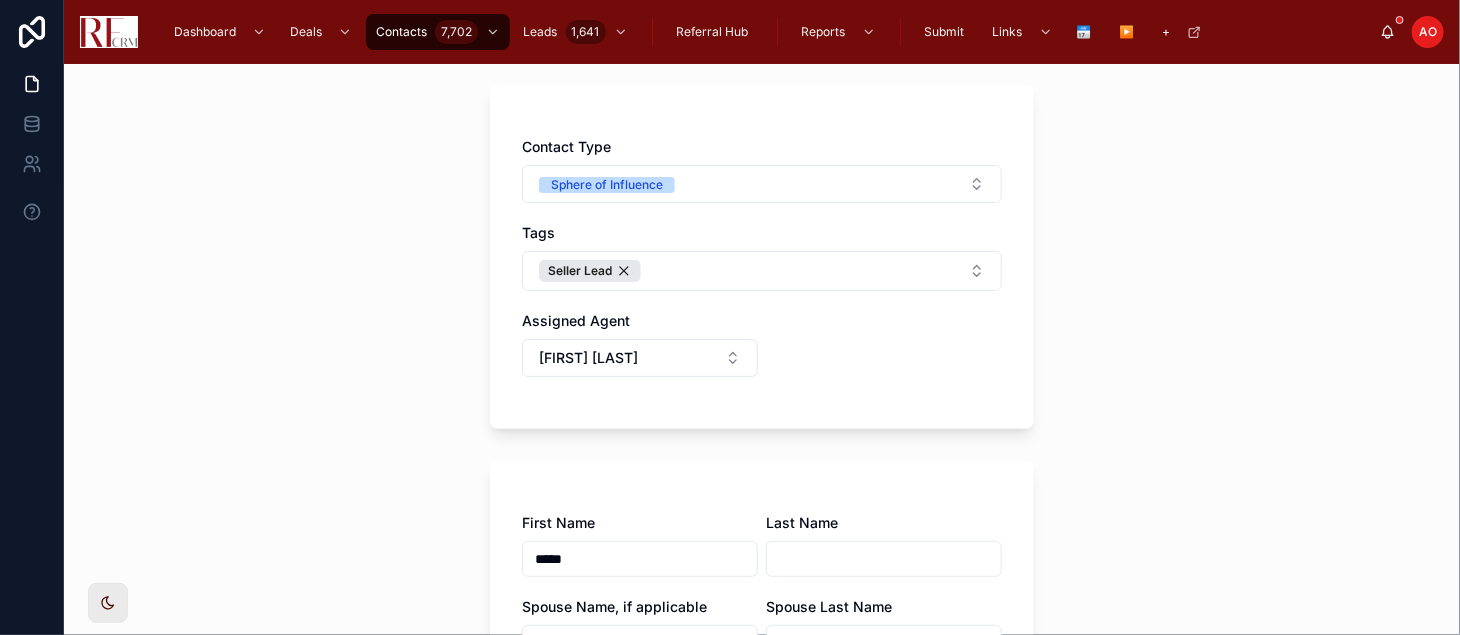 type on "*****" 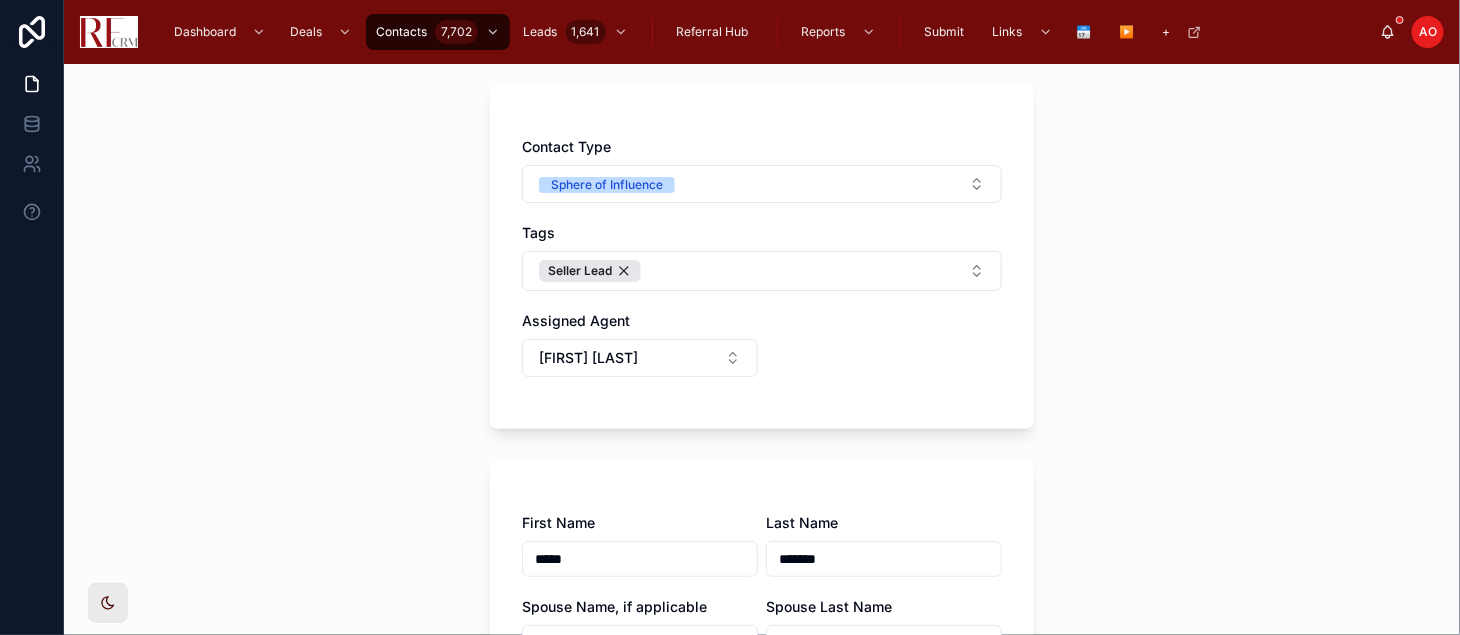 type on "*******" 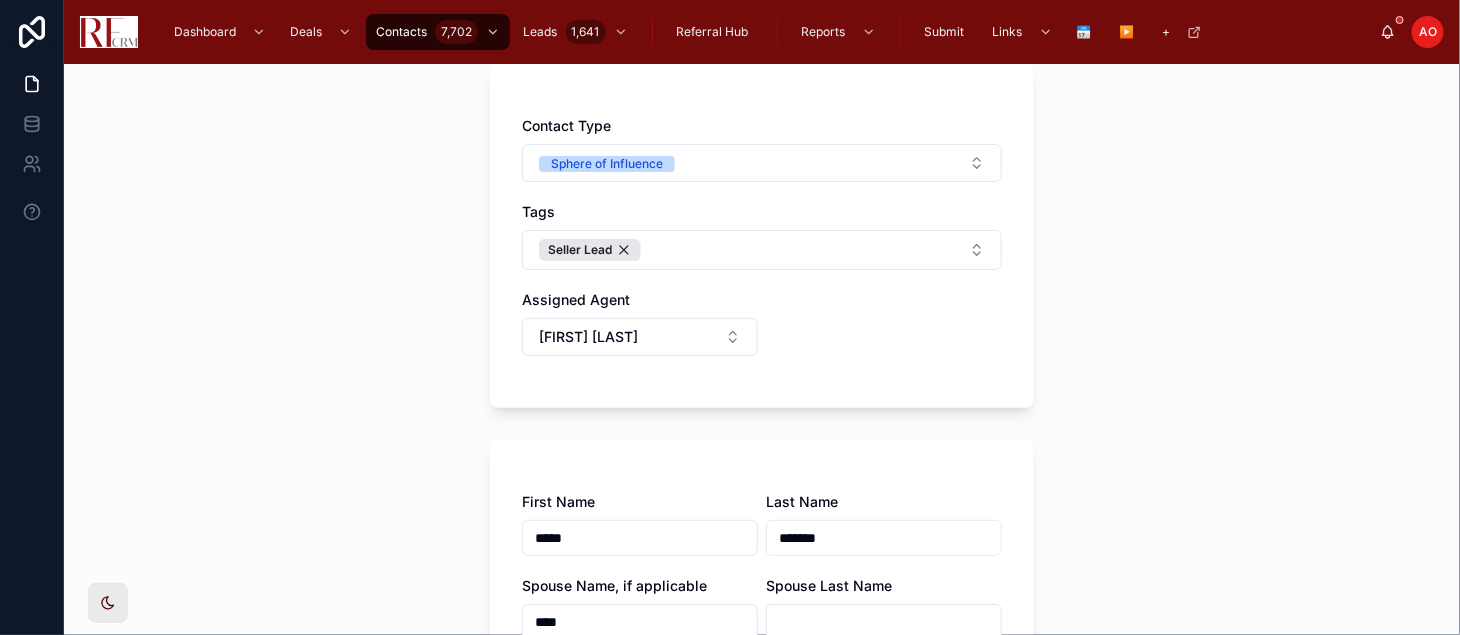 type on "****" 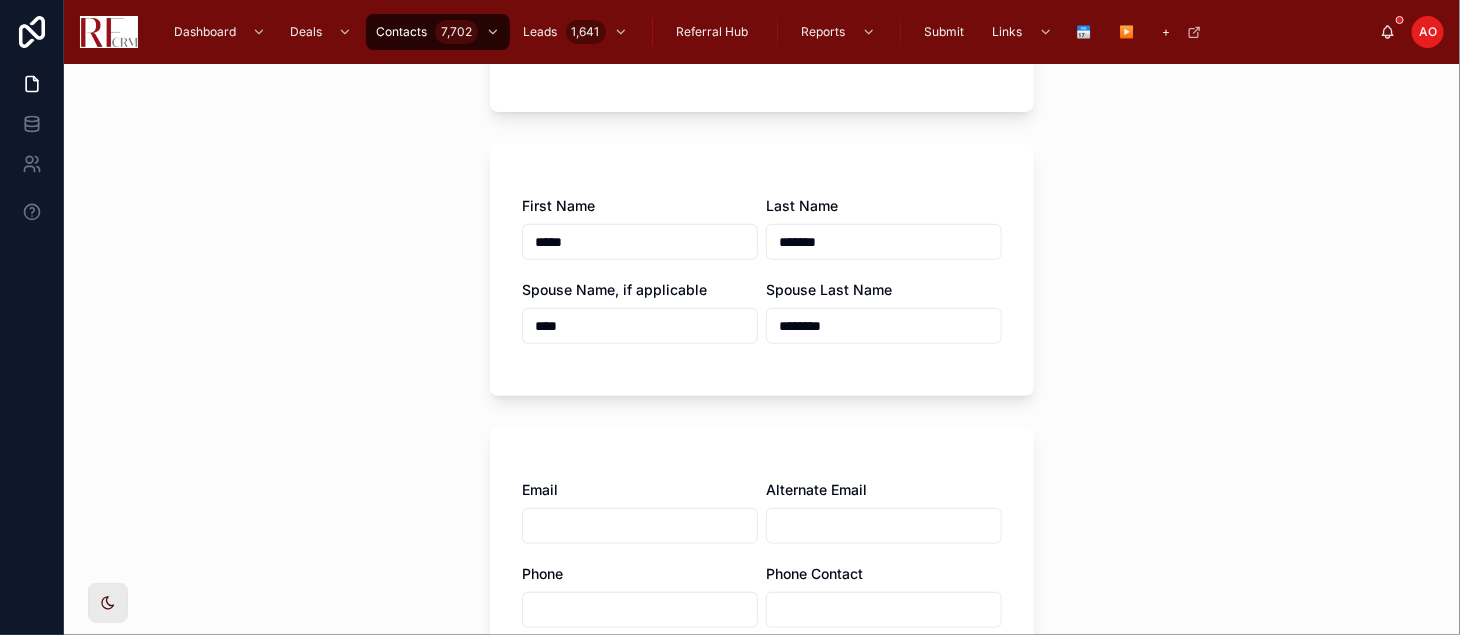 scroll, scrollTop: 465, scrollLeft: 0, axis: vertical 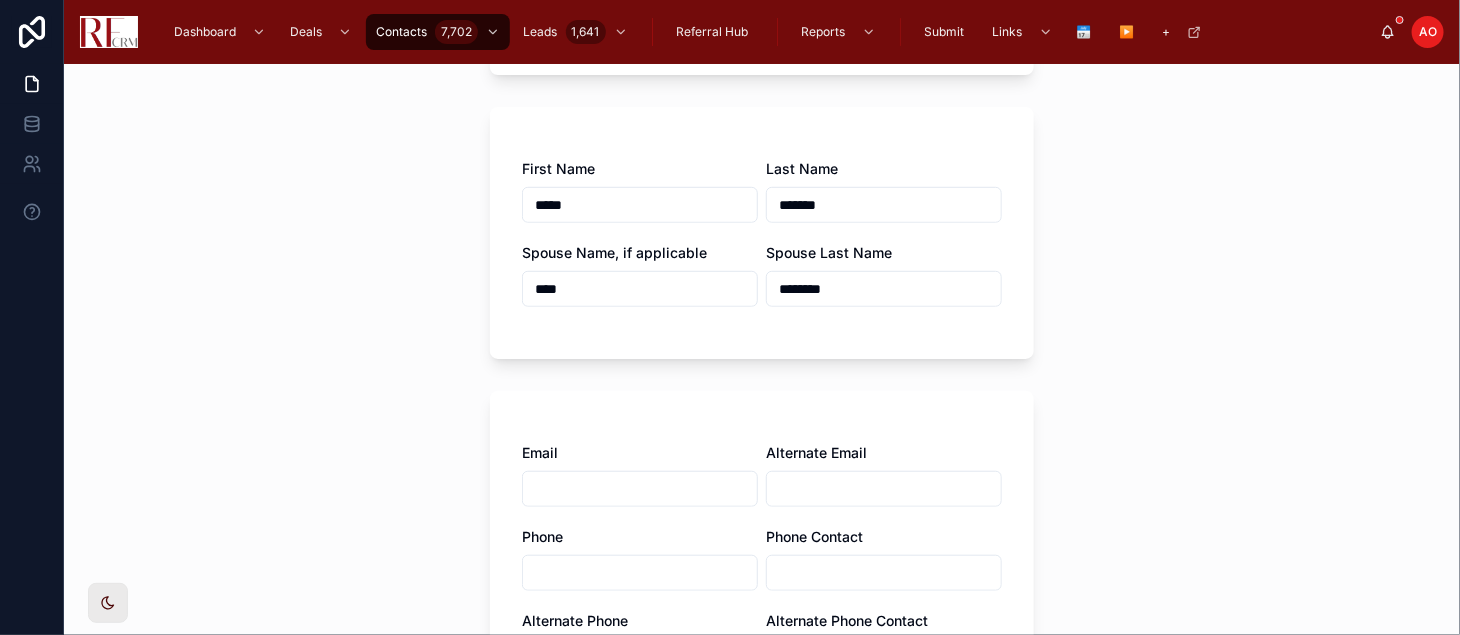 type on "********" 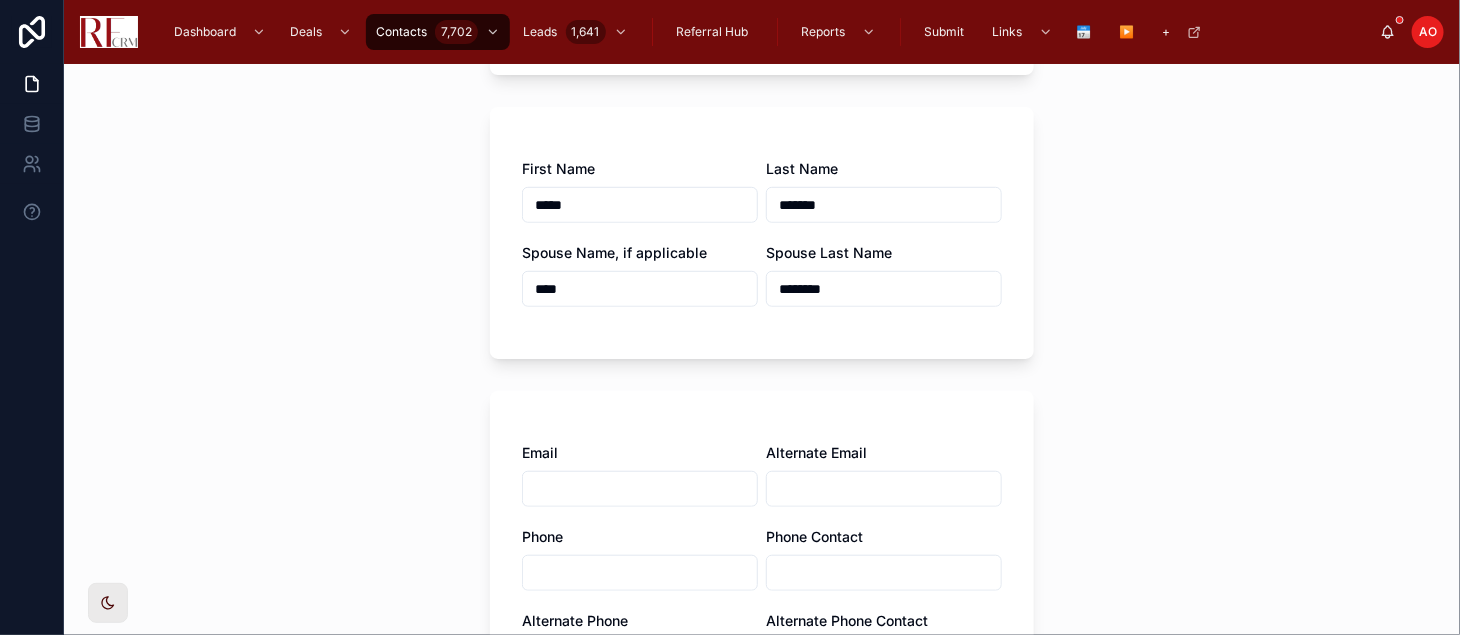 click at bounding box center (640, 489) 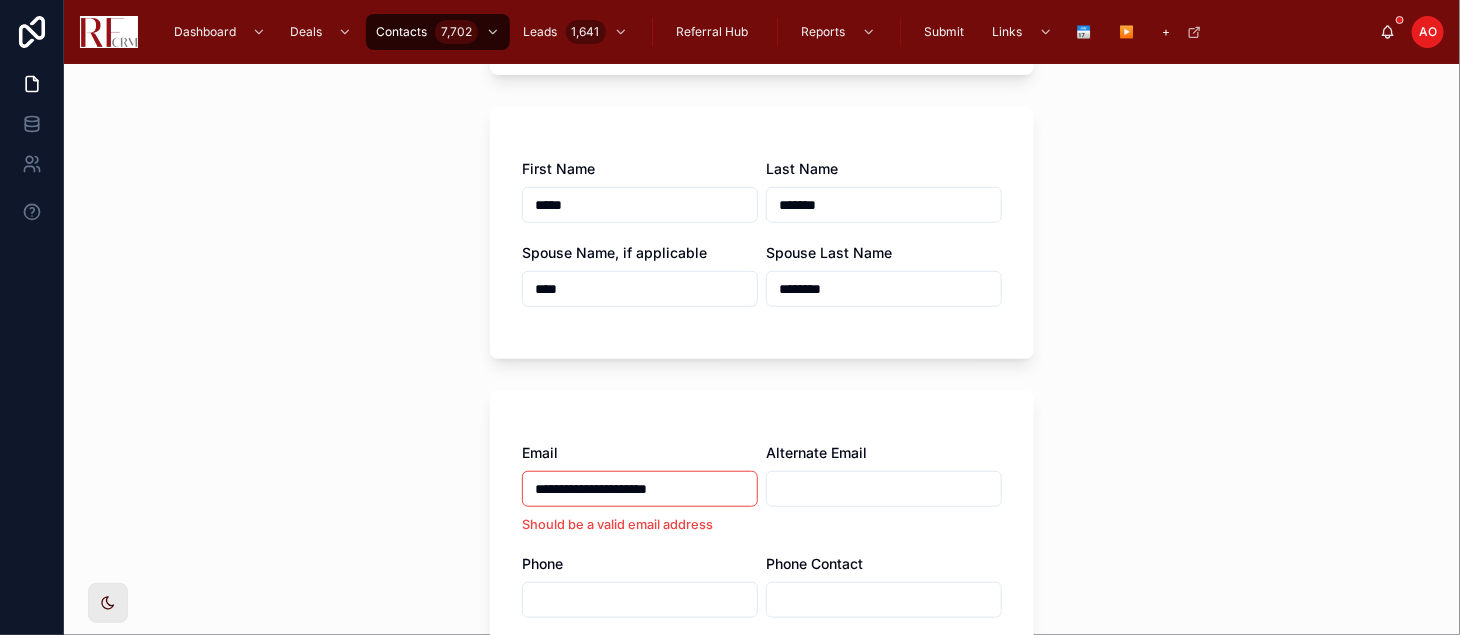 click on "**********" at bounding box center (640, 489) 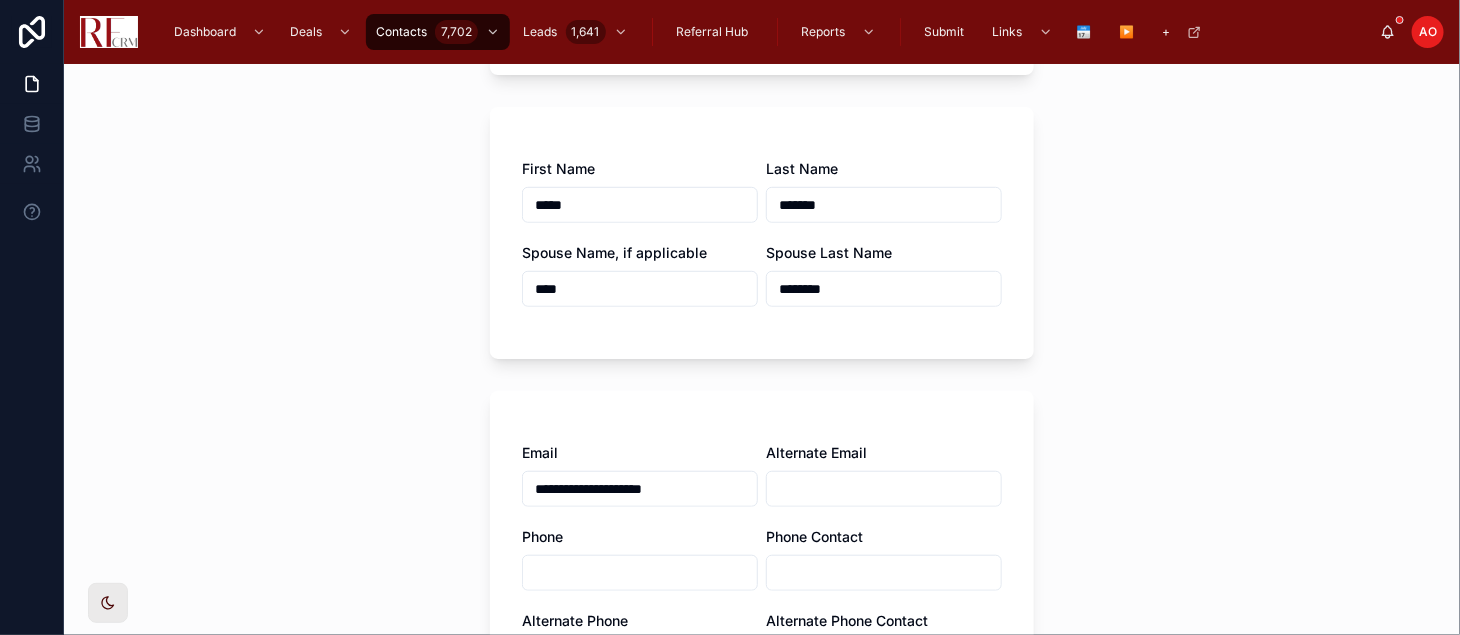 type on "**********" 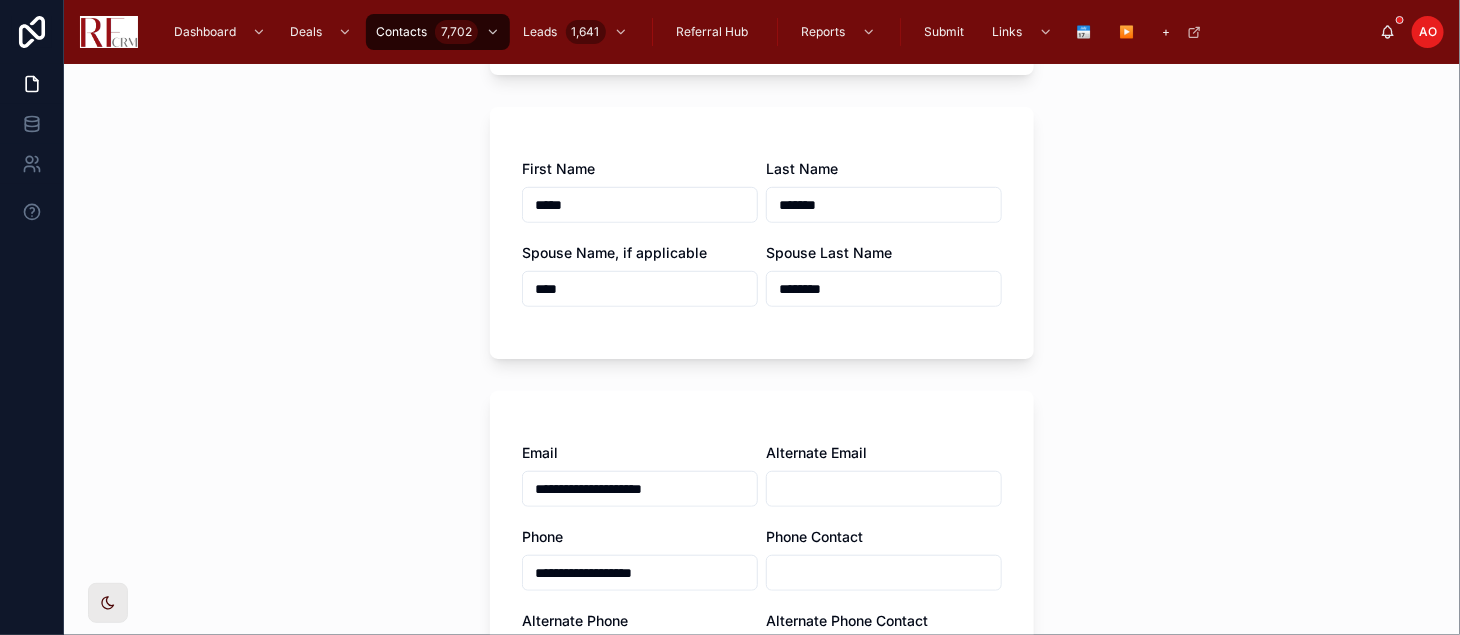 type on "**********" 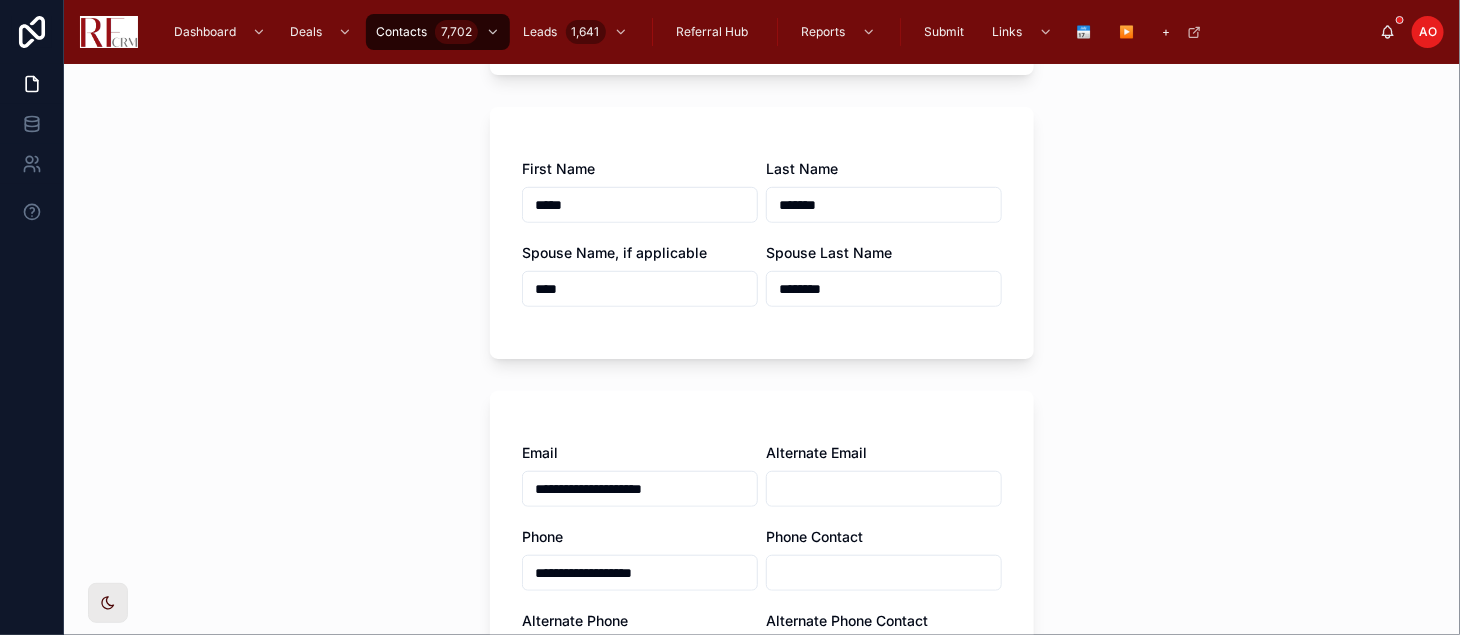 click at bounding box center [884, 573] 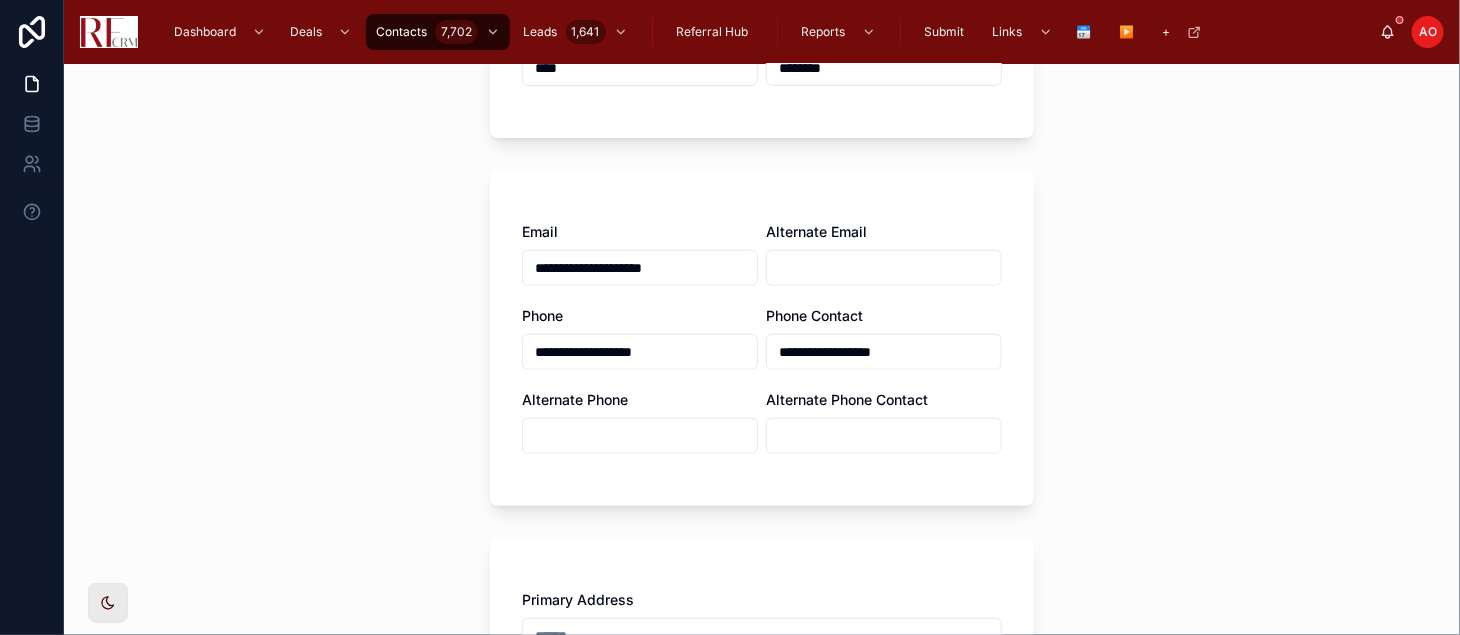 scroll, scrollTop: 688, scrollLeft: 0, axis: vertical 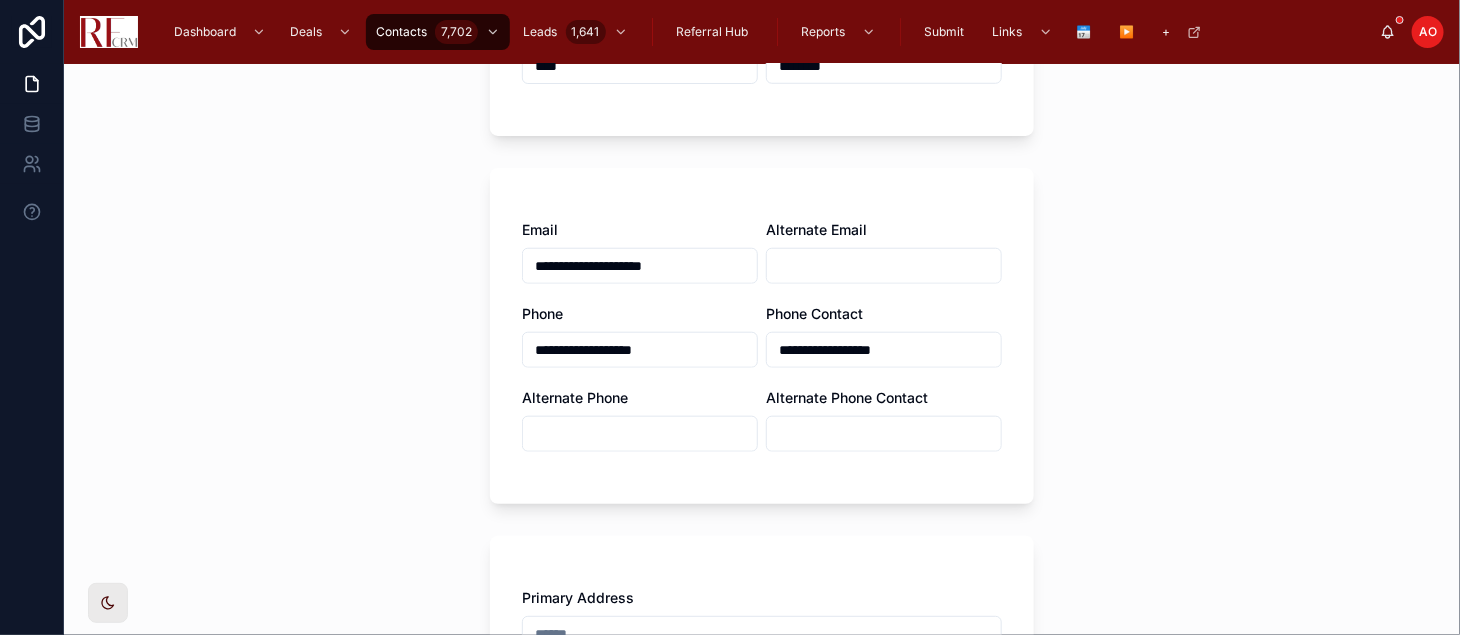 type on "**********" 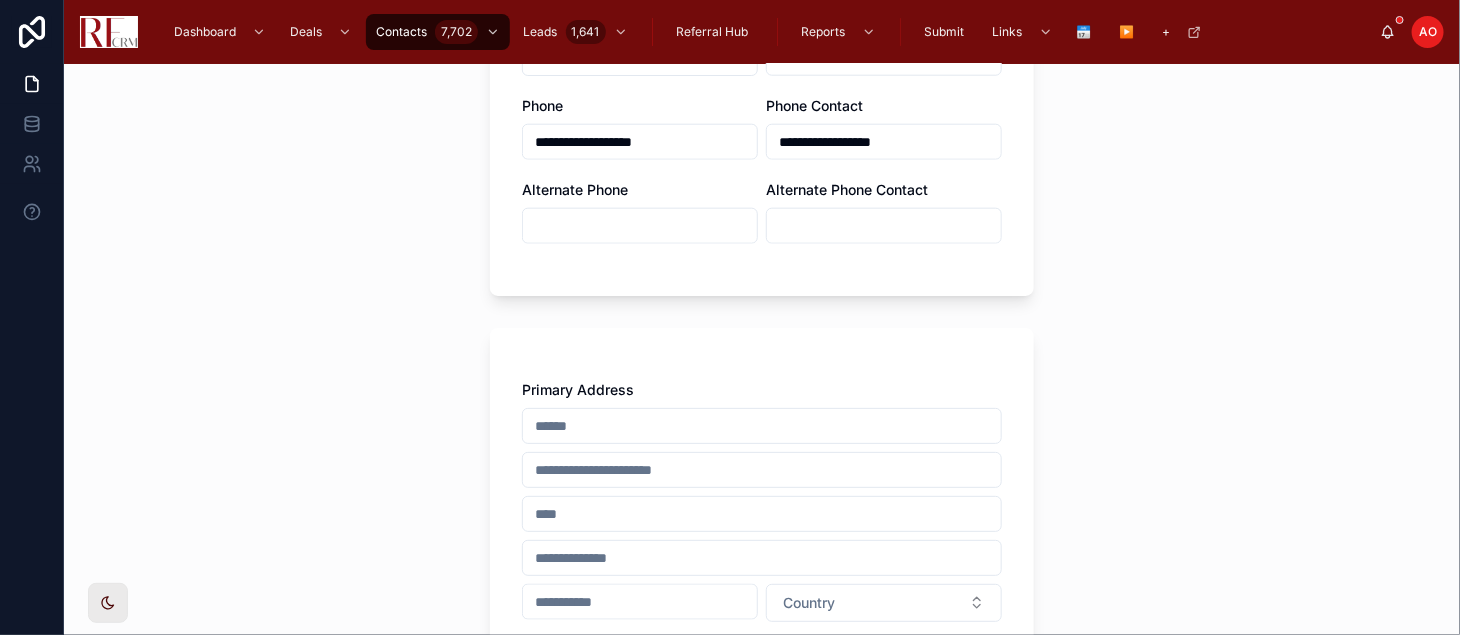 scroll, scrollTop: 910, scrollLeft: 0, axis: vertical 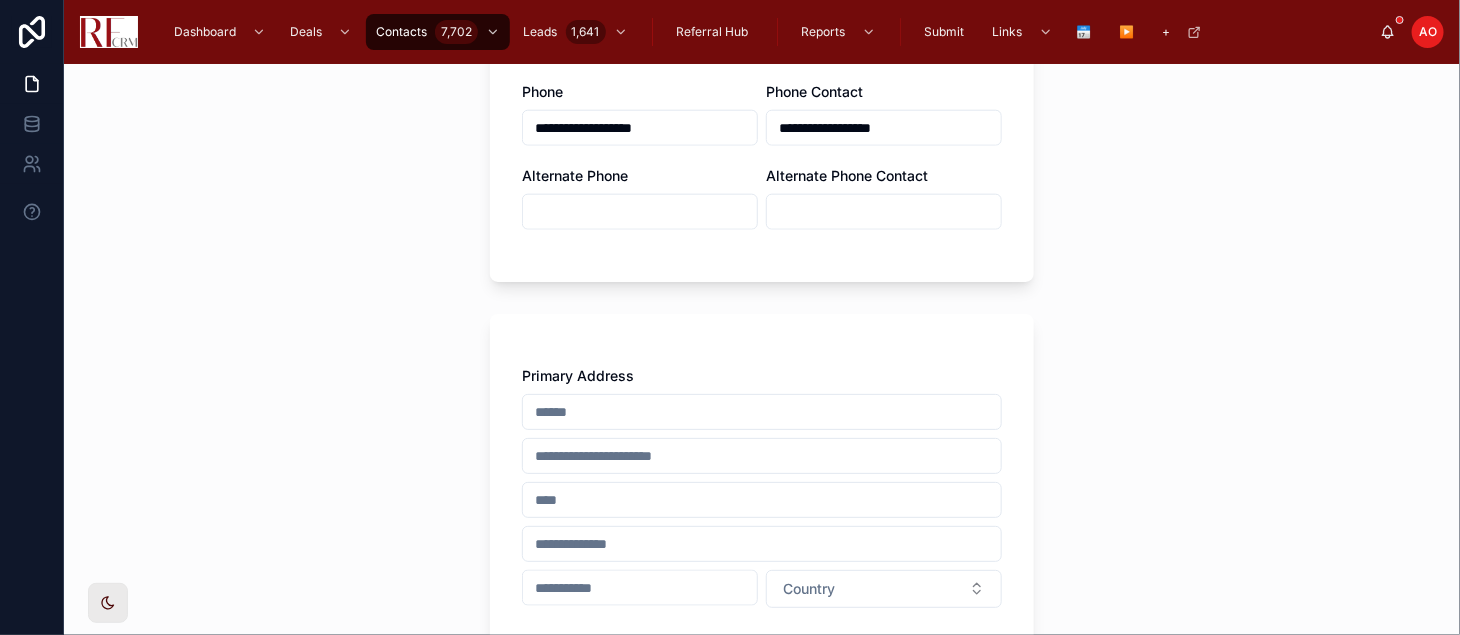 click at bounding box center [762, 412] 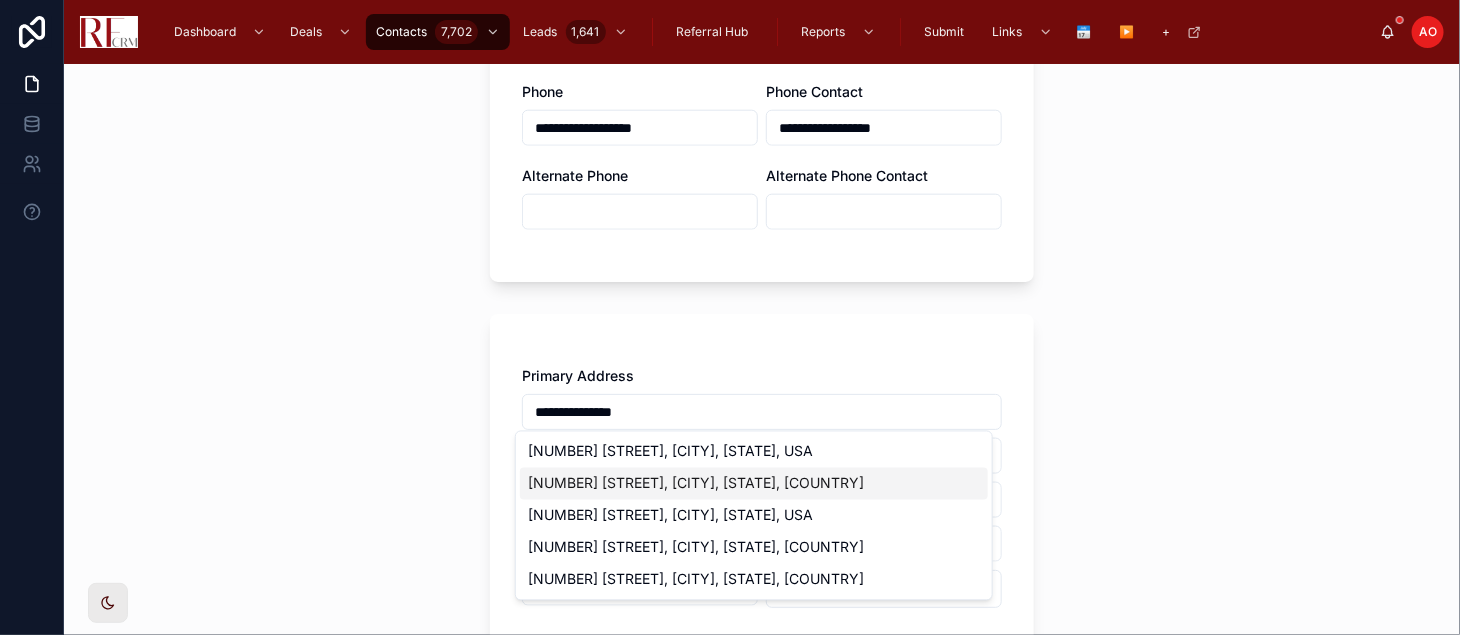 click on "426 East Niagara Avenue, Schaumburg, IL, USA" at bounding box center [754, 484] 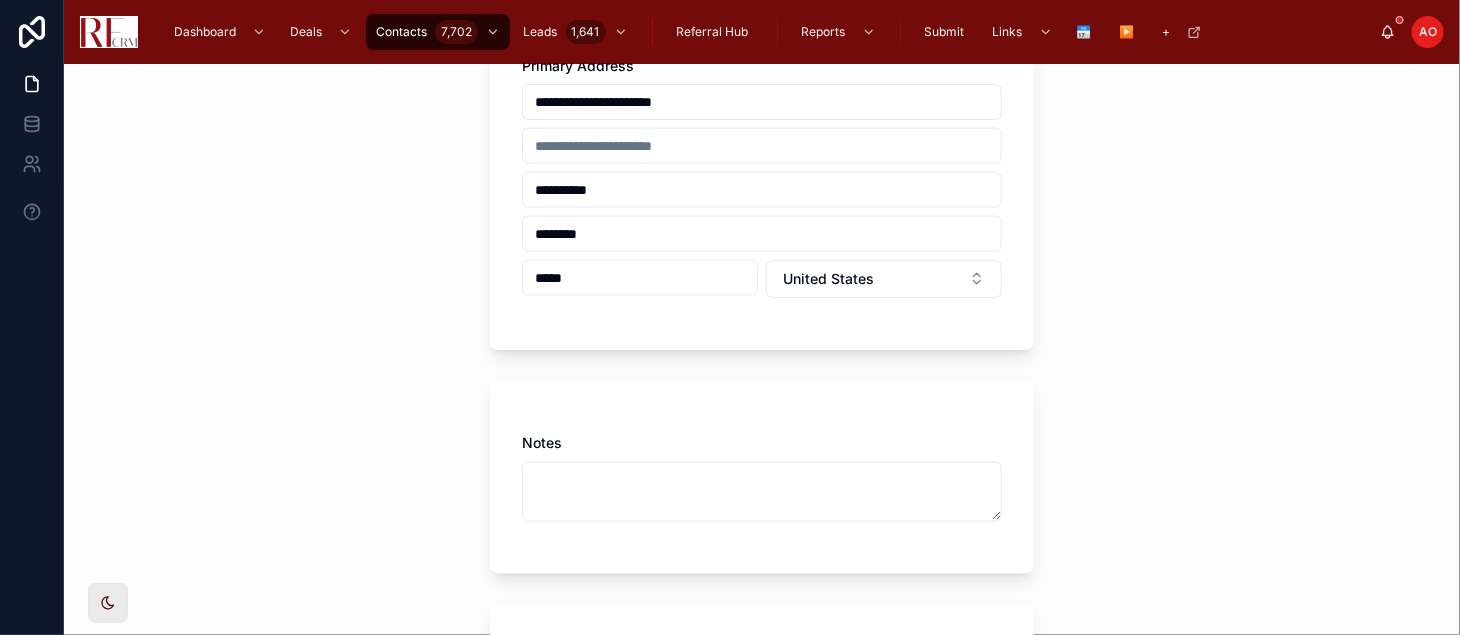 scroll, scrollTop: 1243, scrollLeft: 0, axis: vertical 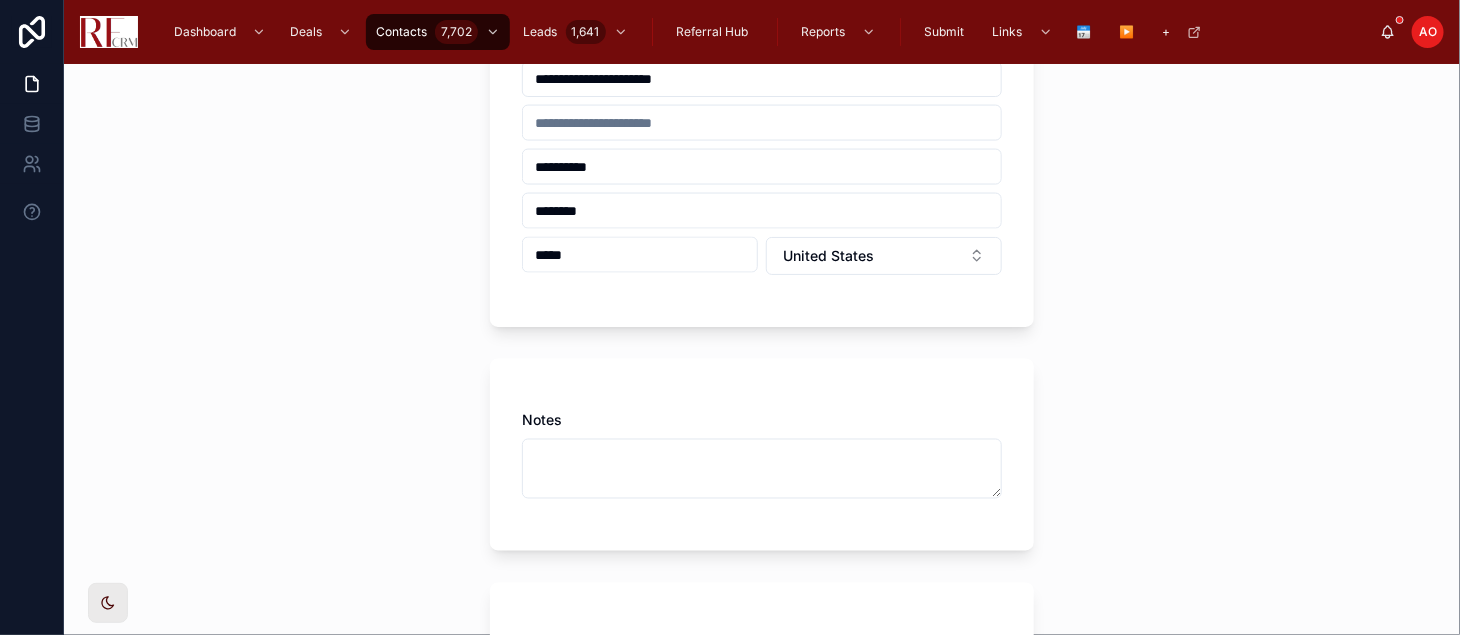 type on "**********" 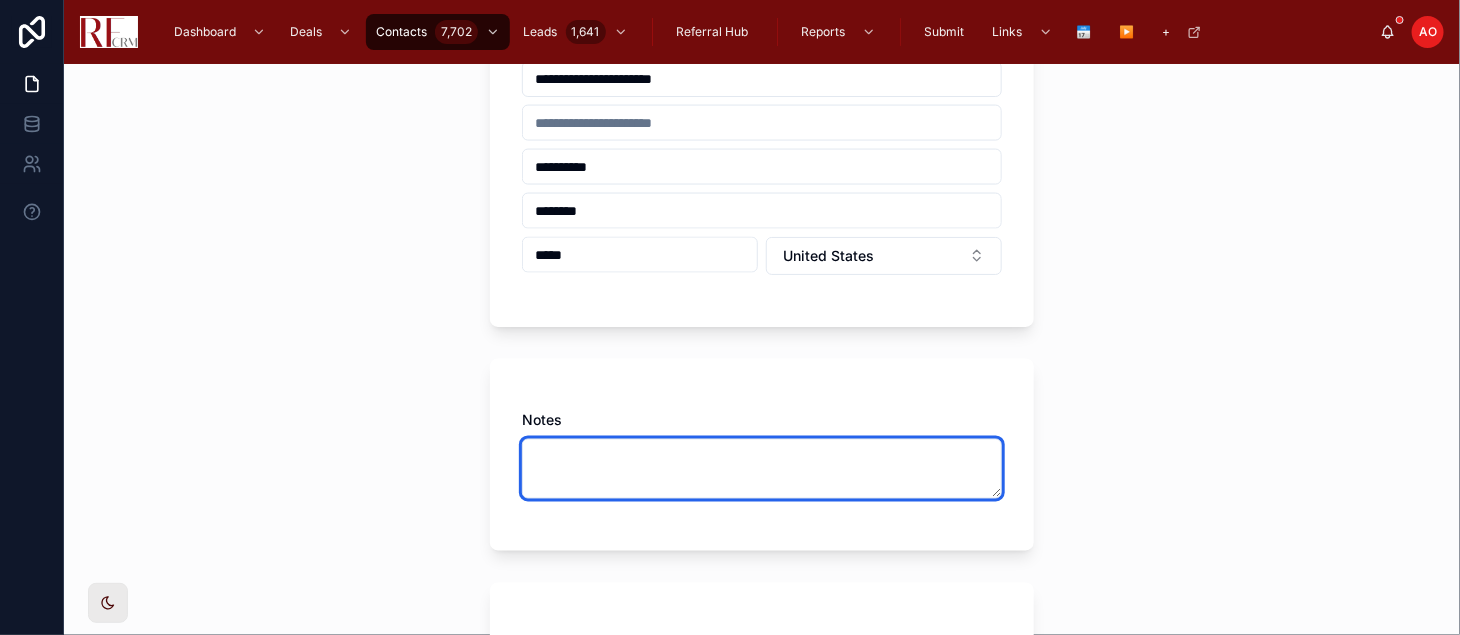 click at bounding box center [762, 469] 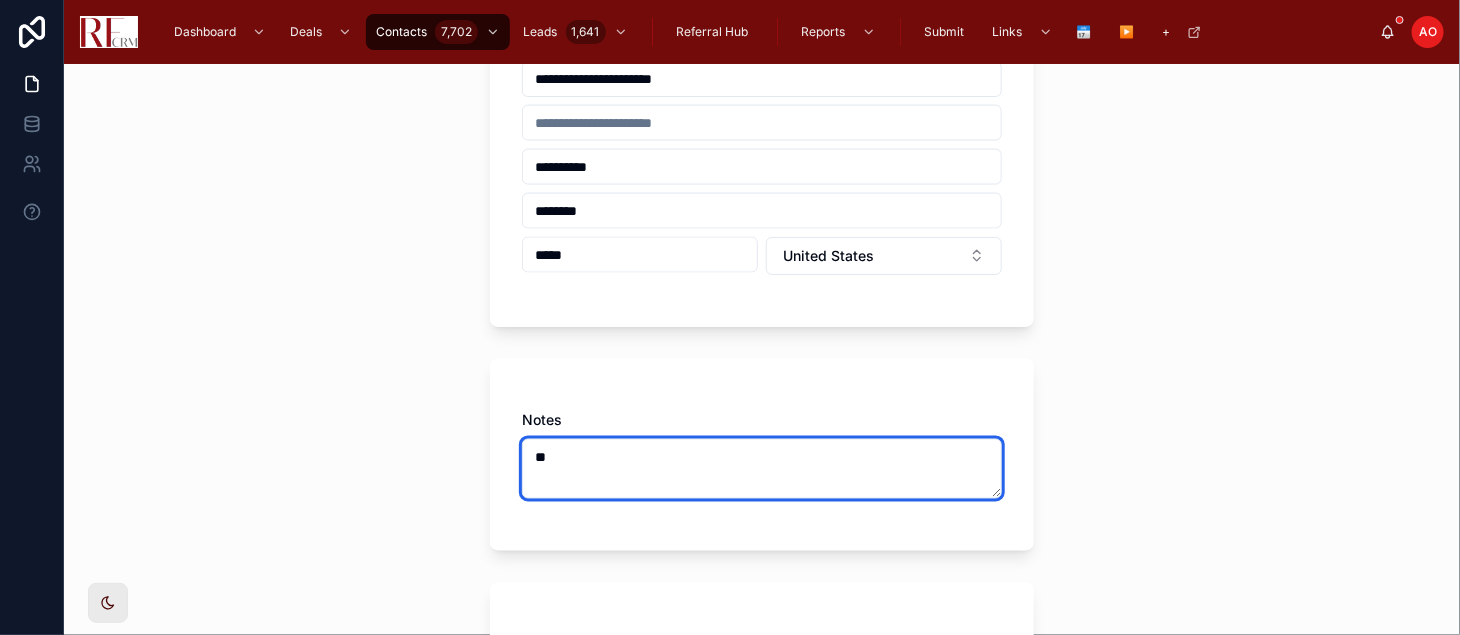 type on "*" 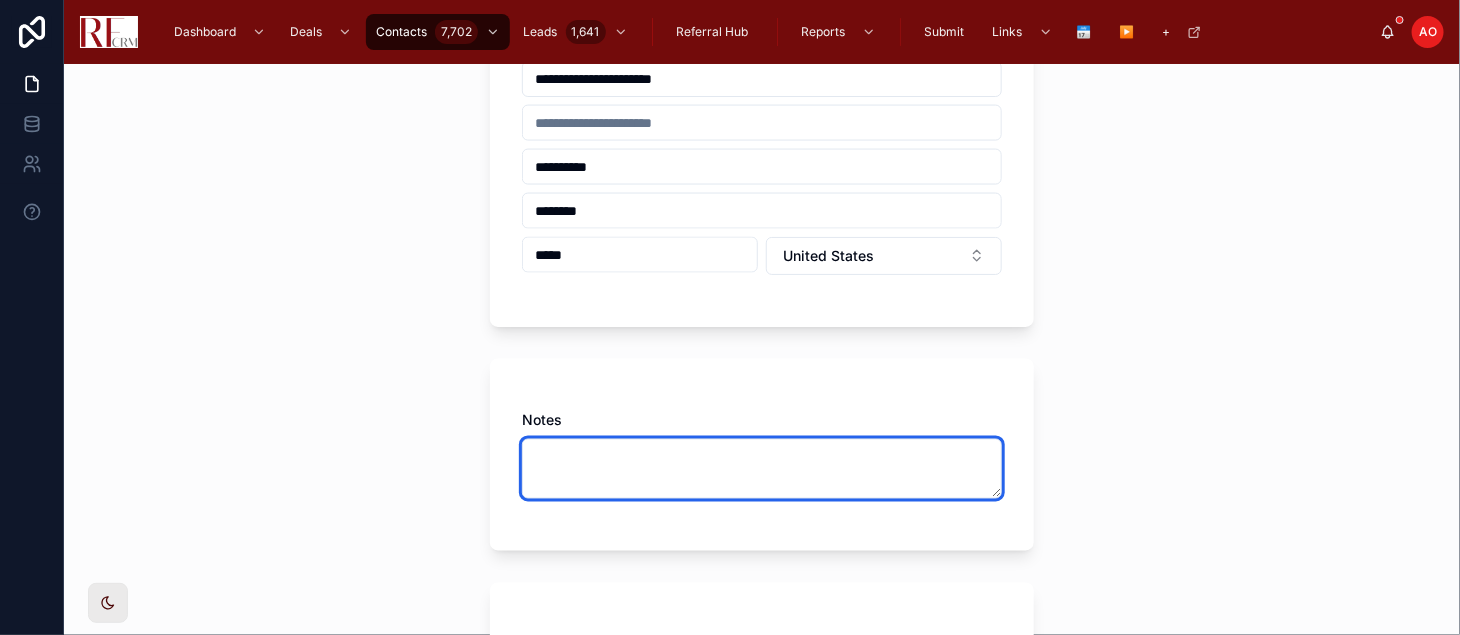 type on "*" 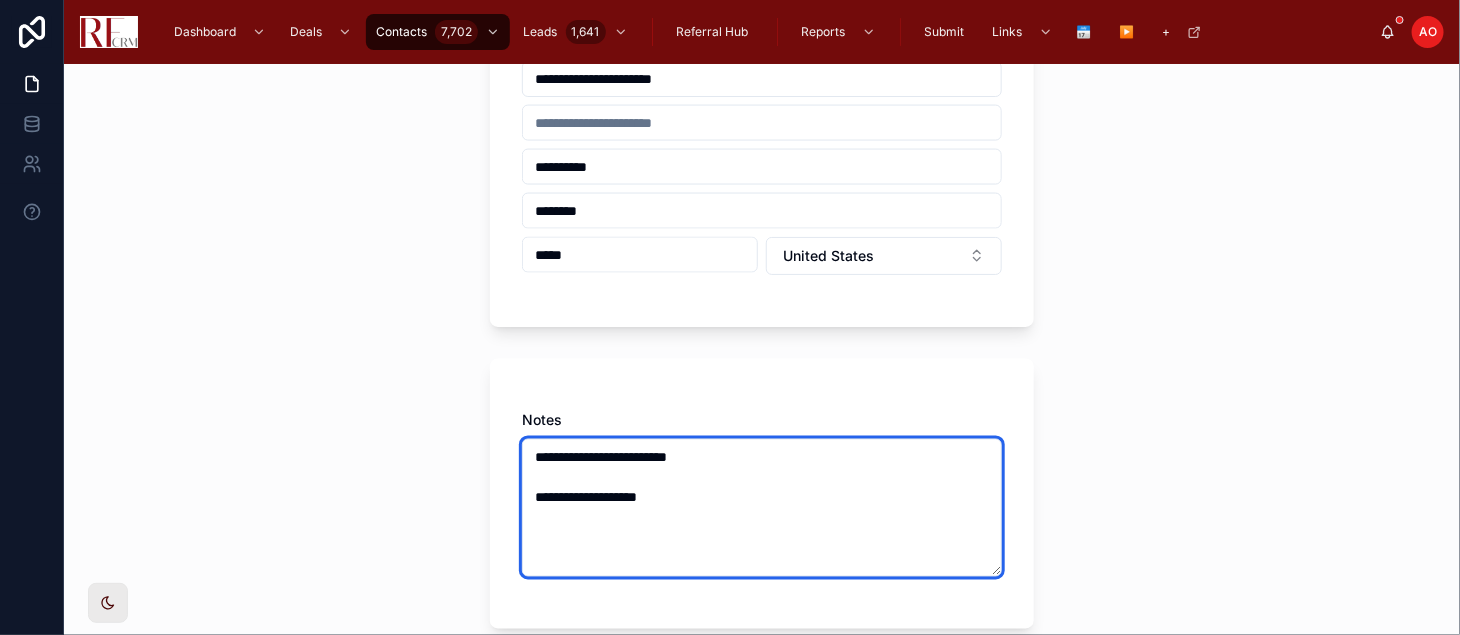 click on "**********" at bounding box center [762, 508] 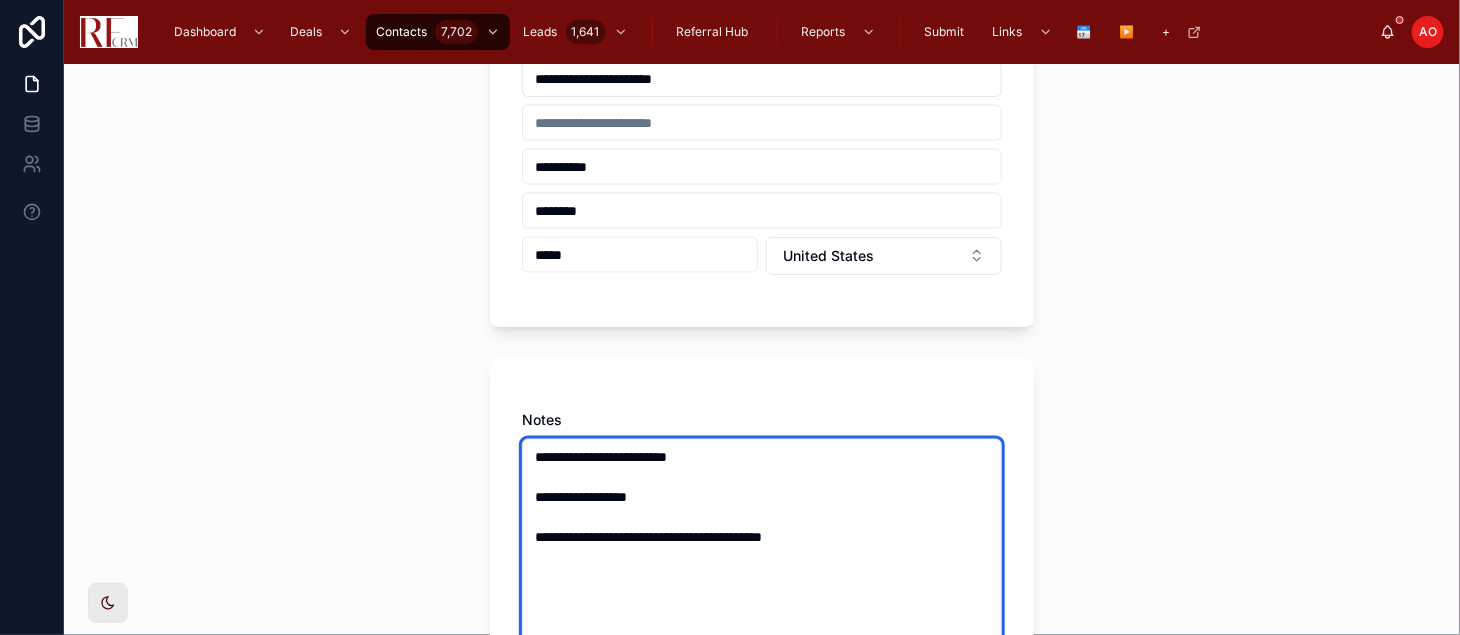 click on "**********" at bounding box center [762, 548] 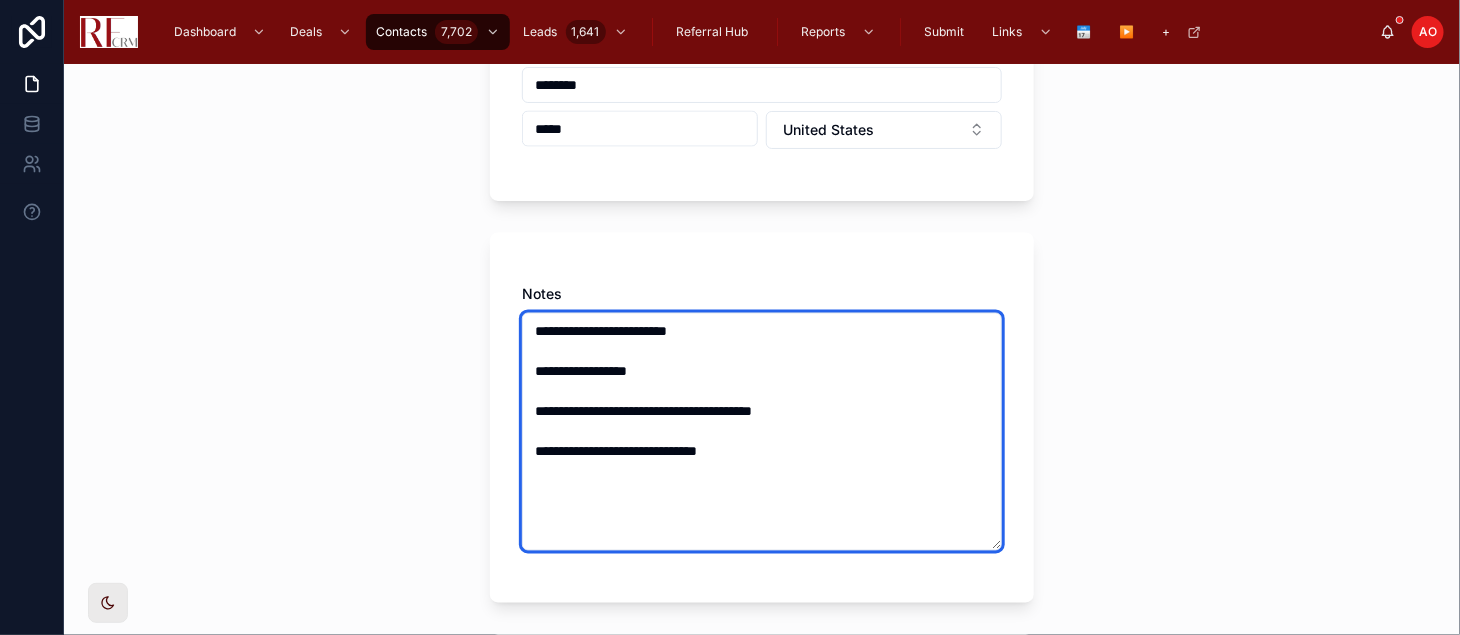 scroll, scrollTop: 1576, scrollLeft: 0, axis: vertical 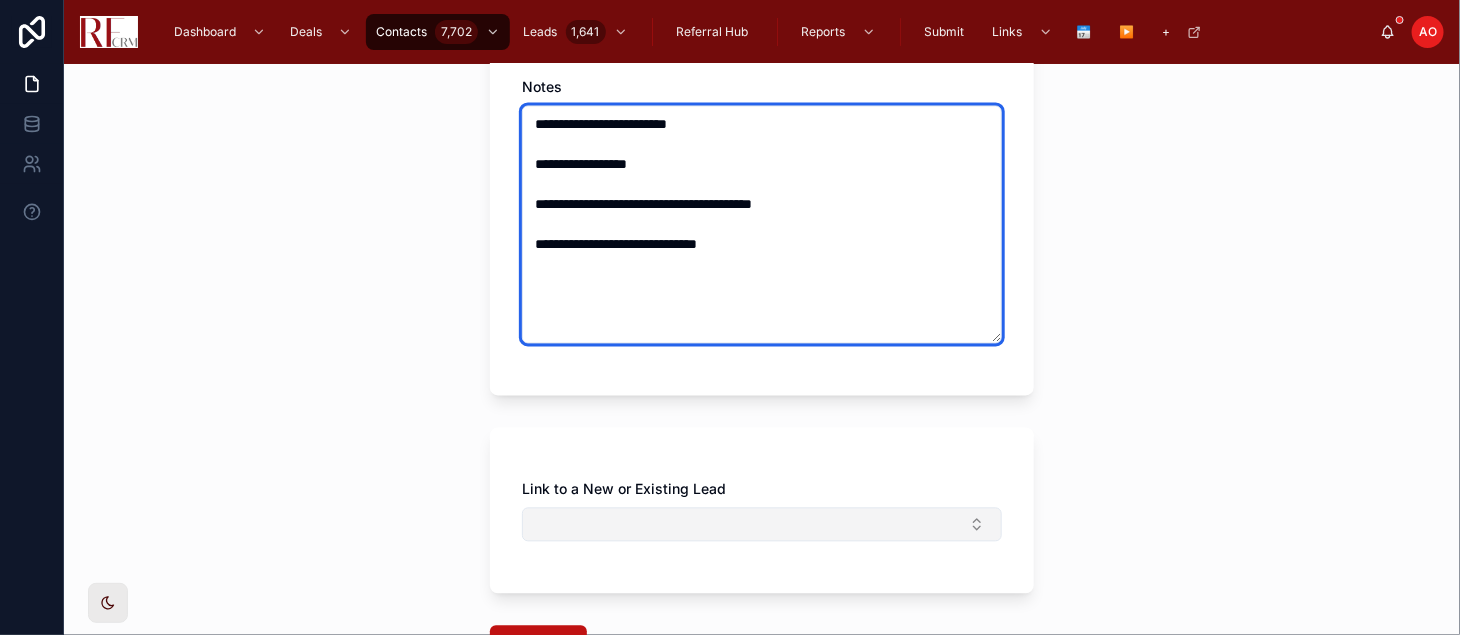type on "**********" 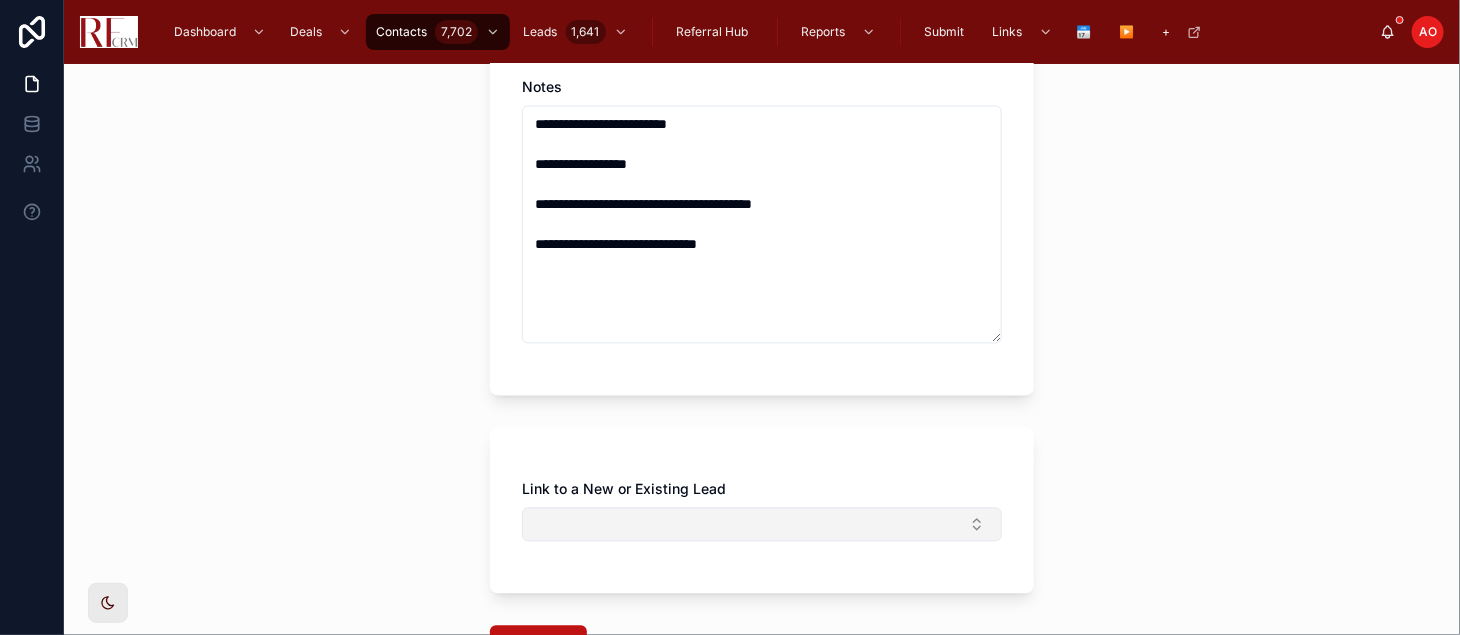 click at bounding box center [762, 525] 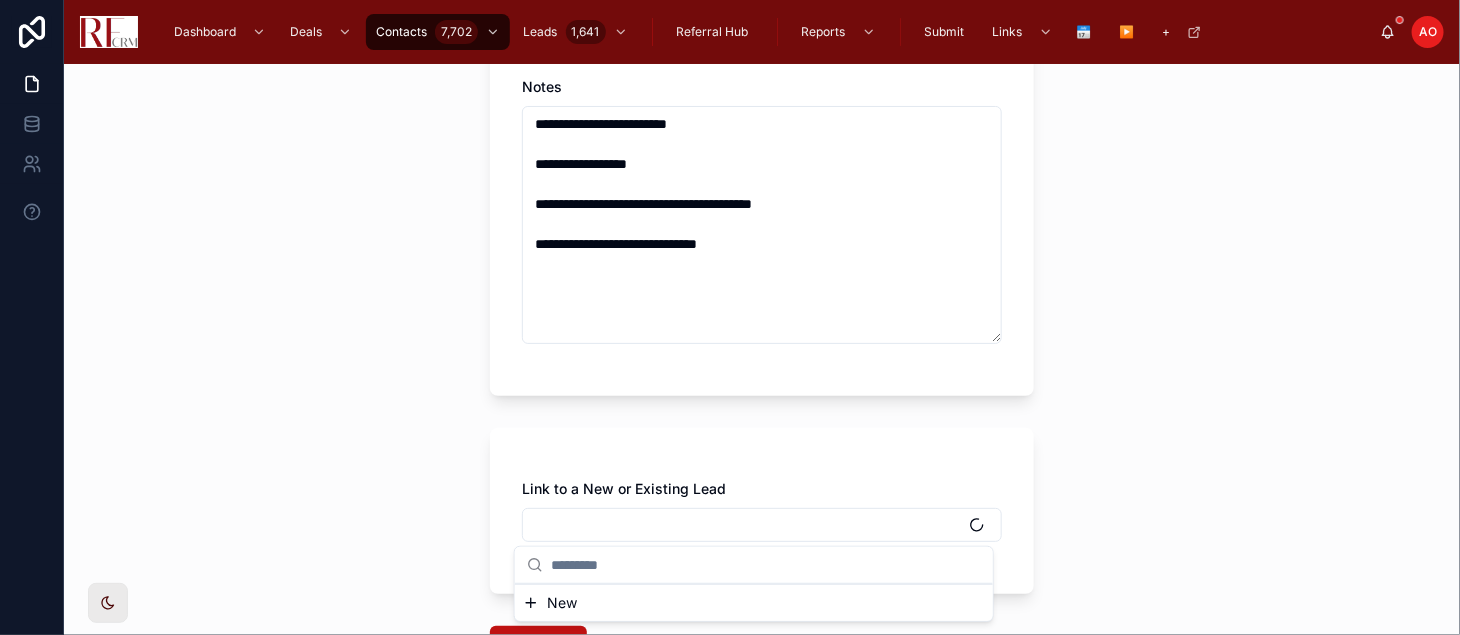 click on "New" at bounding box center [754, 603] 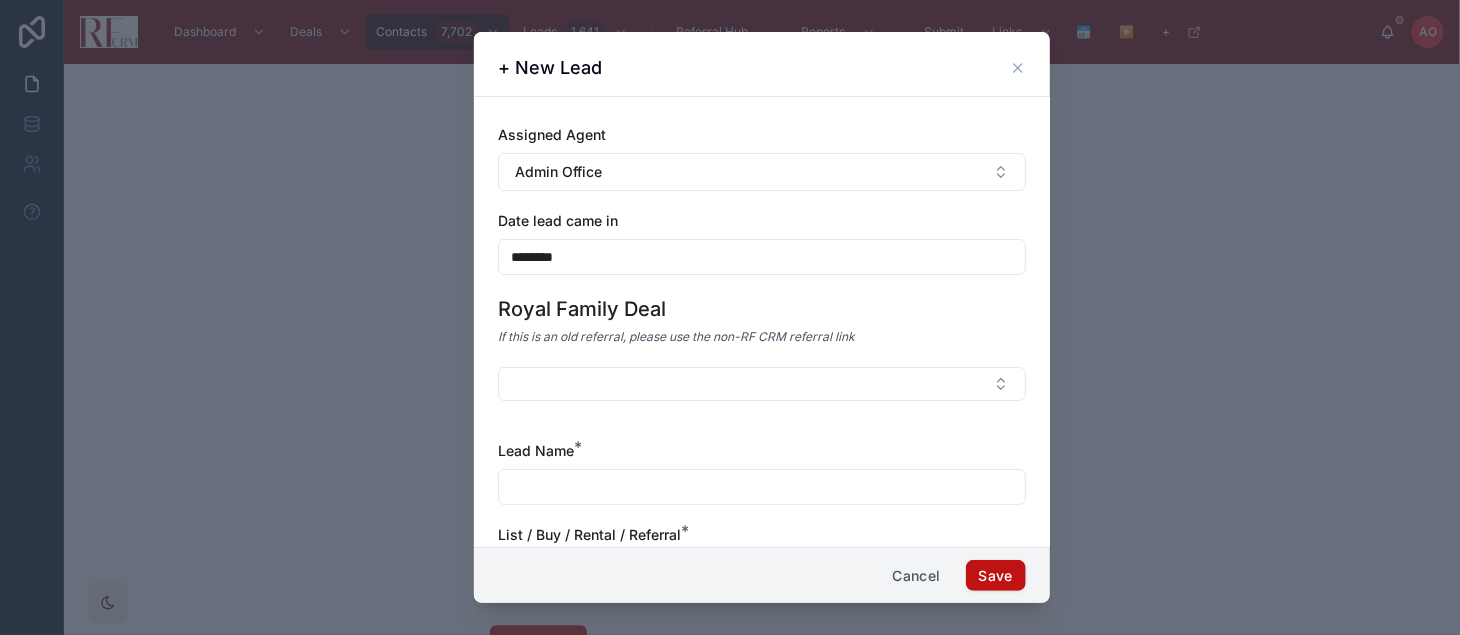 click on "Cancel" at bounding box center (916, 576) 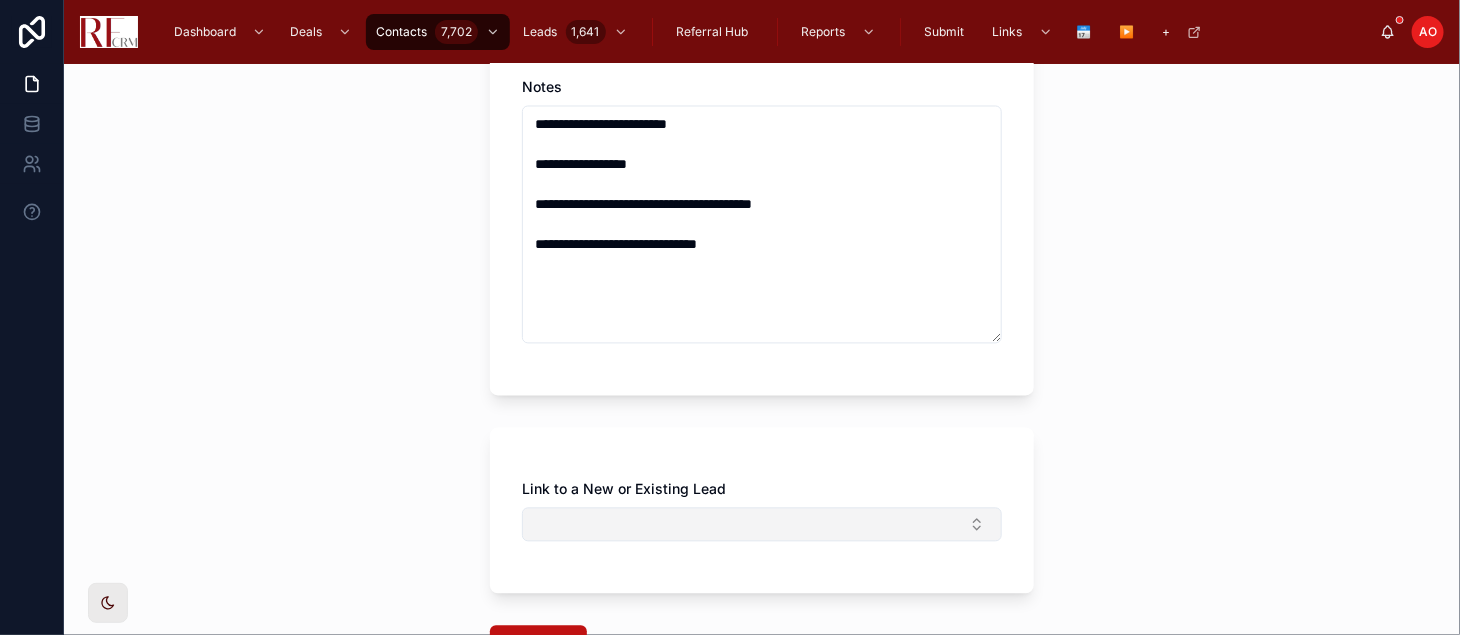 click at bounding box center [762, 525] 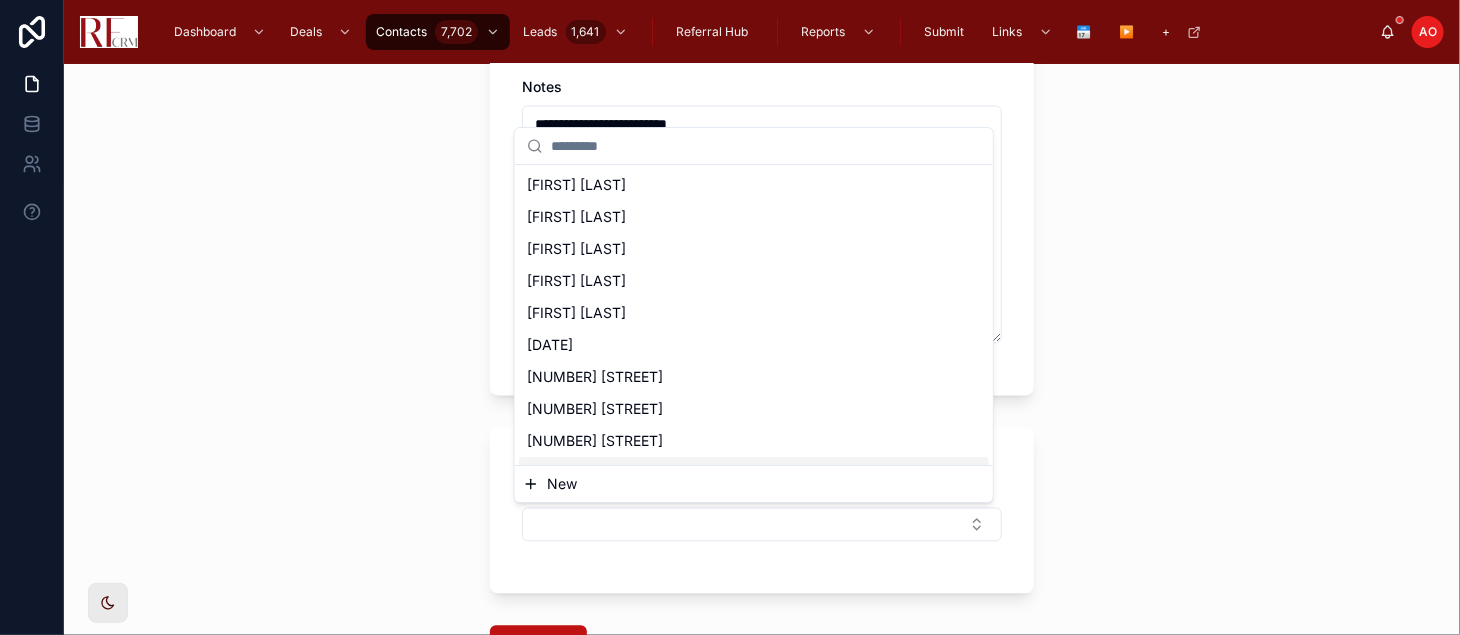 click on "New" at bounding box center [754, 484] 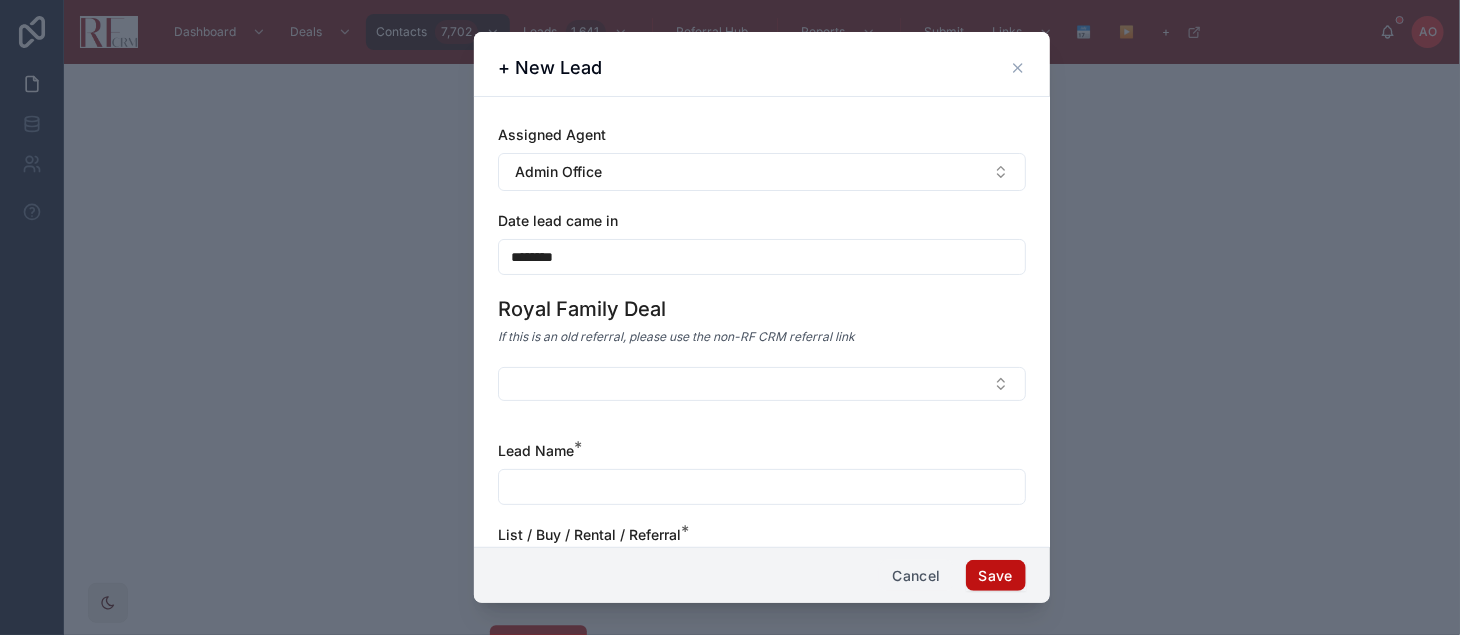 click on "Cancel" at bounding box center (916, 576) 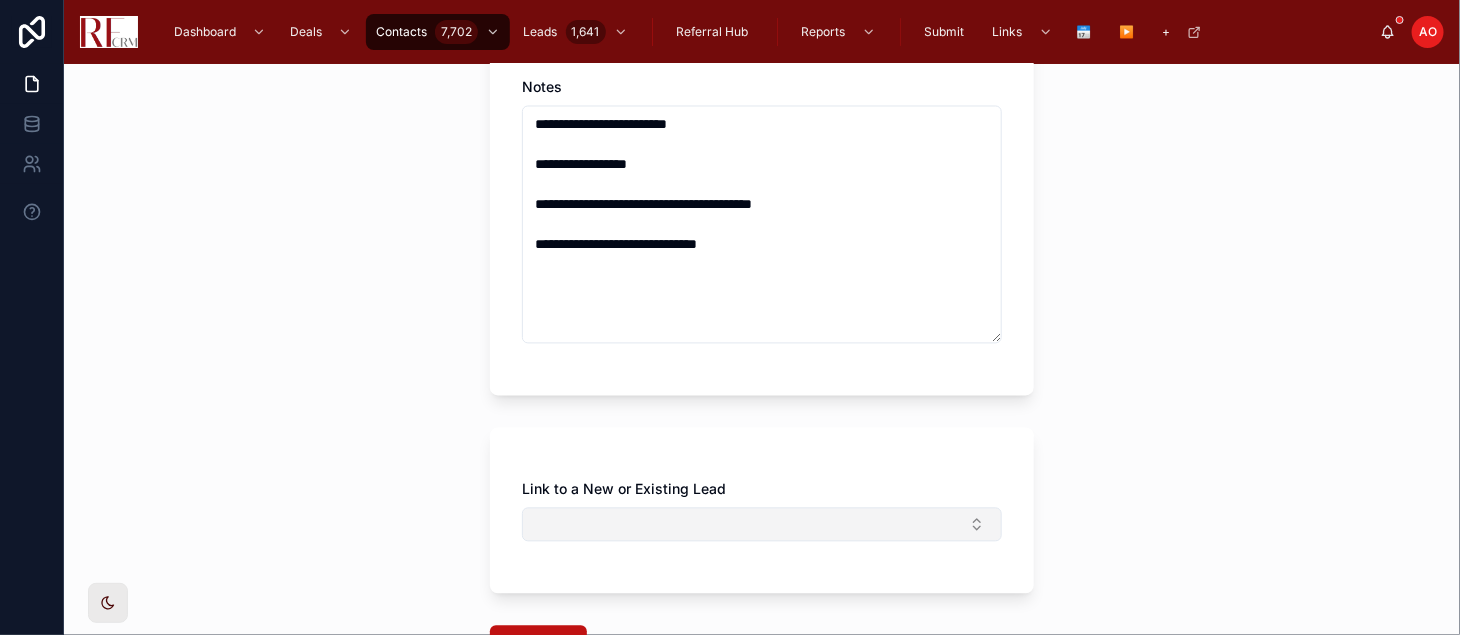 click at bounding box center [762, 525] 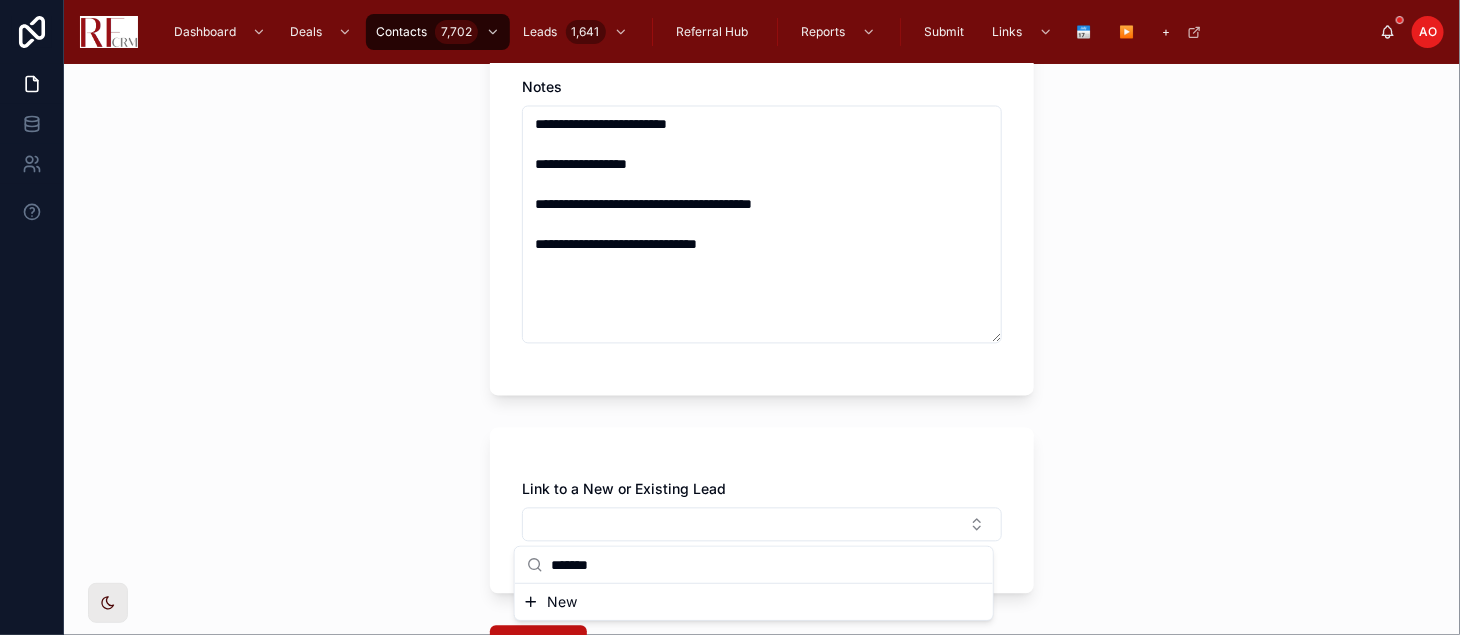 type on "*******" 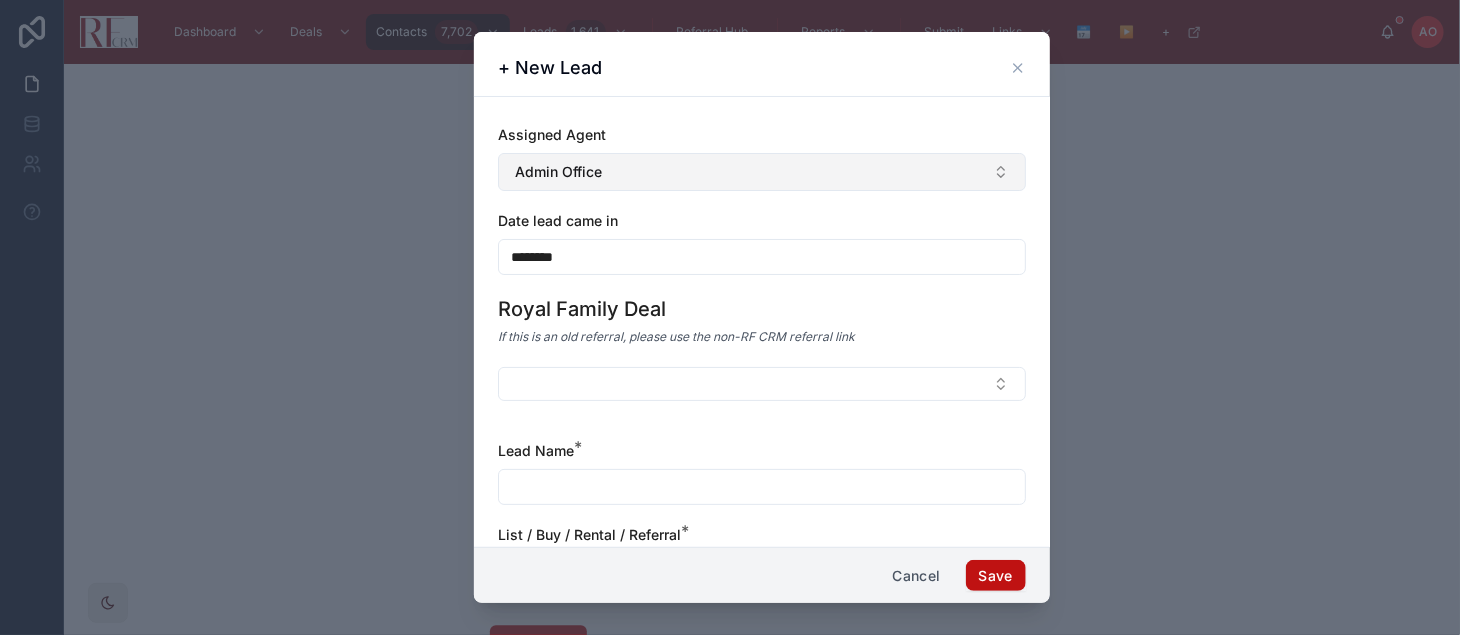 click on "Admin Office" at bounding box center (558, 172) 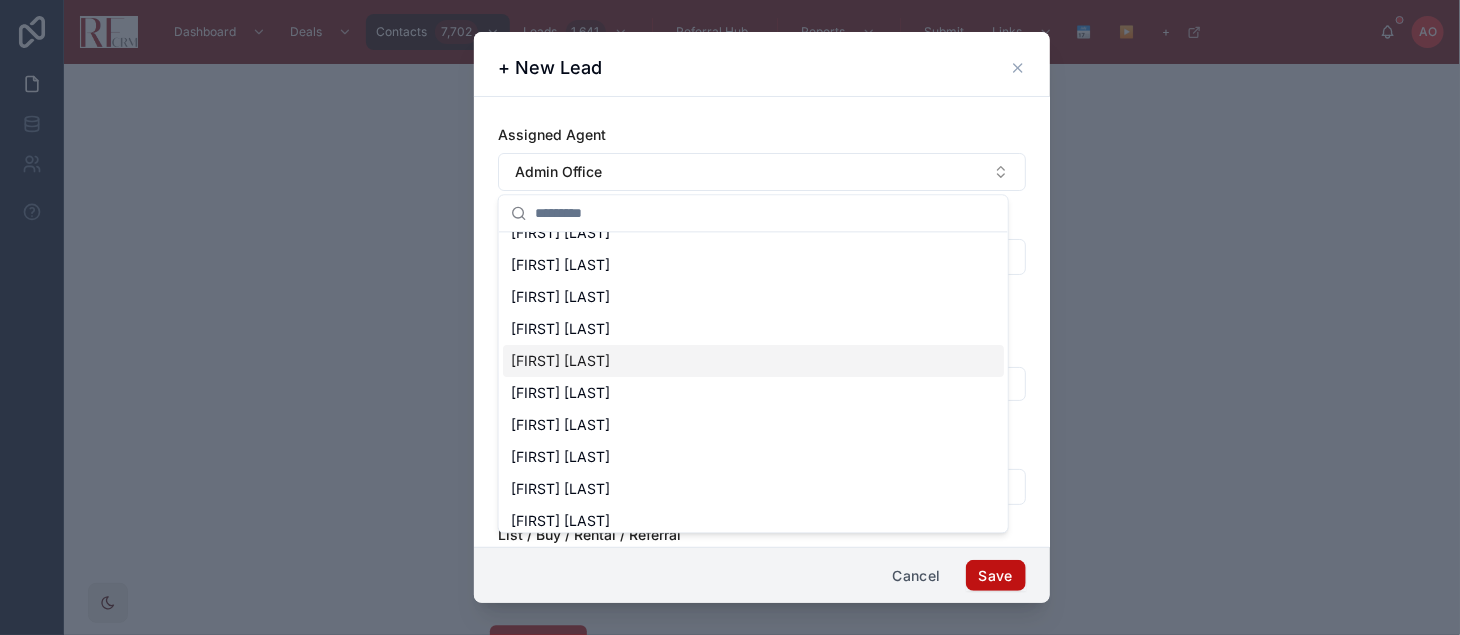 scroll, scrollTop: 91, scrollLeft: 0, axis: vertical 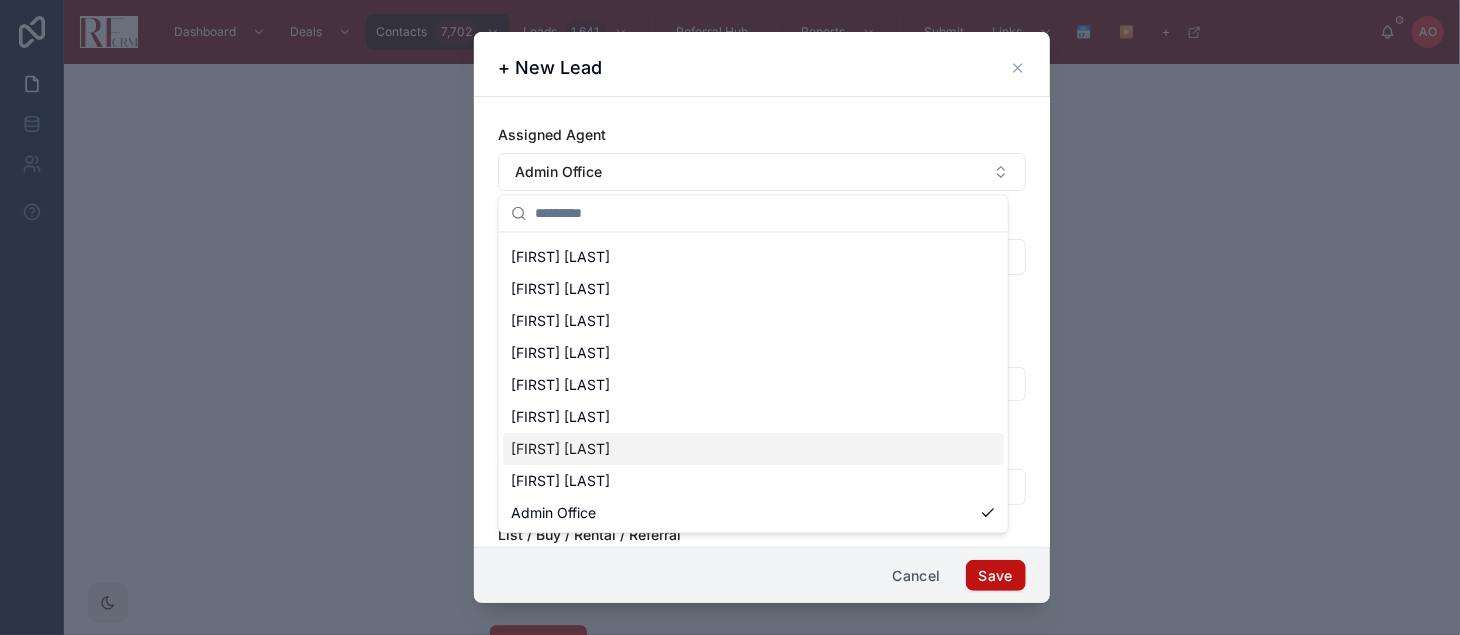 click on "[FIRST] [LAST]" at bounding box center (560, 449) 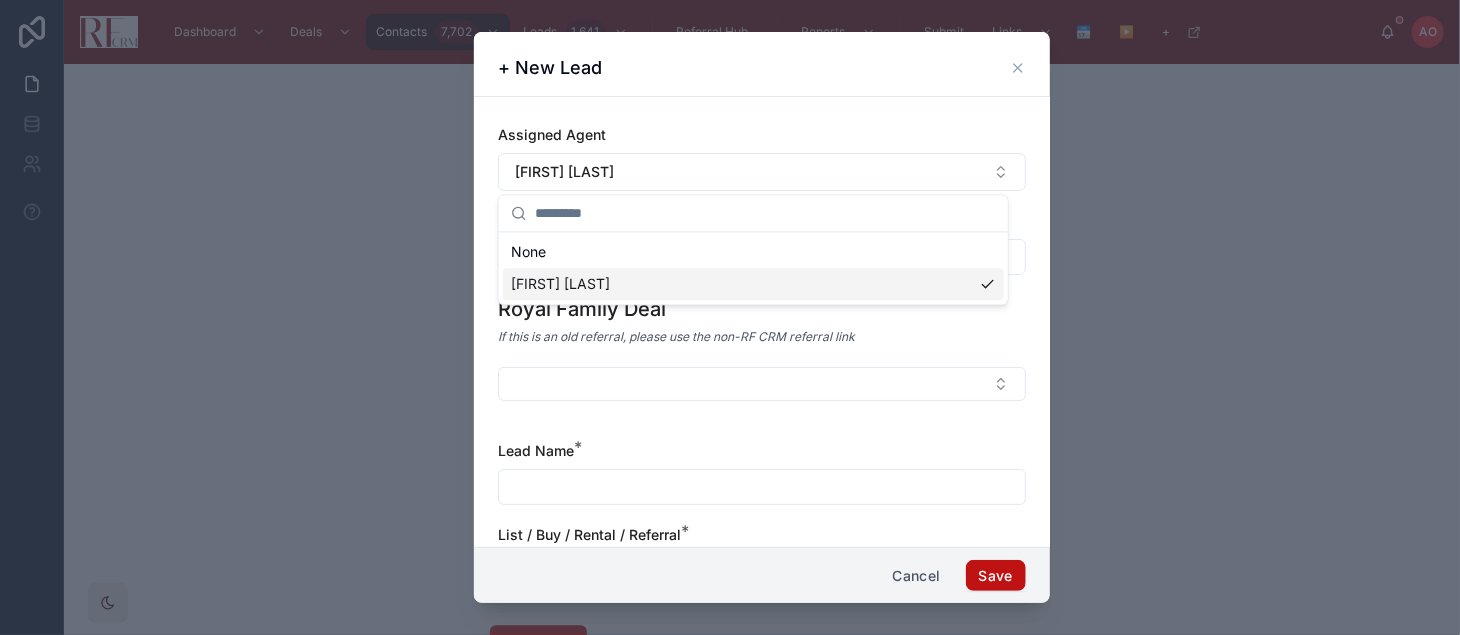 scroll, scrollTop: 0, scrollLeft: 0, axis: both 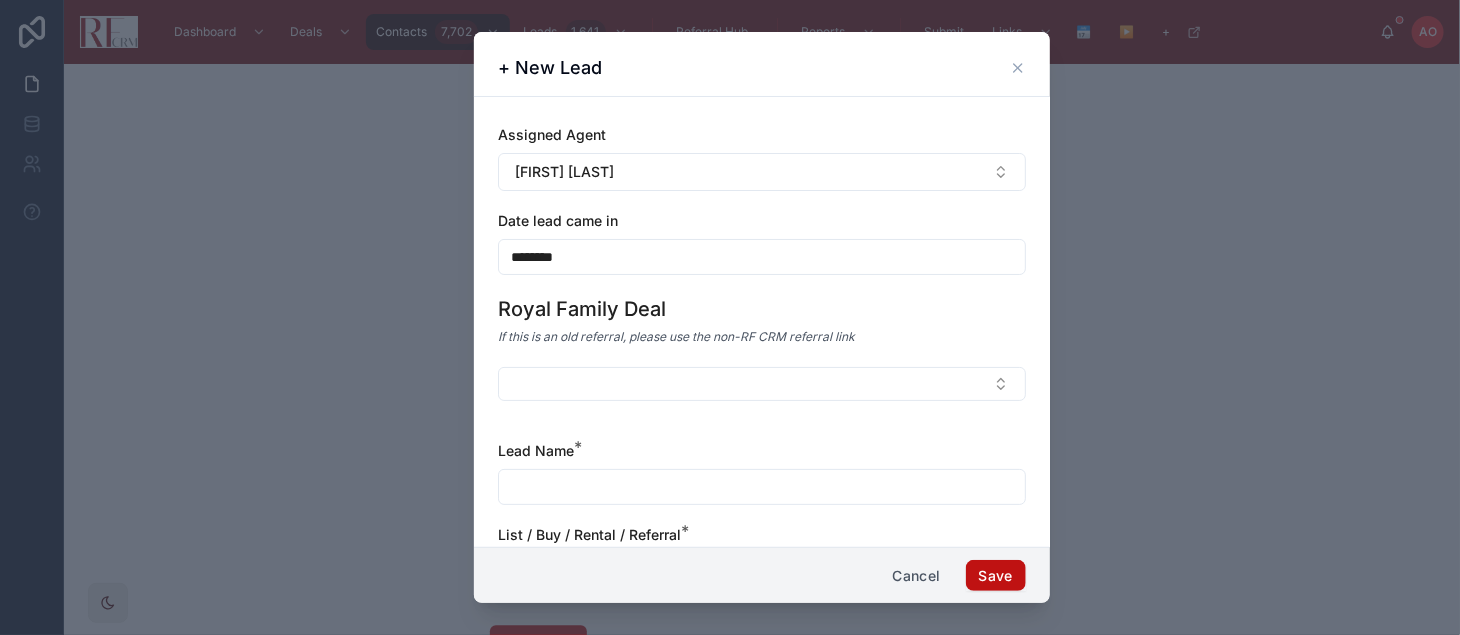 click at bounding box center [762, 487] 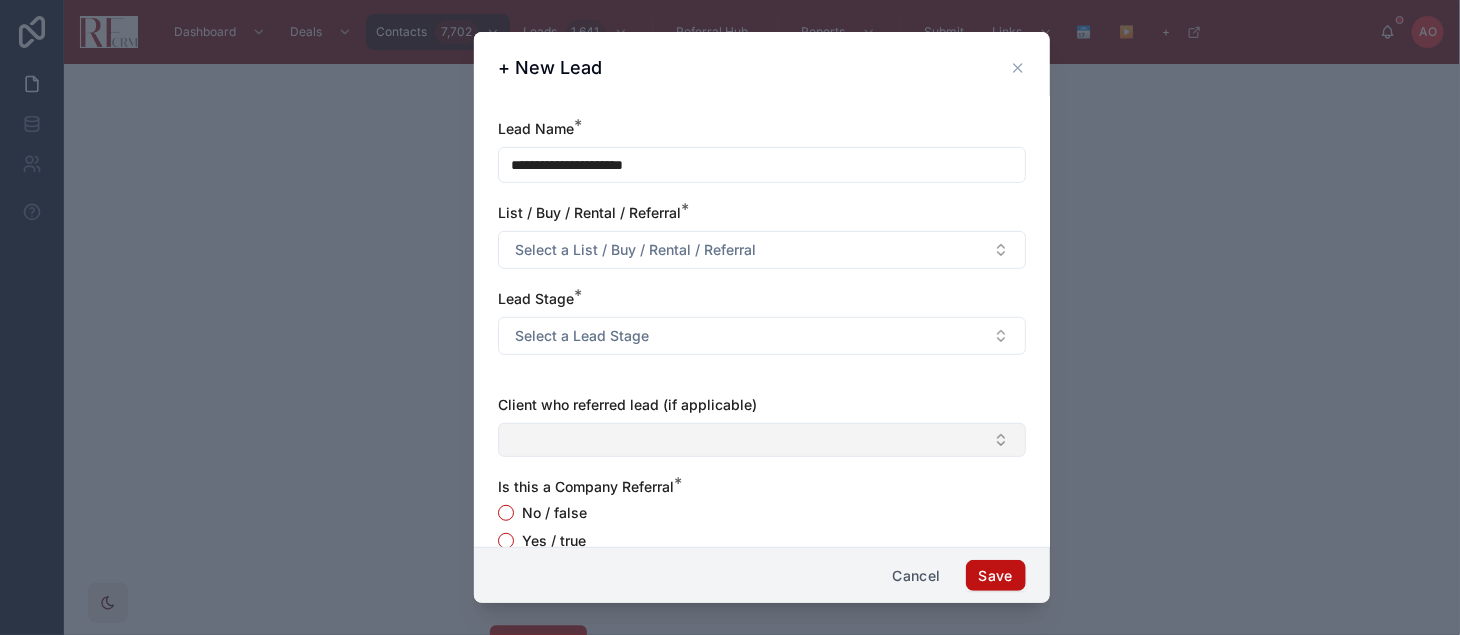 scroll, scrollTop: 333, scrollLeft: 0, axis: vertical 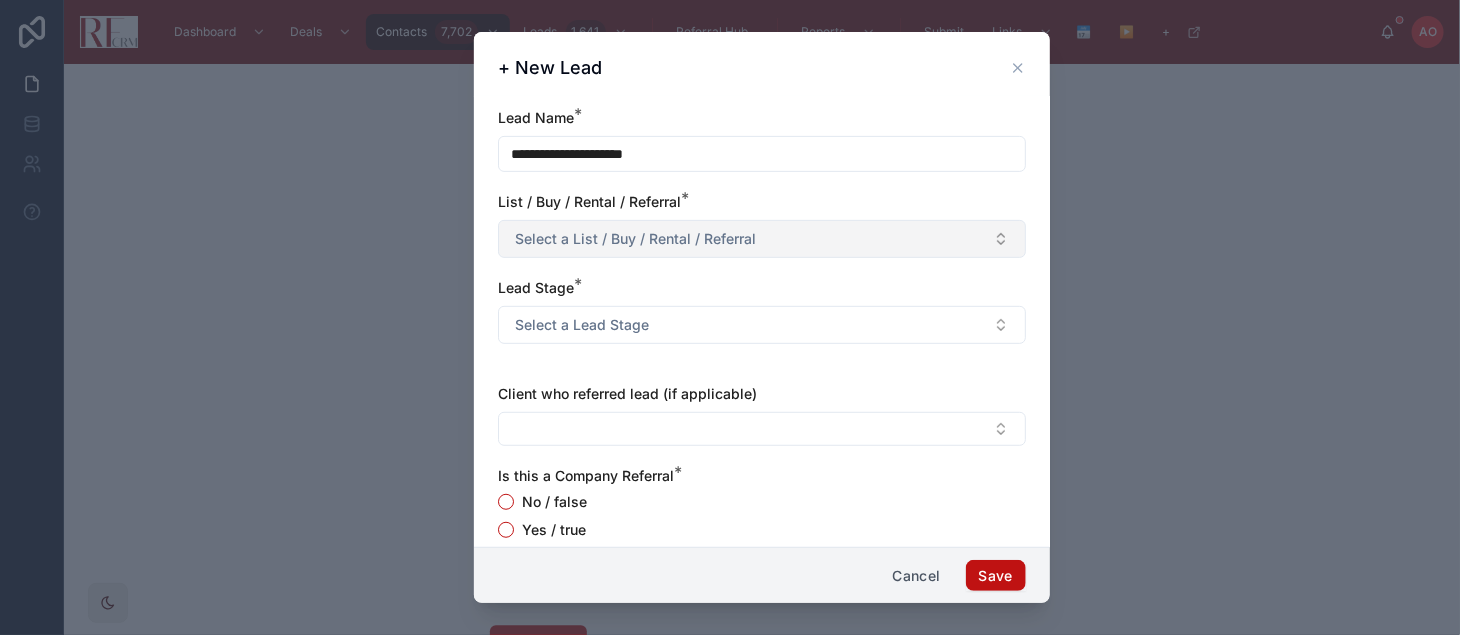 type on "**********" 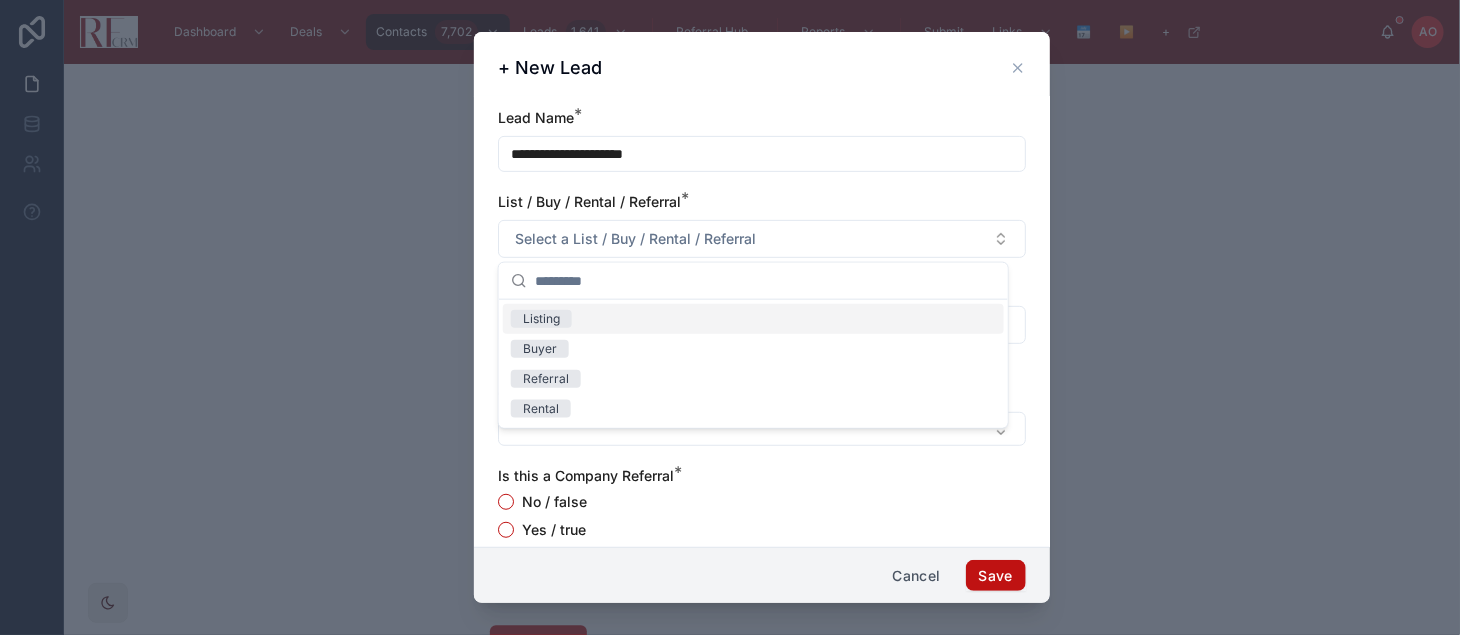 click on "Listing" at bounding box center (541, 319) 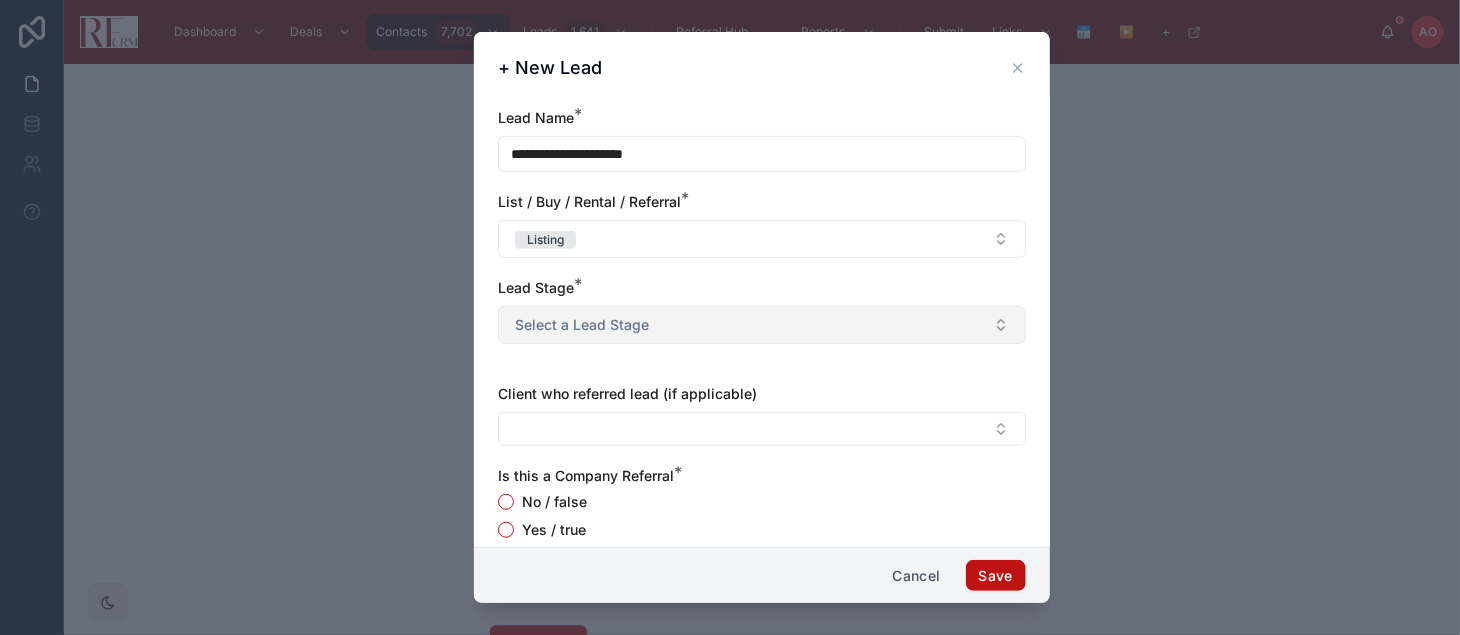 click on "Select a Lead Stage" at bounding box center [582, 325] 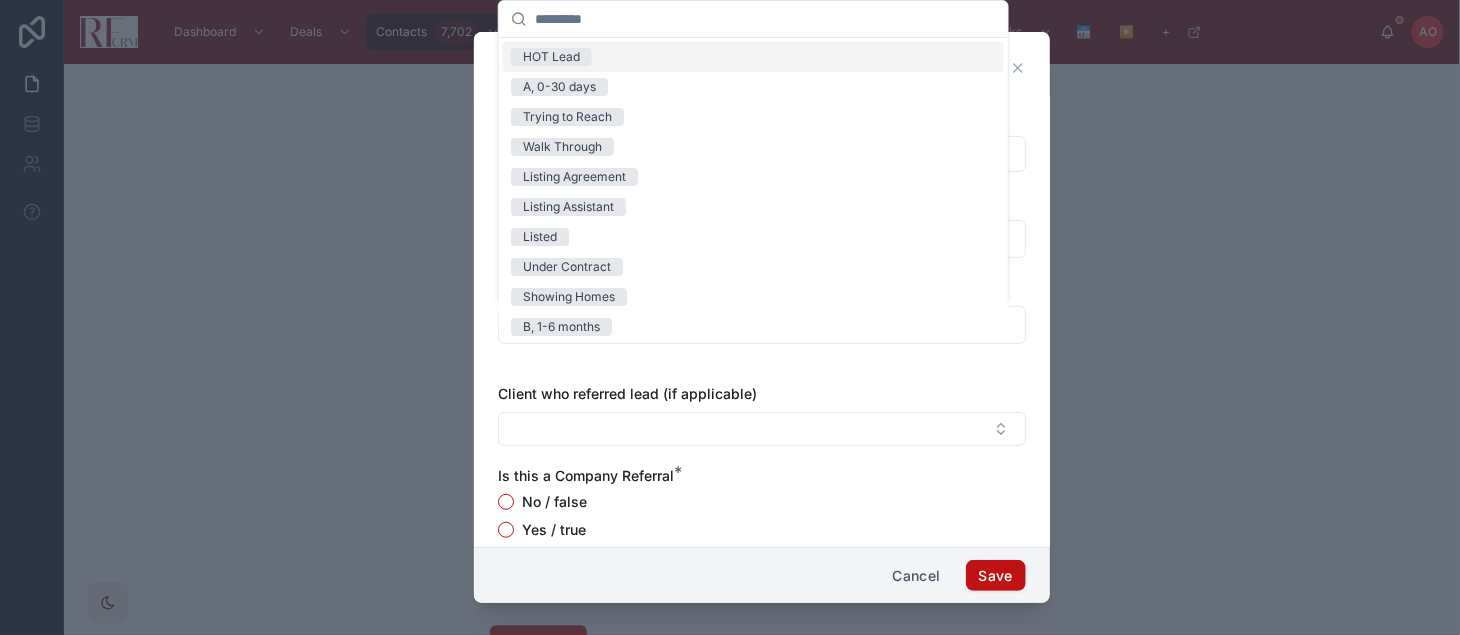 click on "HOT Lead" at bounding box center (551, 57) 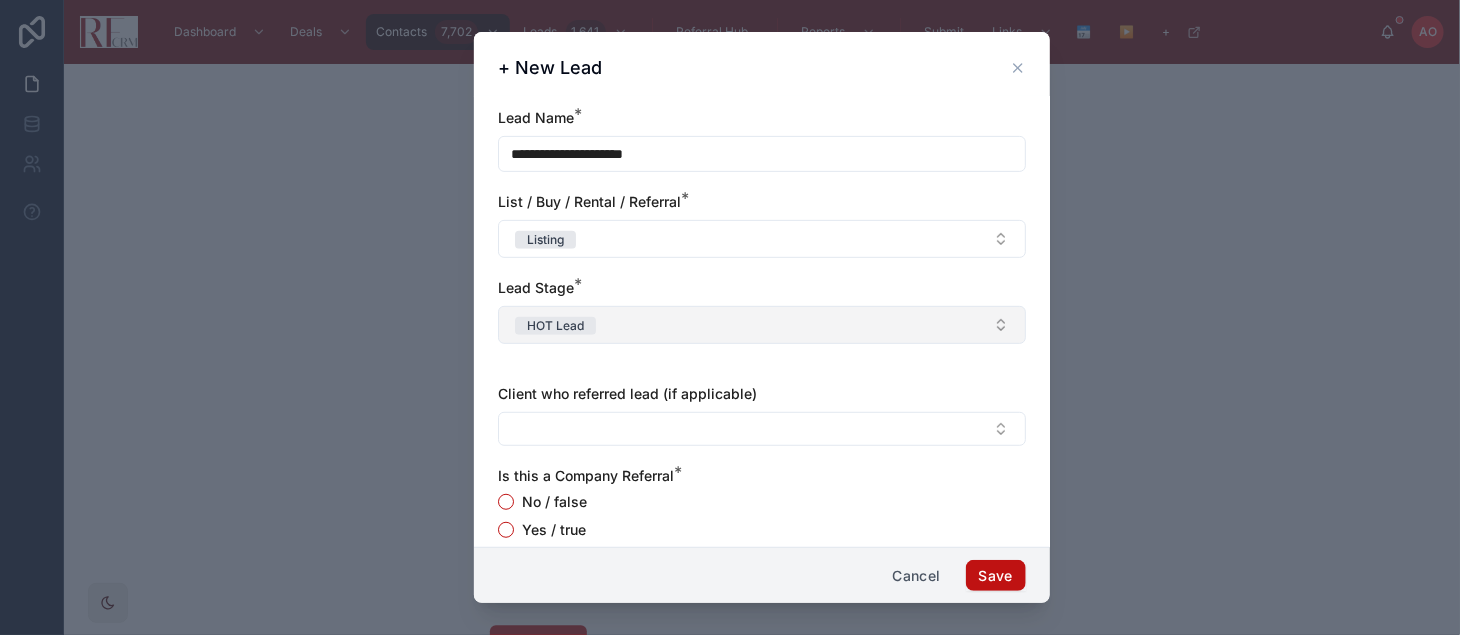 click on "HOT Lead" at bounding box center [762, 325] 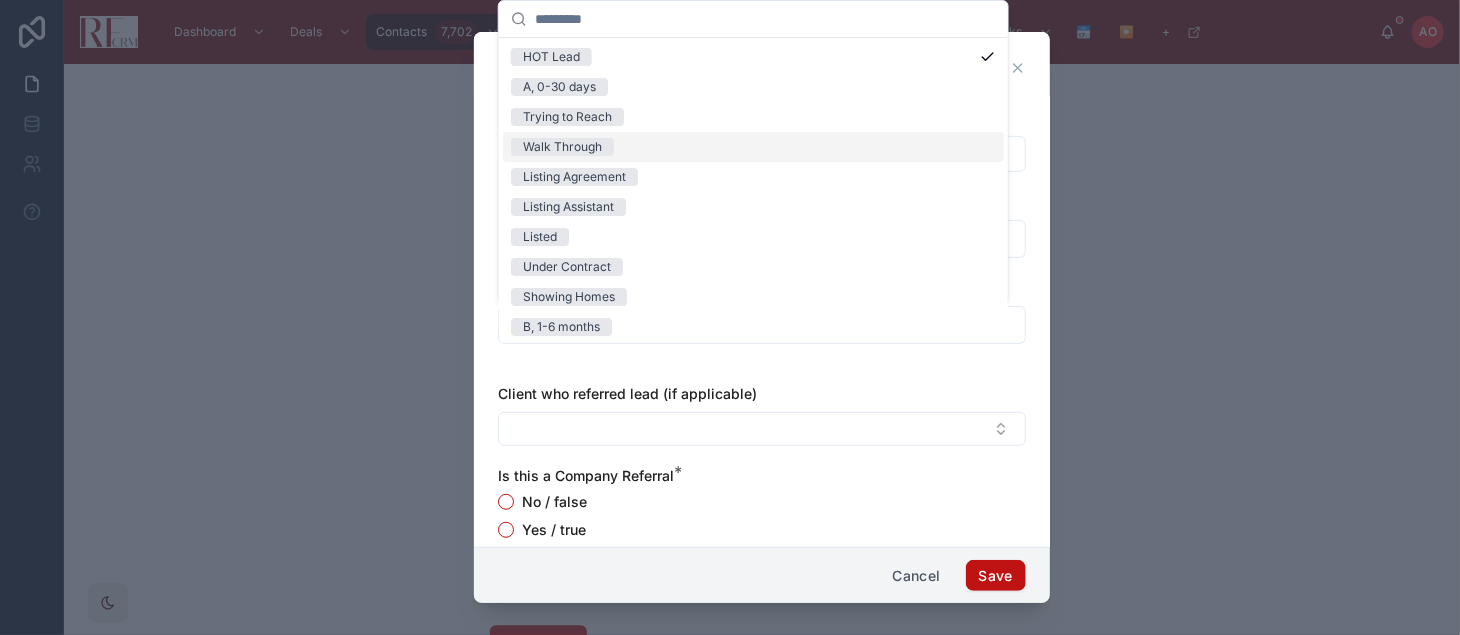 click on "Walk Through" at bounding box center [562, 147] 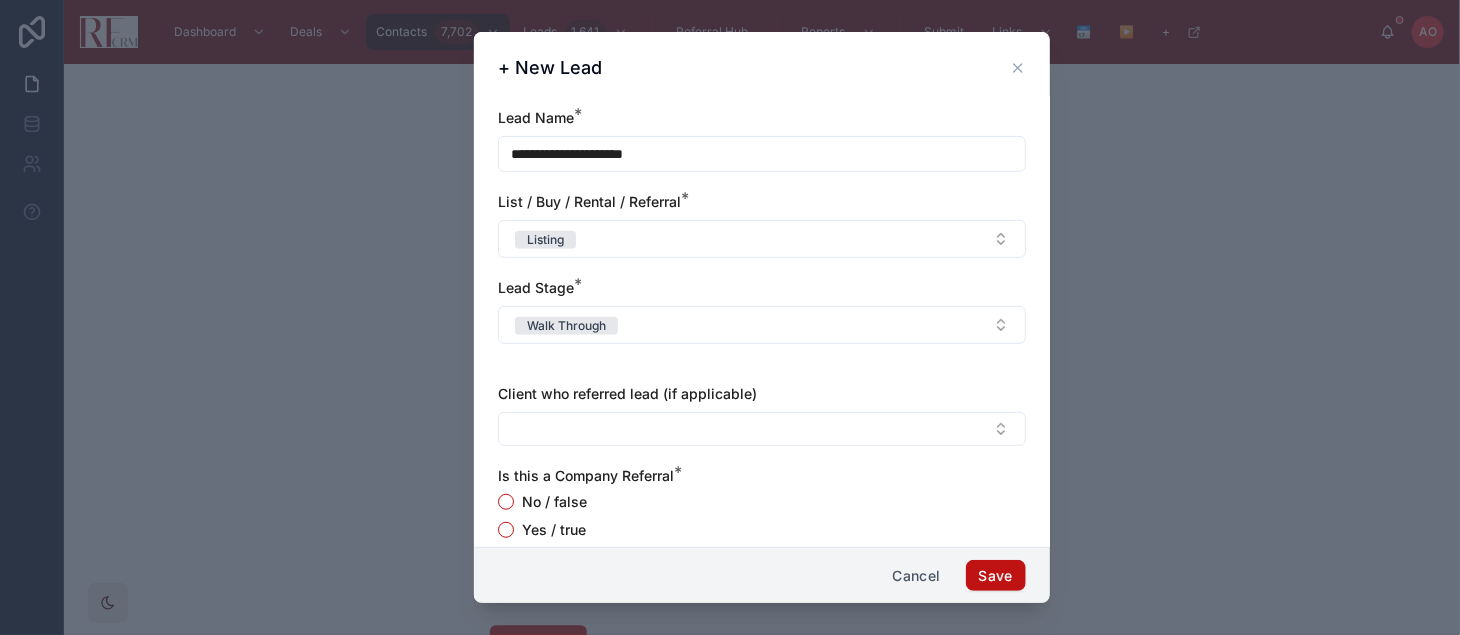 click on "No / false" at bounding box center [554, 502] 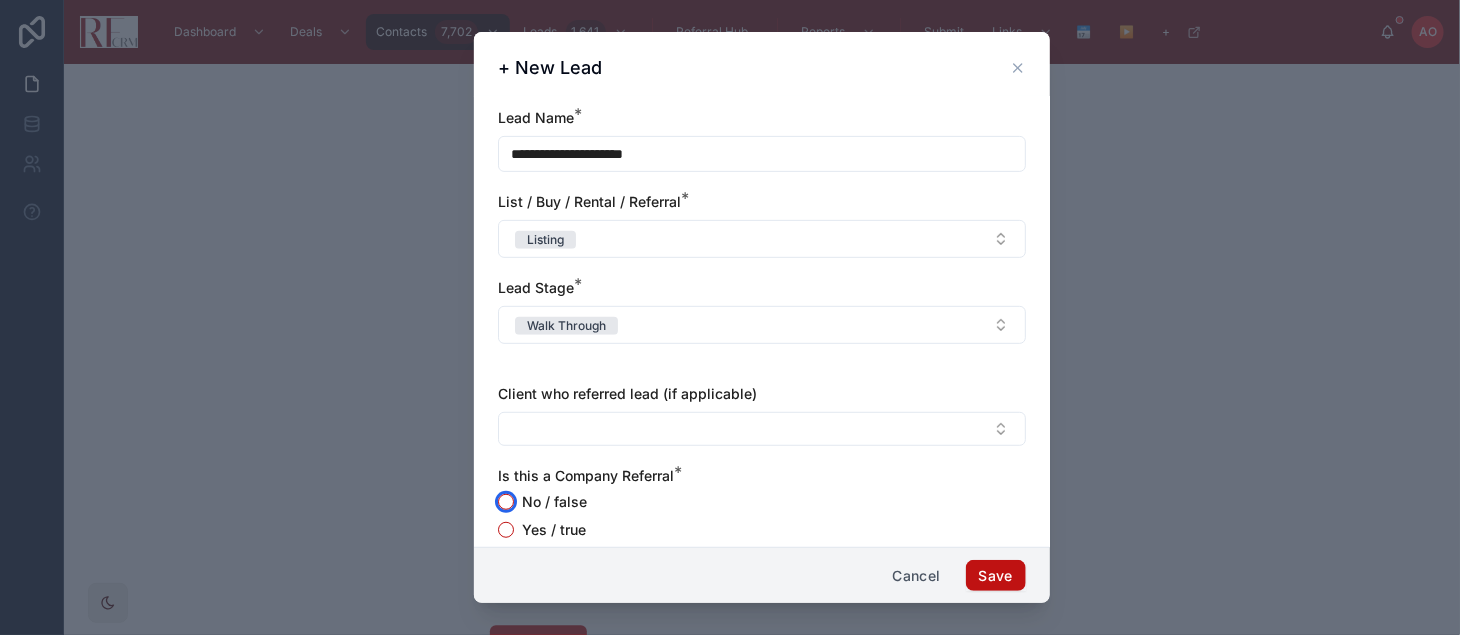 click on "No / false" at bounding box center [506, 502] 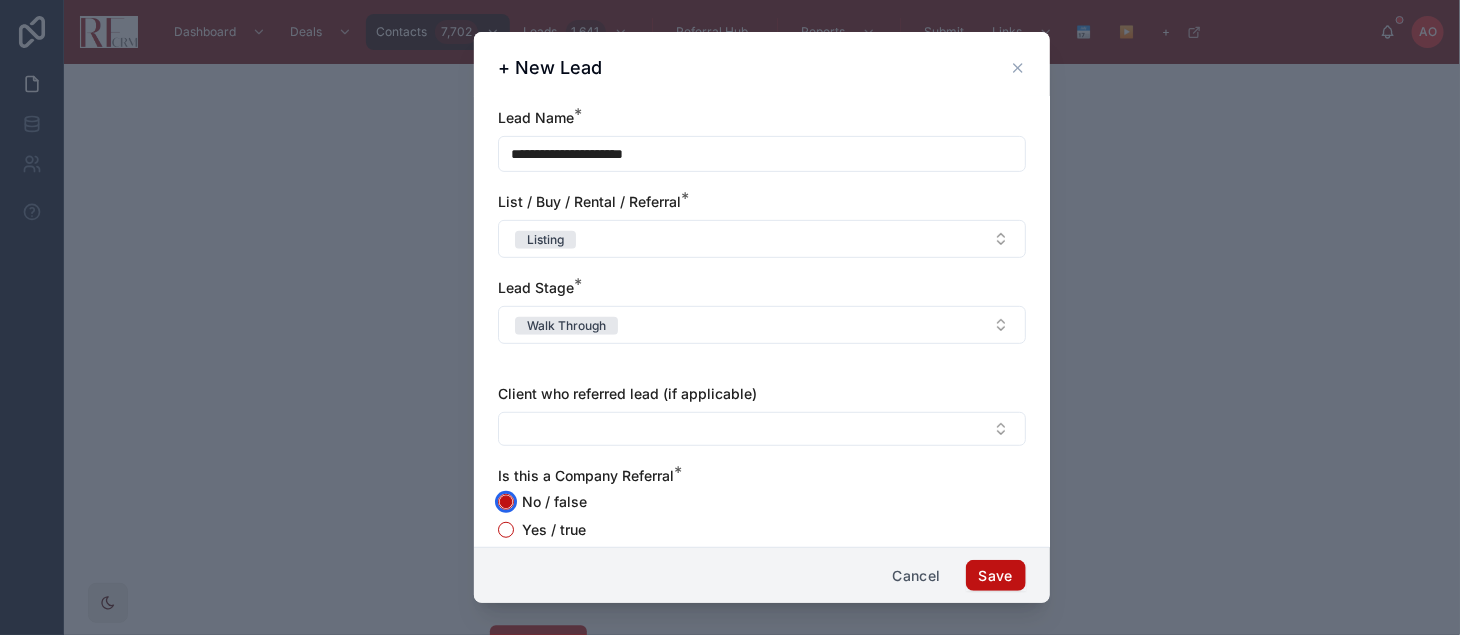scroll, scrollTop: 444, scrollLeft: 0, axis: vertical 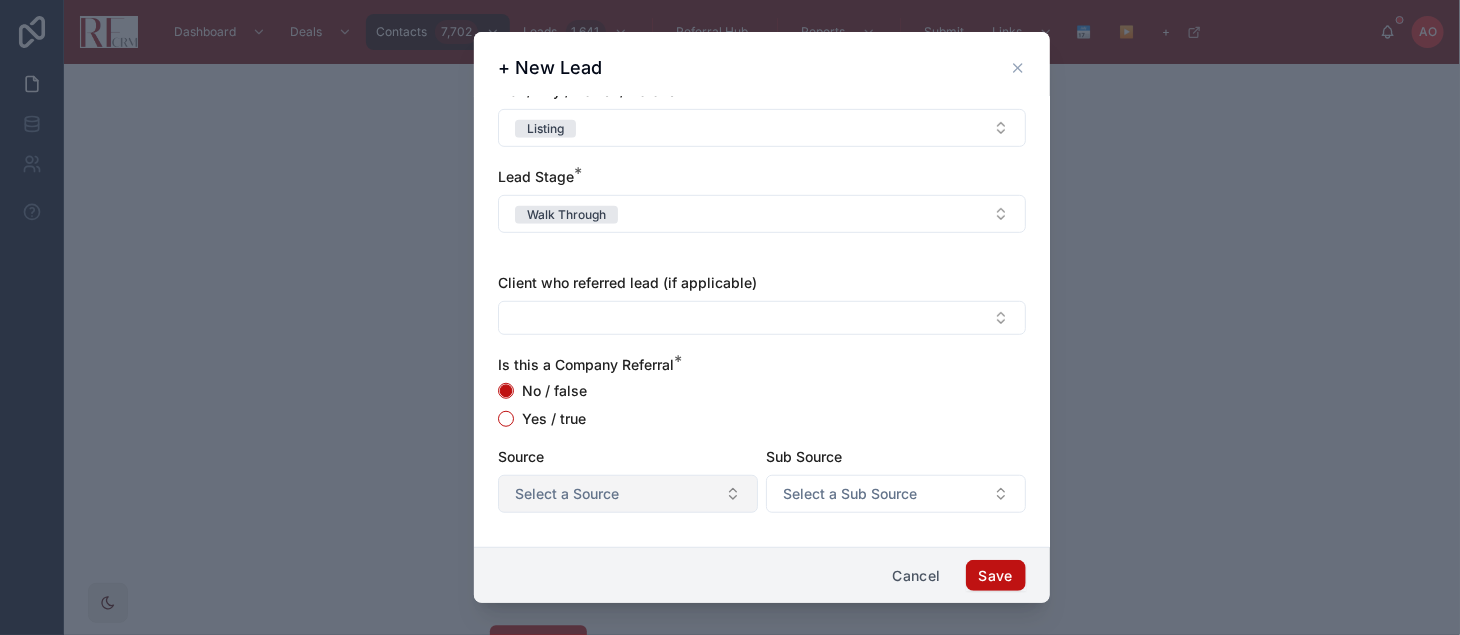 click on "Select a Source" at bounding box center [567, 494] 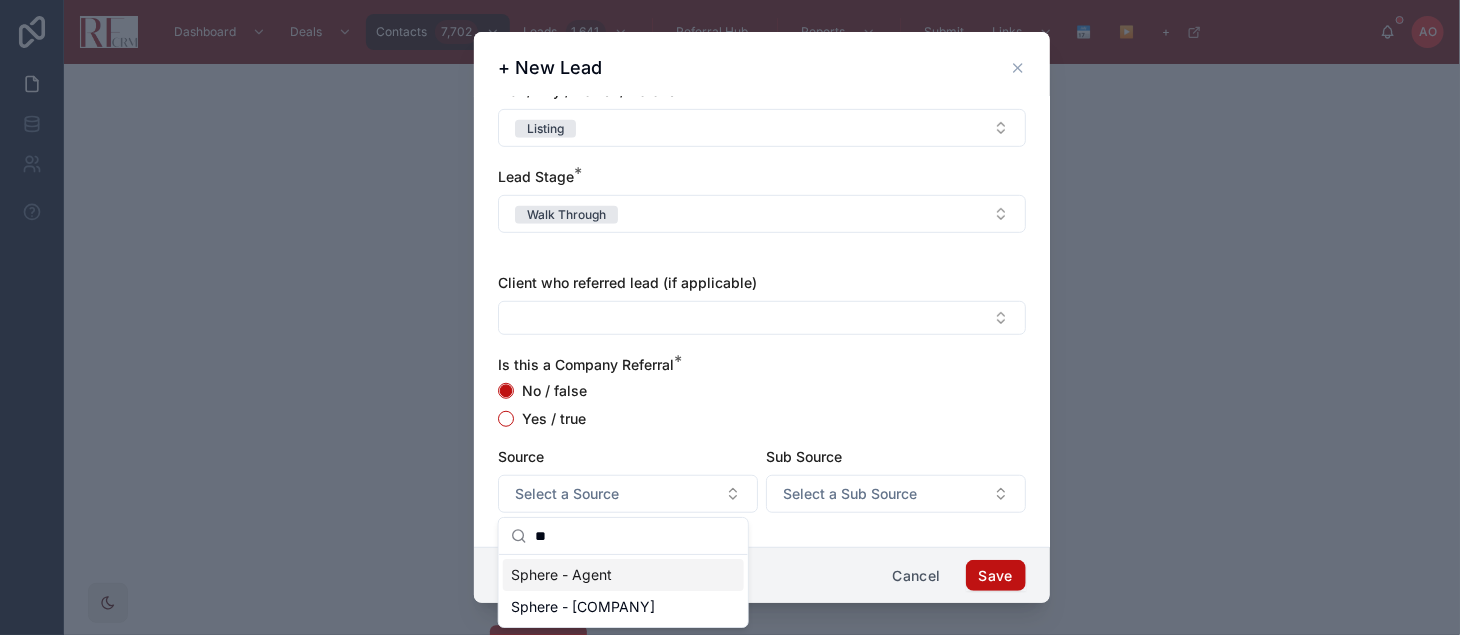 type on "**" 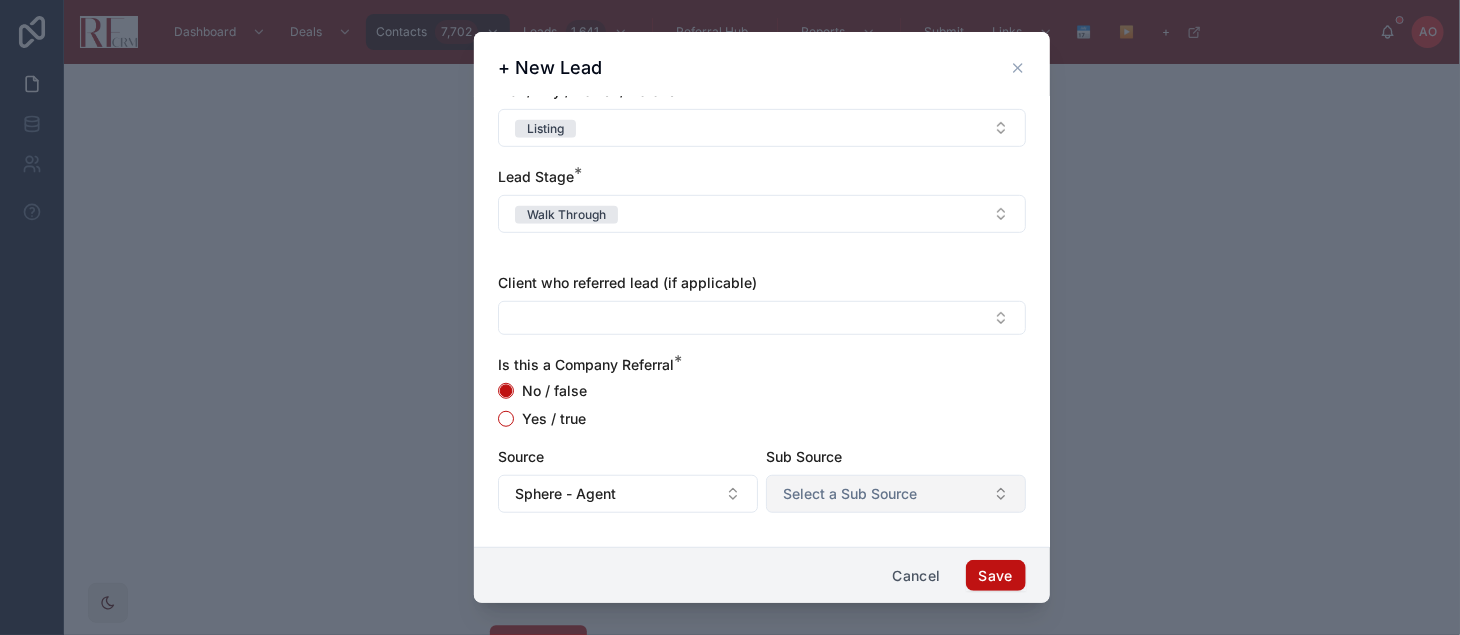 click on "Select a Sub Source" at bounding box center (850, 494) 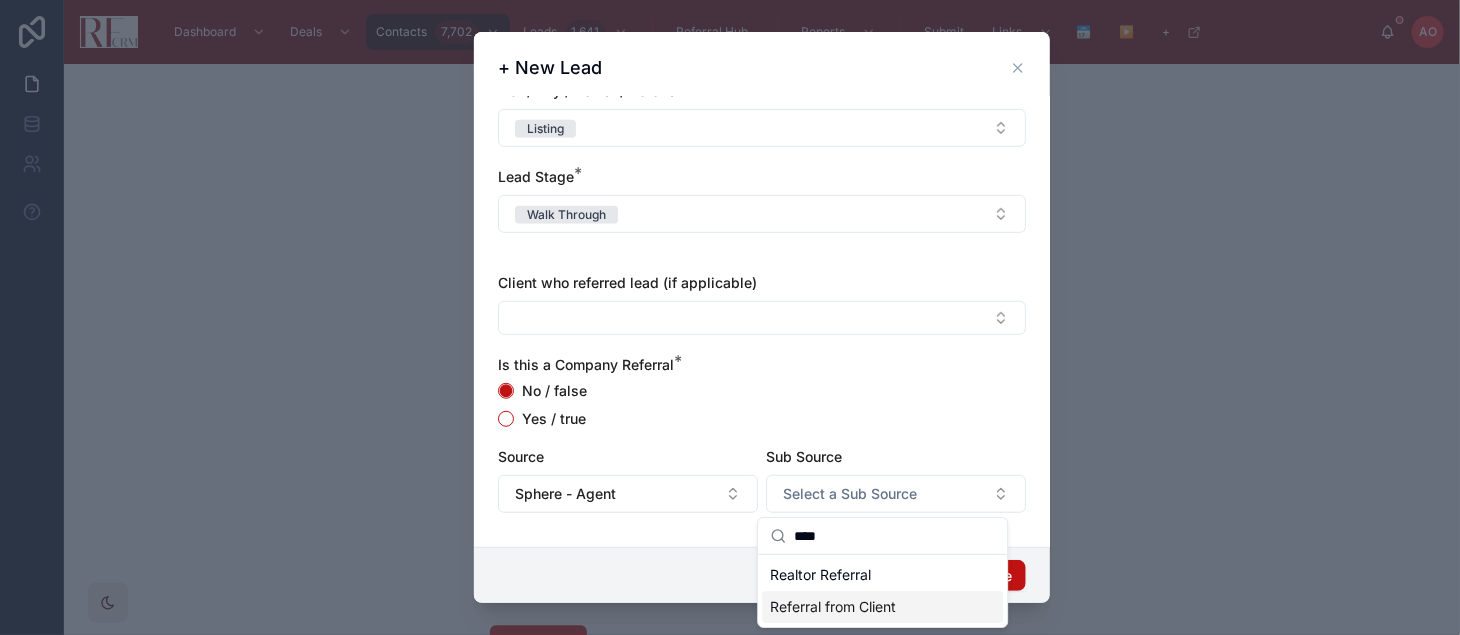 type on "****" 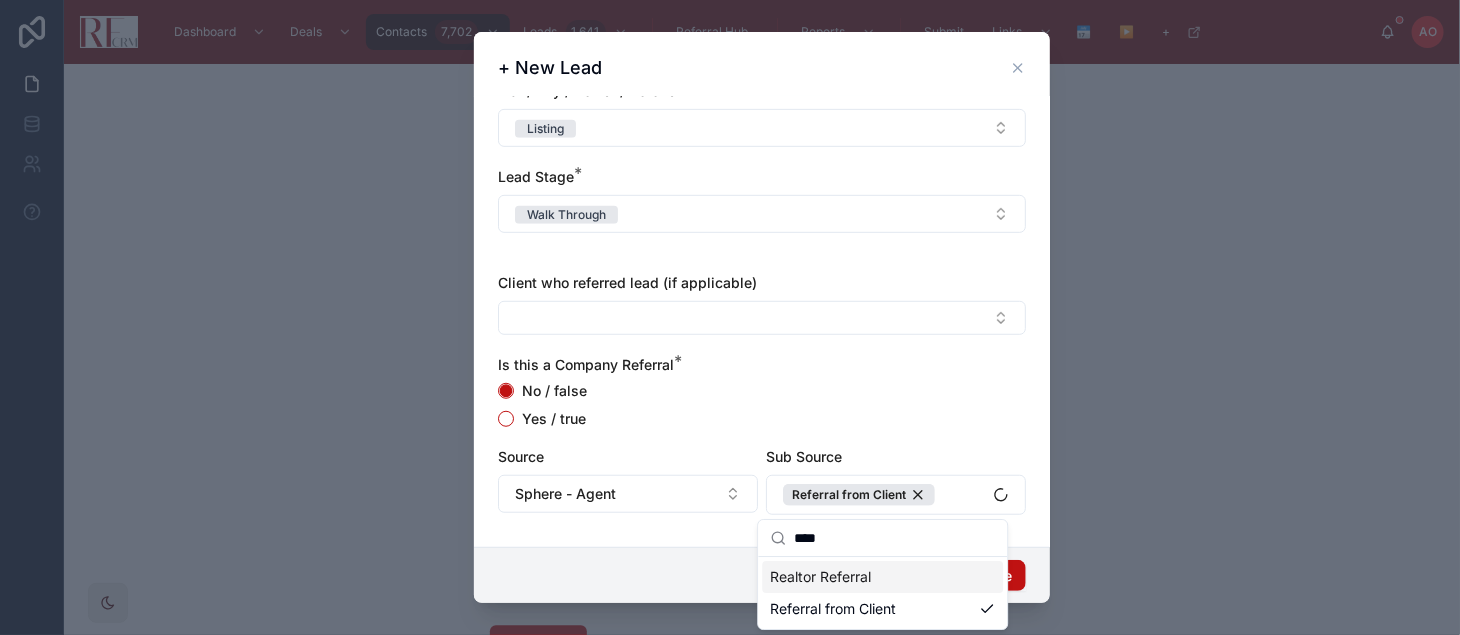 click on "Cancel Save" at bounding box center (762, 575) 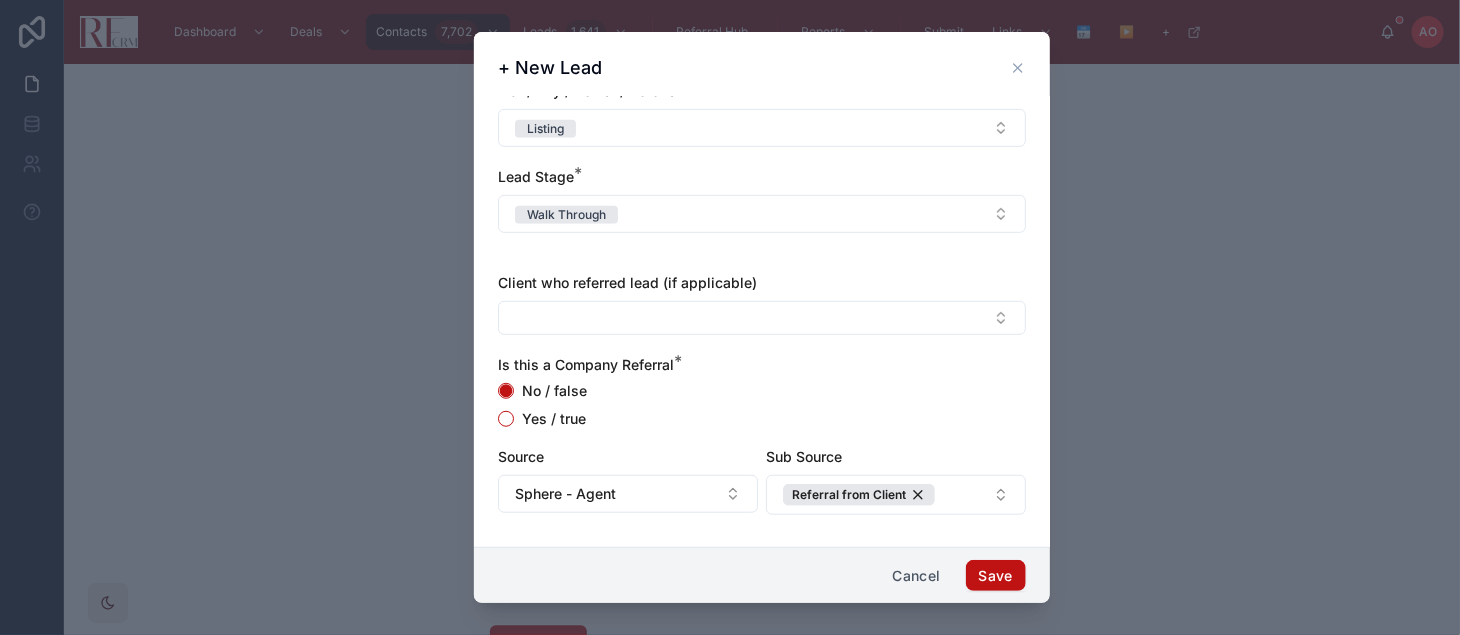 scroll, scrollTop: 555, scrollLeft: 0, axis: vertical 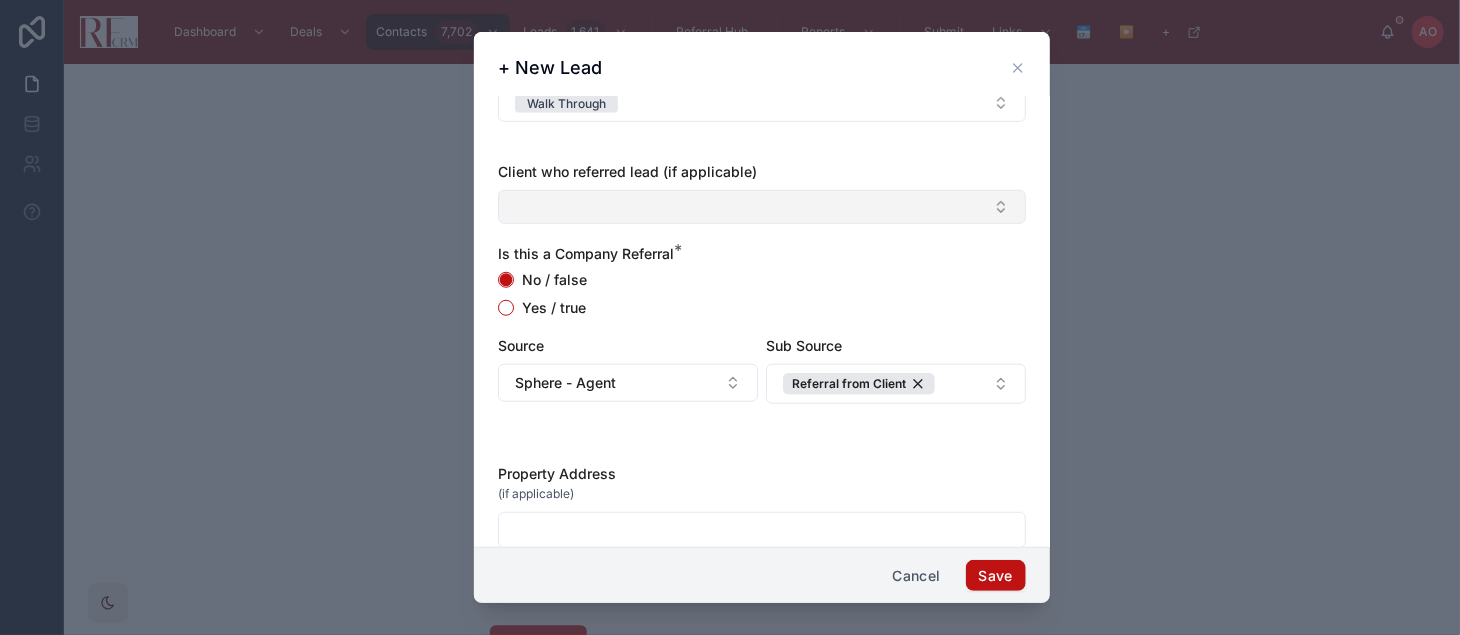 click at bounding box center (762, 207) 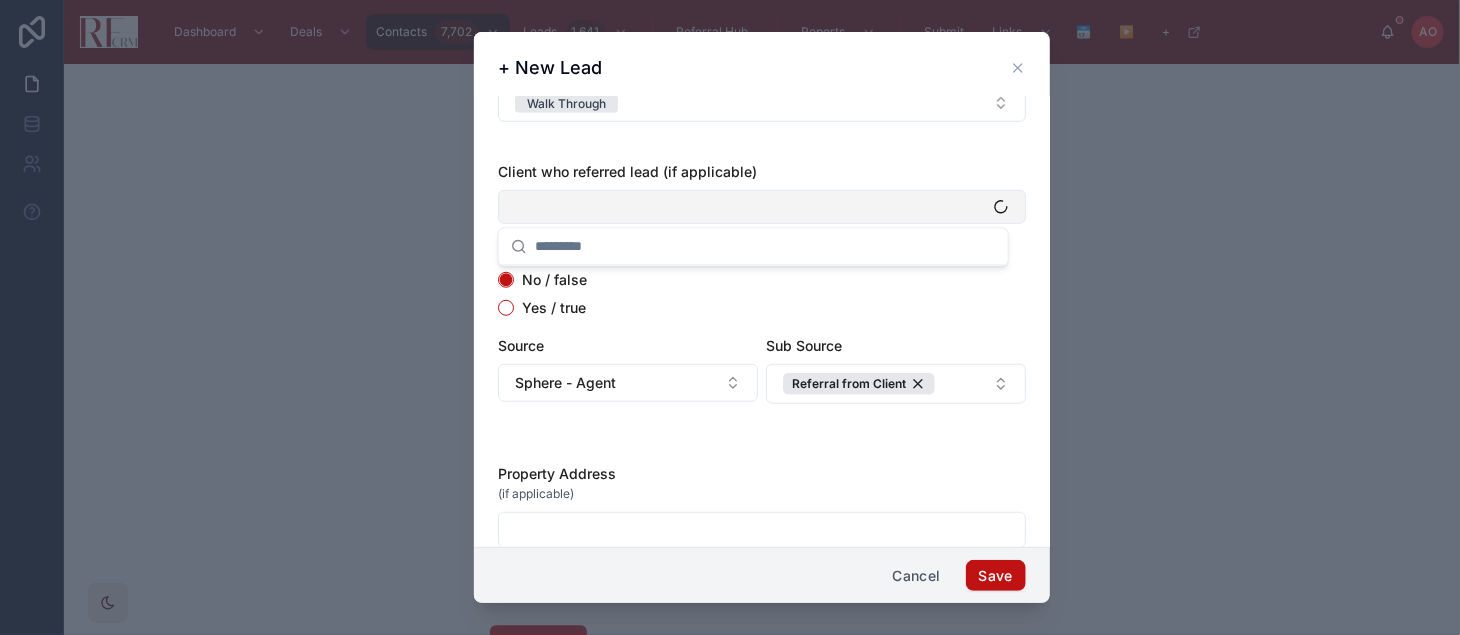 click at bounding box center (762, 207) 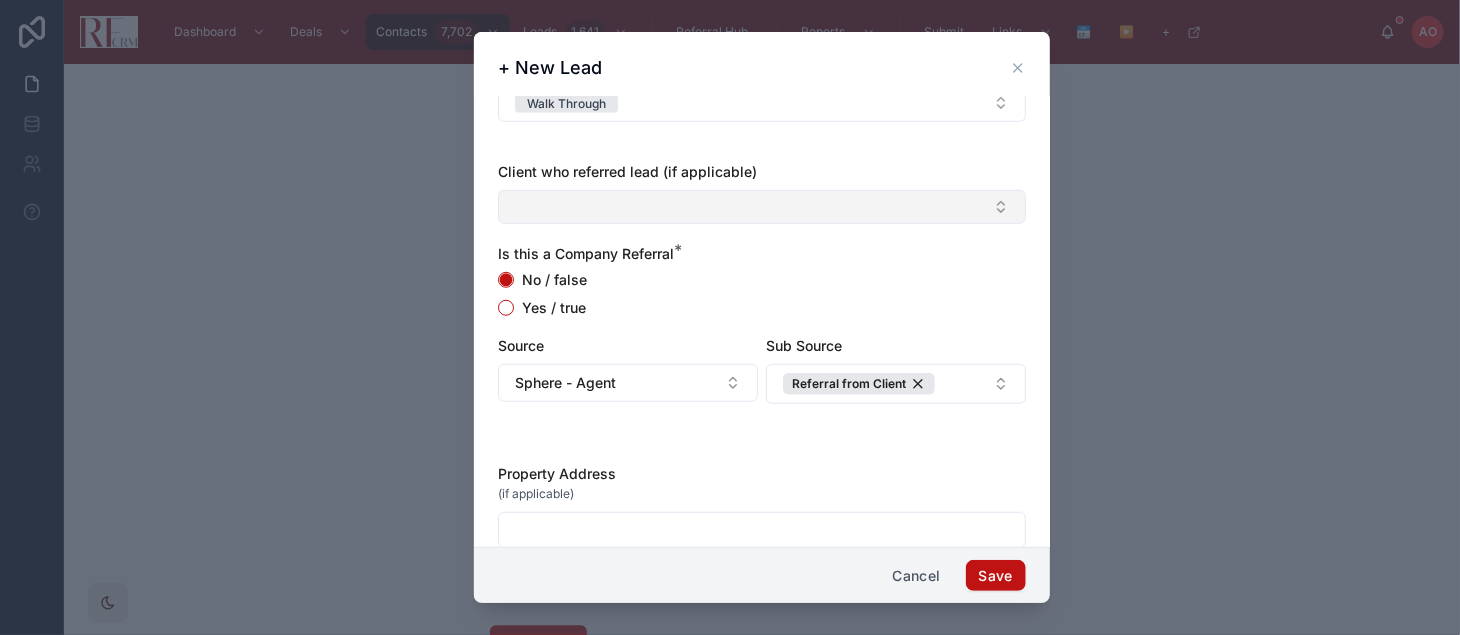 click at bounding box center (762, 207) 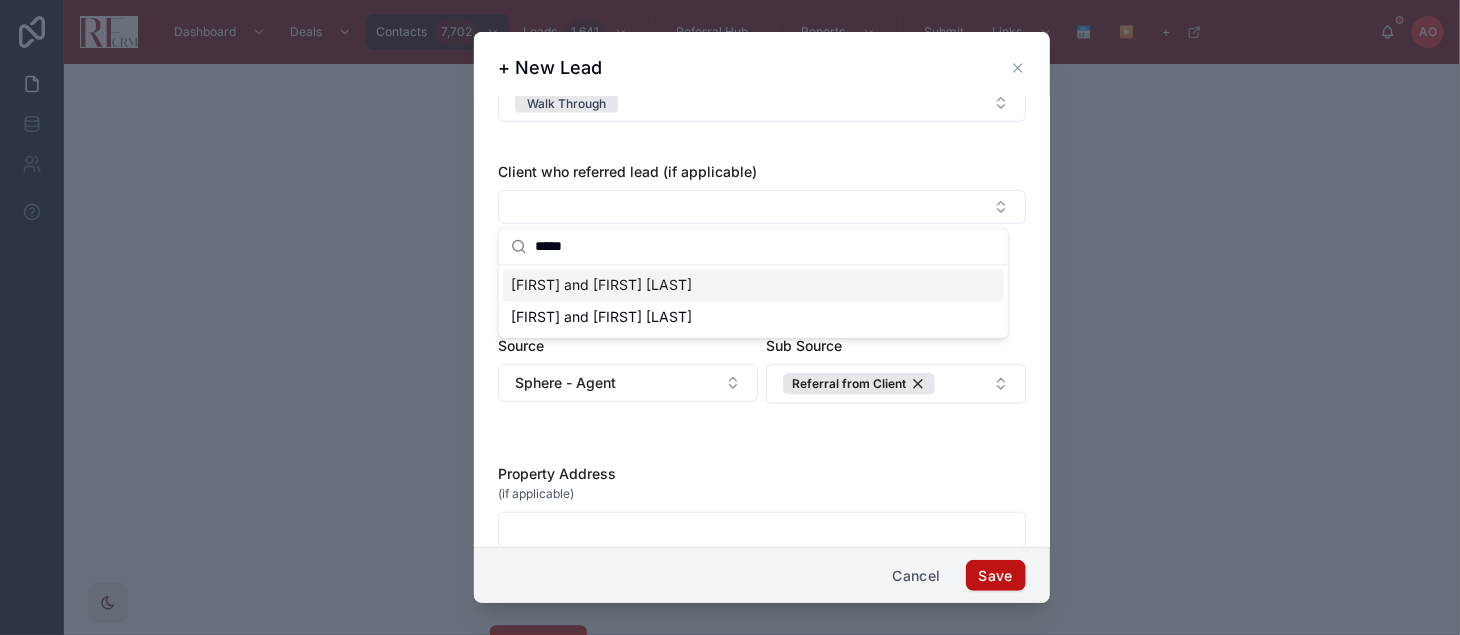 type on "*****" 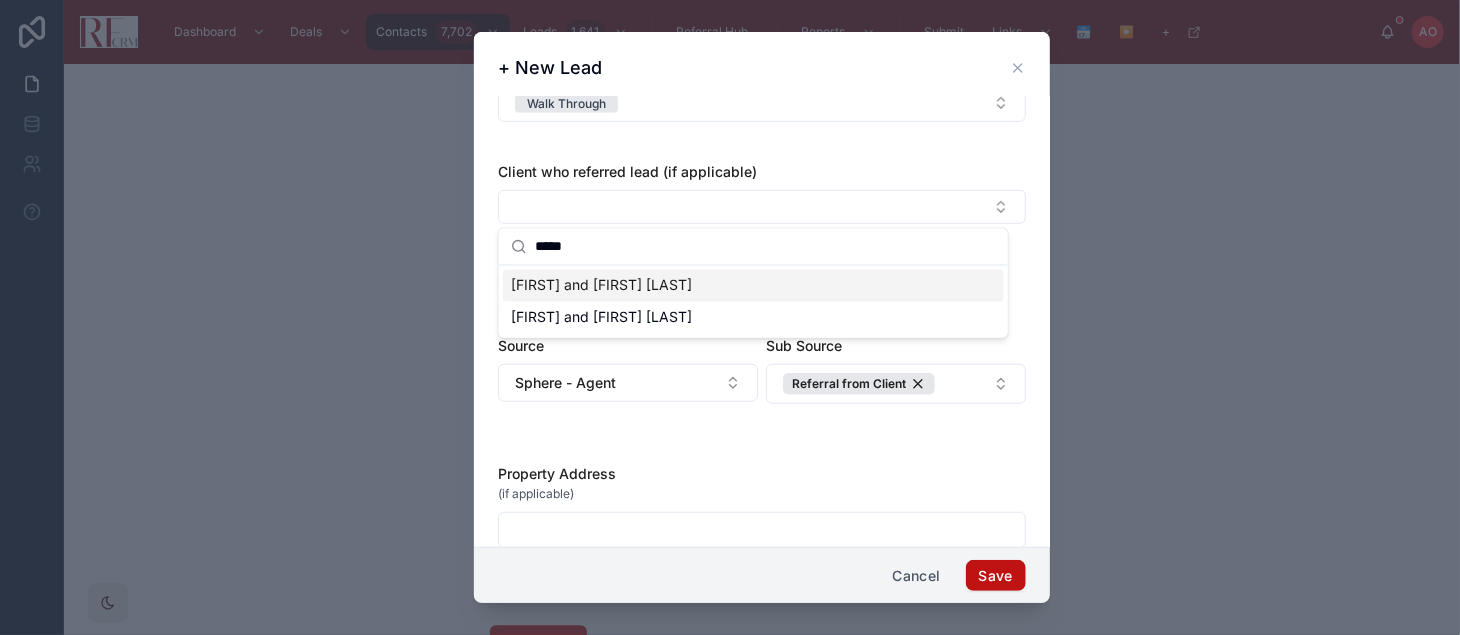 click on "[FIRST] and [LAST]" at bounding box center [601, 286] 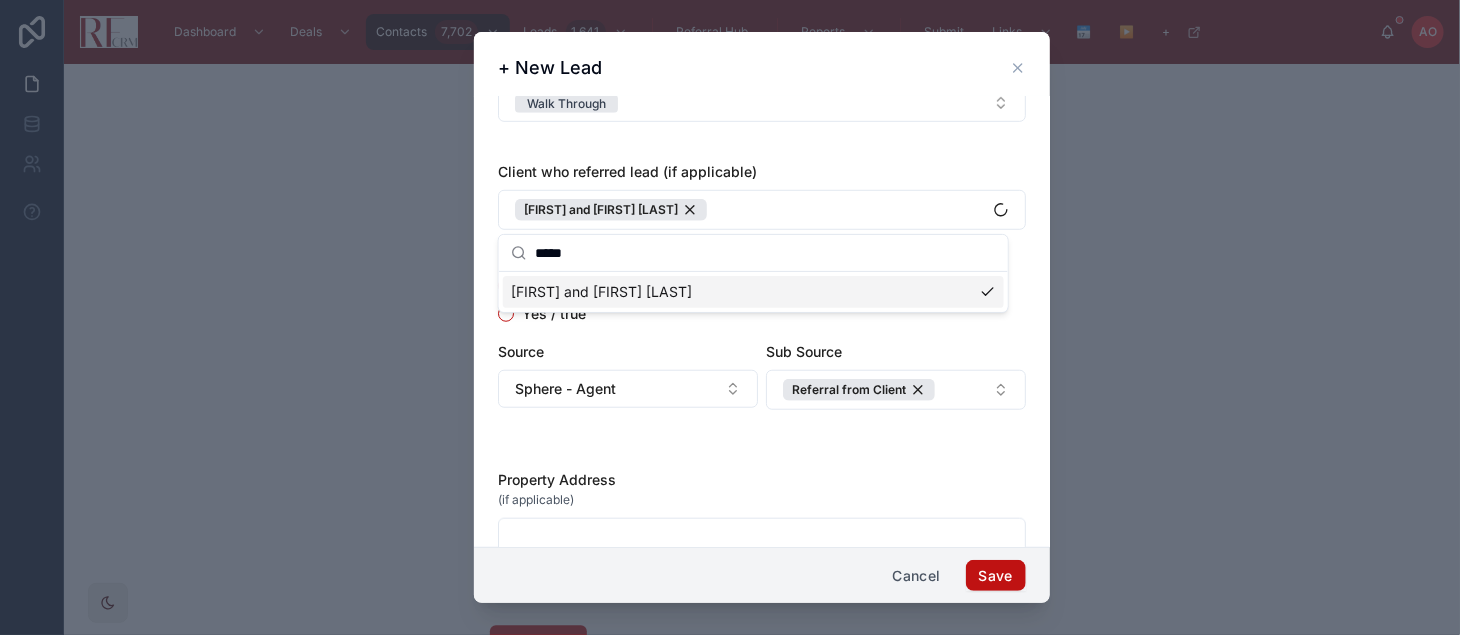 click on "Property Address" at bounding box center [762, 480] 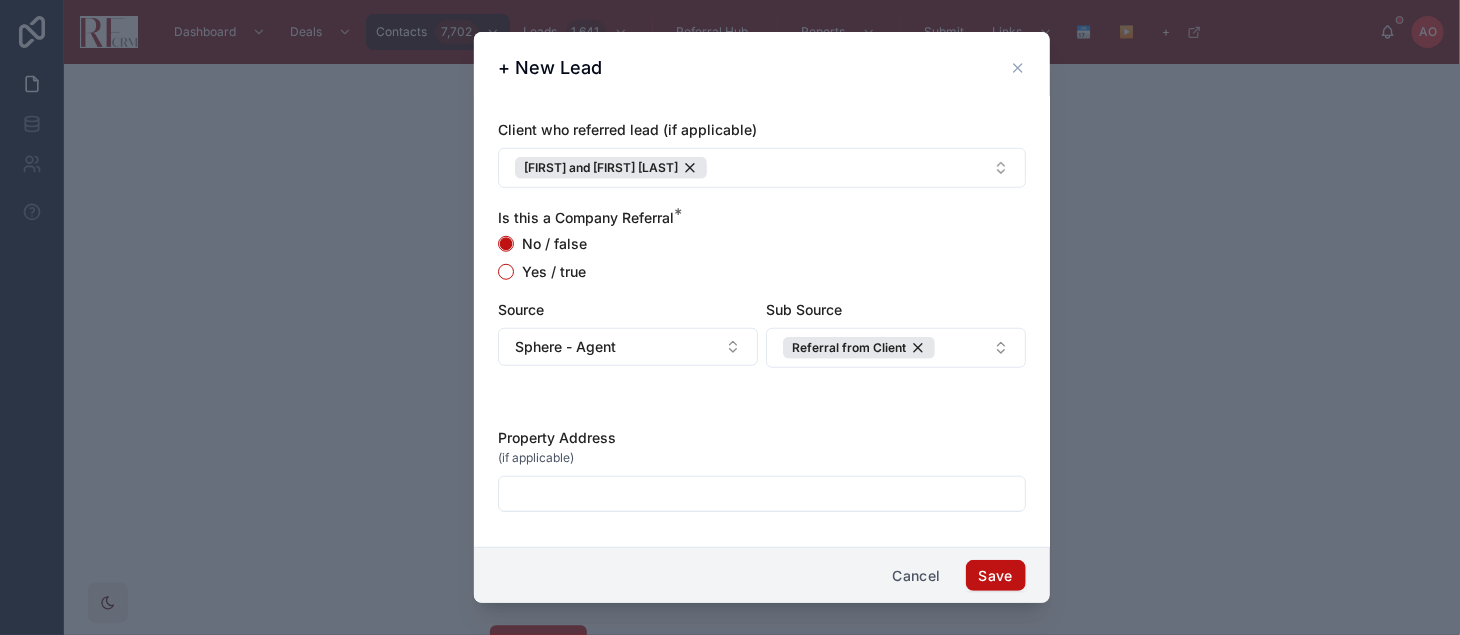 scroll, scrollTop: 598, scrollLeft: 0, axis: vertical 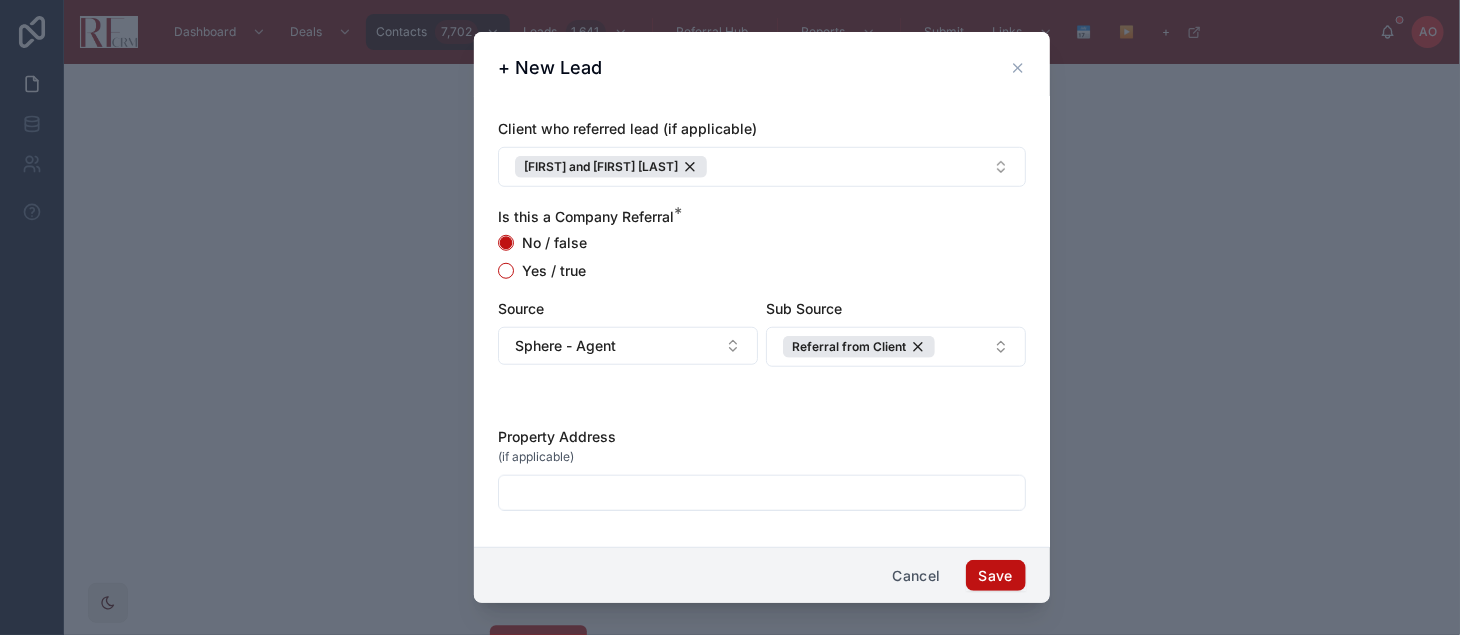 click at bounding box center (762, 493) 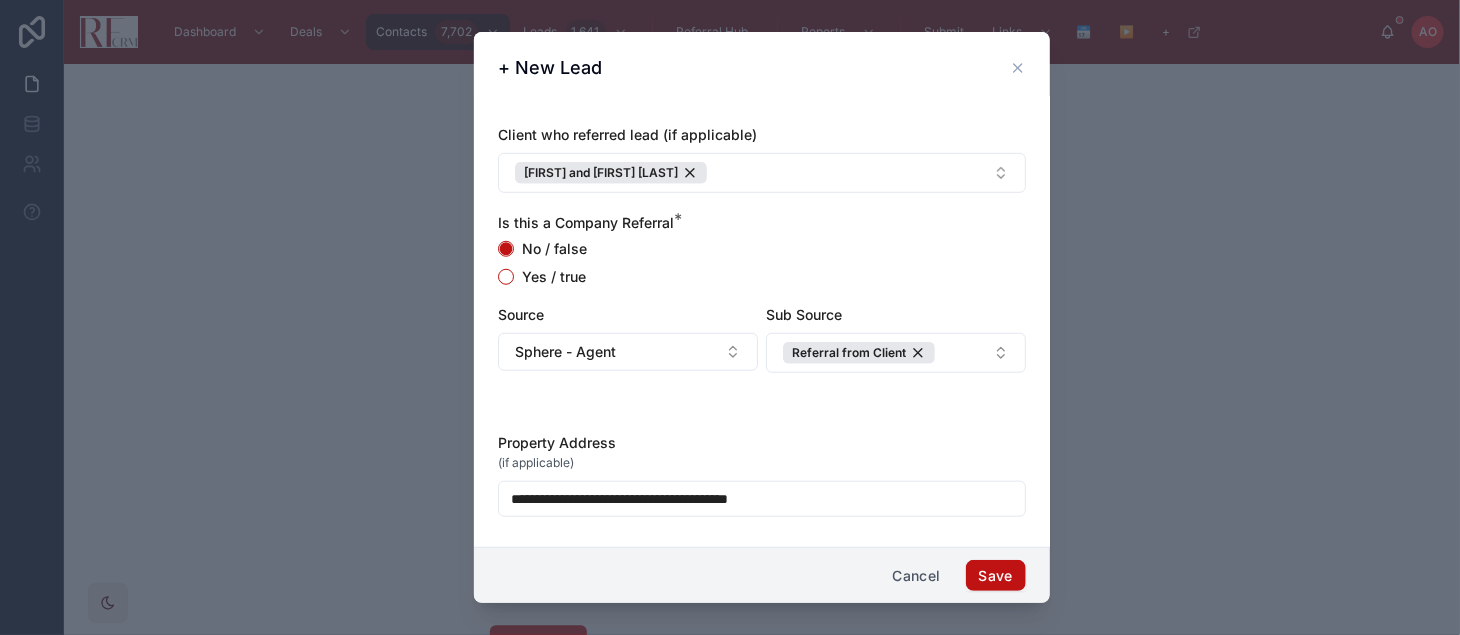 scroll, scrollTop: 598, scrollLeft: 0, axis: vertical 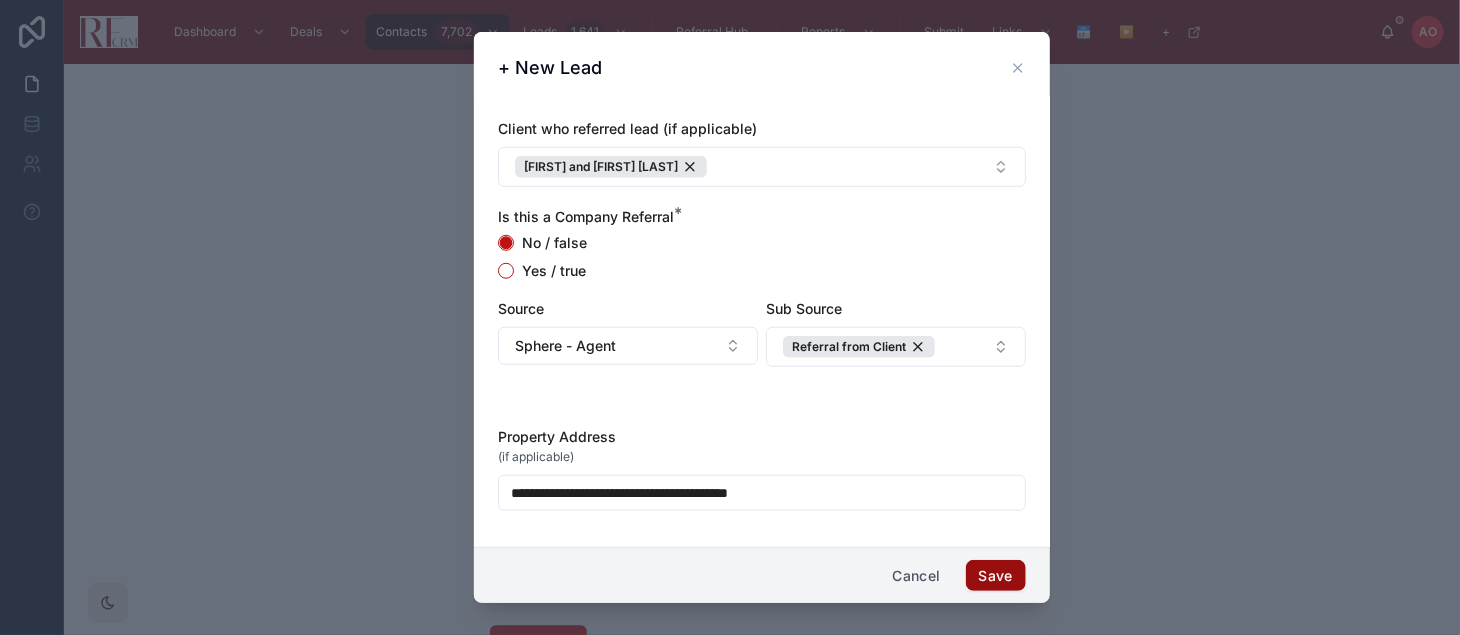 type on "**********" 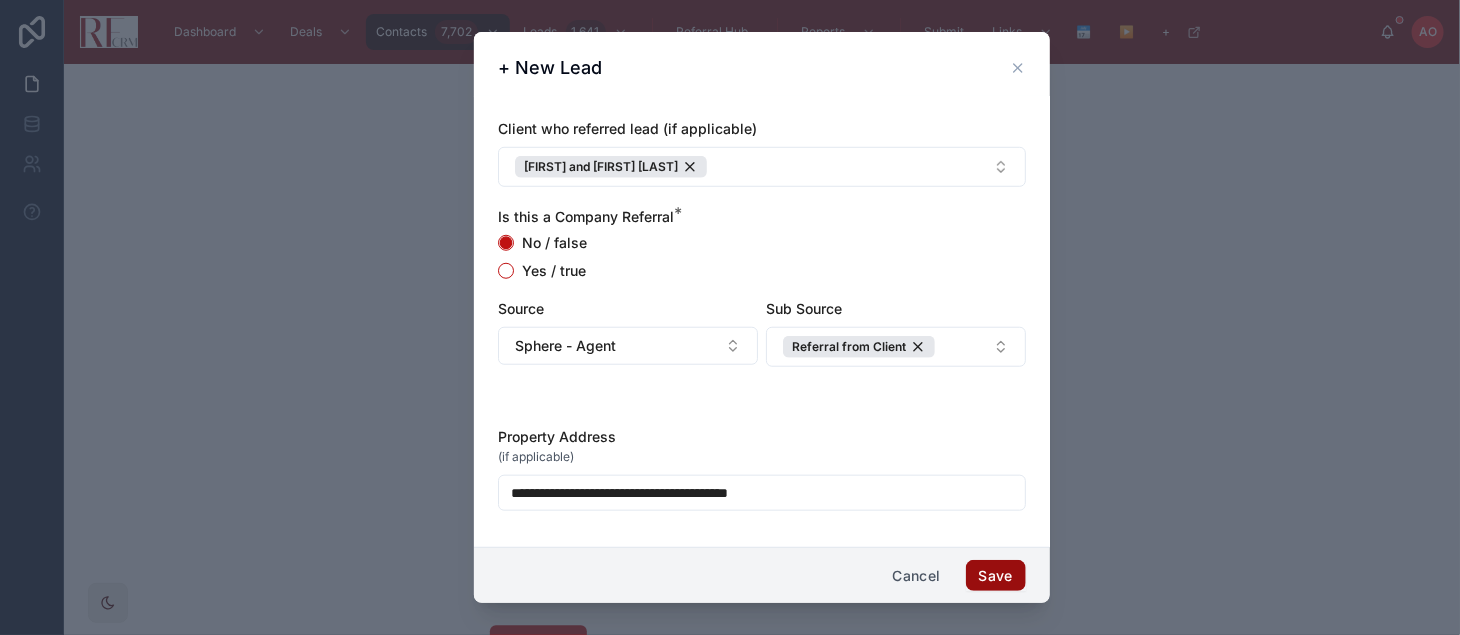 click on "Save" at bounding box center [996, 576] 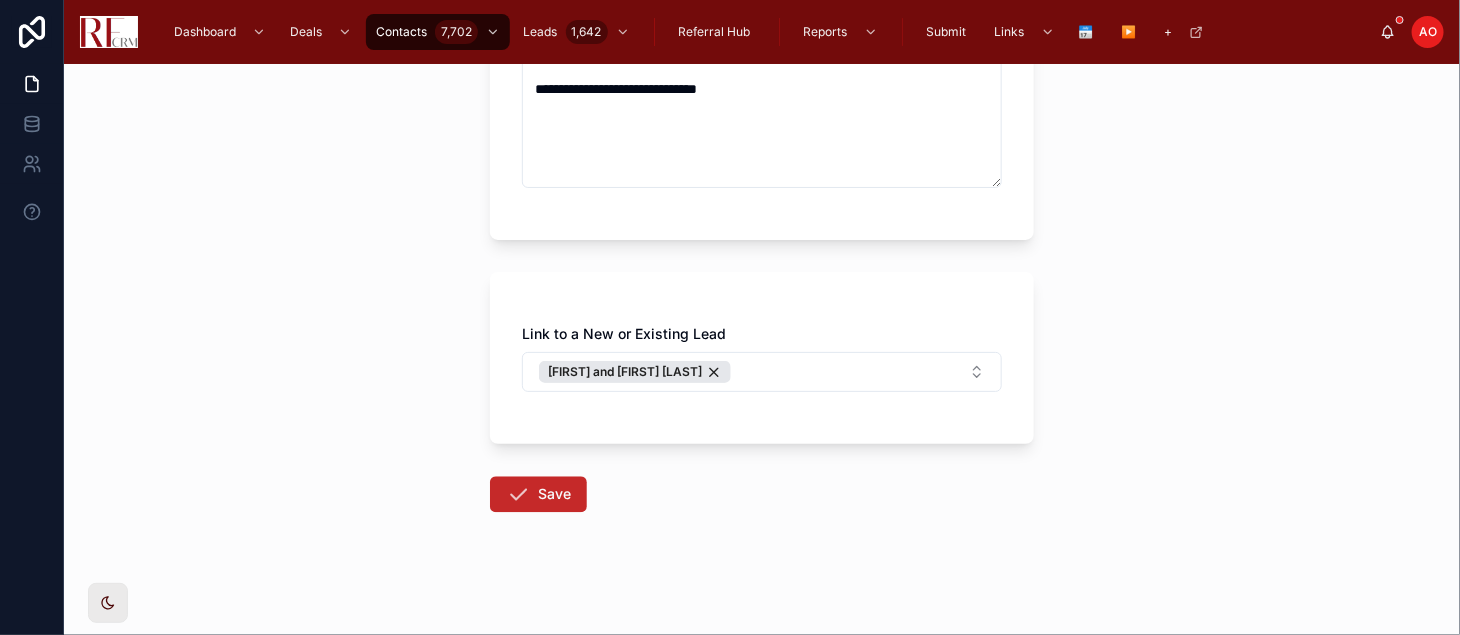 scroll, scrollTop: 1737, scrollLeft: 0, axis: vertical 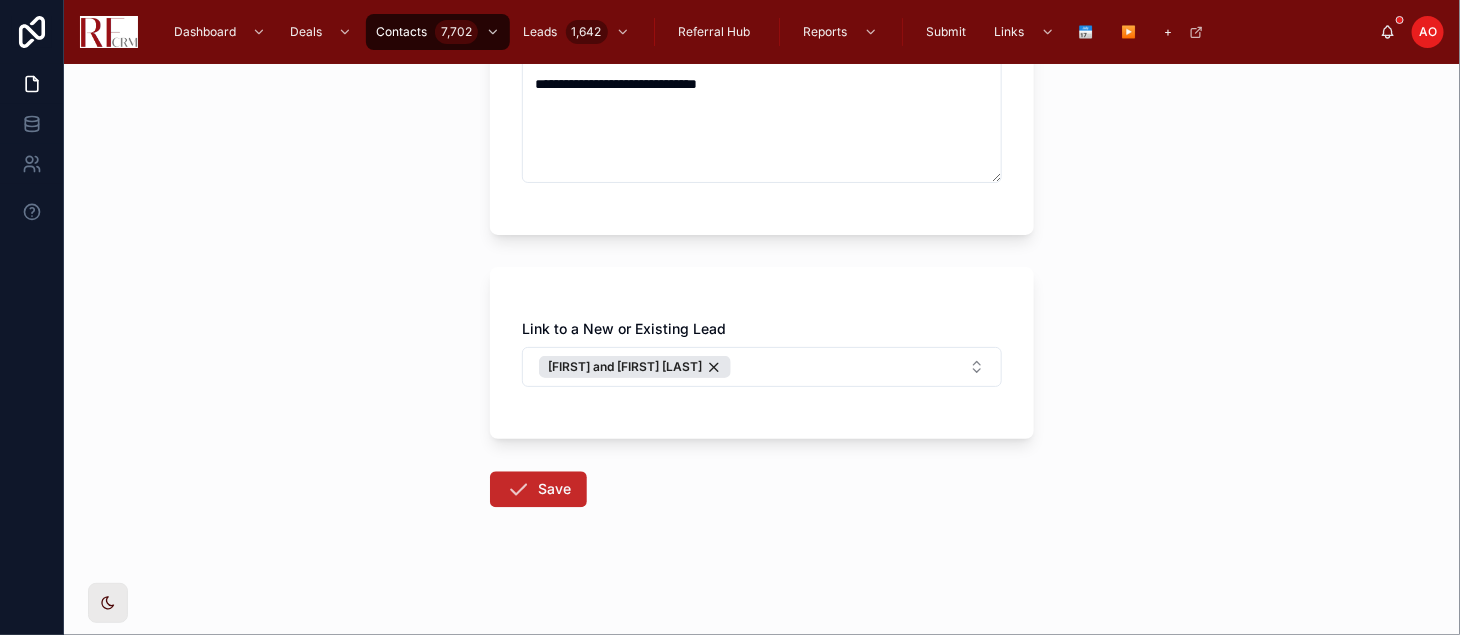 click at bounding box center (518, 489) 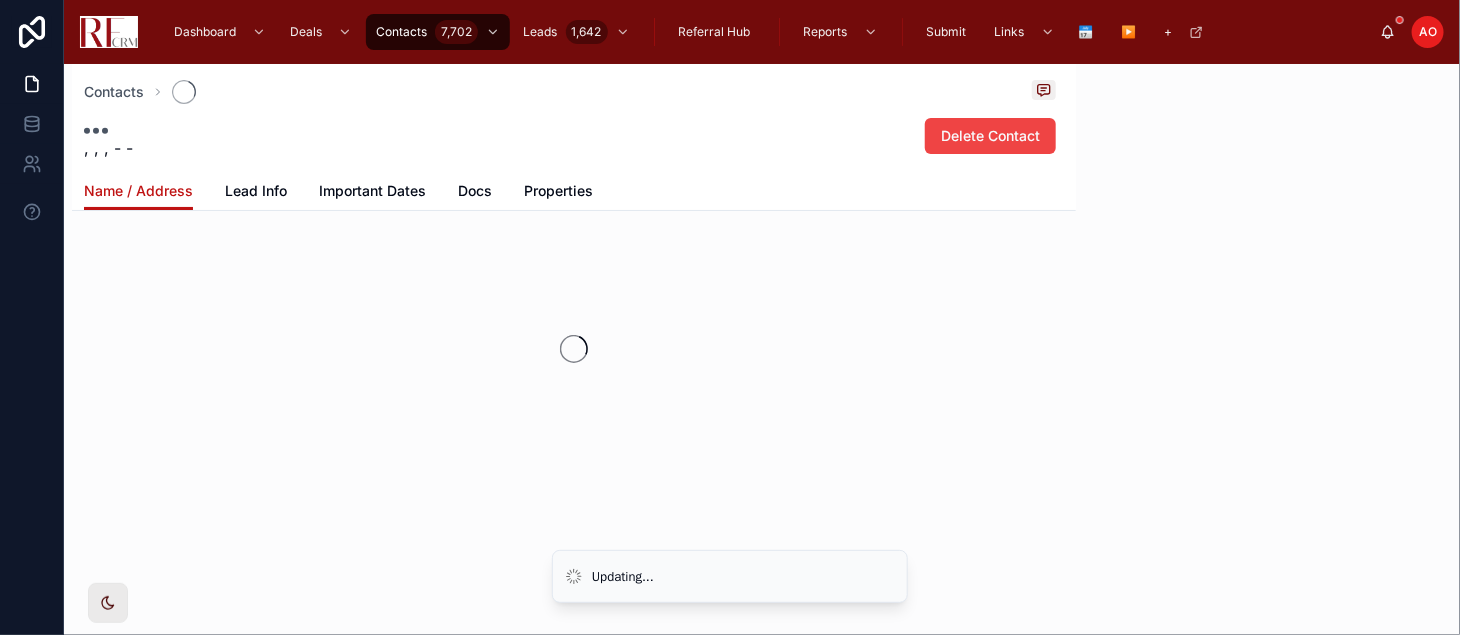 scroll, scrollTop: 42, scrollLeft: 0, axis: vertical 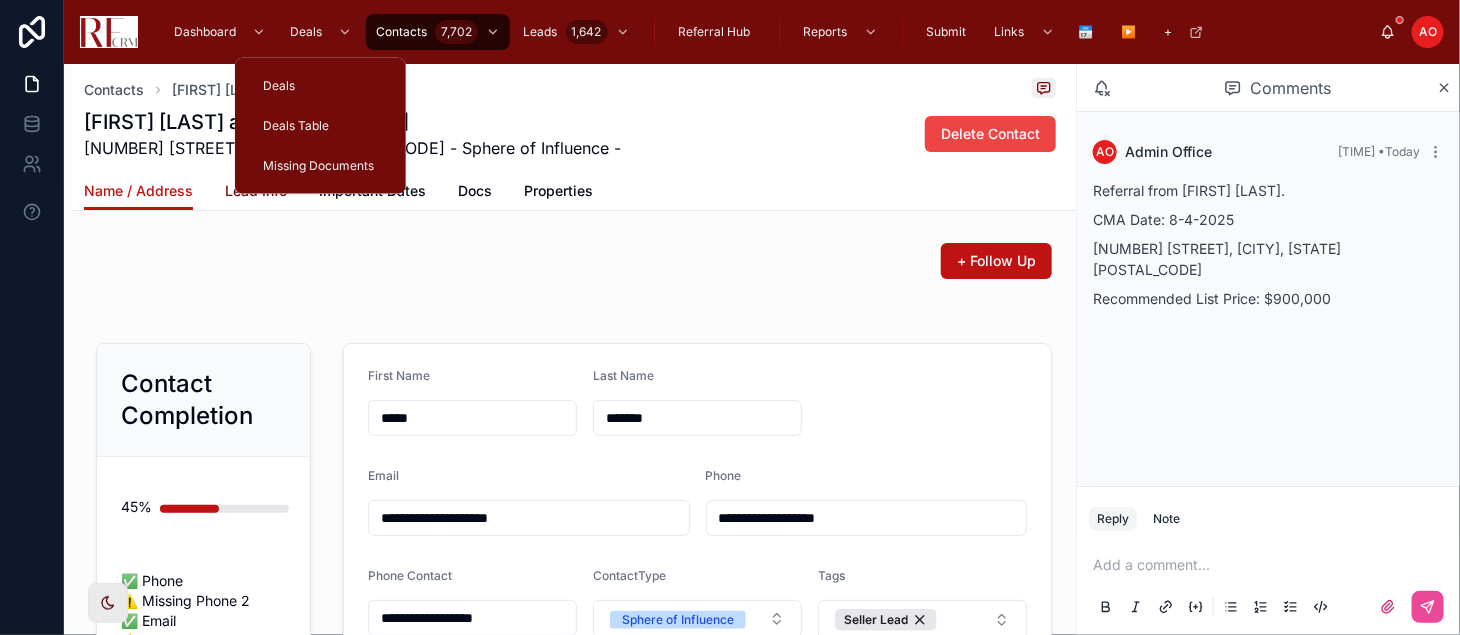 type on "**" 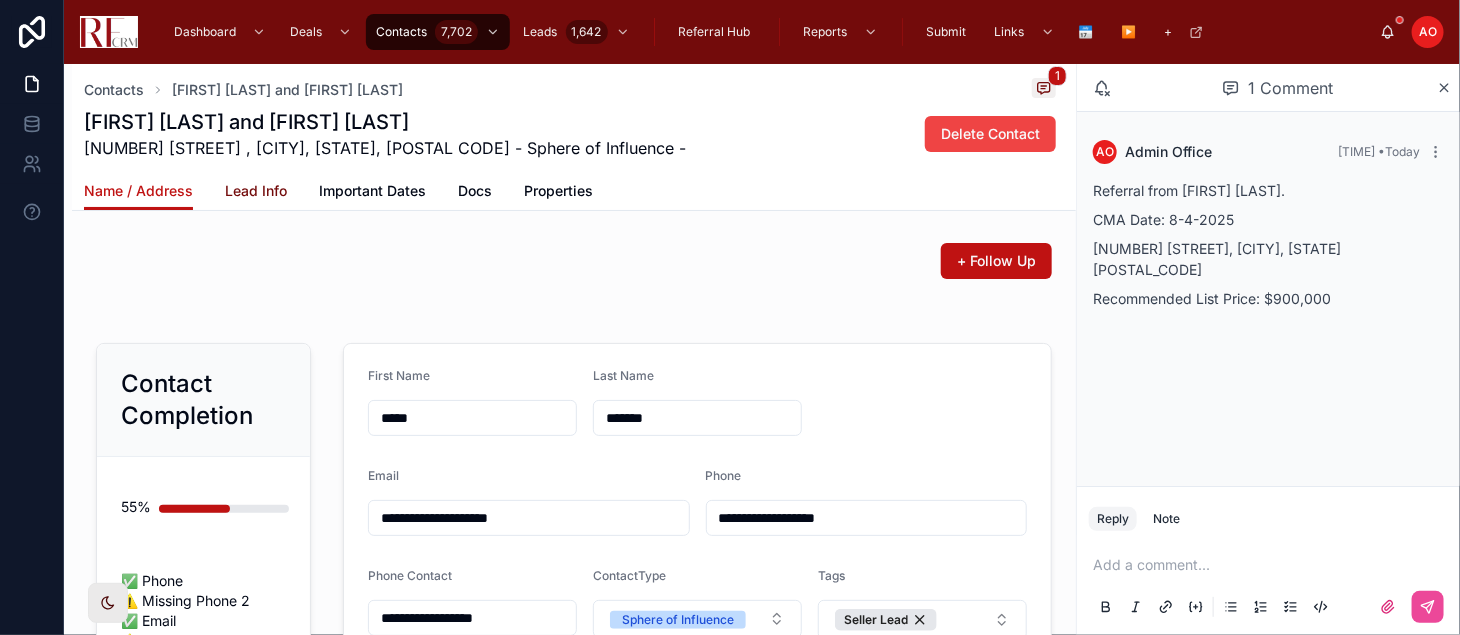 click on "Lead Info" at bounding box center (256, 191) 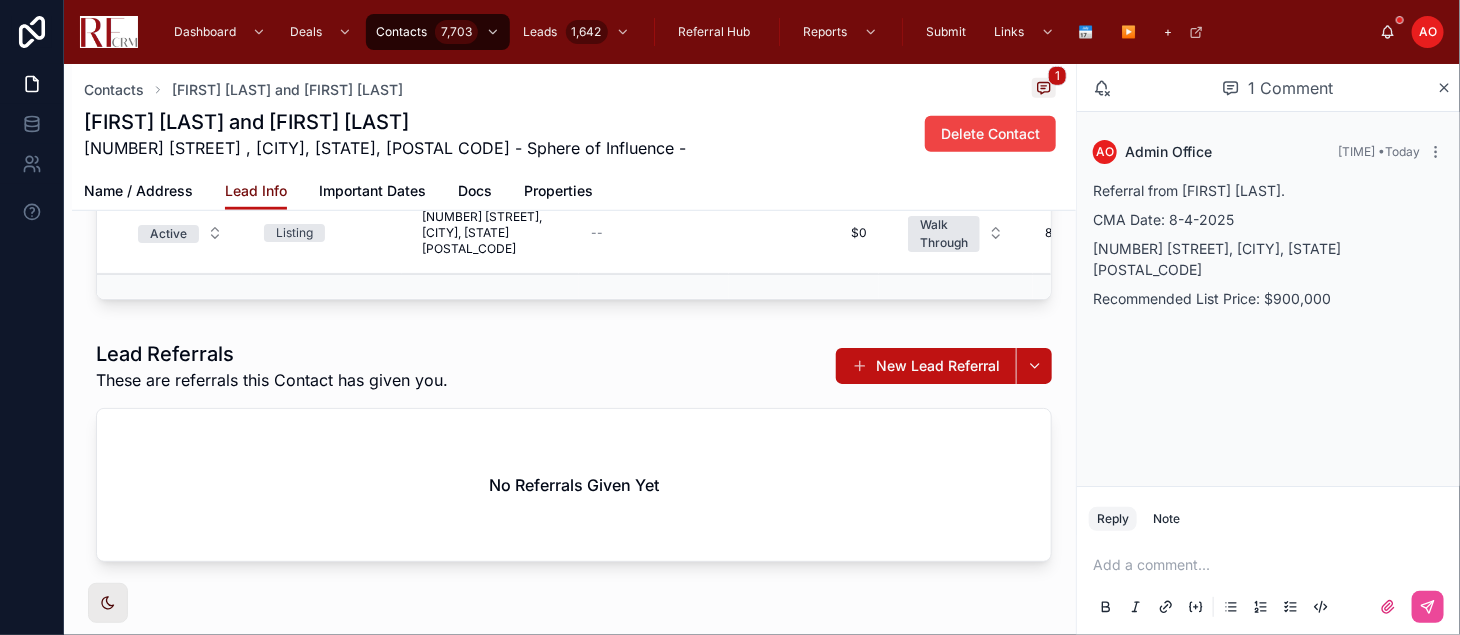 scroll, scrollTop: 555, scrollLeft: 0, axis: vertical 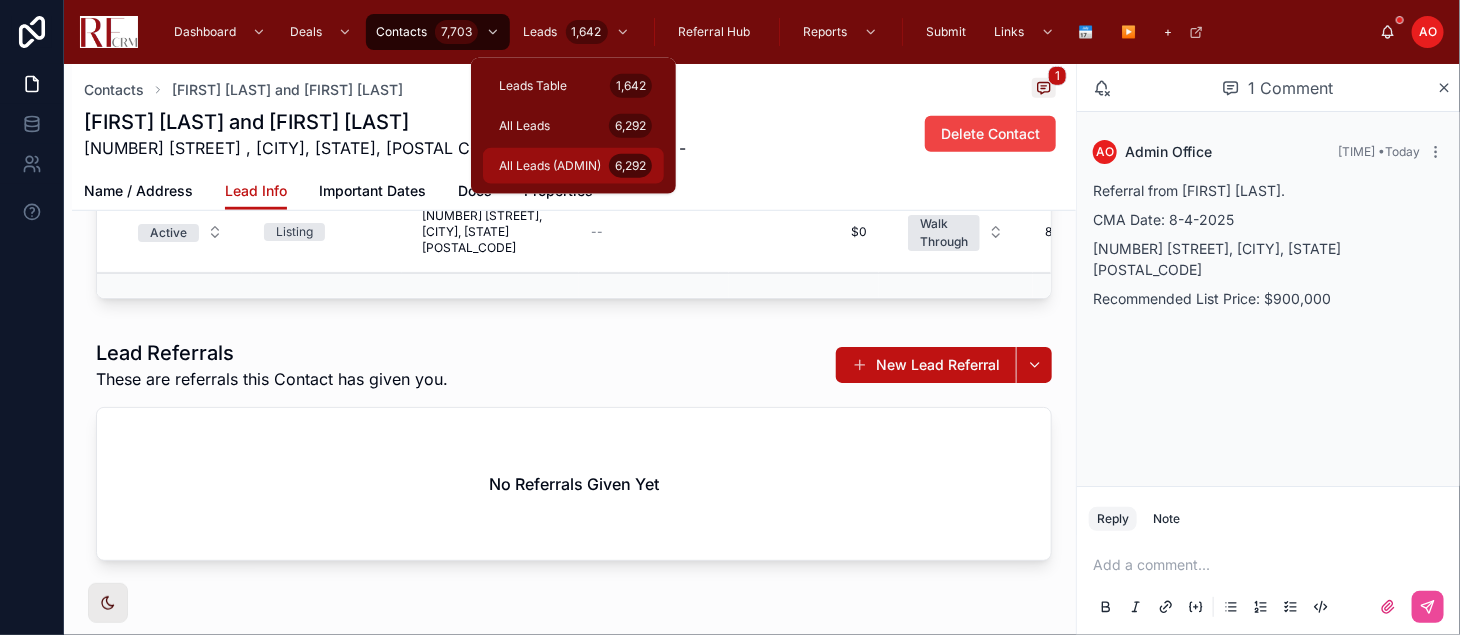 click on "All Leads (ADMIN)" at bounding box center [550, 166] 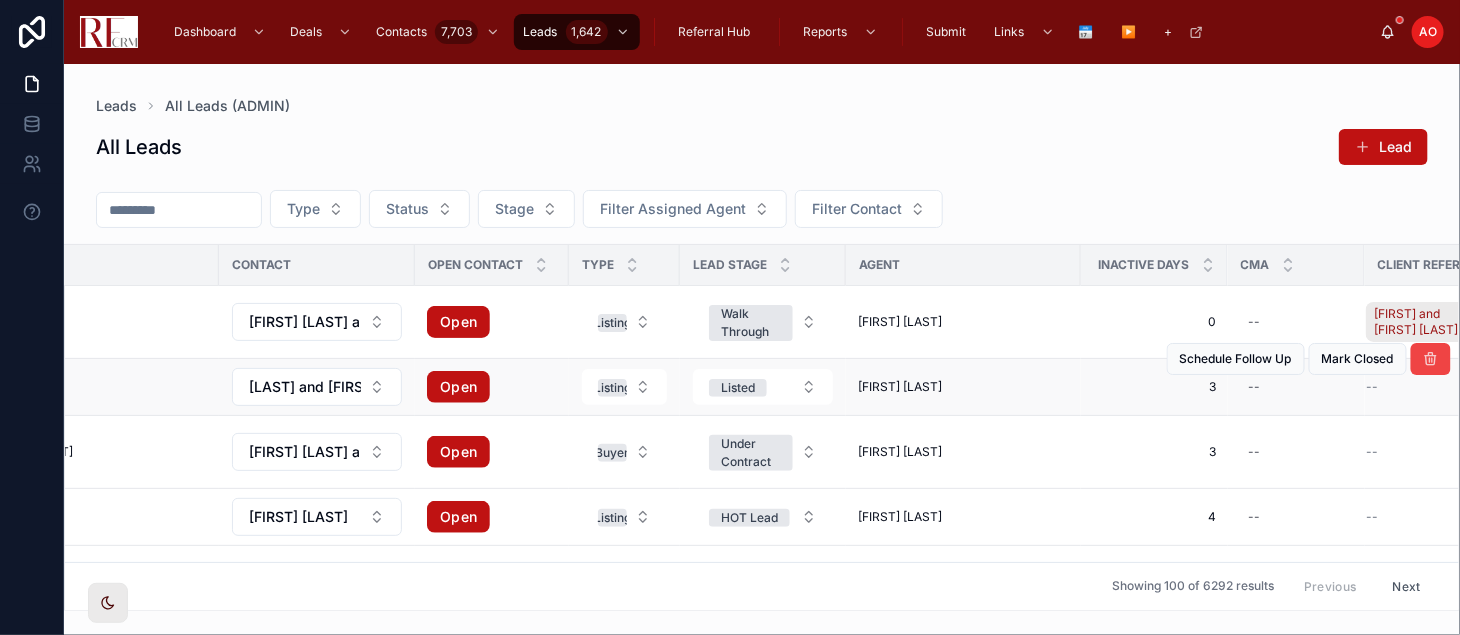 scroll, scrollTop: 0, scrollLeft: 470, axis: horizontal 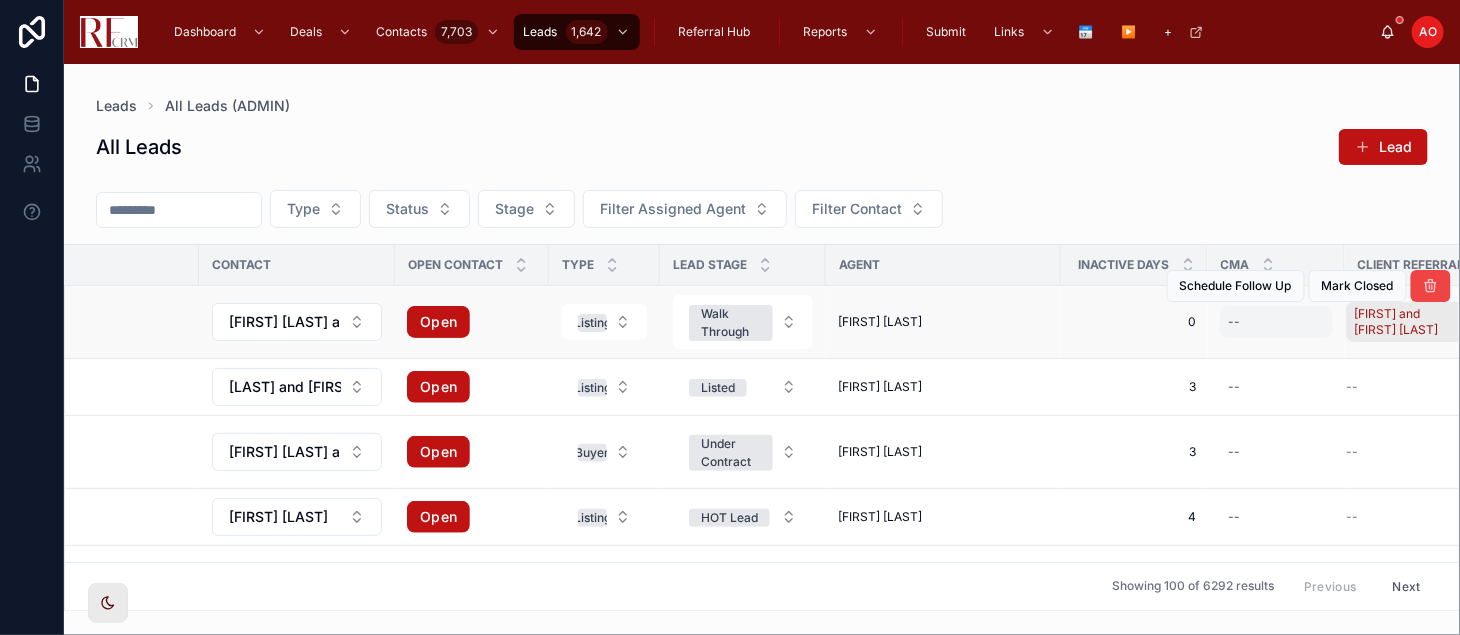 click on "--" at bounding box center [1276, 322] 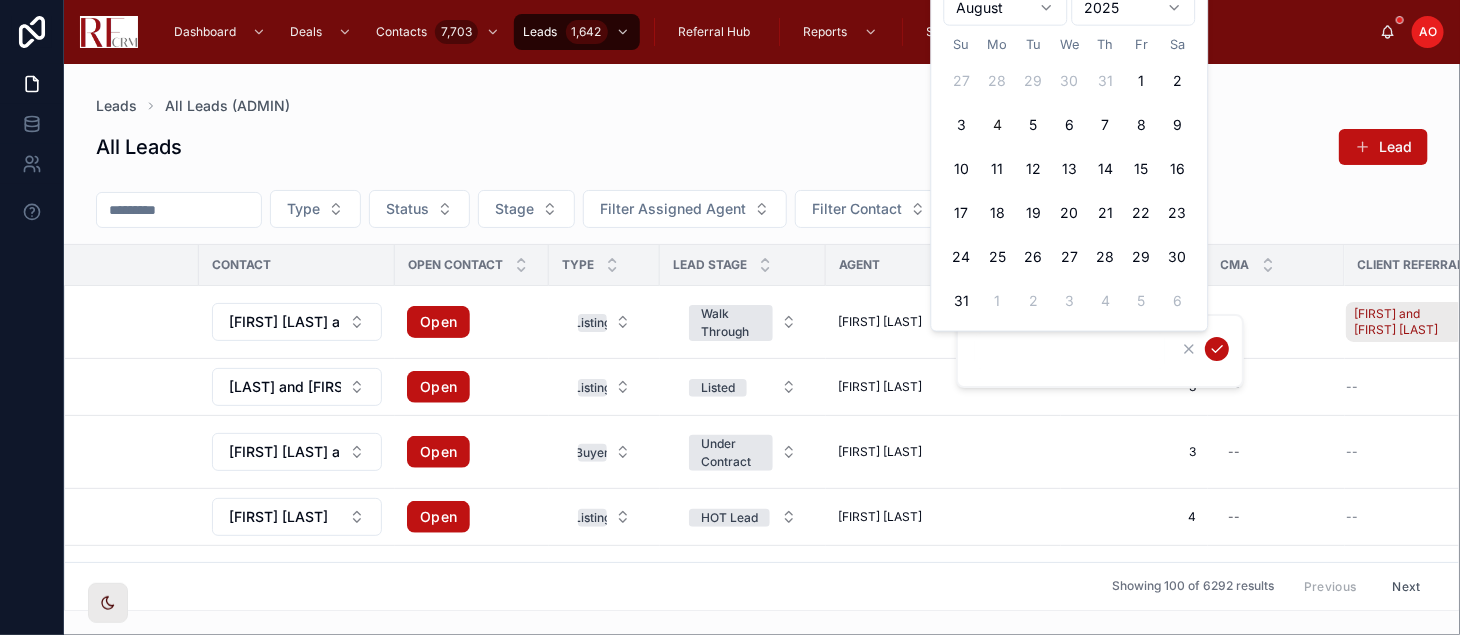 click on "4" at bounding box center (998, 125) 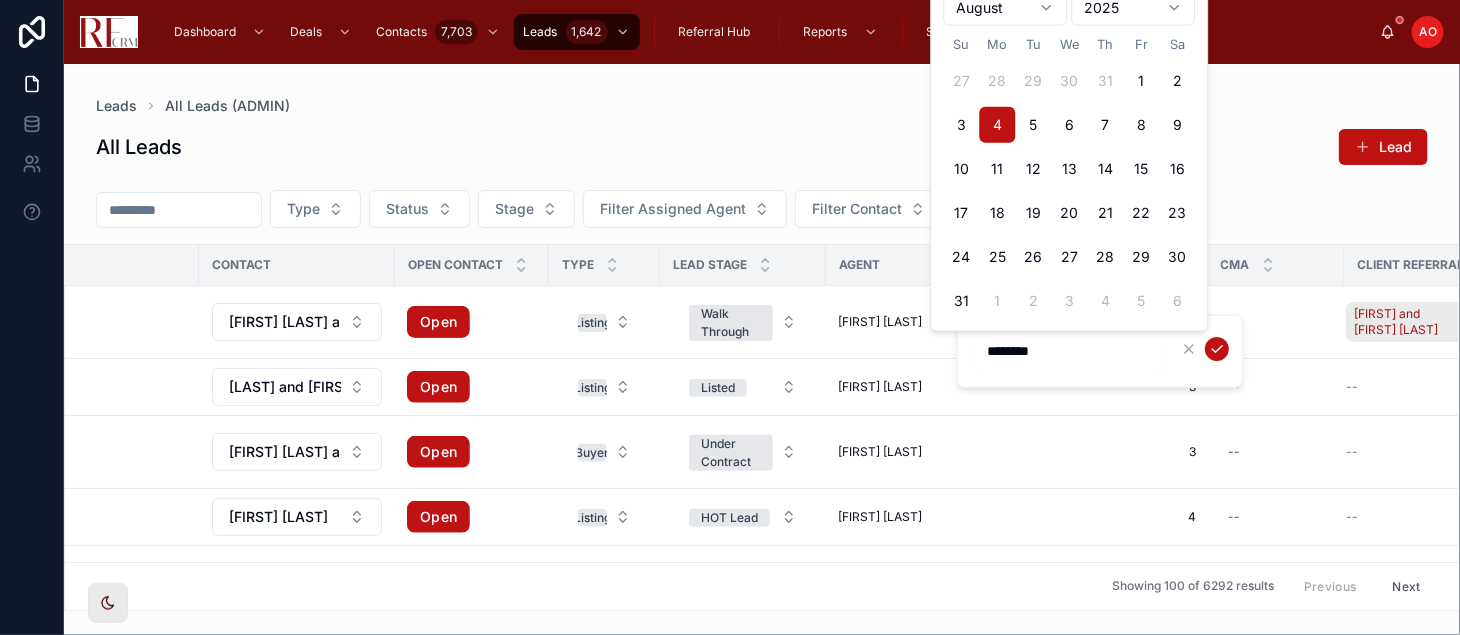 type on "********" 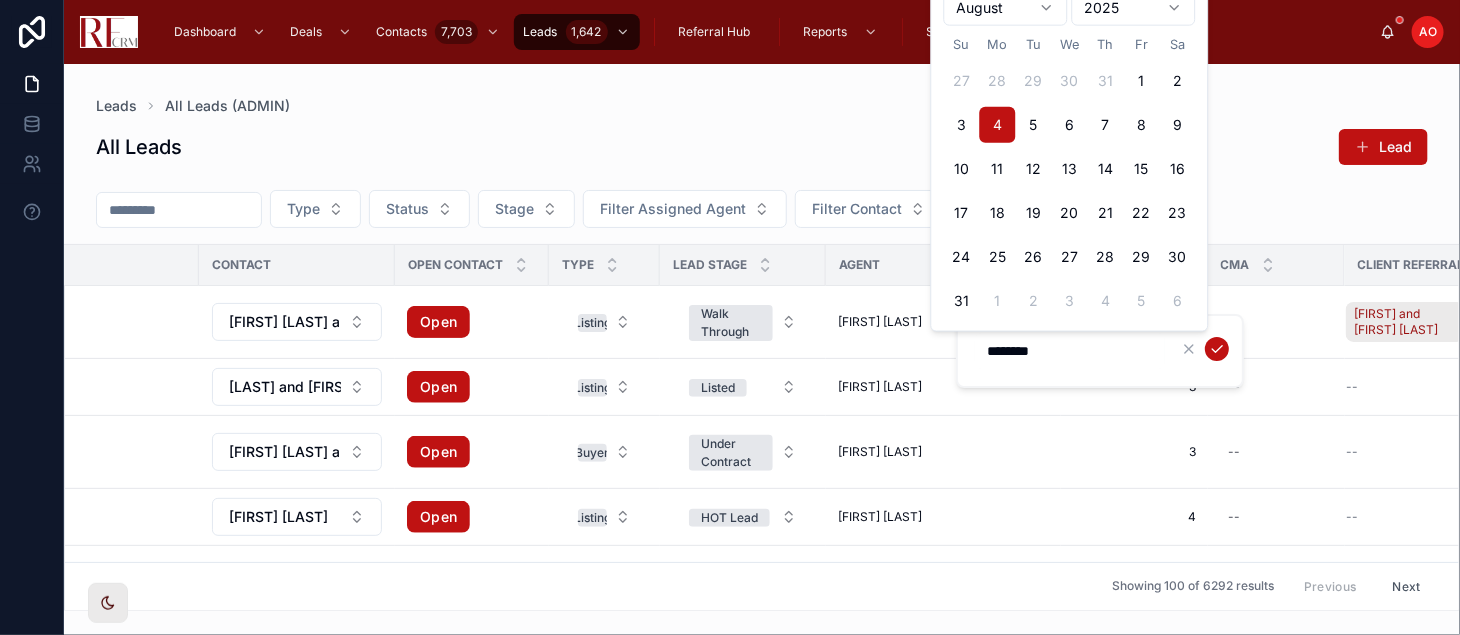 click at bounding box center (1203, 349) 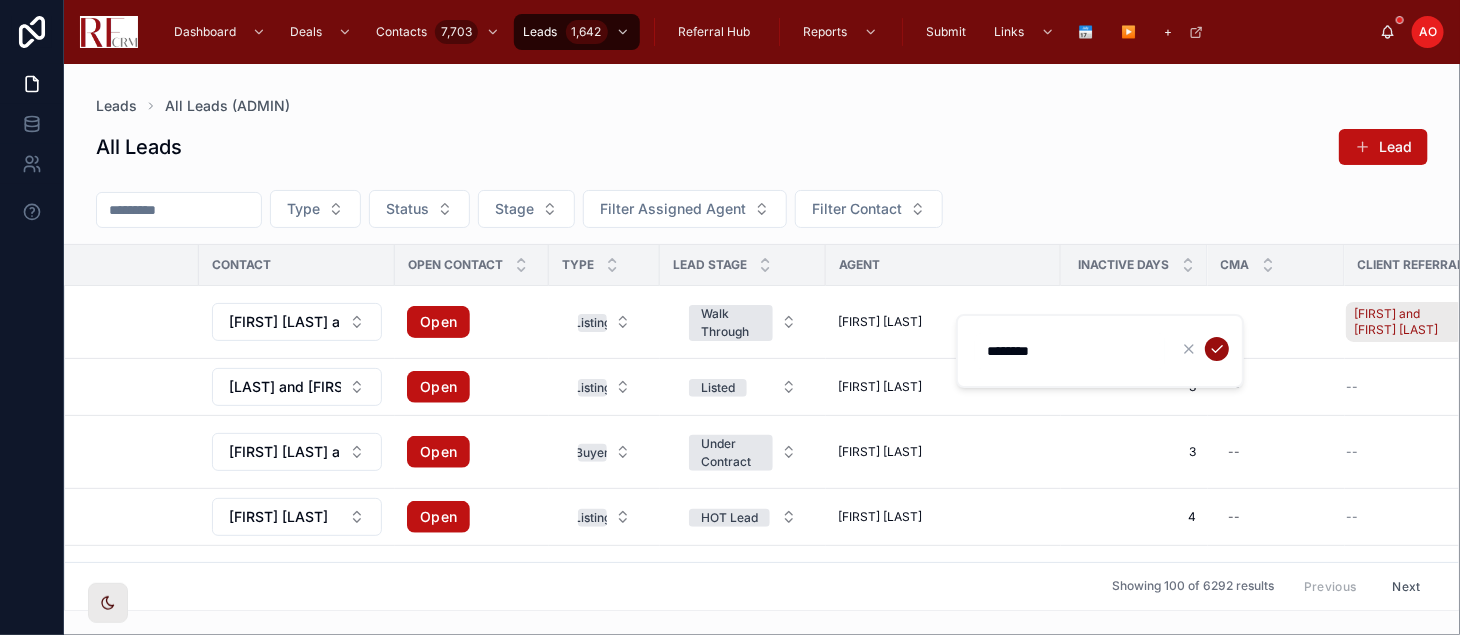 click 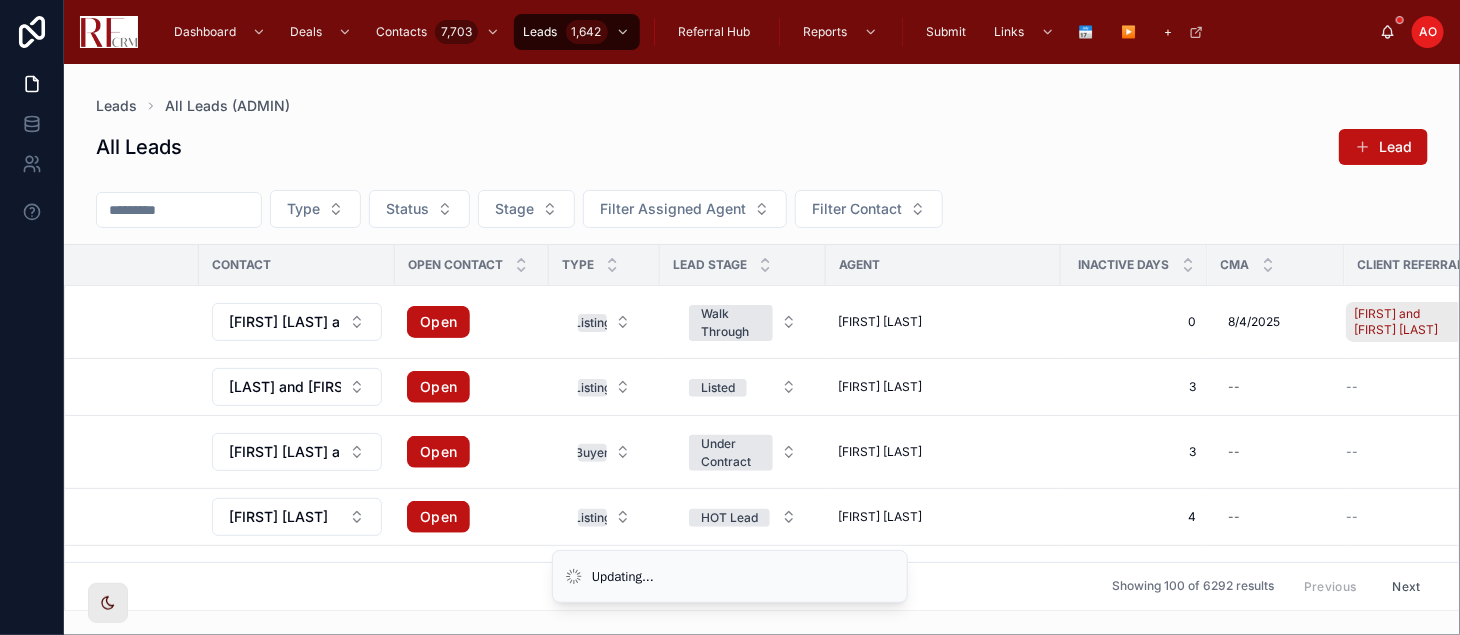 click on "All Leads Lead Type Status Stage Filter Assigned Agent Filter Contact Lead Date Status Lead Name Contact Open Contact Type Lead Stage Agent Inactive Days CMA Client Referral 8/4/2025 8/4/2025 Active David and Rosa Judycki David and Rosa Judycki David Judycki and Rosa Judyckiu Open Listing Walk Through Royal Hartwig 0 0 8/4/2025 8/4/2025 Jeff and Vanessa Lawson Schedule Follow Up Mark Closed 8/1/2025 8/1/2025 Active Royal Hartwig-1025 West Wise Rd Royal Hartwig-1025 West Wise Rd Royal Hartwig. and Elizabeth Hartwig Open Listing Listed Royal Hartwig 3 3 -- -- Schedule Follow Up Mark Closed 7/31/2025 7/31/2025 Active Olena Radchenko & Andrii Korniienko Olena Radchenko & Andrii Korniienko Olena Radchenko and Andrii Korniienko Open Buyer Under Contract Nina Konradi 3 3 -- -- Schedule Follow Up Mark Closed 7/30/2025 7/30/2025 Active Fernando Ochoa Fernando Ochoa Fernando Ochoa Open Listing HOT Lead Lynette Ramirez 4 4 -- -- Schedule Follow Up Mark Closed 7/30/2025 7/30/2025 Active Michael Anderson Michael Anderson" at bounding box center (762, 363) 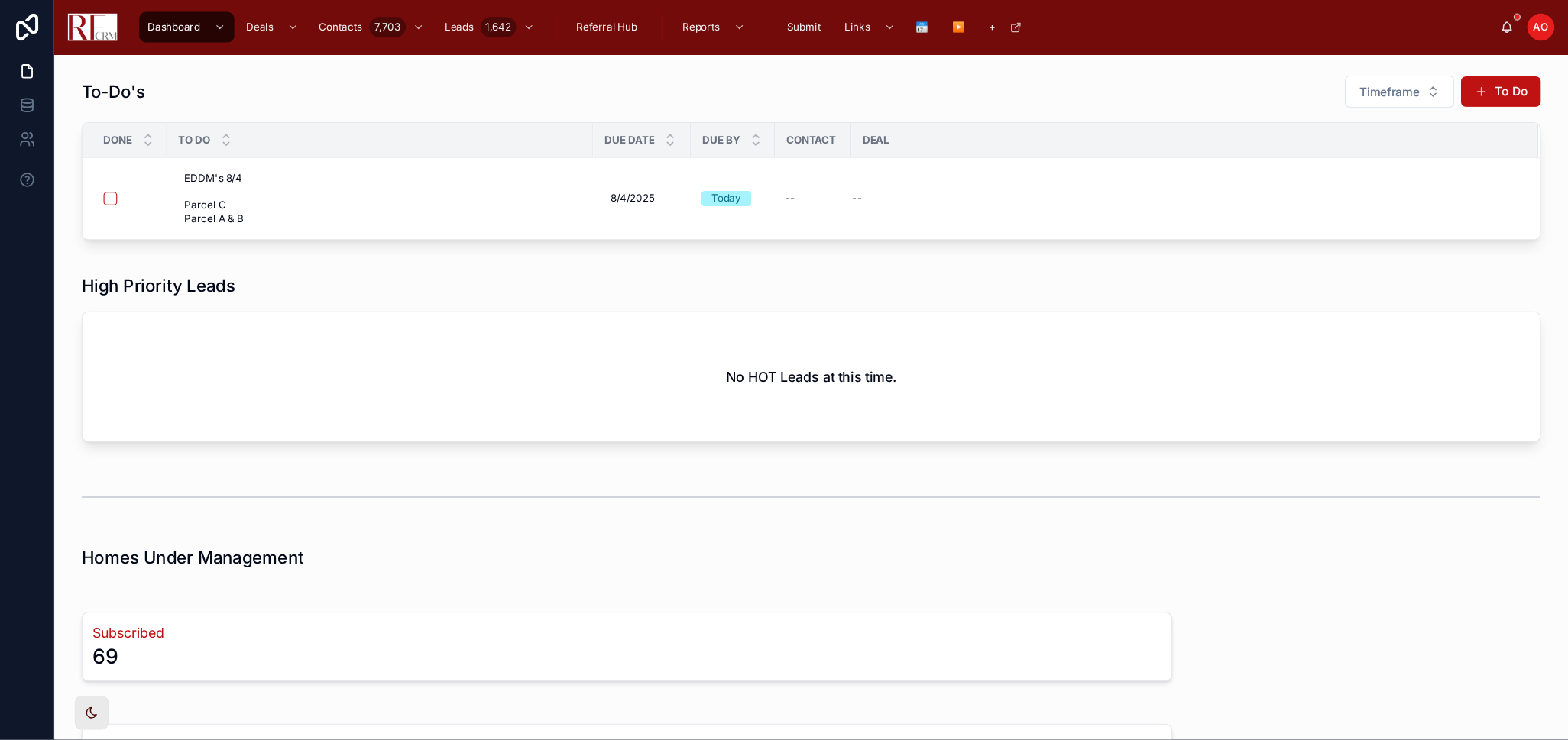 scroll, scrollTop: 0, scrollLeft: 0, axis: both 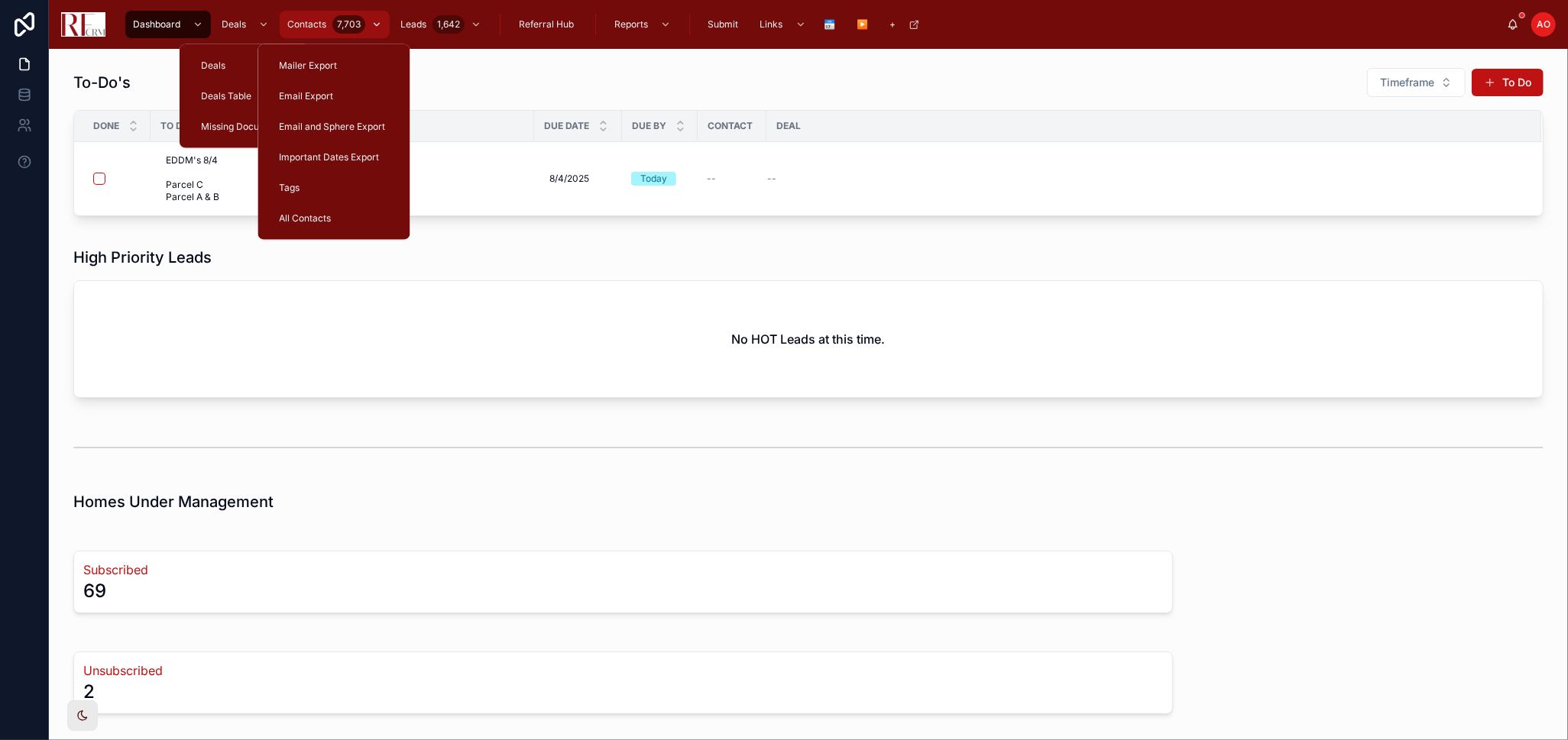 click on "Contacts" at bounding box center [306, 24] 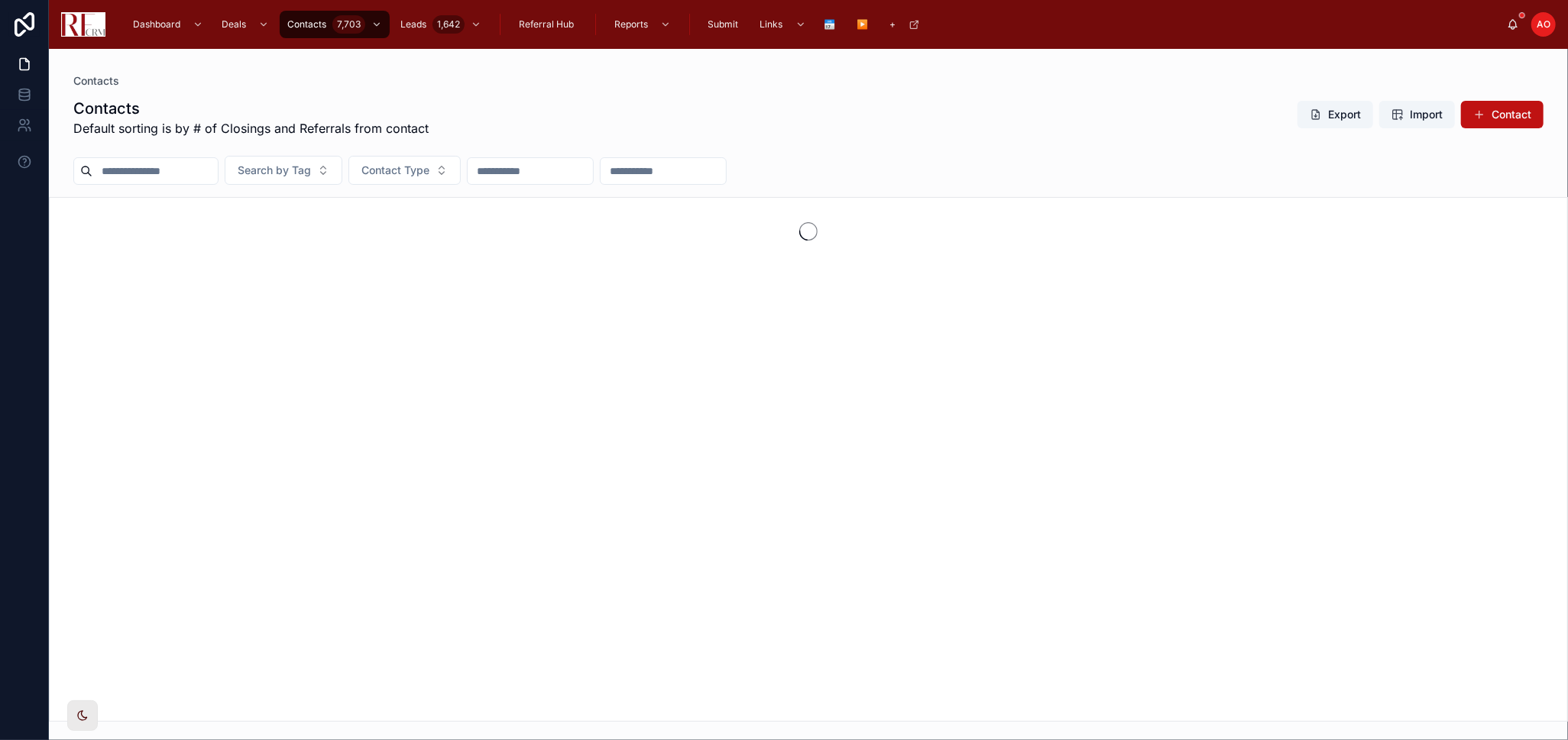 click at bounding box center (155, 171) 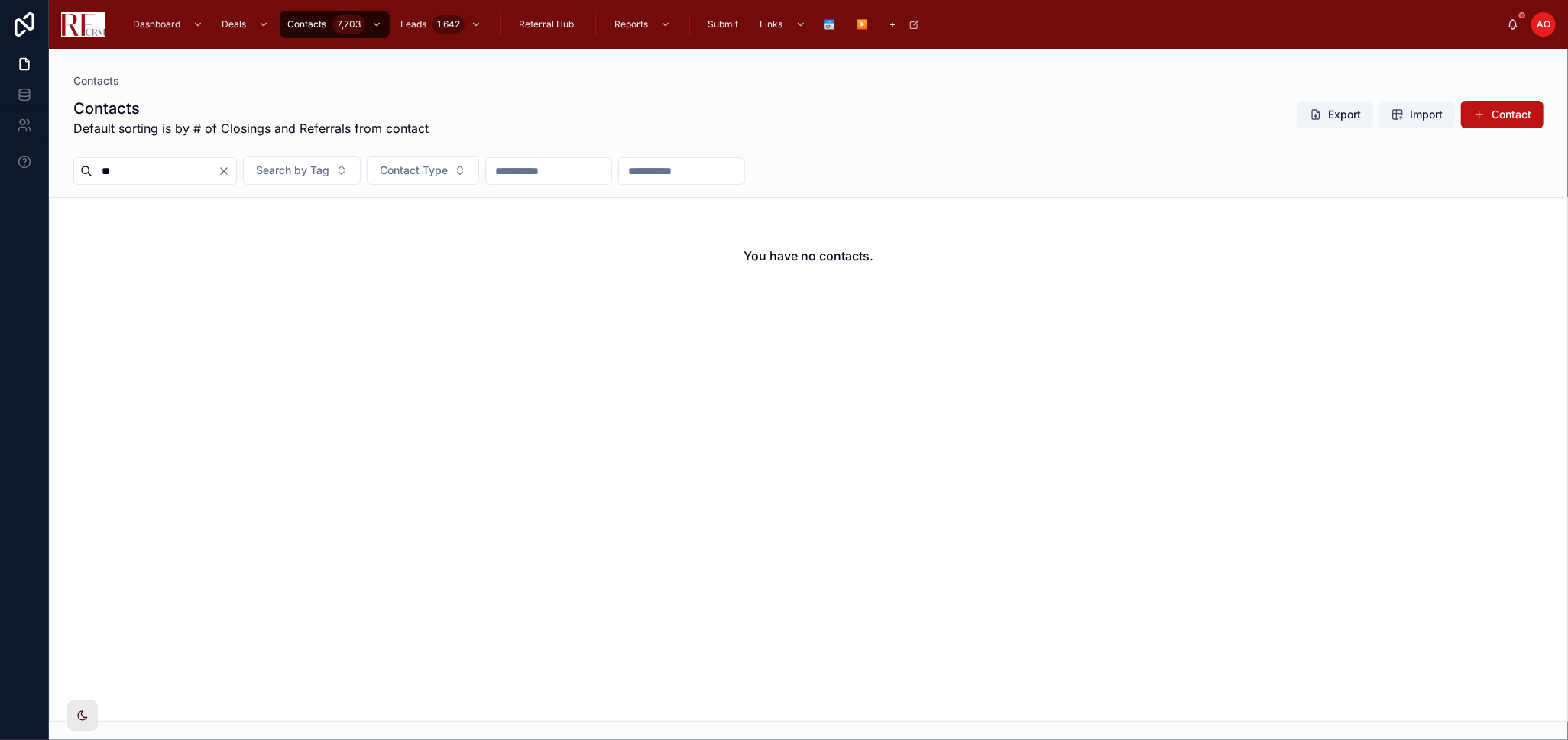 type on "*" 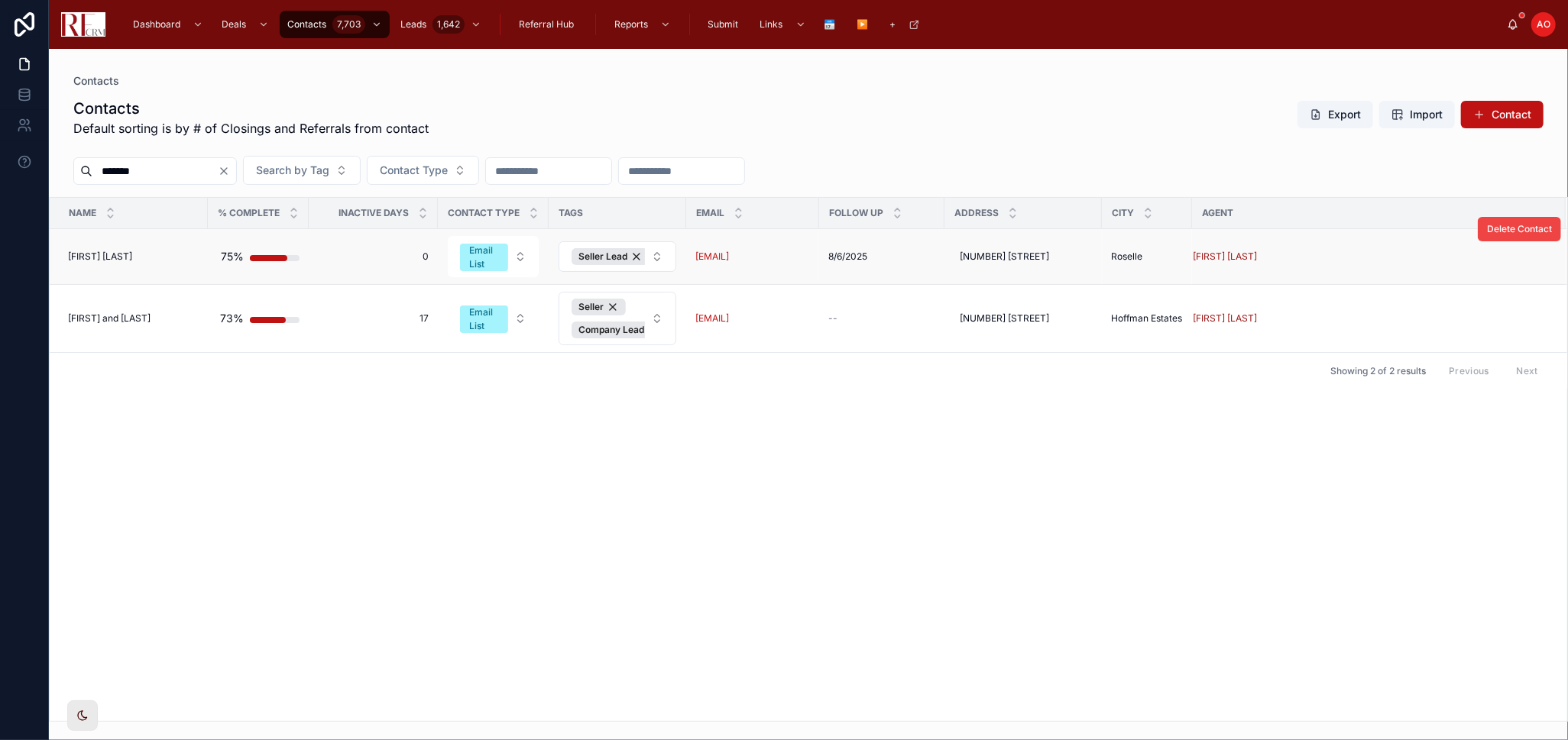 type on "*******" 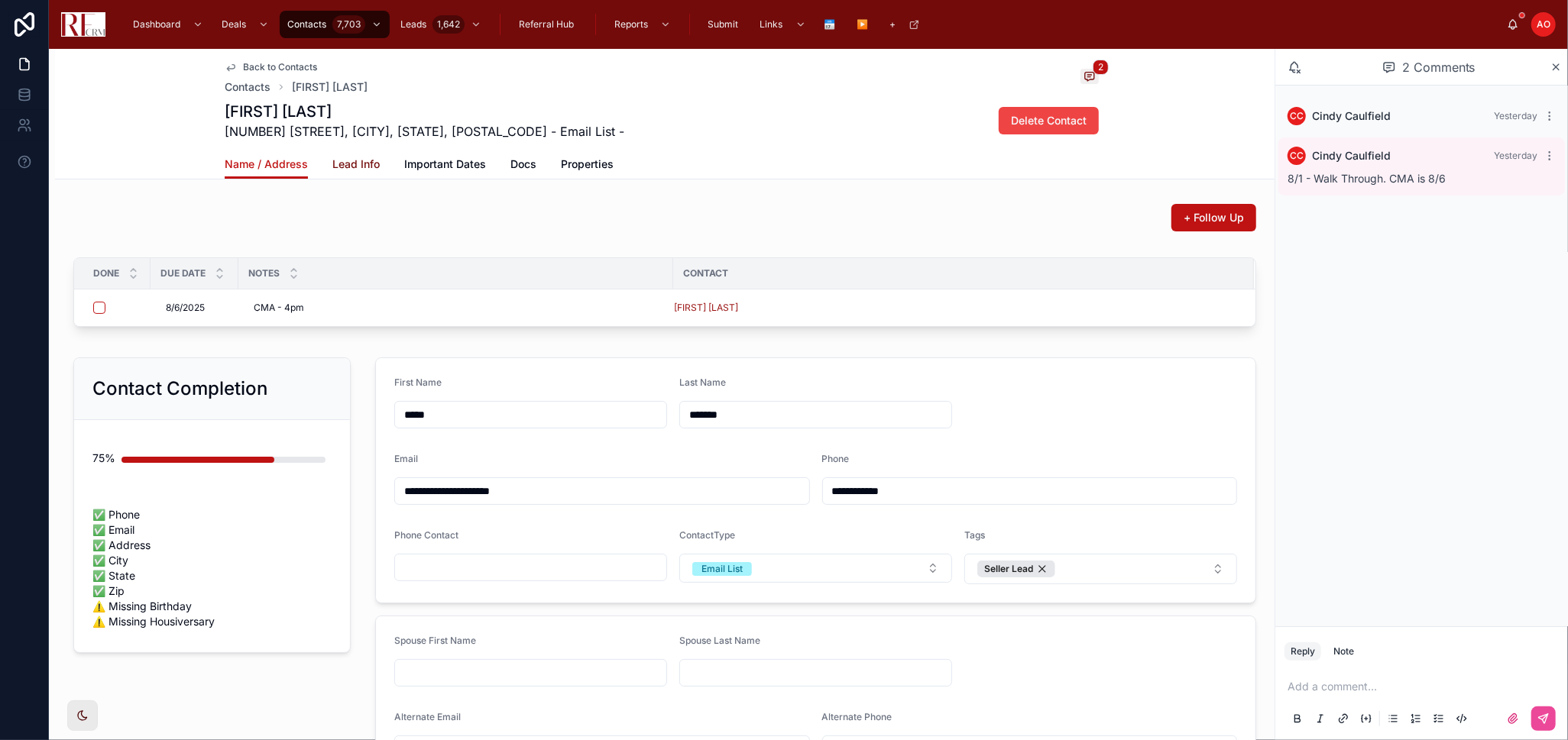 click on "Lead Info" at bounding box center [356, 164] 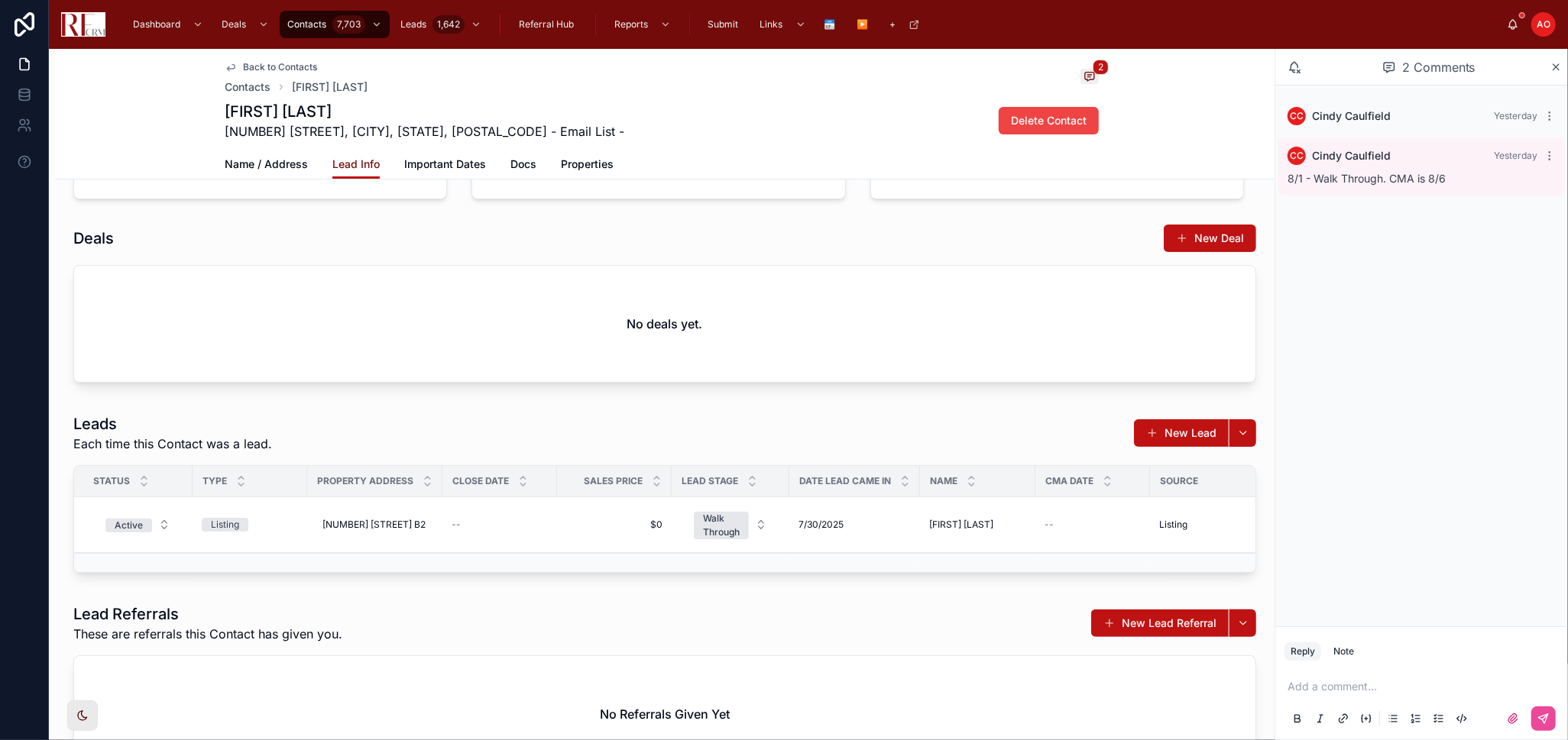 scroll, scrollTop: 97, scrollLeft: 0, axis: vertical 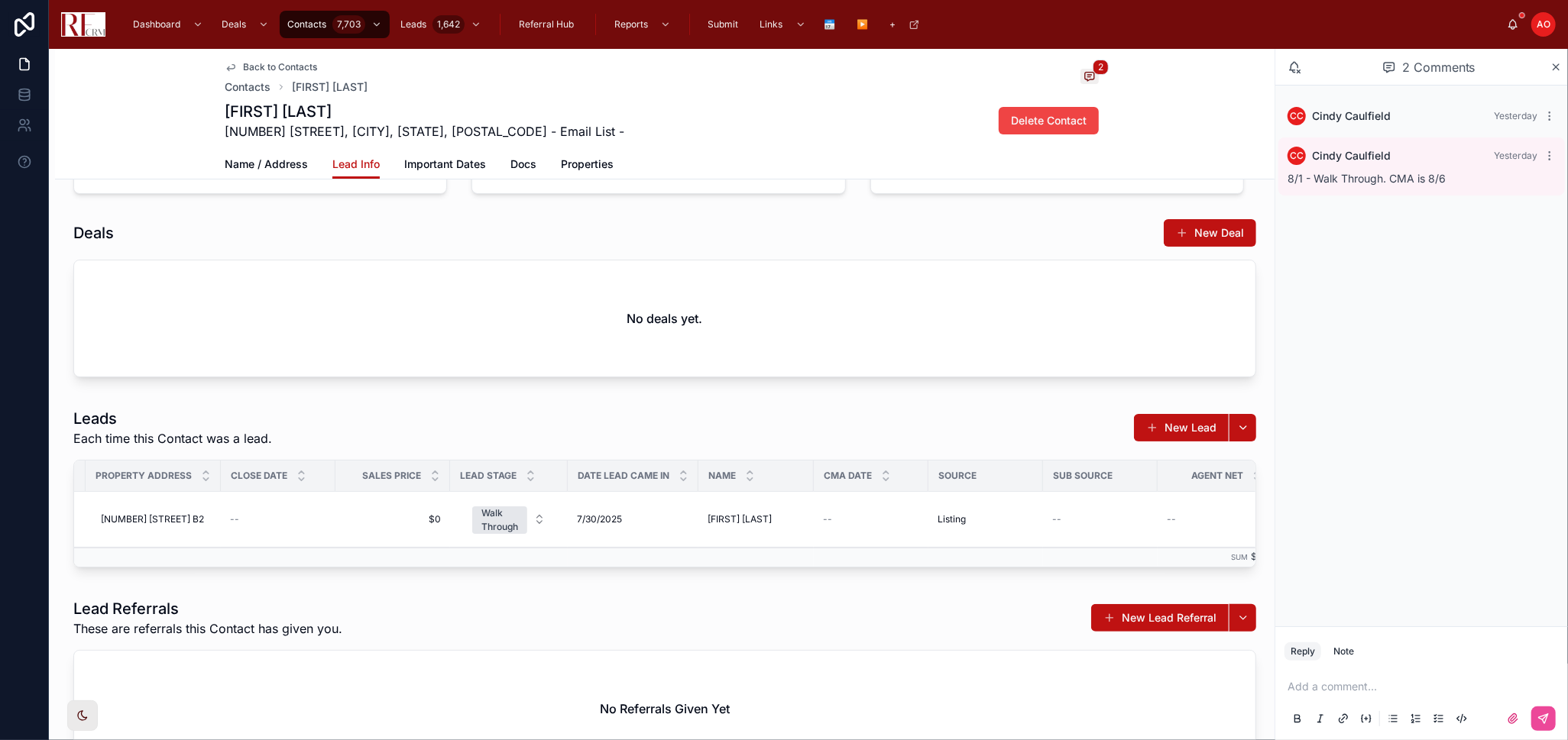 click on "Leads Each time this Contact was a lead. New Lead Status Type Property Address Close Date Sales Price Lead Stage Date lead came in Name CMA Date Source Sub Source Agent Net Agent Net (from Deal) Active Listing [NUMBER] [STREET] [NUMBER] [STREET] -- $0 $0 Walk Through [DATE] [DATE] [FIRST] [LAST] [FIRST] [LAST] -- Listing -- -- $0.00 $0.00 Remove Lead Sum $0" at bounding box center (665, 490) 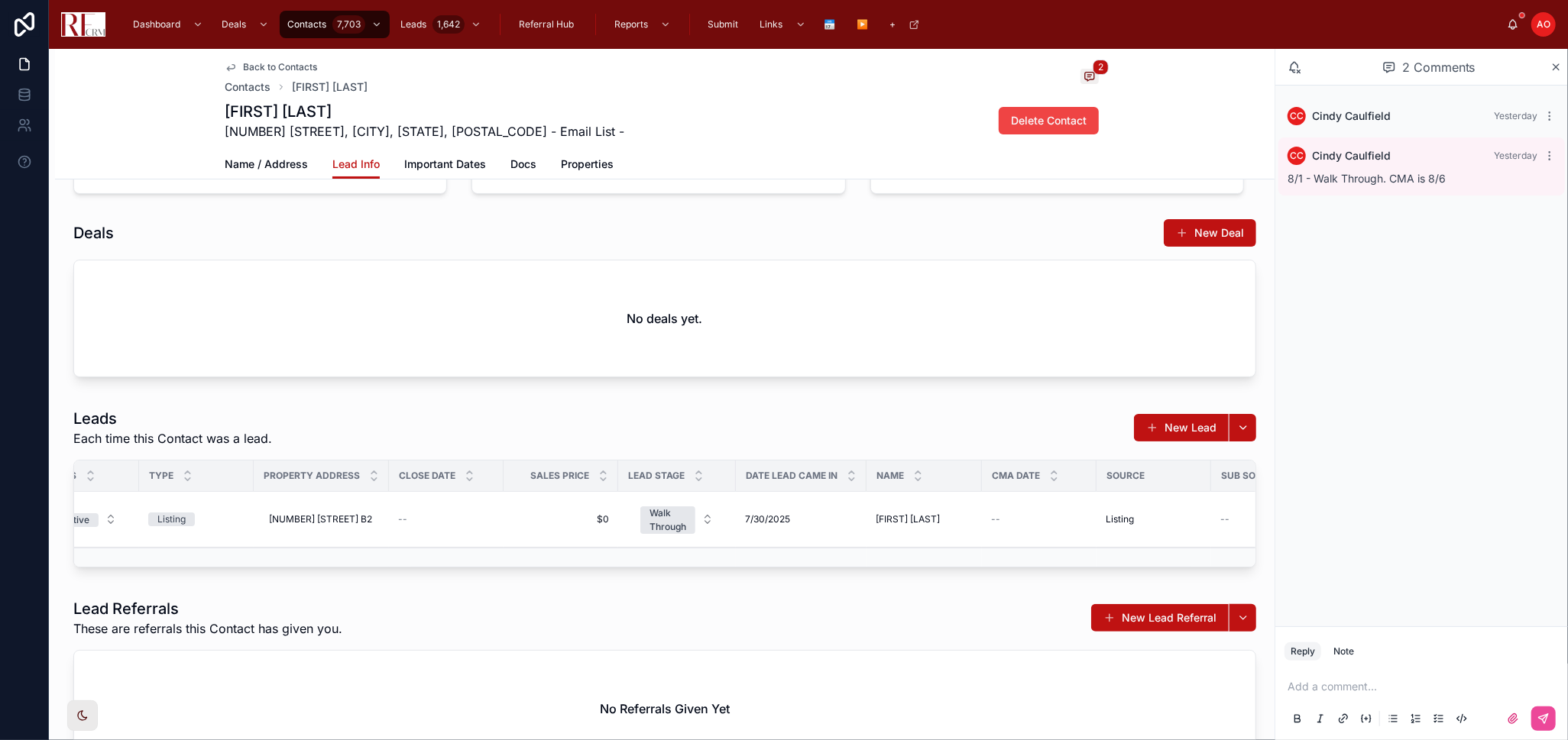 scroll, scrollTop: 0, scrollLeft: 50, axis: horizontal 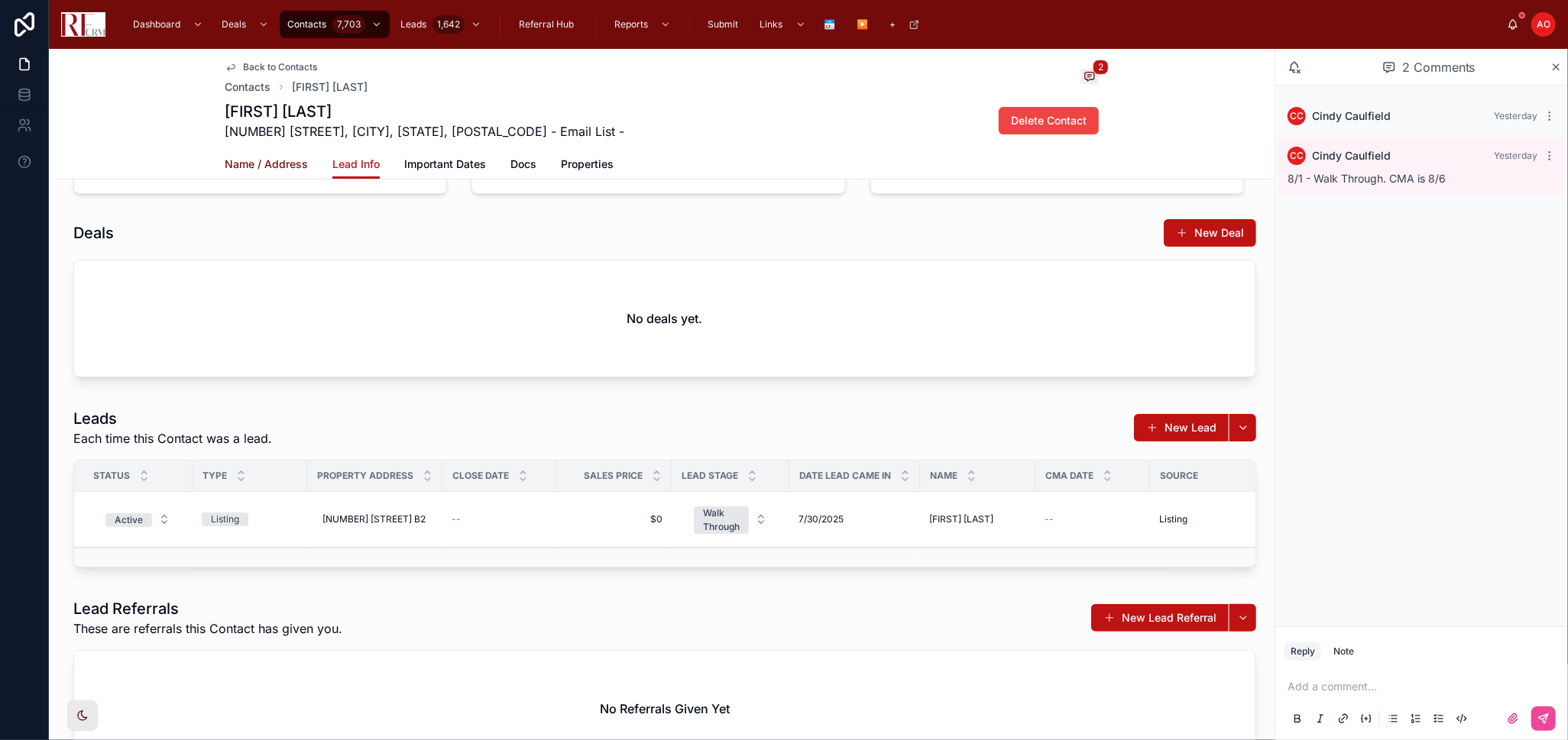 click on "Name / Address" at bounding box center [266, 164] 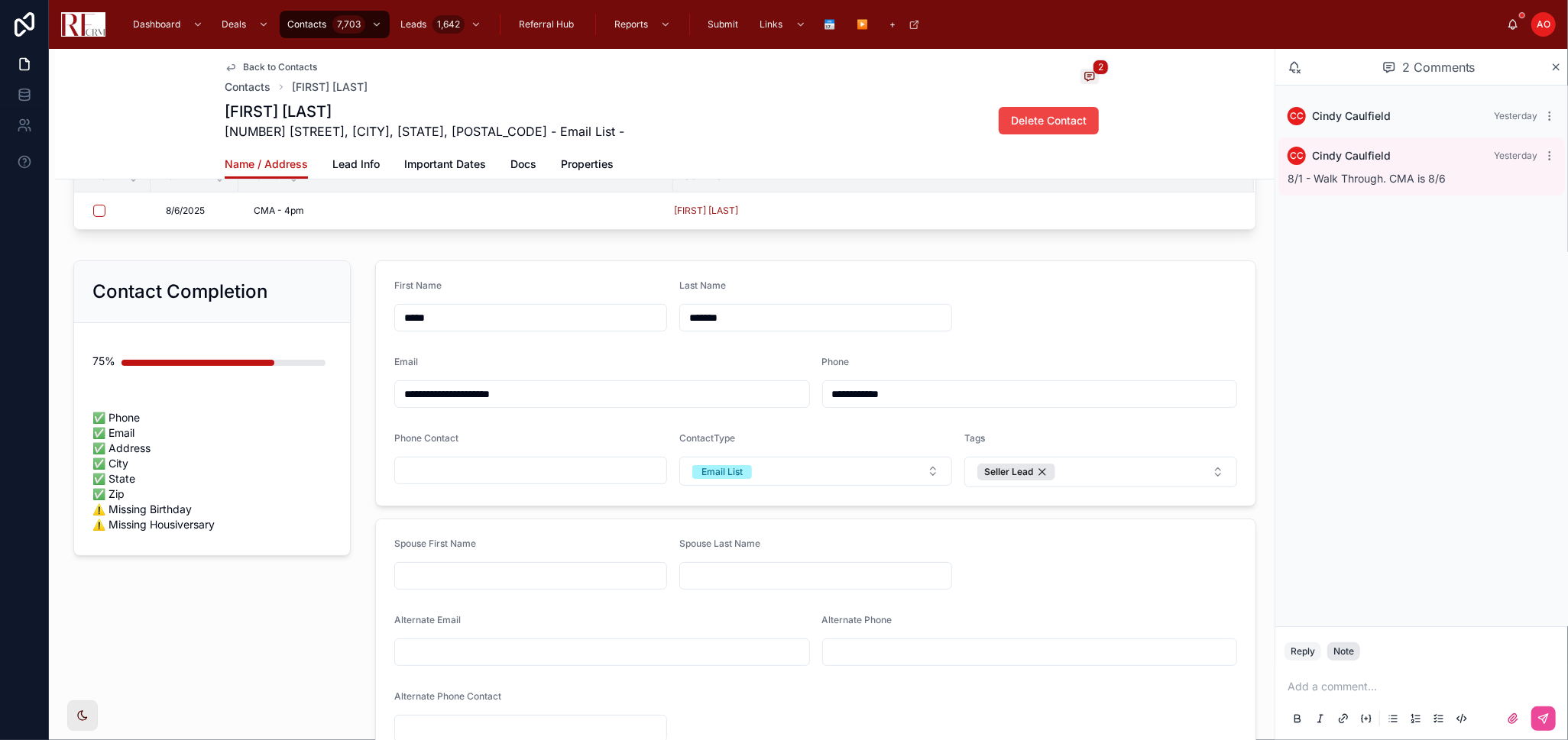 click on "Note" at bounding box center [1343, 651] 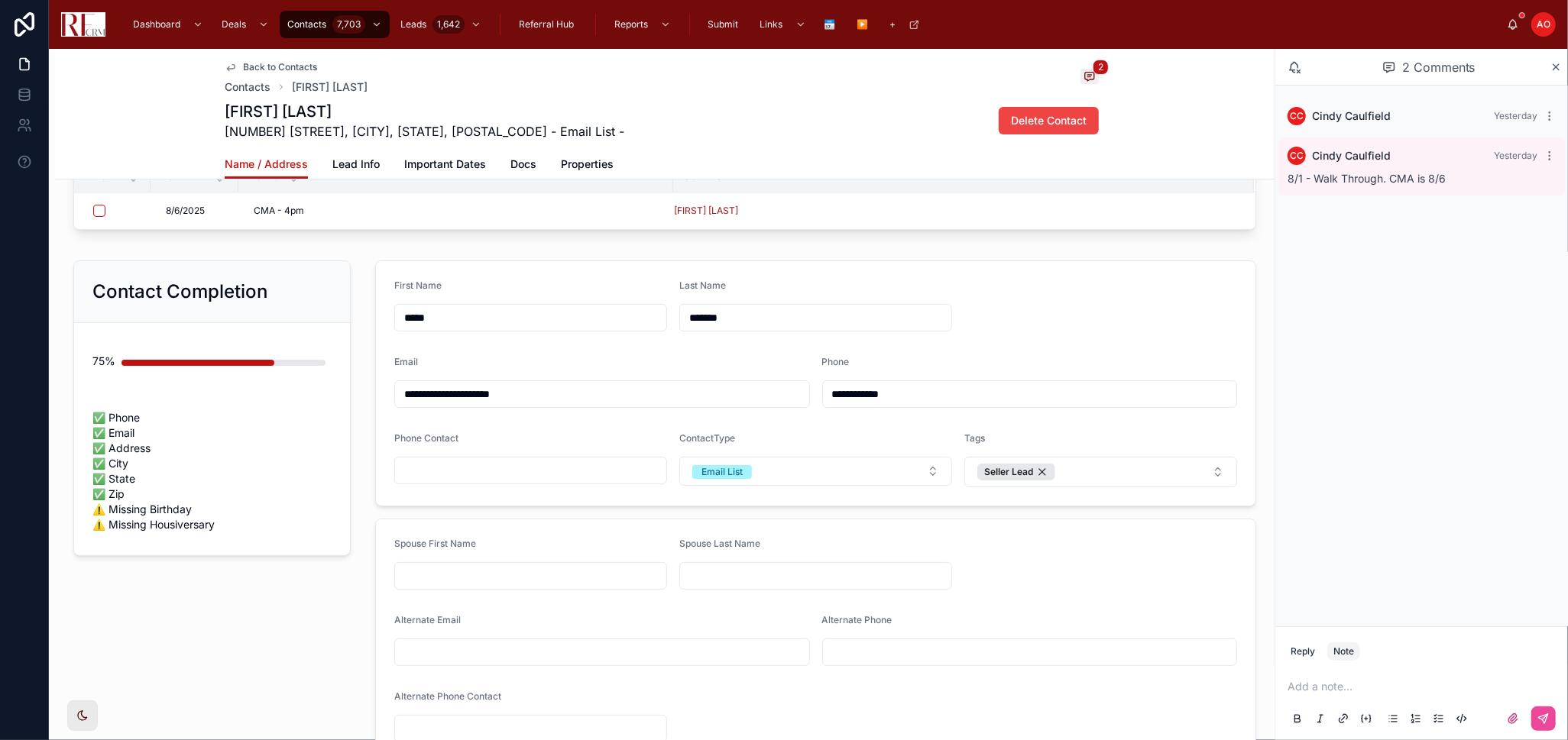 click at bounding box center (1424, 687) 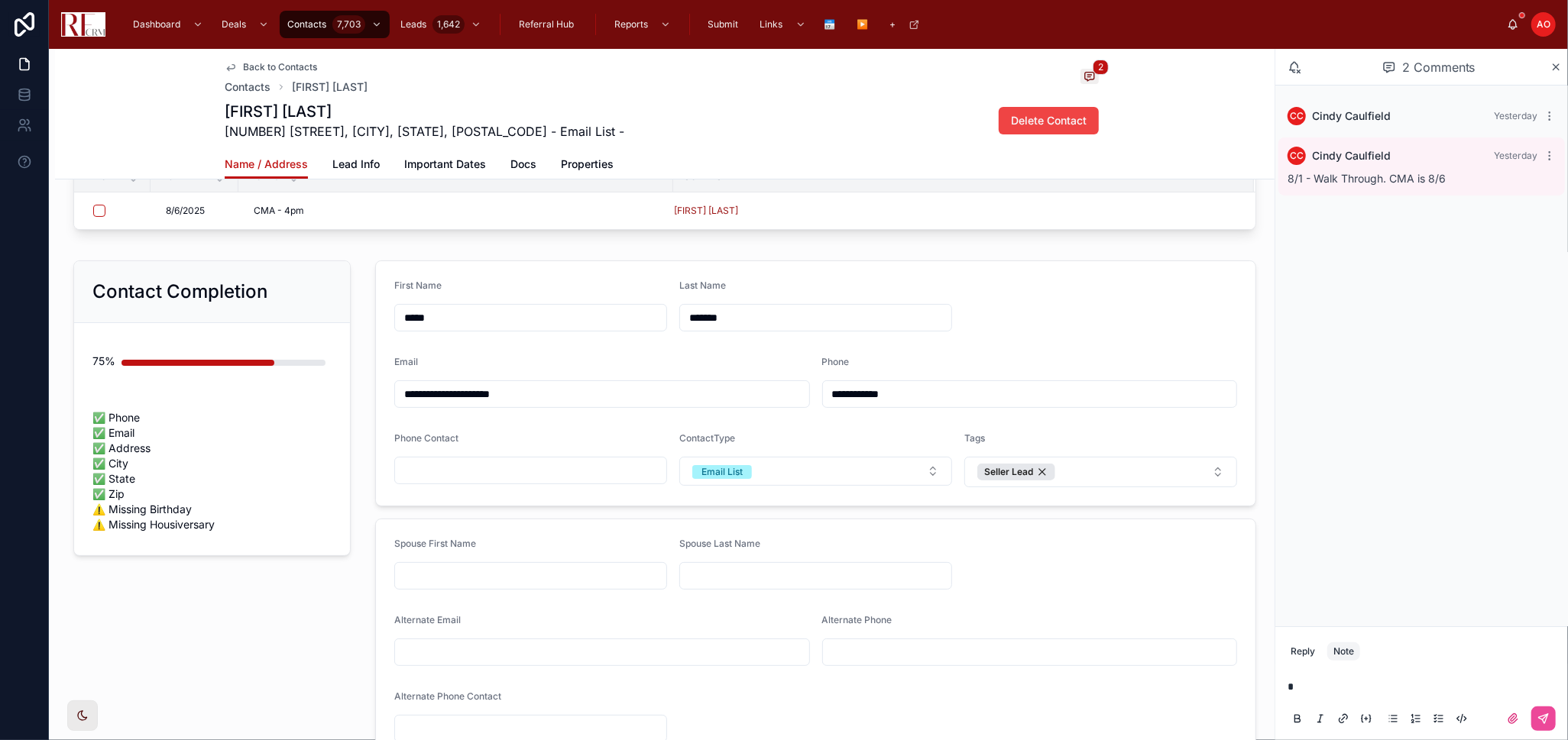 type 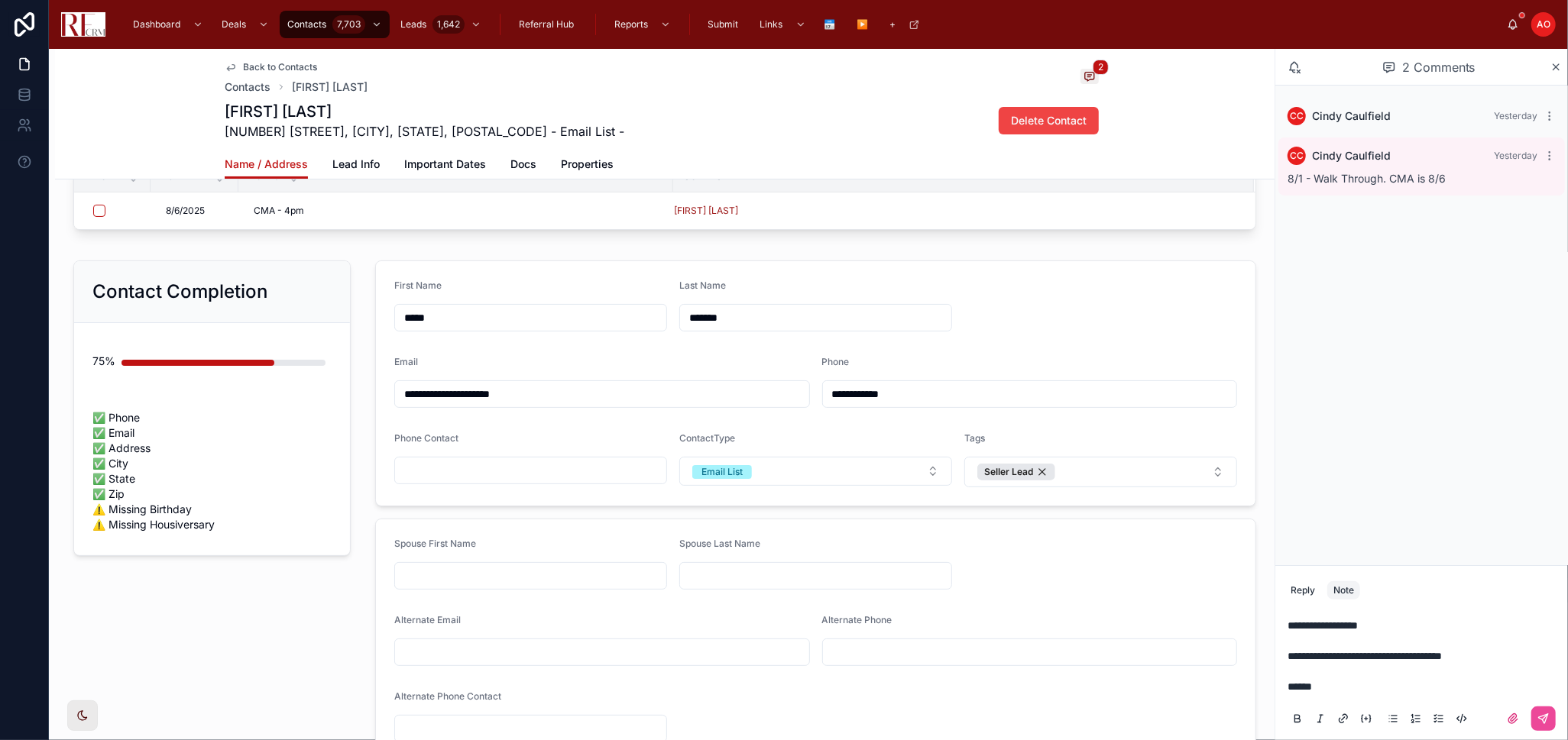 click on "*****" at bounding box center [1424, 687] 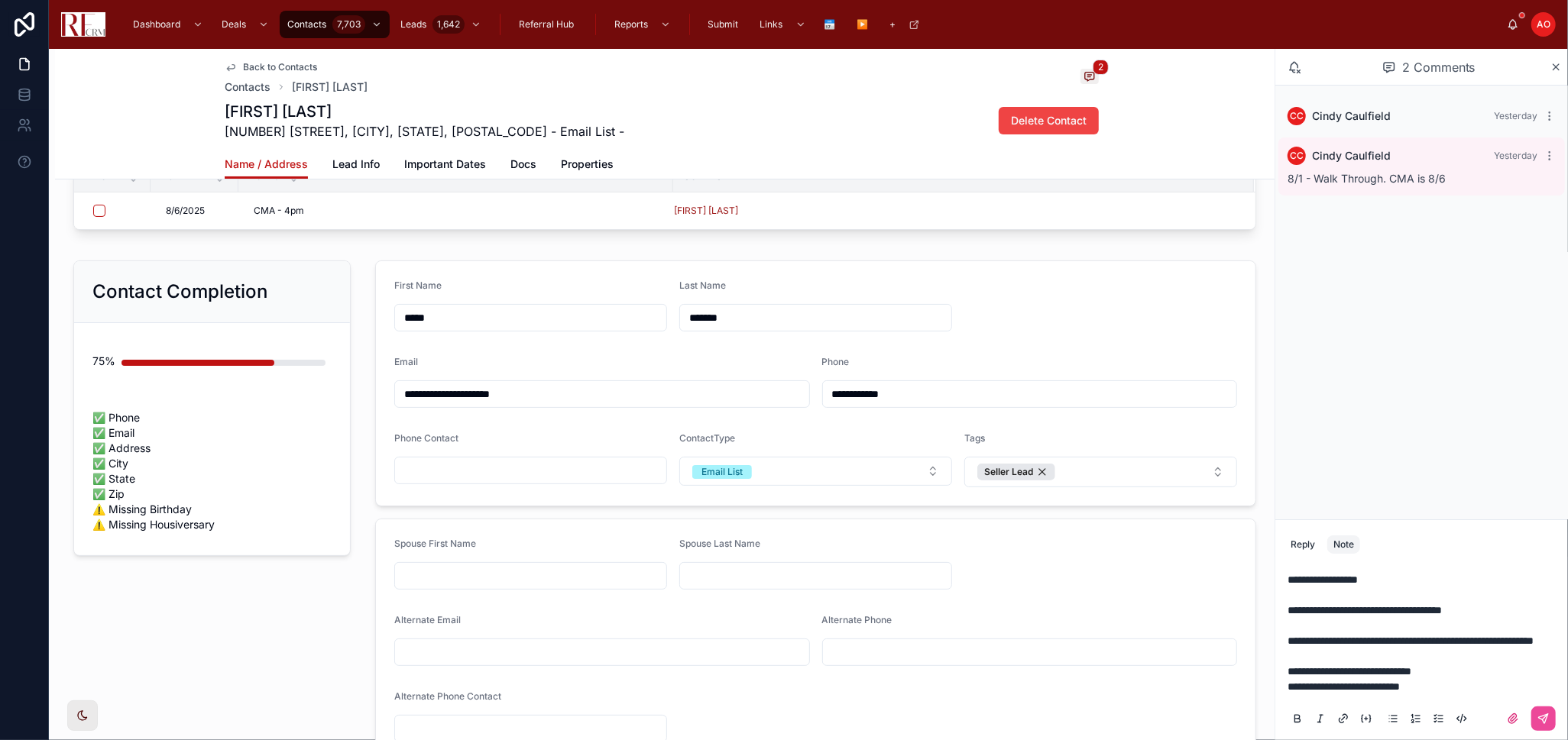 click on "**********" at bounding box center (1424, 679) 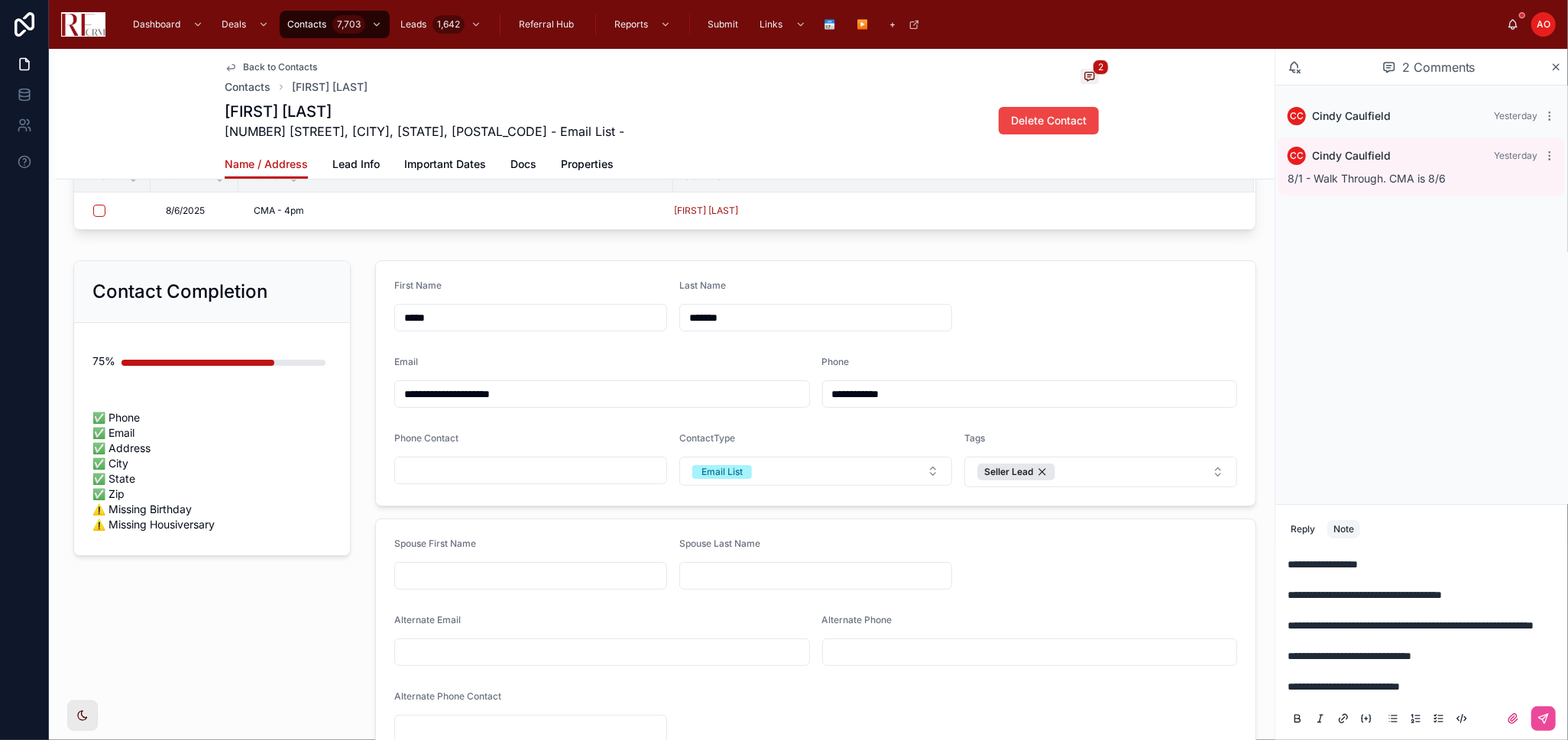 click on "CC [FIRST] [LAST] Yesterday CC [FIRST] [LAST] Yesterday 8/1 - Walk Through. CMA is 8/6" at bounding box center [1421, 295] 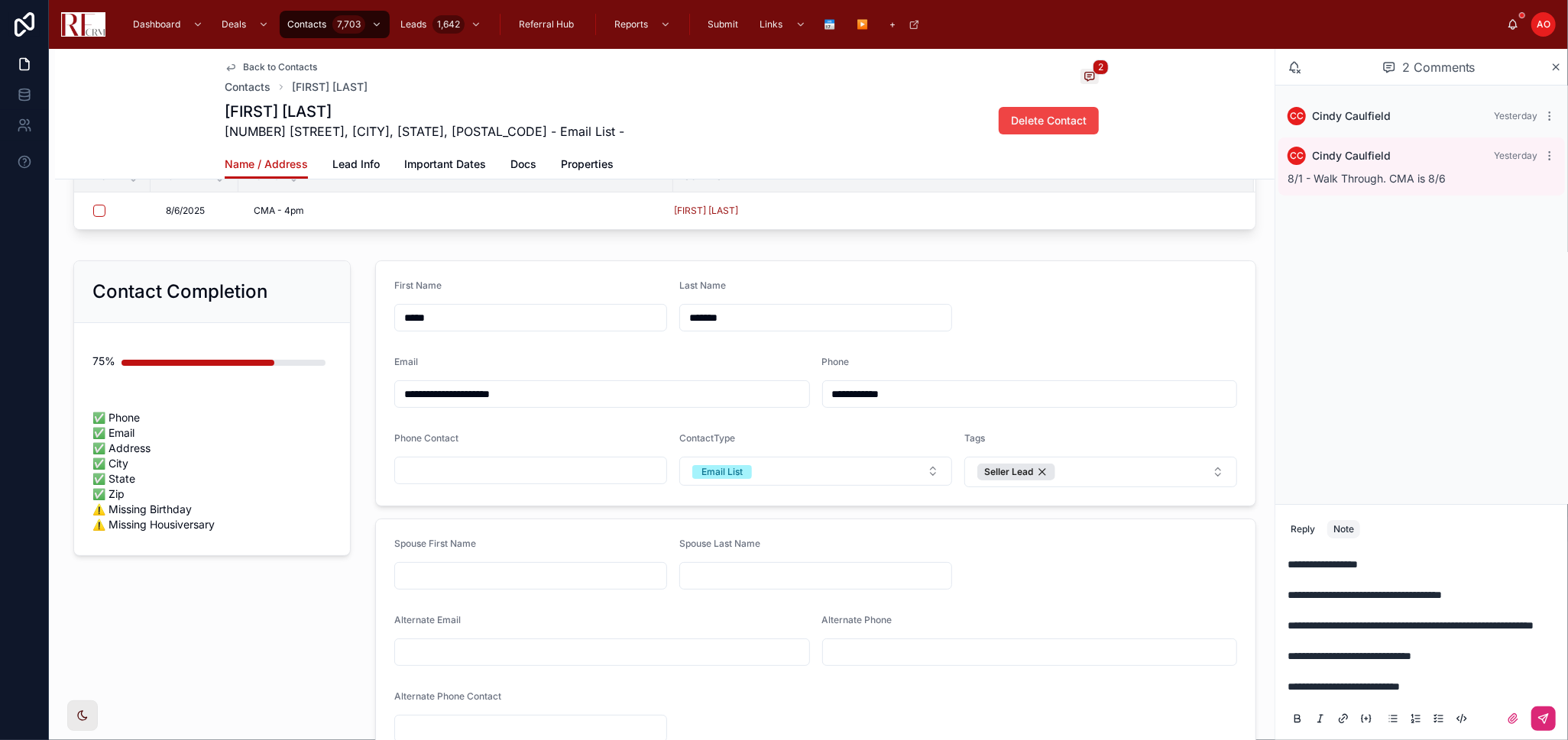 click 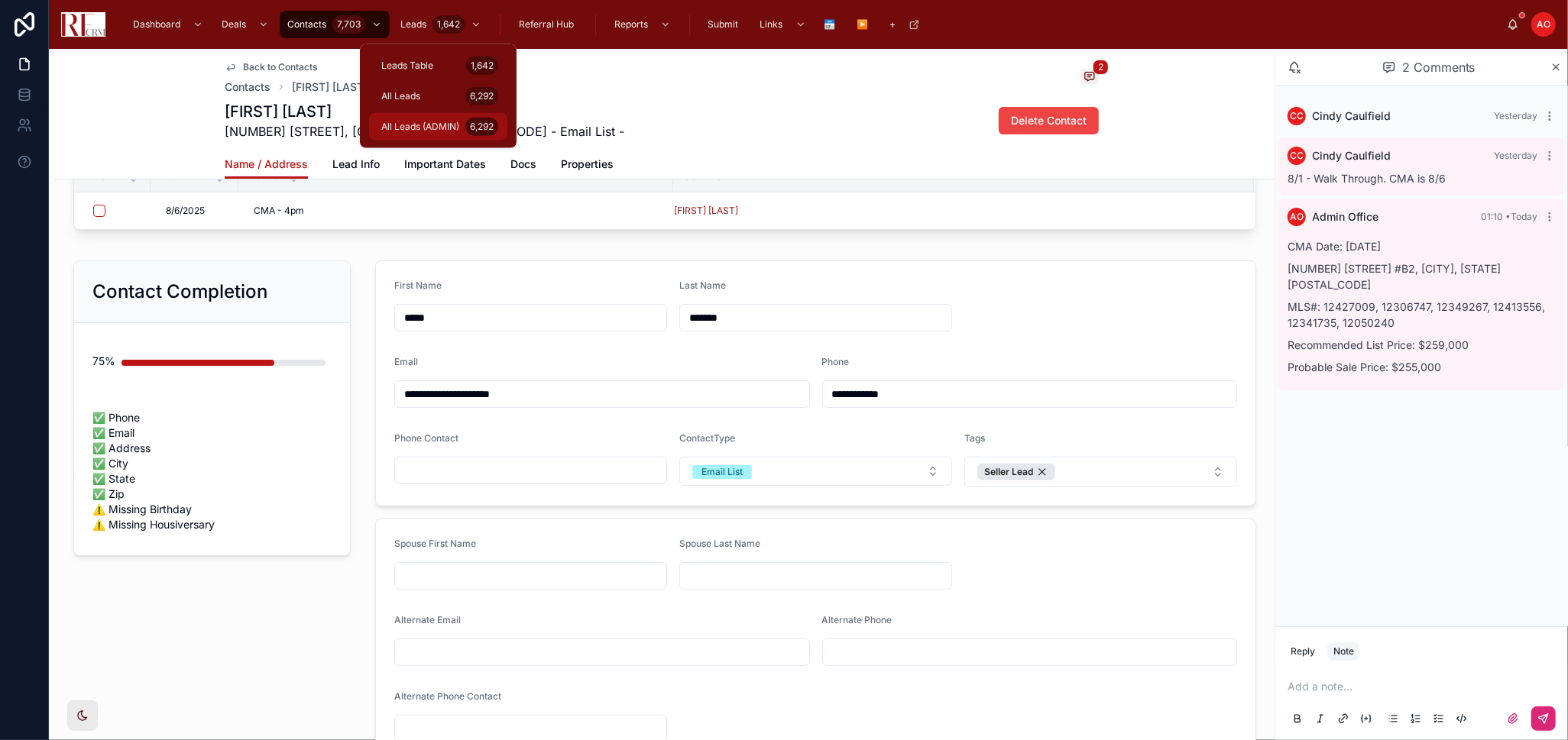 click on "All Leads (ADMIN)" at bounding box center (420, 127) 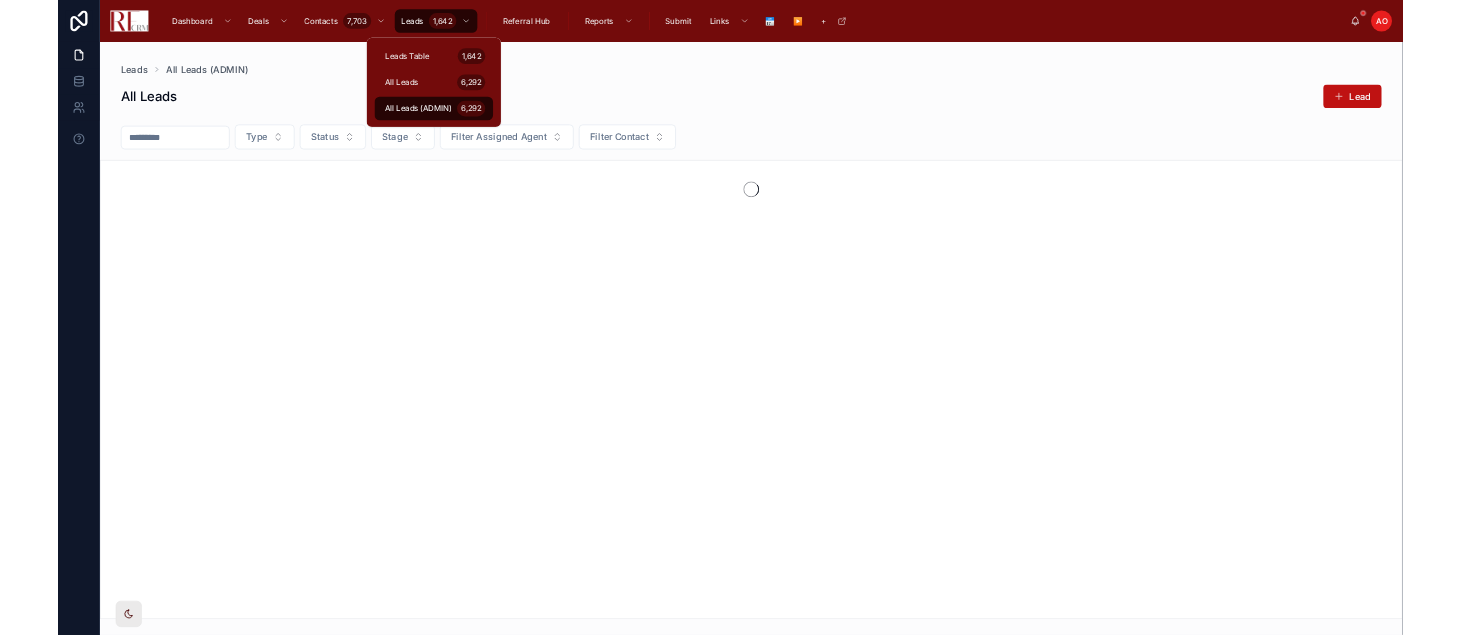 scroll, scrollTop: 0, scrollLeft: 0, axis: both 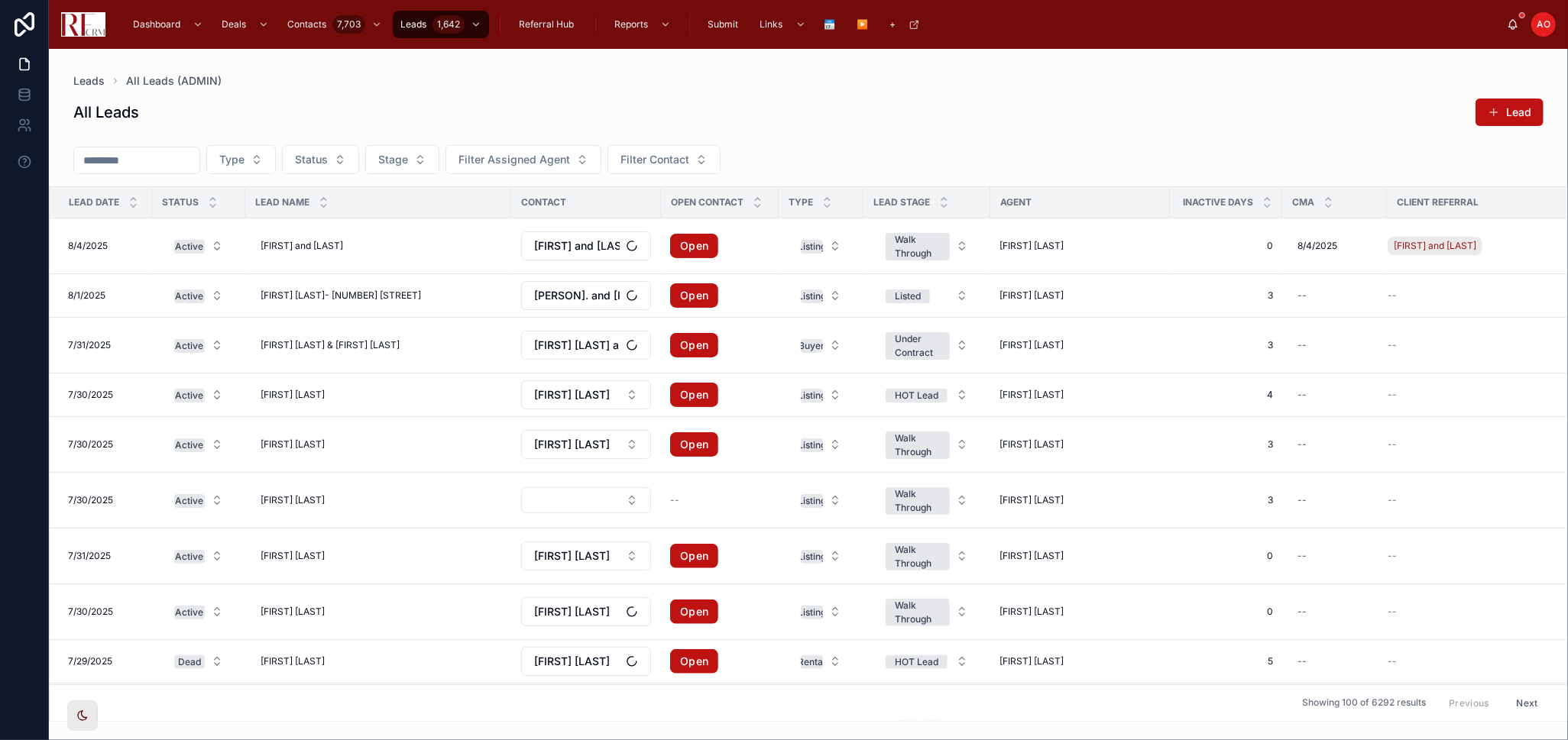 click at bounding box center (137, 160) 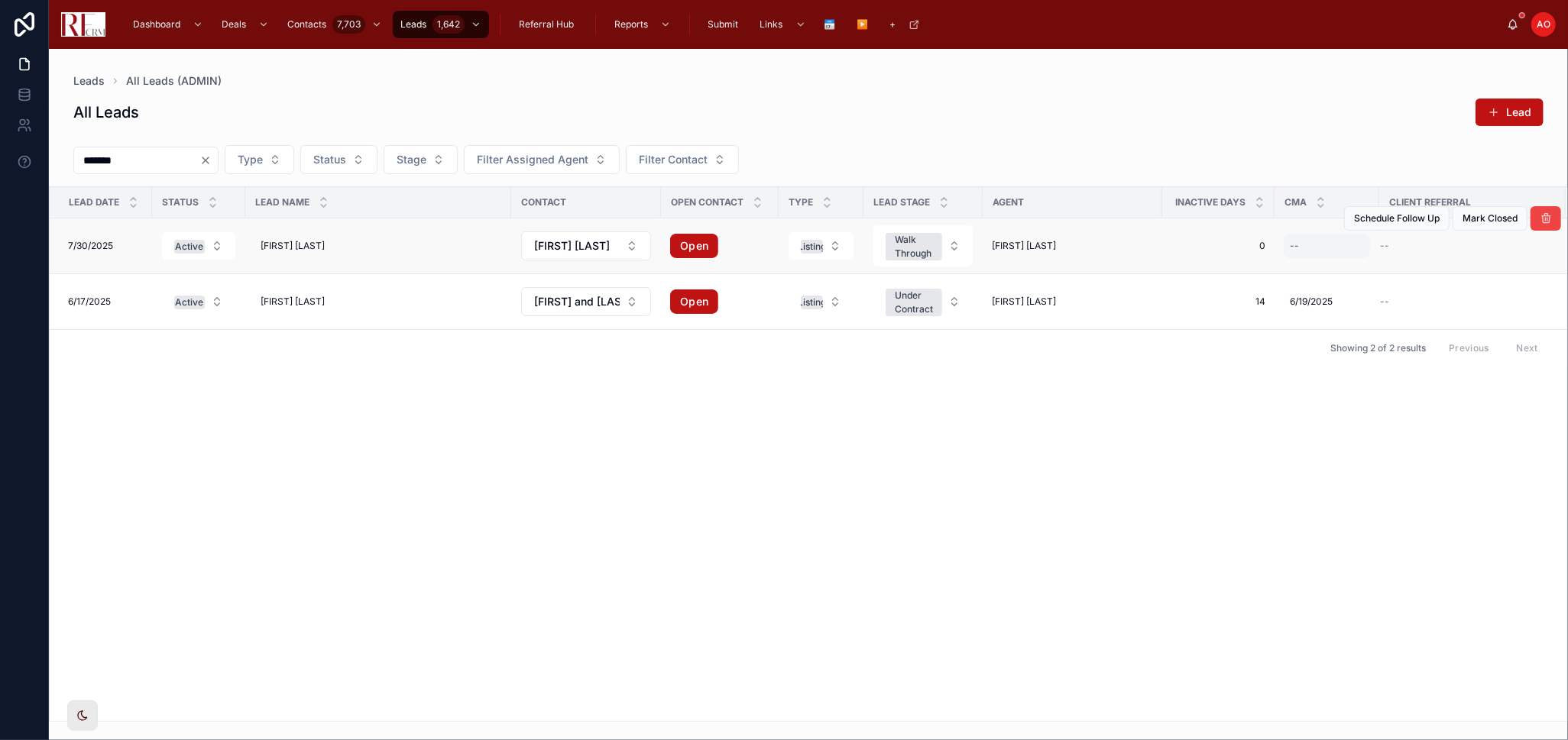 type on "*******" 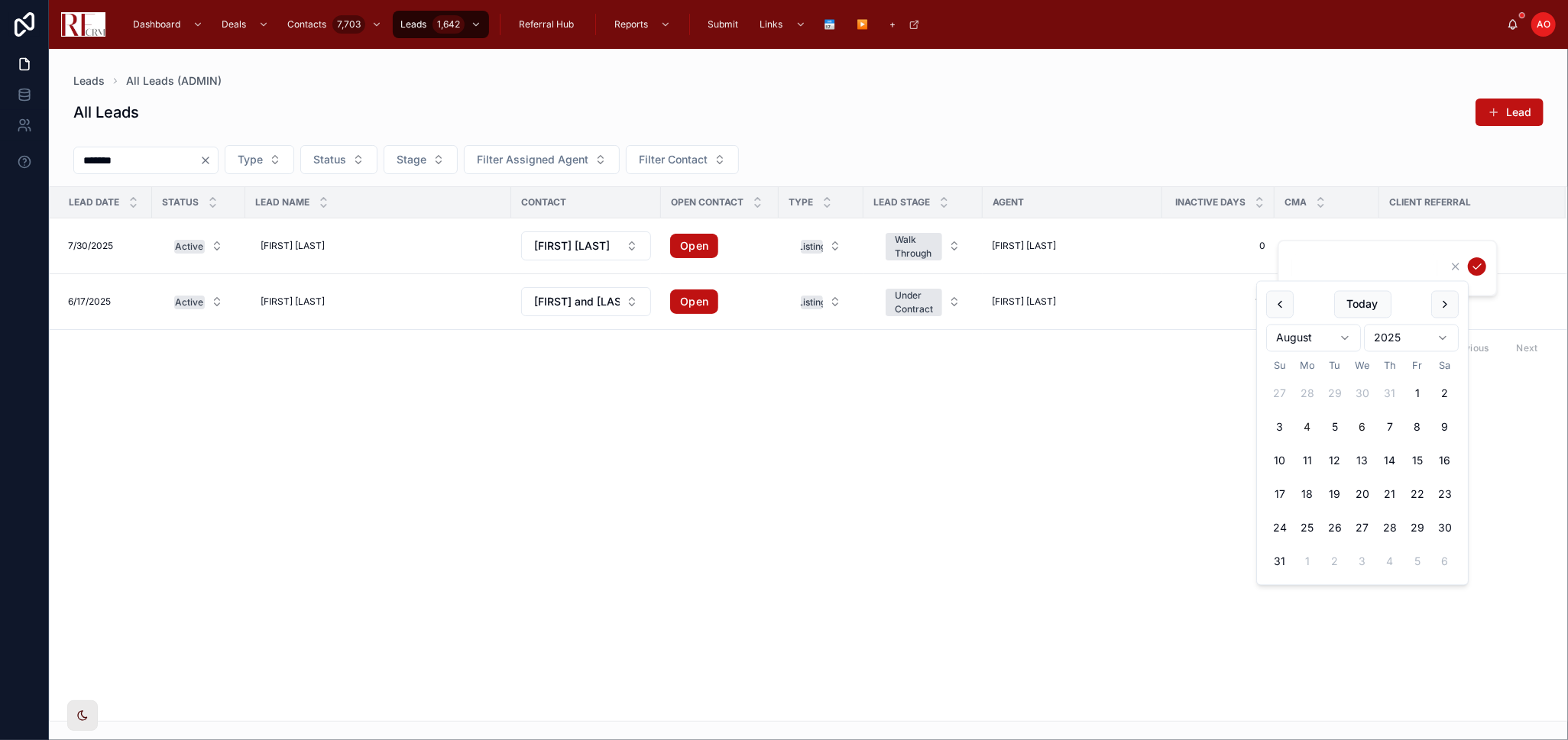 click on "6" at bounding box center (1362, 428) 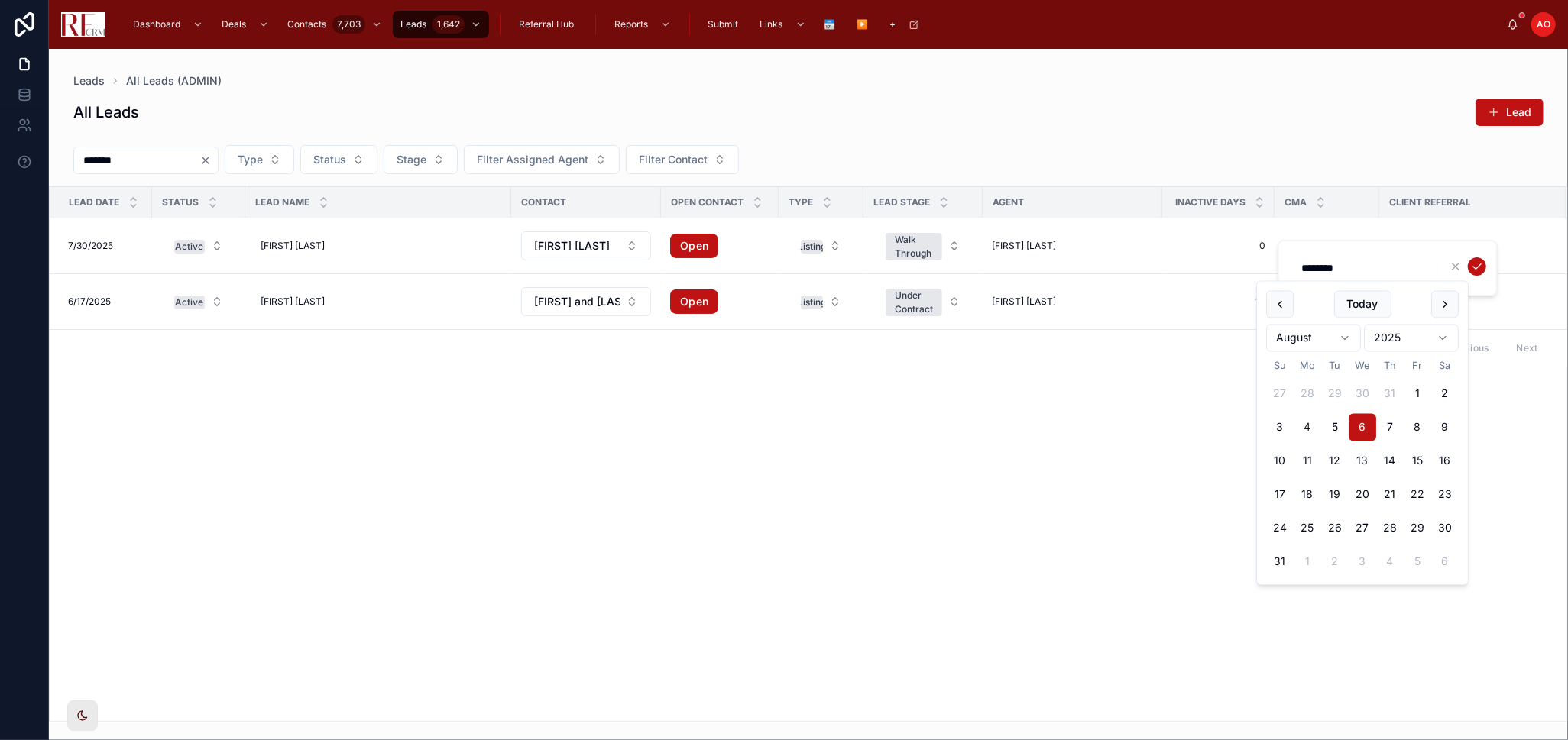 type on "********" 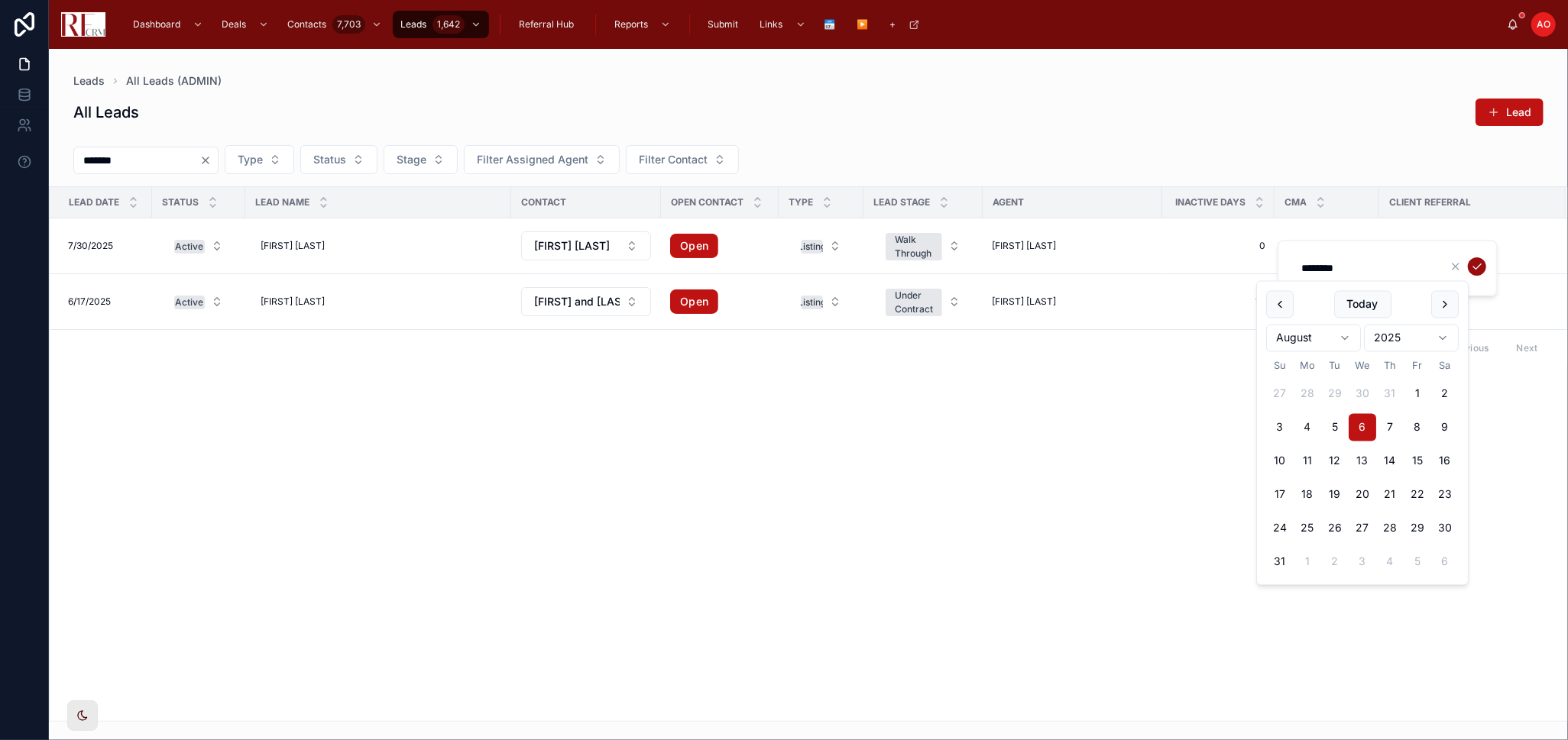 click 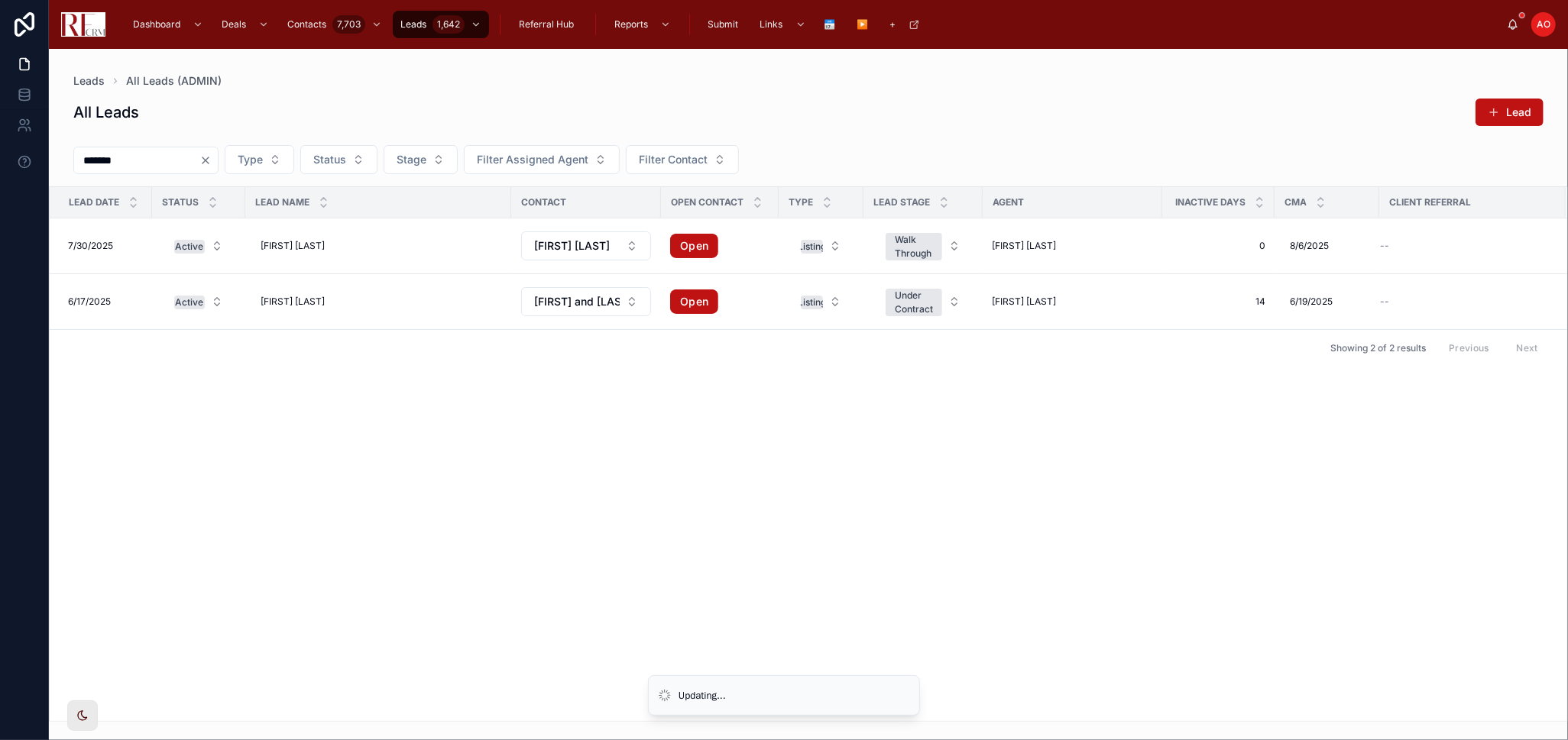 click on "Lead Date Status Lead Name Contact Open Contact Type Lead Stage Agent Inactive Days CMA Client Referral 7/30/2025 7/30/2025 Active [FIRST] [LAST] [FIRST] [LAST] [FIRST] [LAST] Open Listing Walk Through [FIRST] [LAST] 0 0 8/6/2025 8/6/2025 -- Schedule Follow Up Mark Closed 6/17/2025 6/17/2025 Active [FIRST] [LAST] [FIRST] [LAST] [FIRST] and [FIRST] [LAST] Open Listing Under Contract [FIRST] [LAST] 14 14 6/19/2025 6/19/2025 -- Schedule Follow Up Mark Closed Showing 2 of 2 results Previous Next" at bounding box center (808, 454) 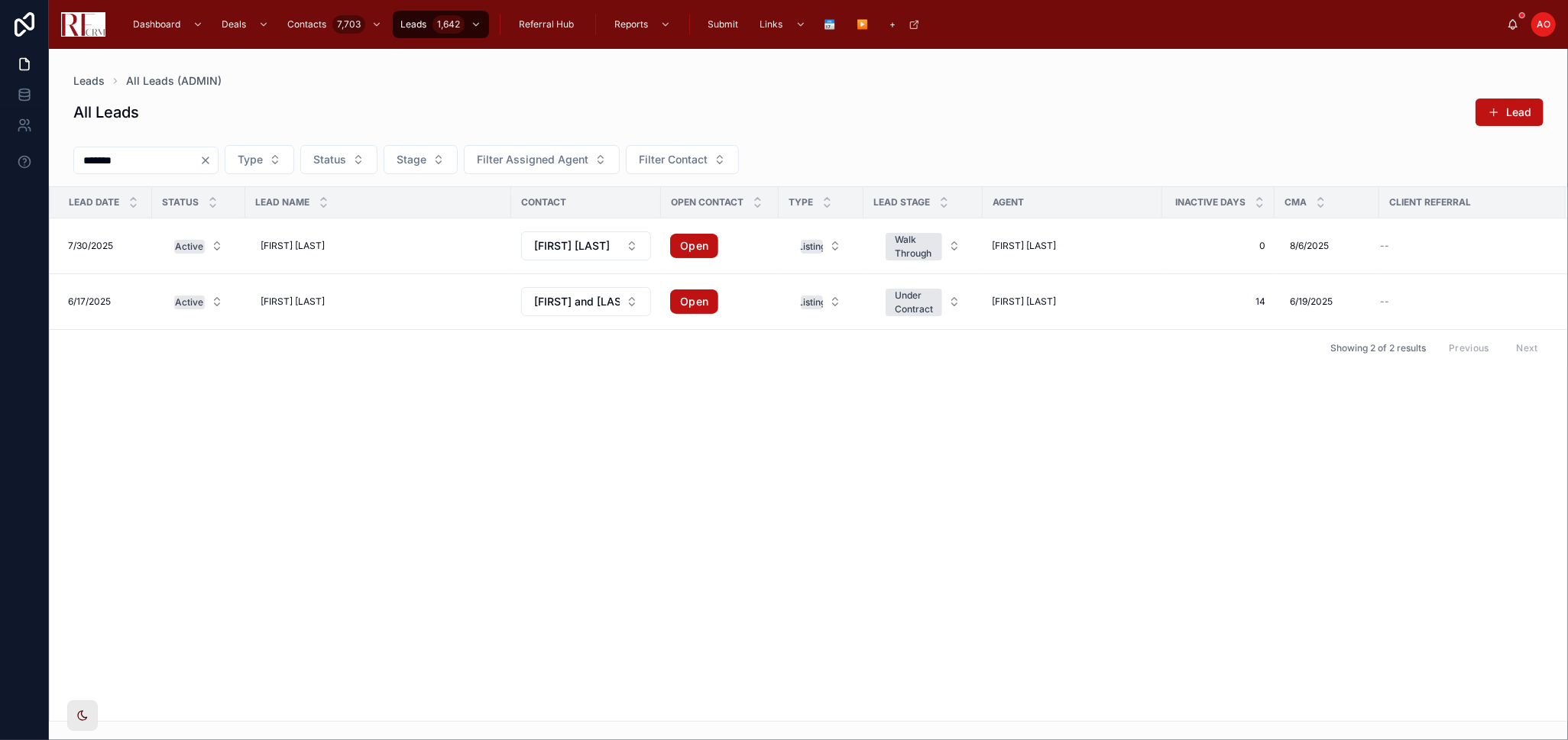 click on "Lead Date Status Lead Name Contact Open Contact Type Lead Stage Agent Inactive Days CMA Client Referral 7/30/2025 7/30/2025 Active [FIRST] [LAST] [FIRST] [LAST] [FIRST] [LAST] Open Listing Walk Through [FIRST] [LAST] 0 0 8/6/2025 8/6/2025 -- Schedule Follow Up Mark Closed 6/17/2025 6/17/2025 Active [FIRST] [LAST] [FIRST] [LAST] [FIRST] and [FIRST] [LAST] Open Listing Under Contract [FIRST] [LAST] 14 14 6/19/2025 6/19/2025 -- Schedule Follow Up Mark Closed Showing 2 of 2 results Previous Next" at bounding box center [808, 454] 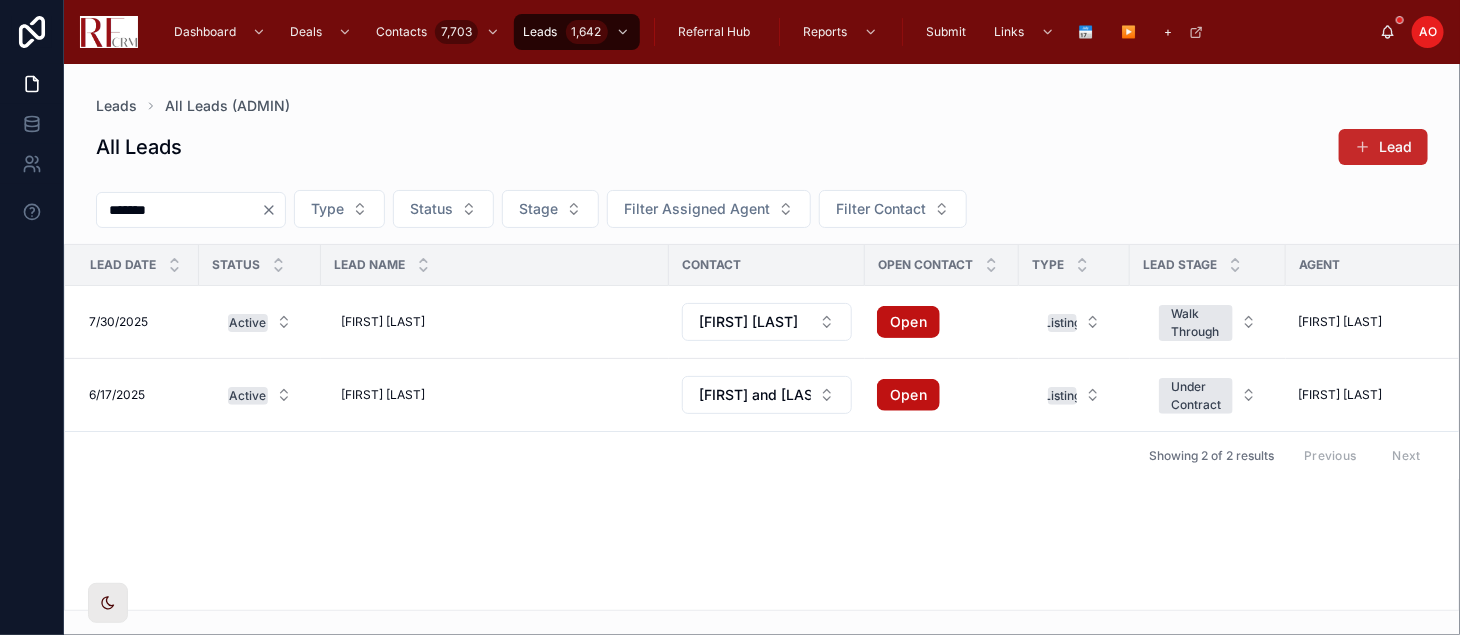 click on "Lead" at bounding box center [1383, 147] 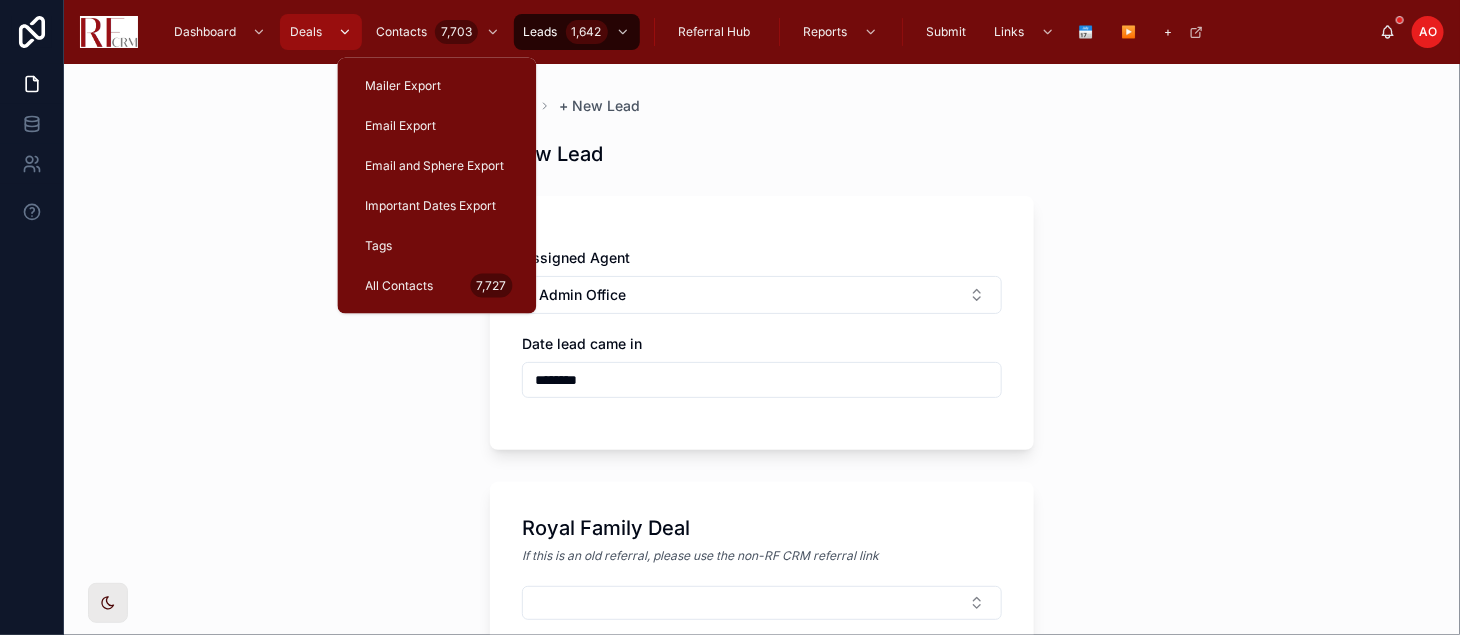 click at bounding box center [343, 32] 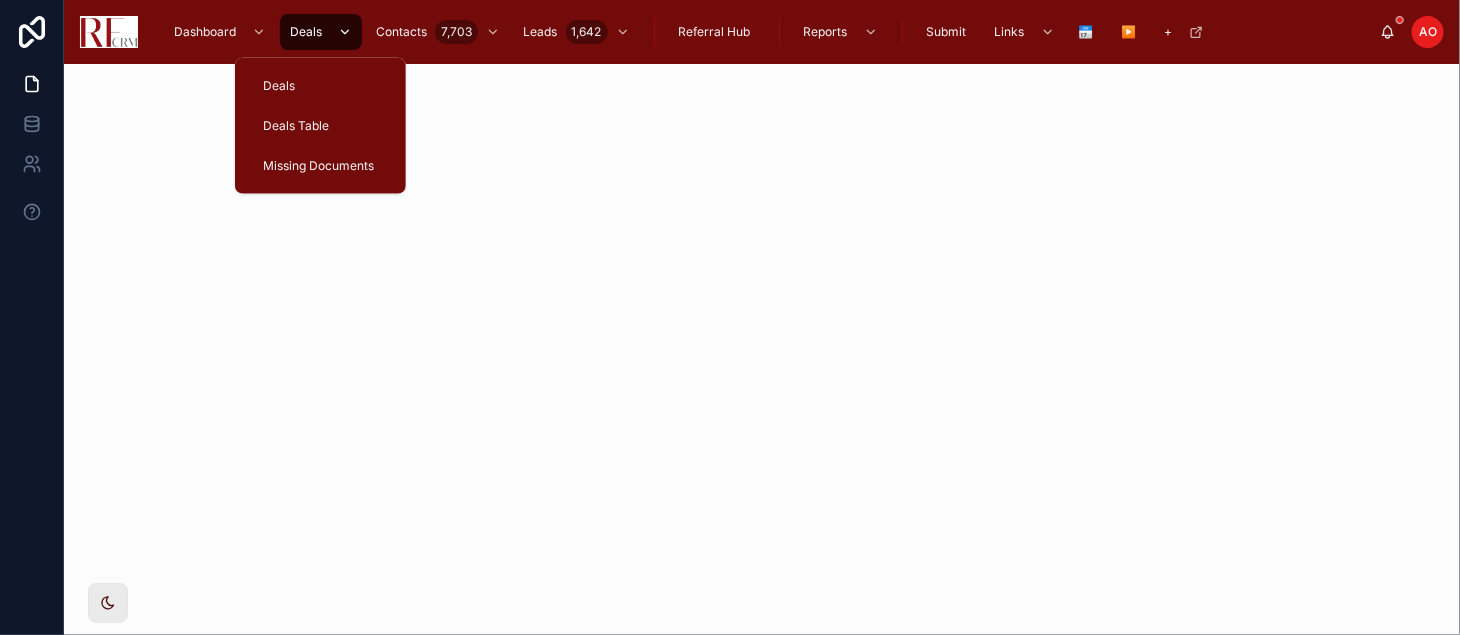 click at bounding box center [343, 32] 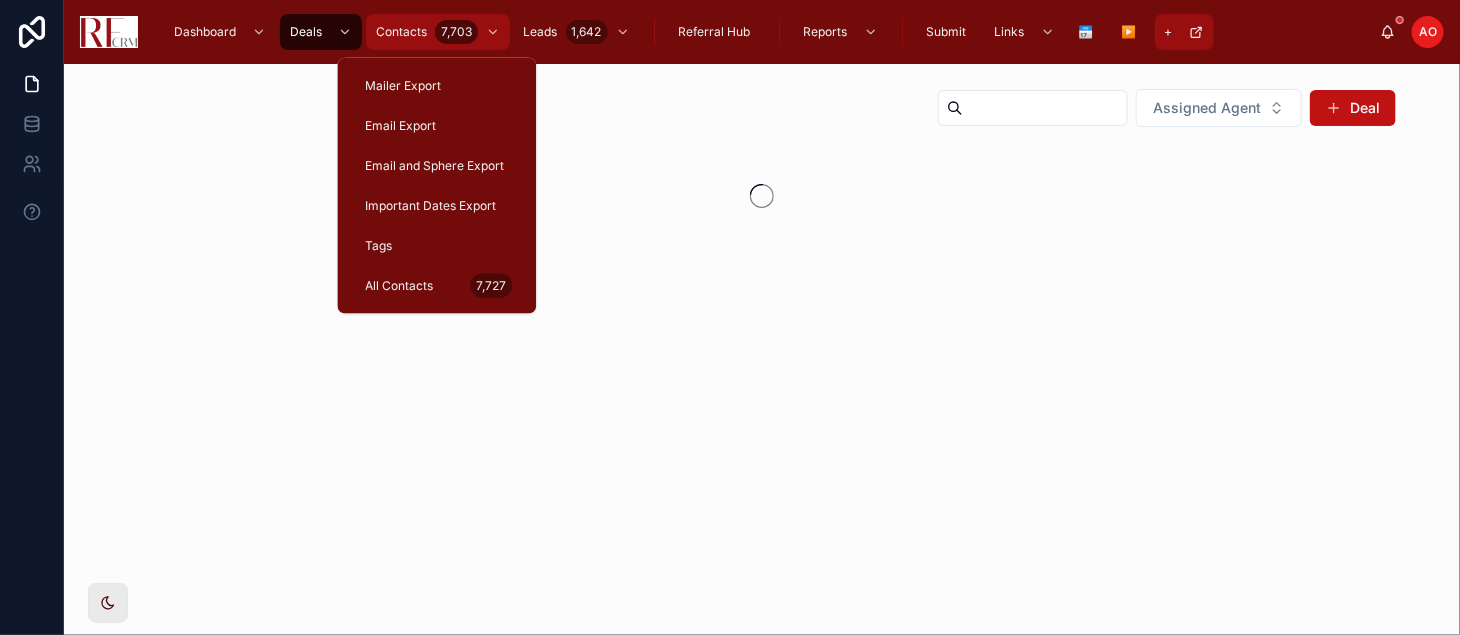 click on "Contacts" at bounding box center [401, 32] 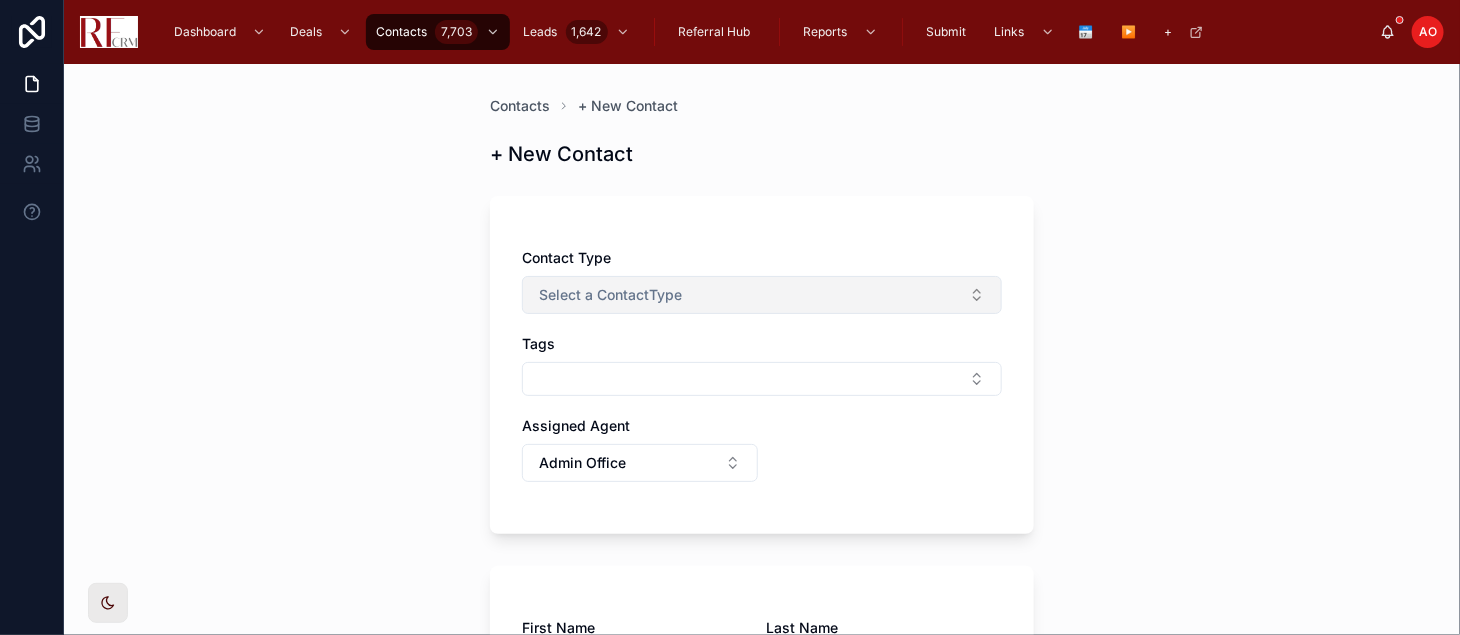 click on "Select a ContactType" at bounding box center (762, 295) 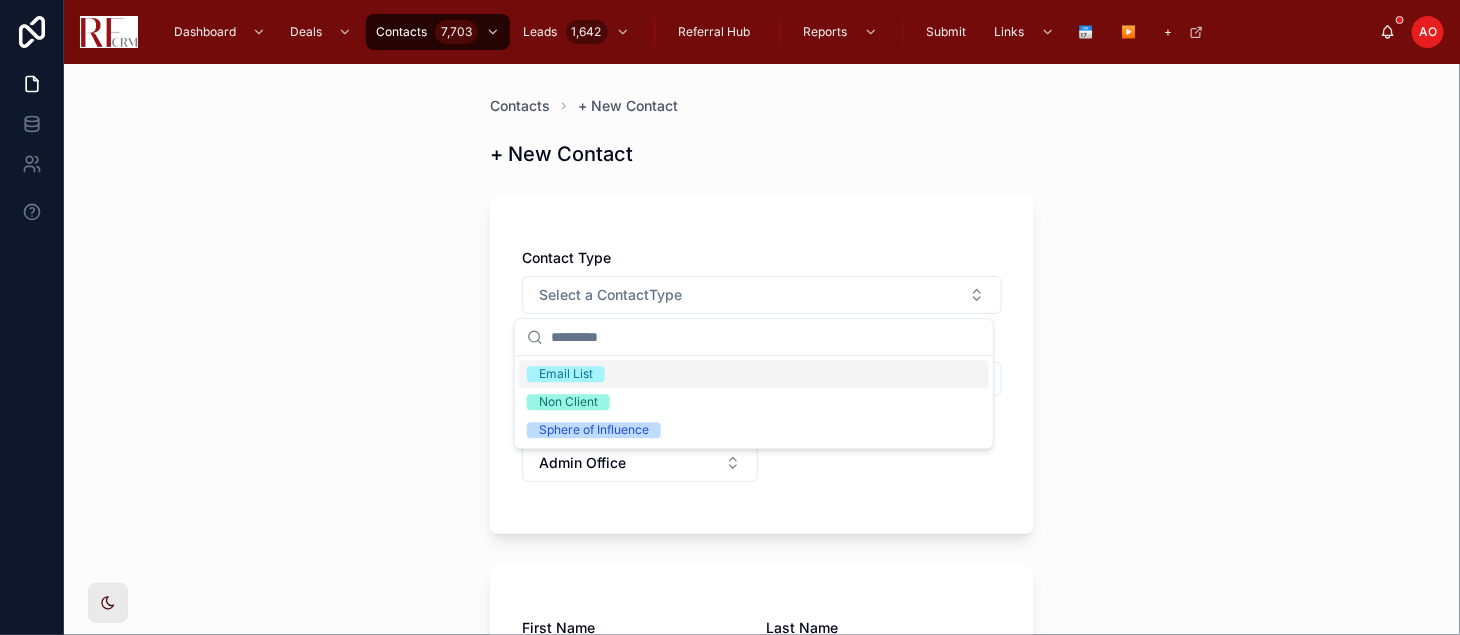click on "Email List" at bounding box center [754, 374] 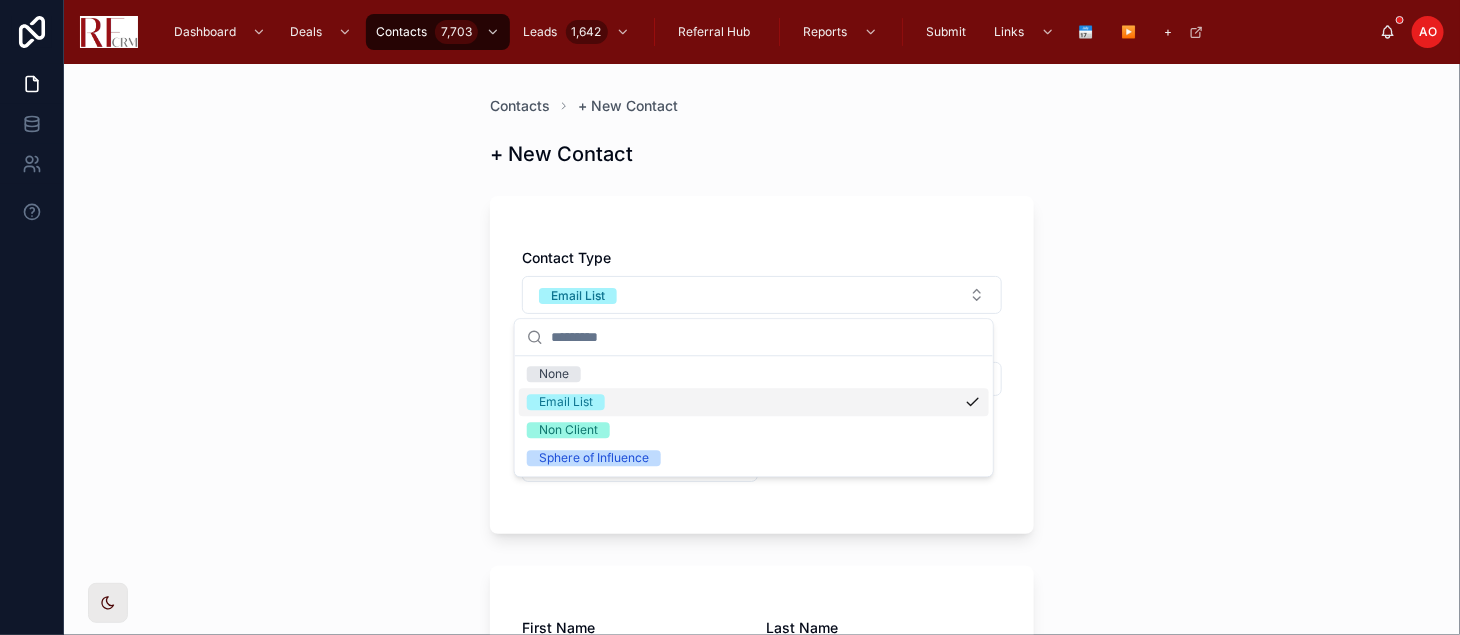 click on "None" at bounding box center [754, 374] 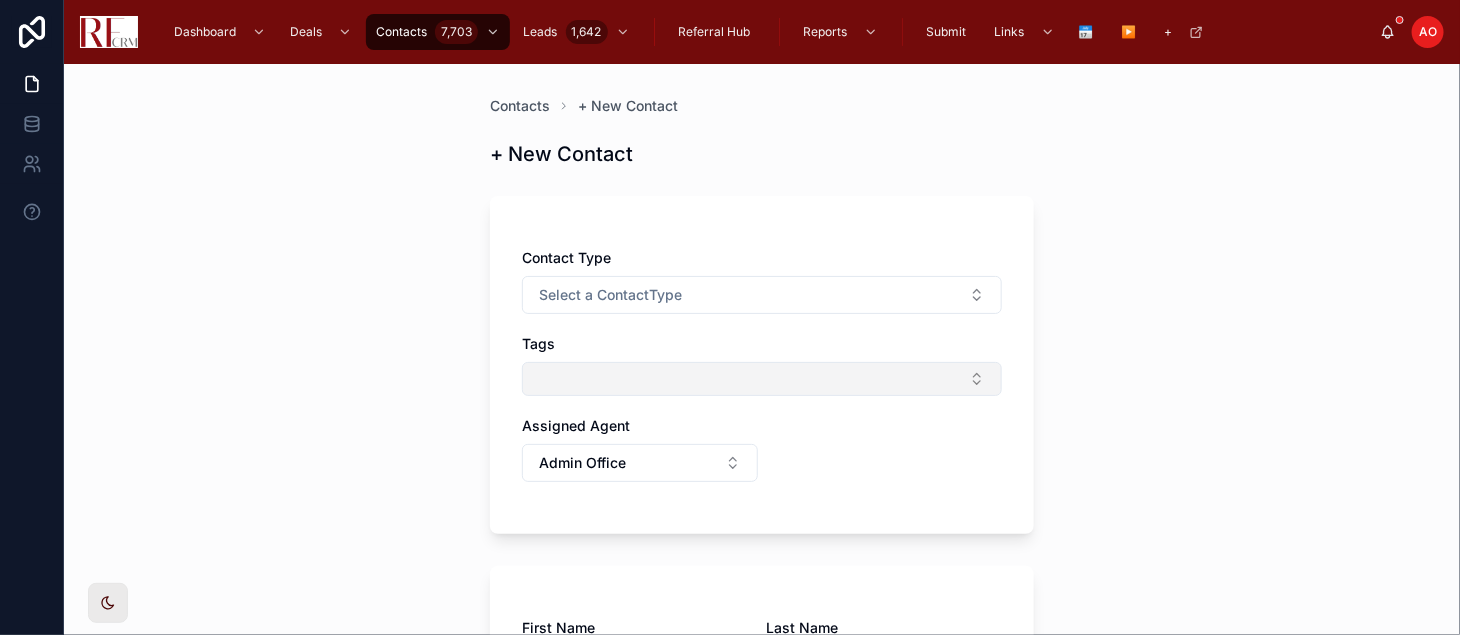 click at bounding box center [762, 379] 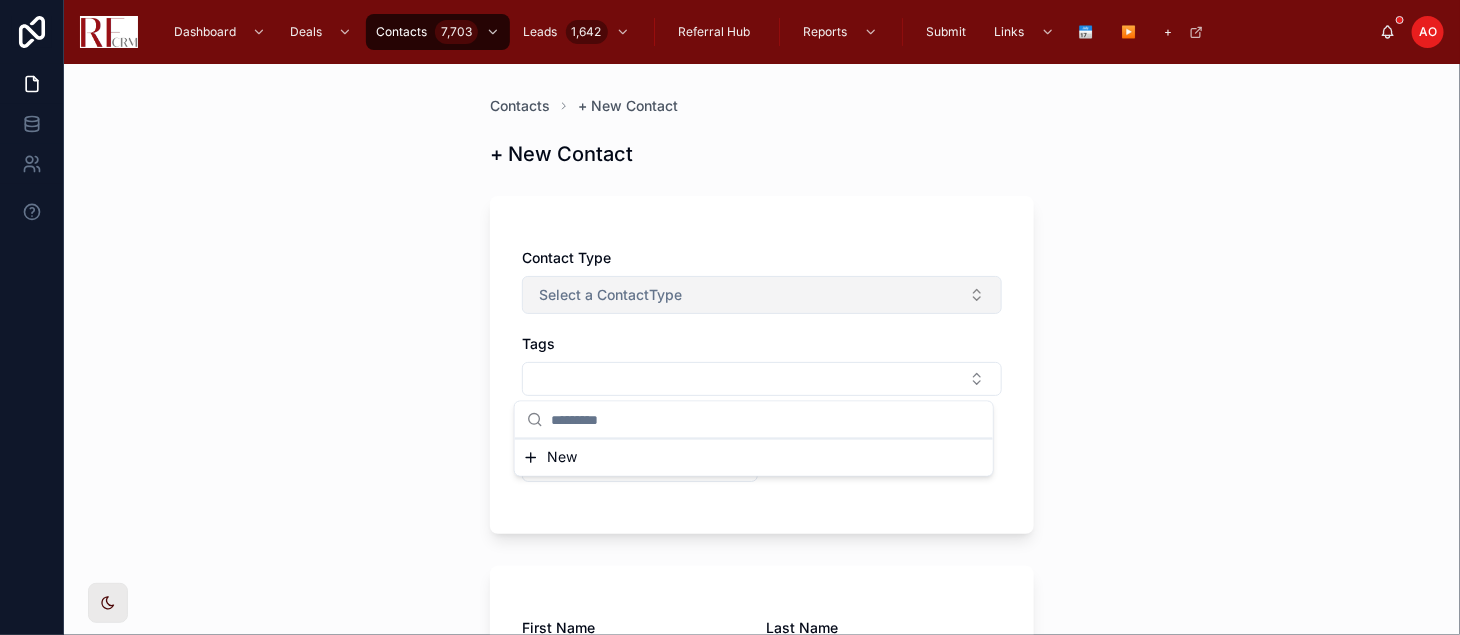 click on "Select a ContactType" at bounding box center (762, 295) 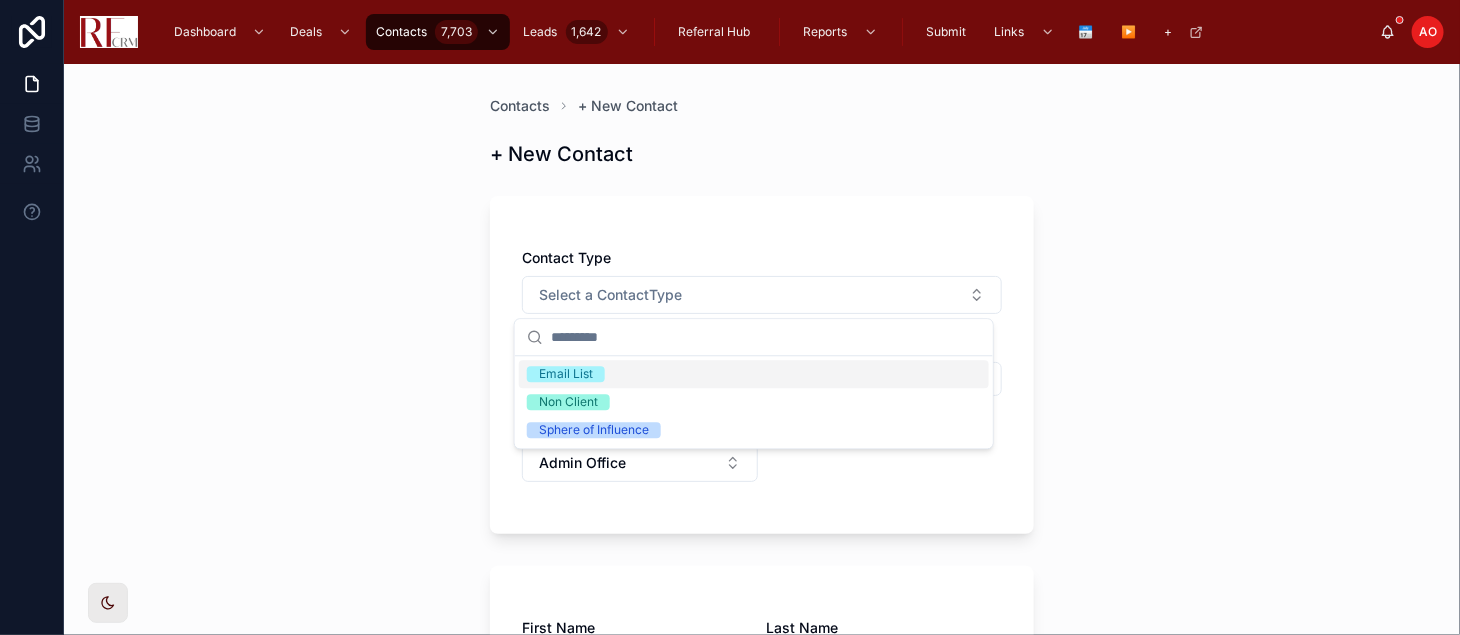 click on "Email List" at bounding box center [754, 374] 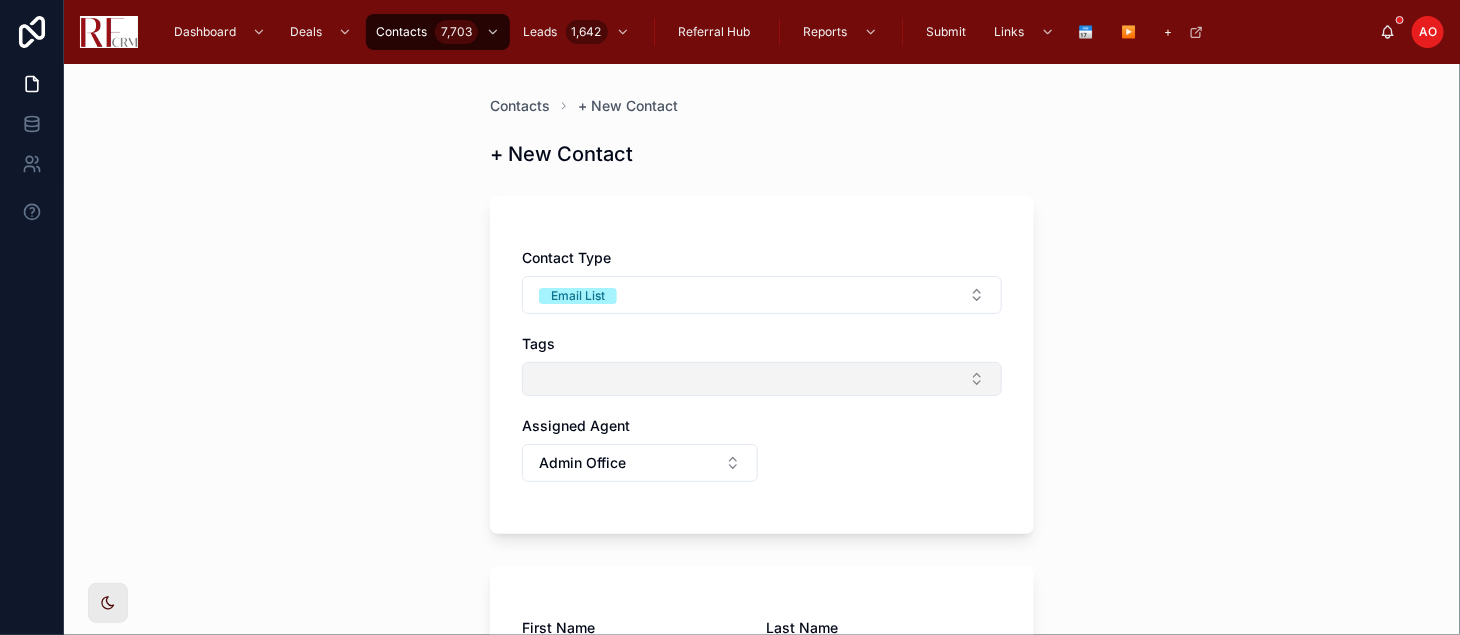 click at bounding box center (762, 379) 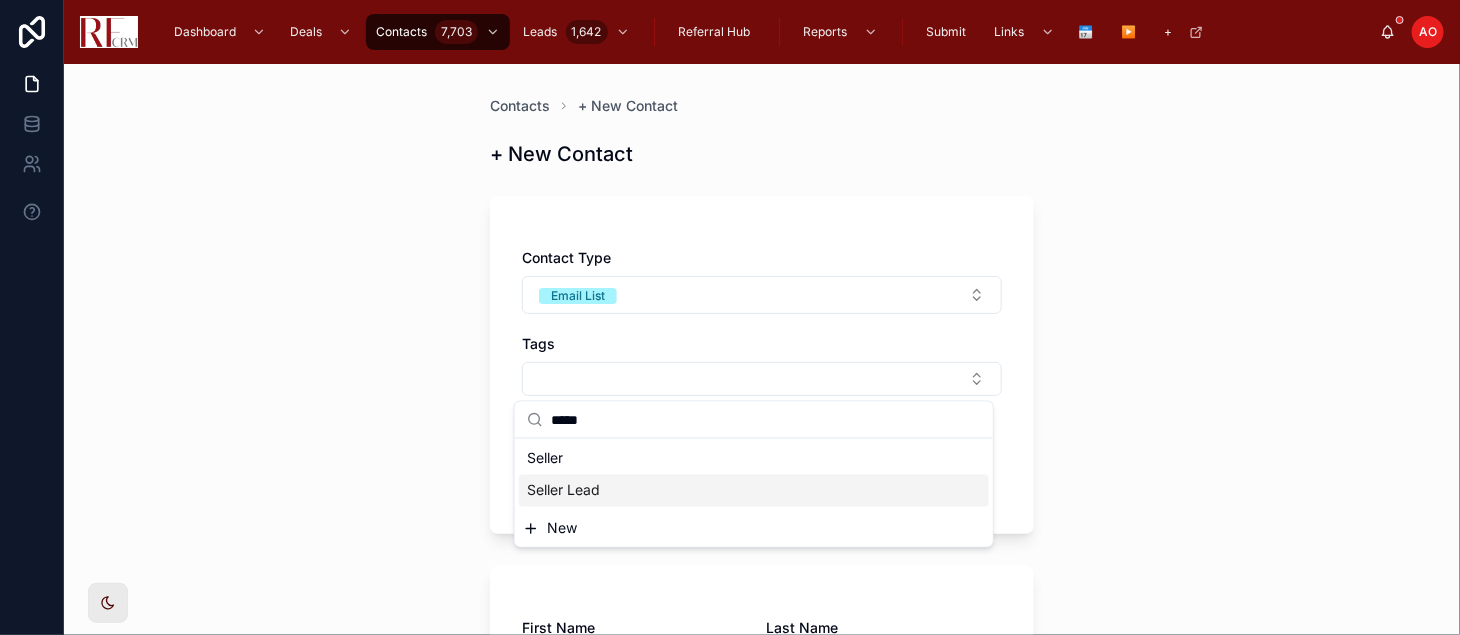 type on "*****" 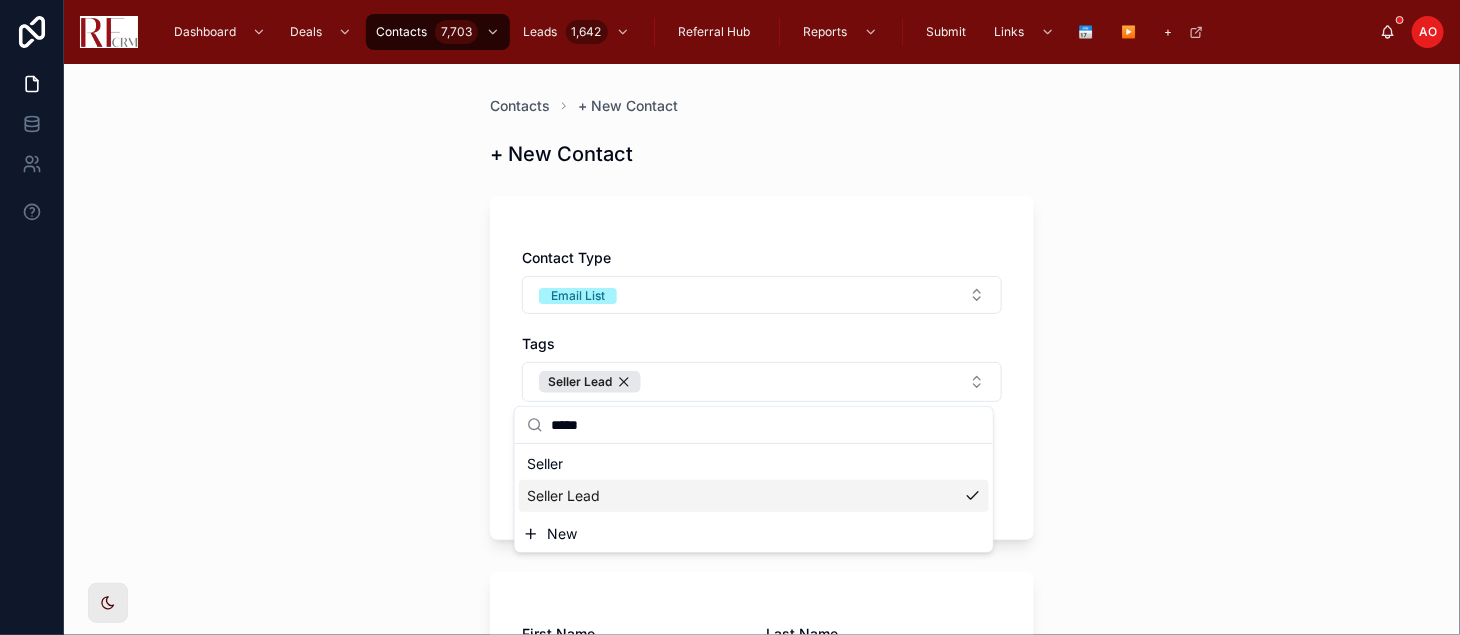 click on "Contact ContactType Email List Tags Seller Lead Assigned Agent Admin Office First Name Last Name Spouse Name, if applicable Spouse Last Name Email Alternate Email Phone Phone Contact Alternate Phone Alternate Phone Contact Primary Address Country Notes Link to a New or Existing Lead Save" at bounding box center [762, 349] 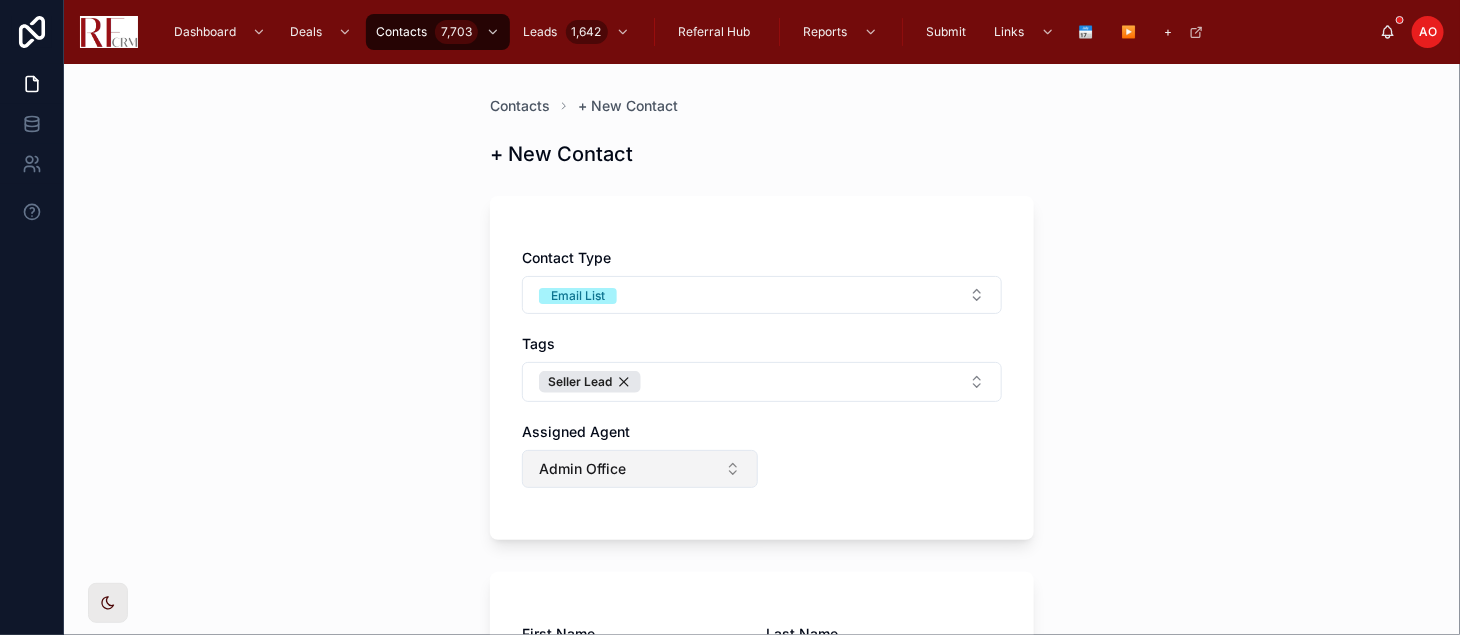 click on "Admin Office" at bounding box center (640, 469) 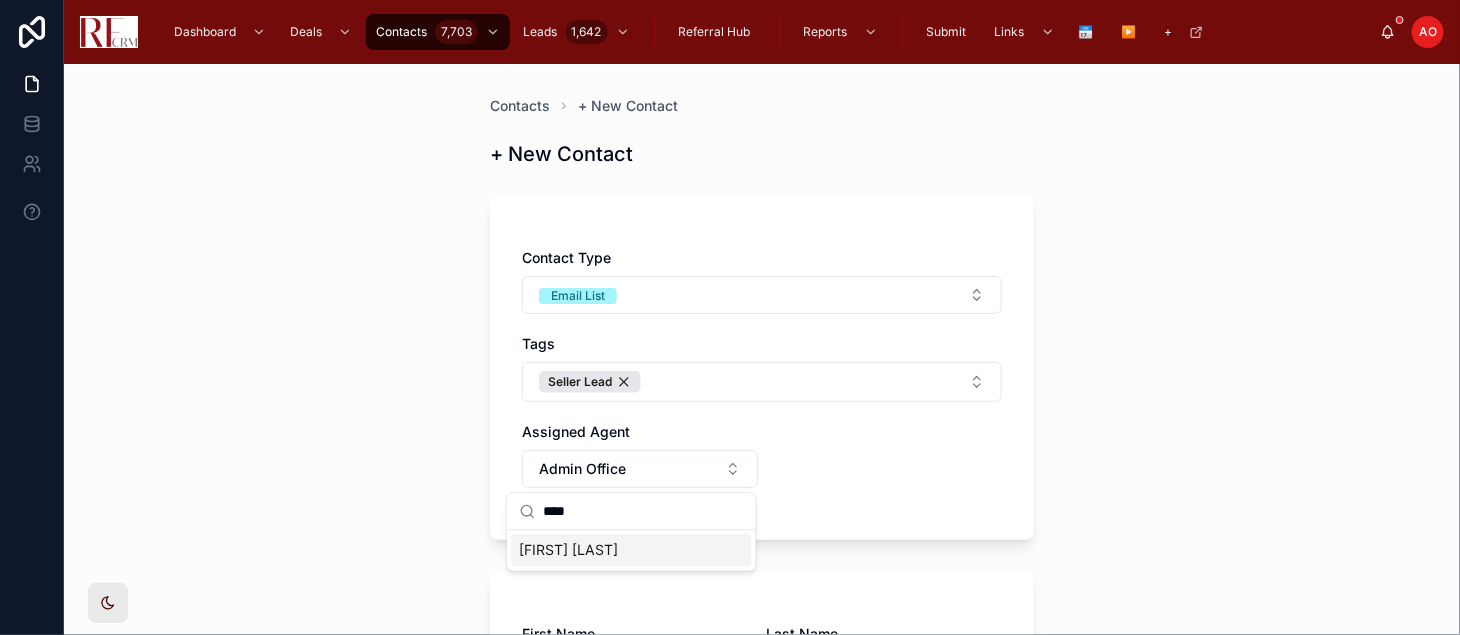 type on "****" 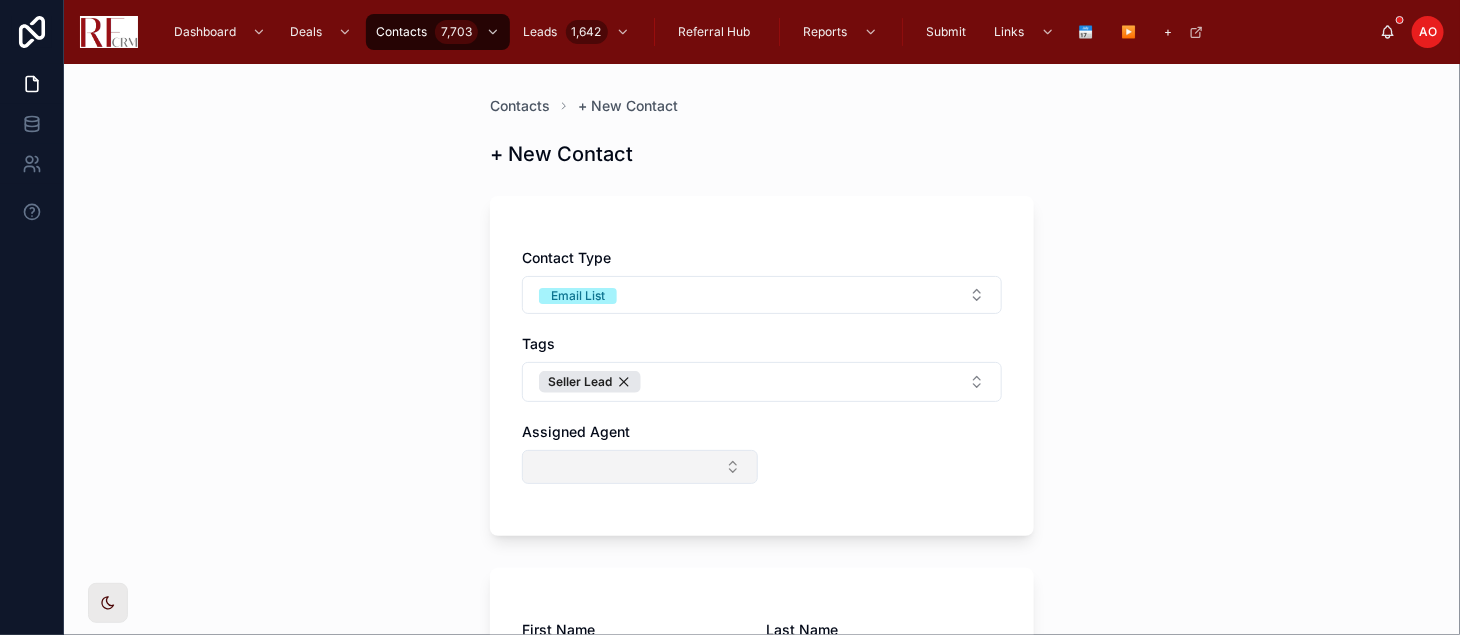 click at bounding box center [640, 467] 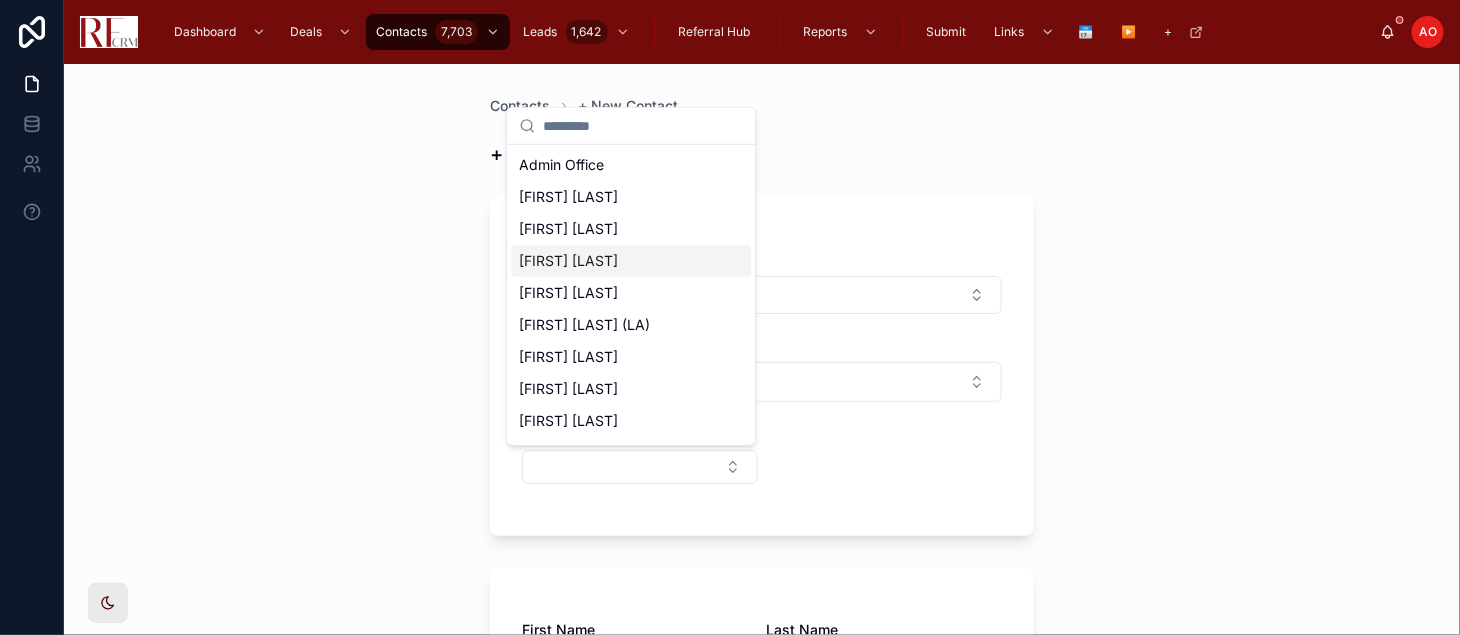 click on "[FIRST] [LAST]" at bounding box center [568, 261] 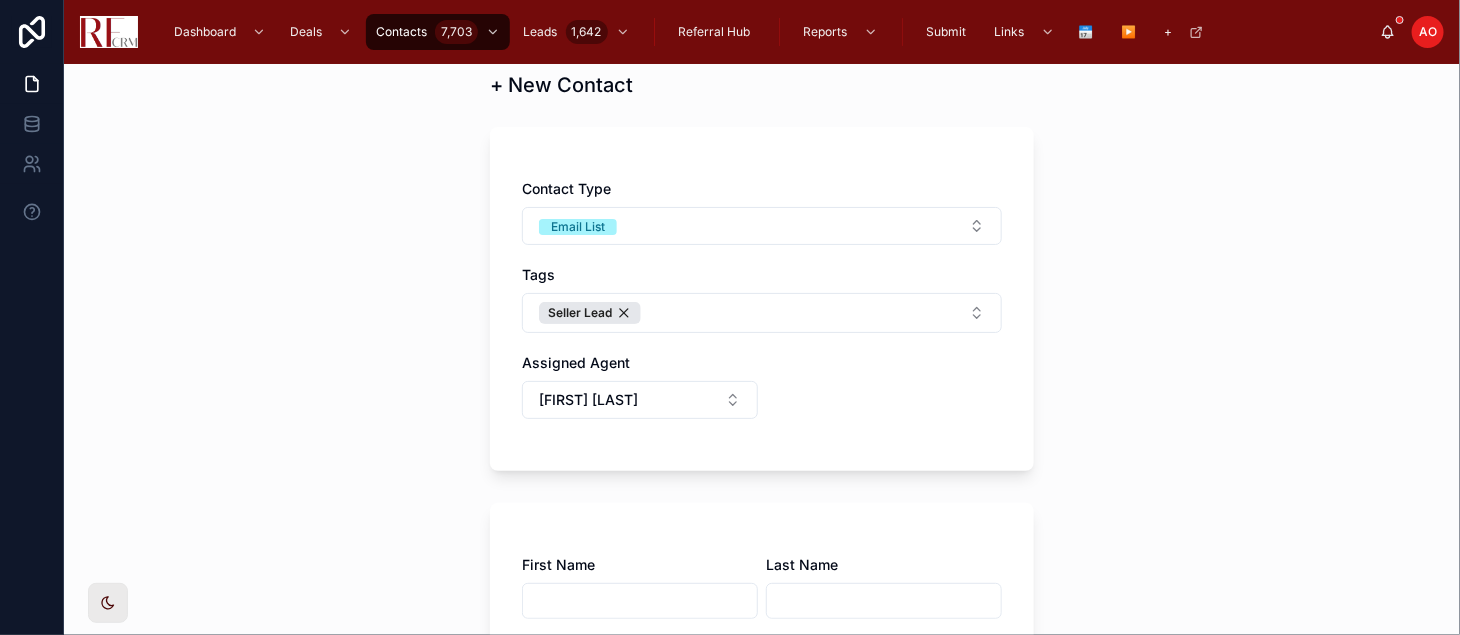 scroll, scrollTop: 222, scrollLeft: 0, axis: vertical 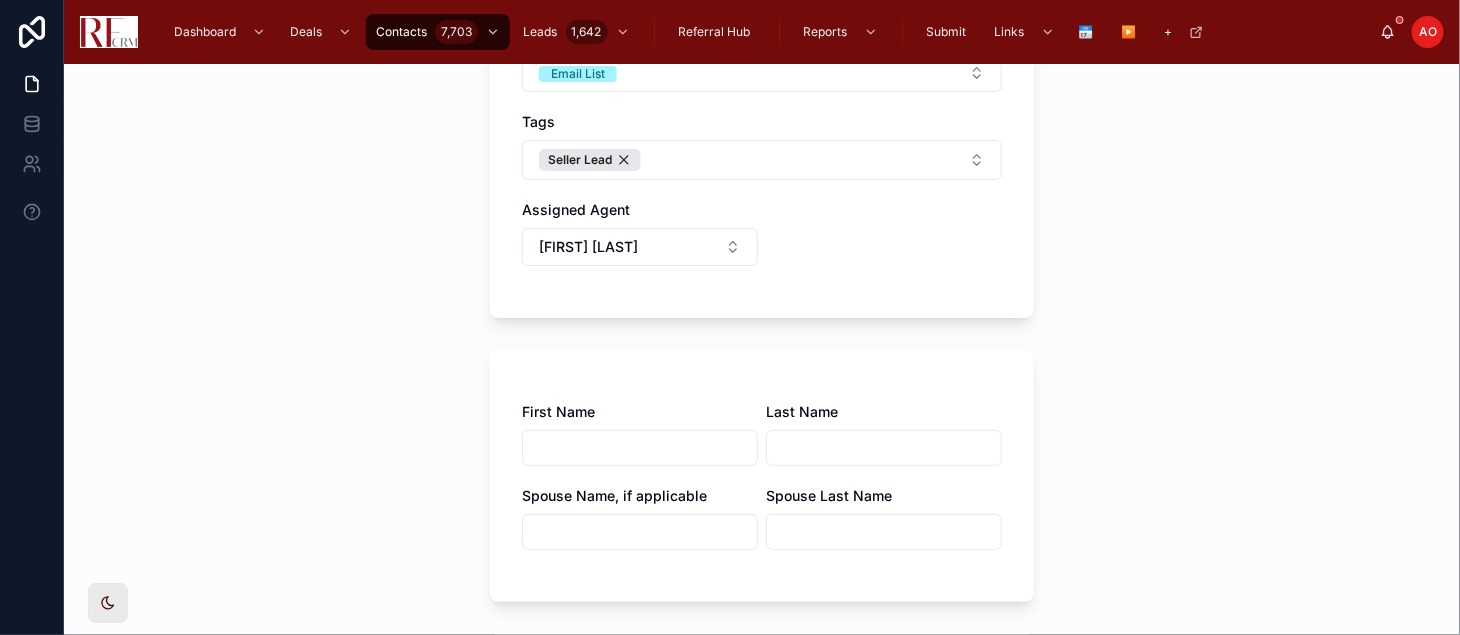 click at bounding box center (640, 448) 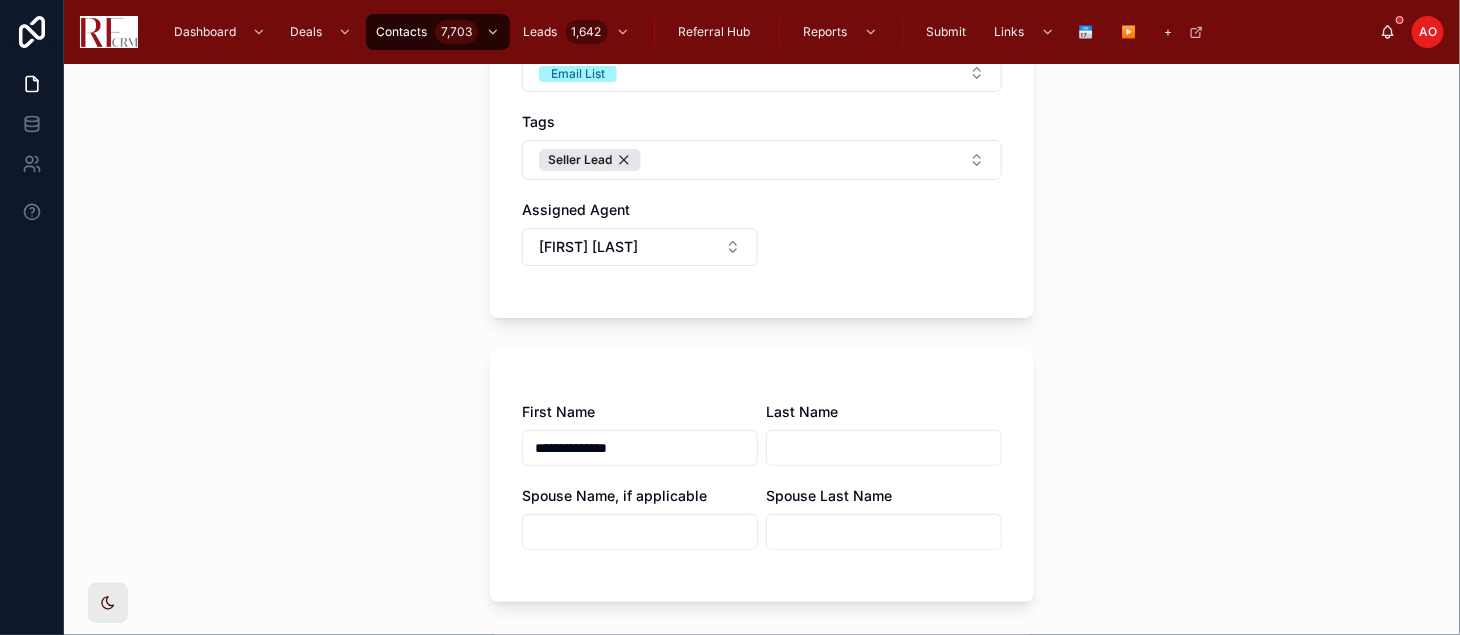 click at bounding box center [884, 448] 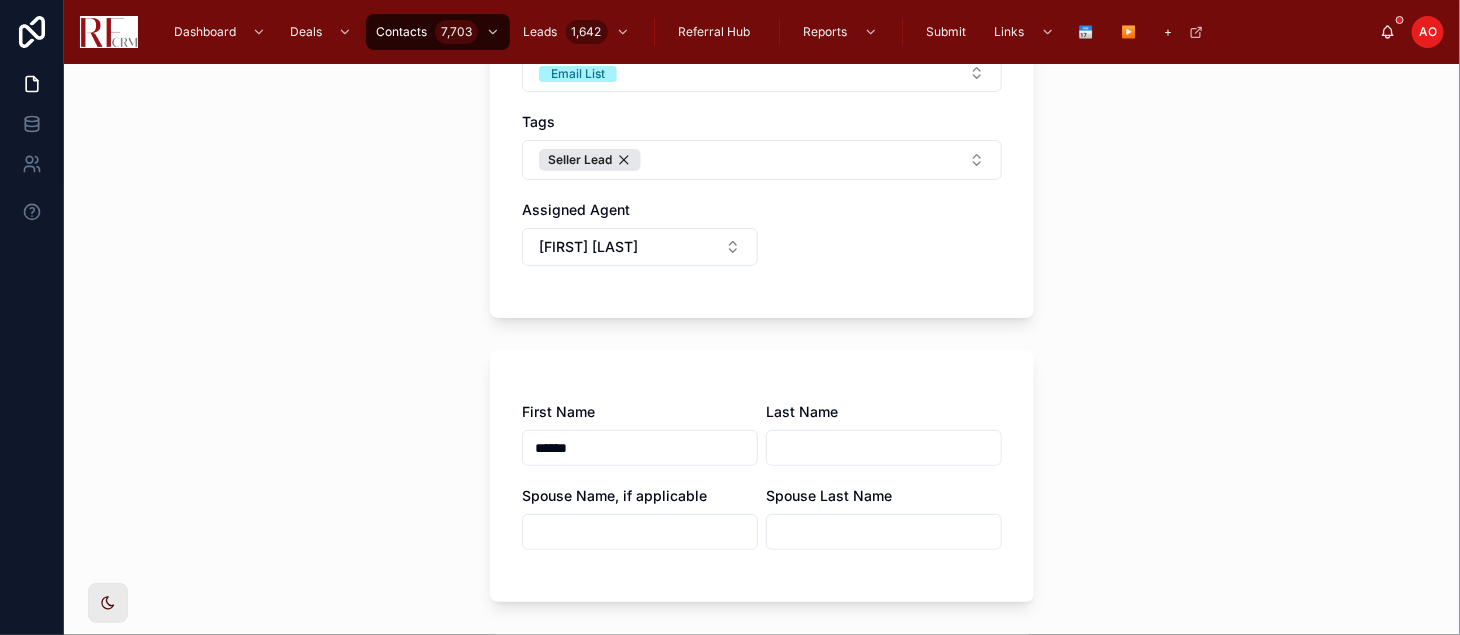 type on "******" 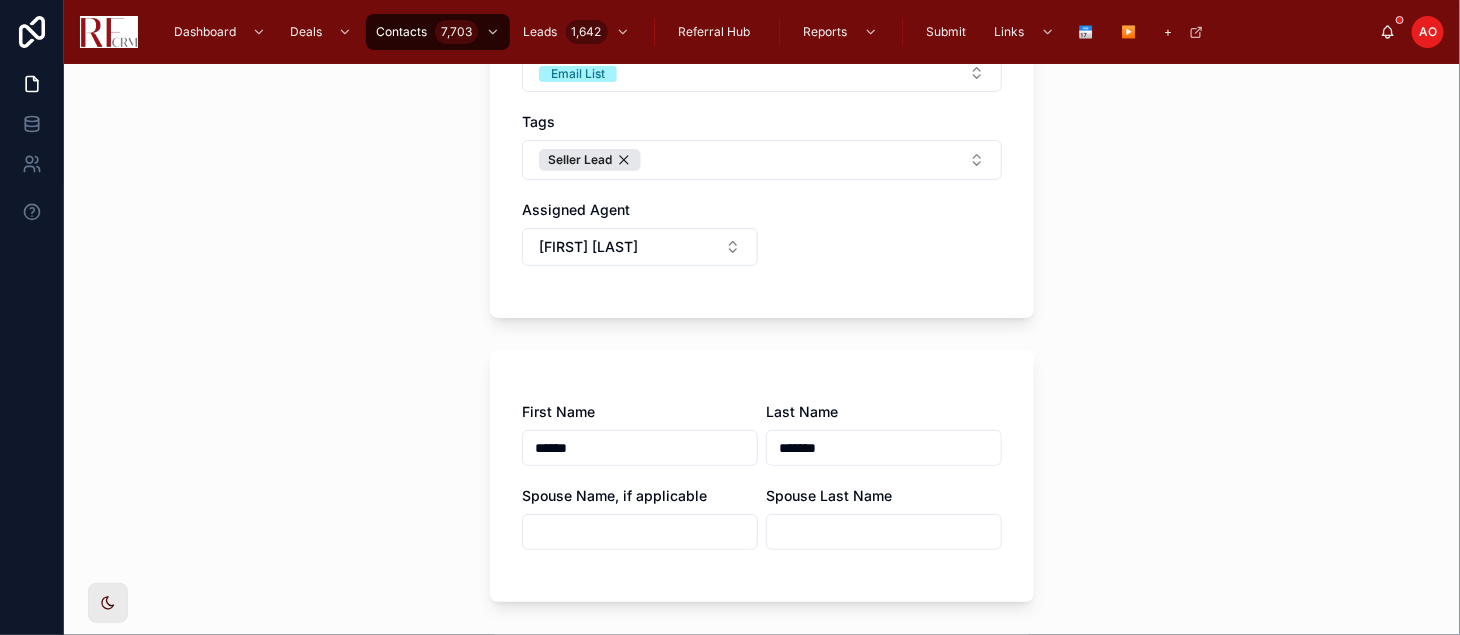 type on "*******" 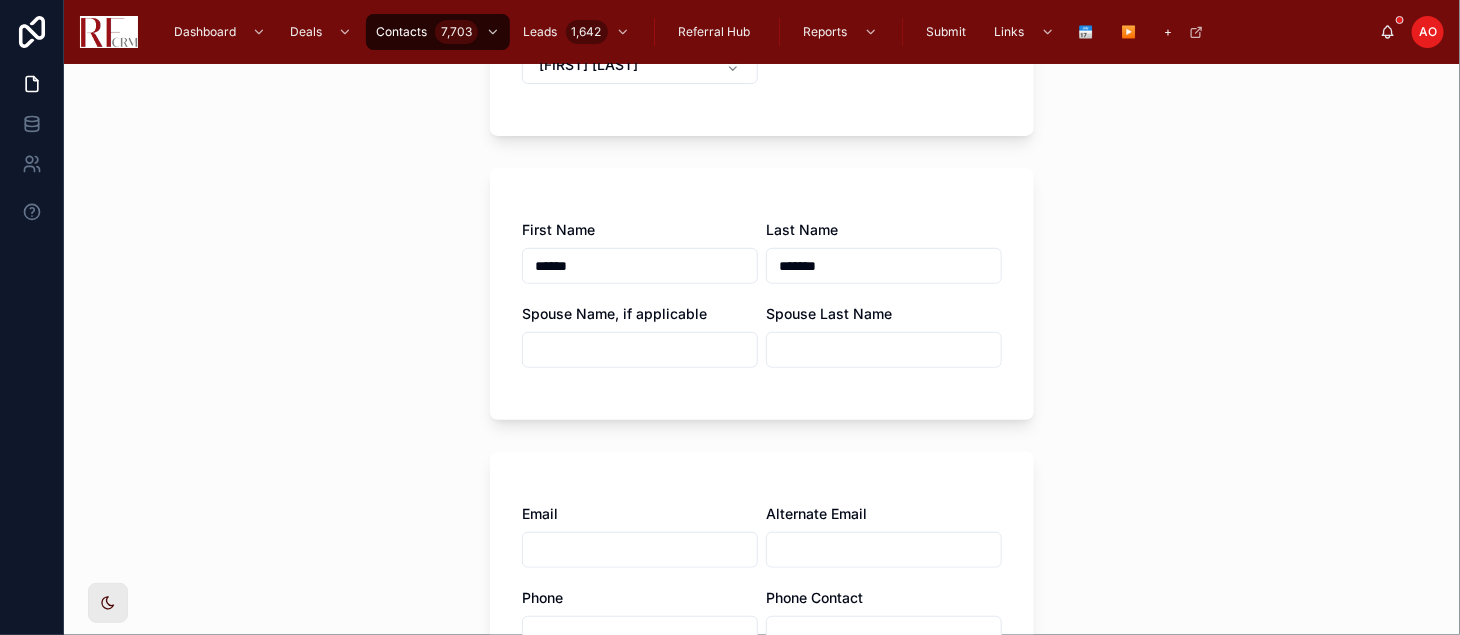 scroll, scrollTop: 444, scrollLeft: 0, axis: vertical 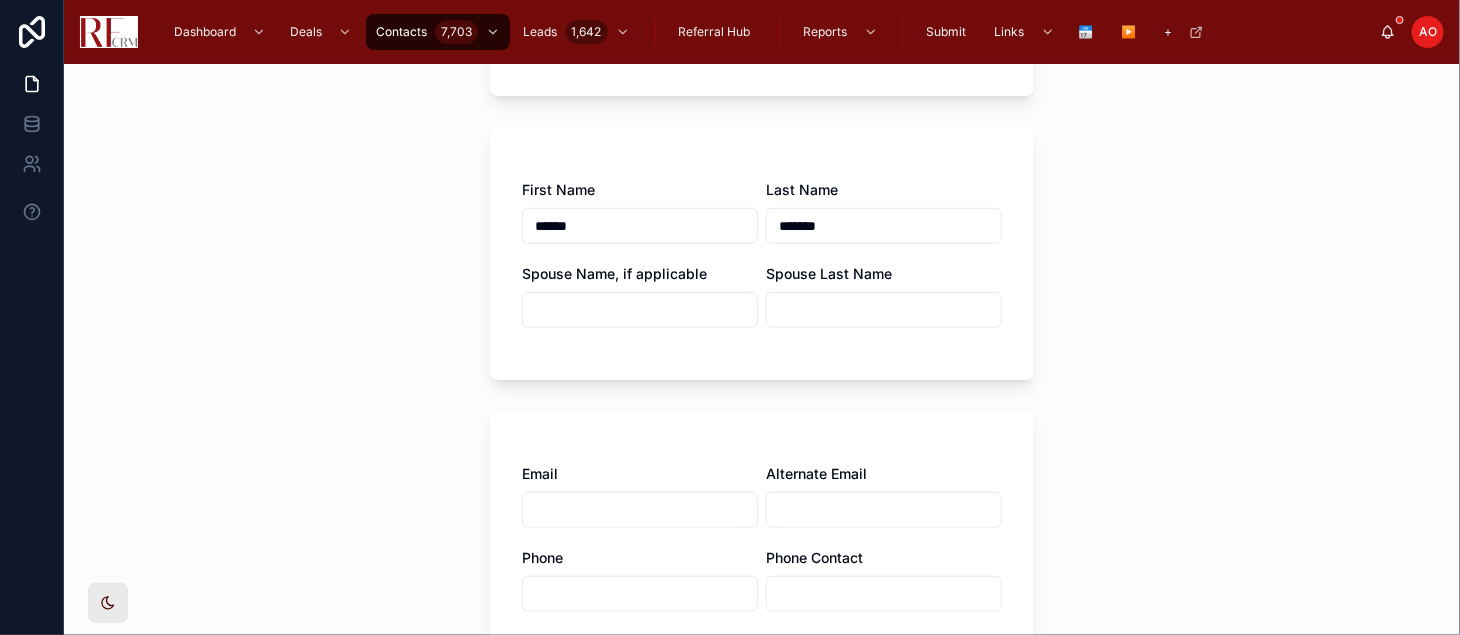 click at bounding box center (640, 510) 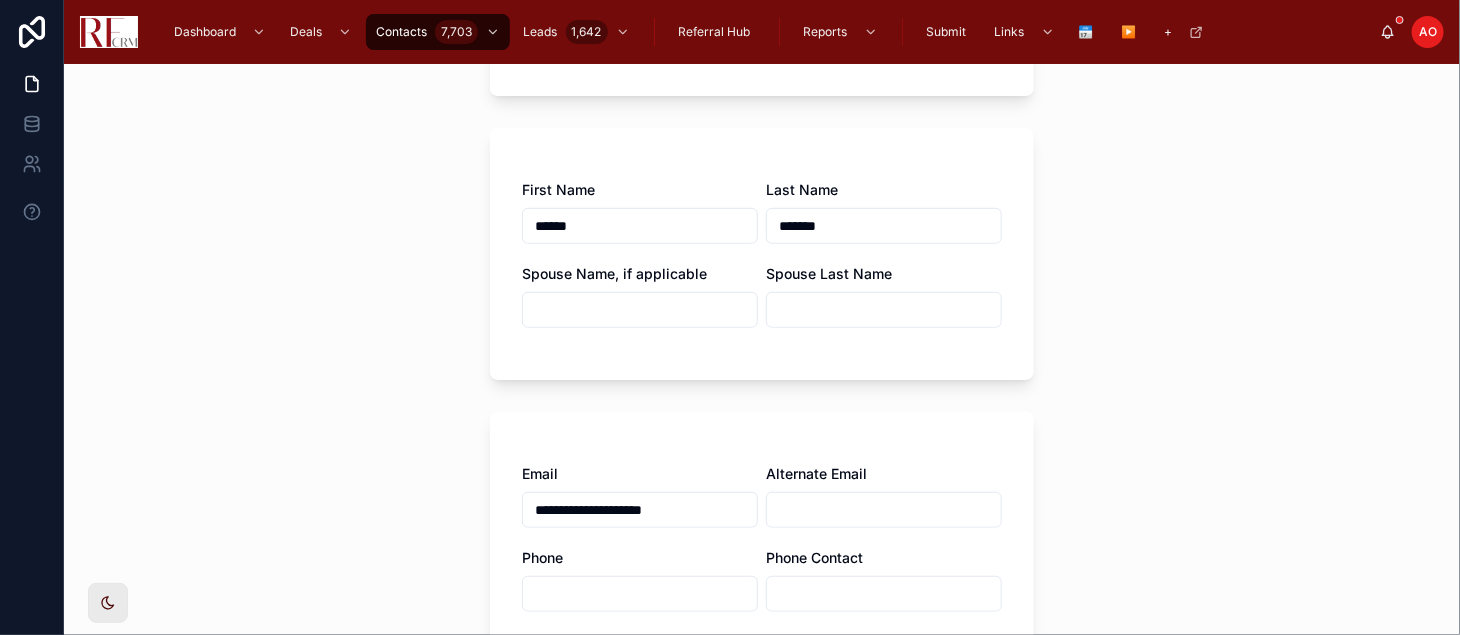 type on "**********" 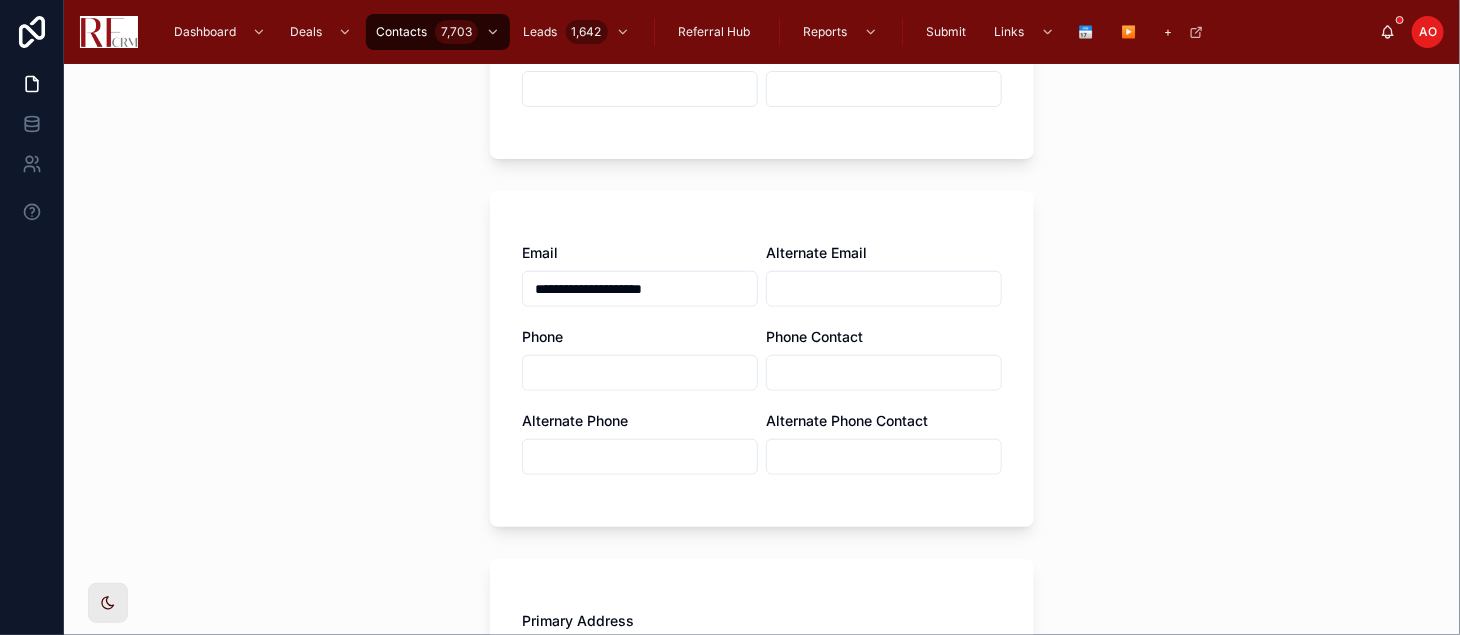 scroll, scrollTop: 666, scrollLeft: 0, axis: vertical 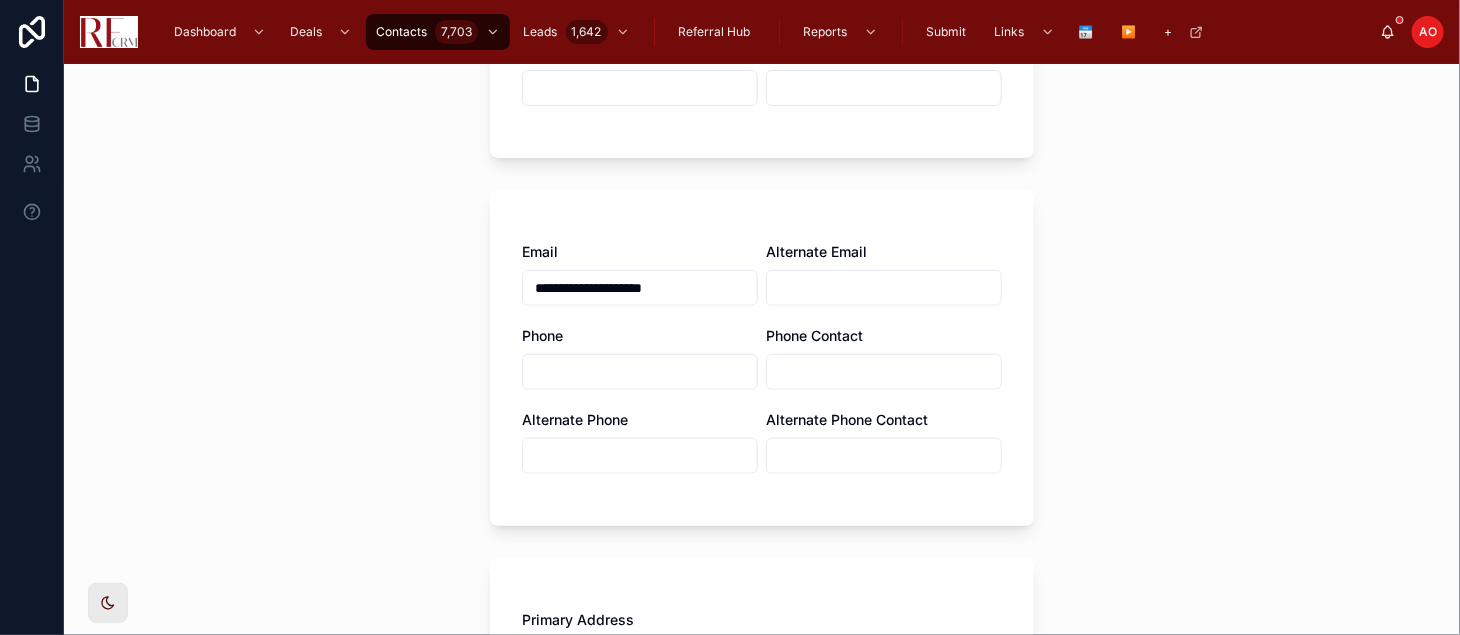 click at bounding box center (640, 372) 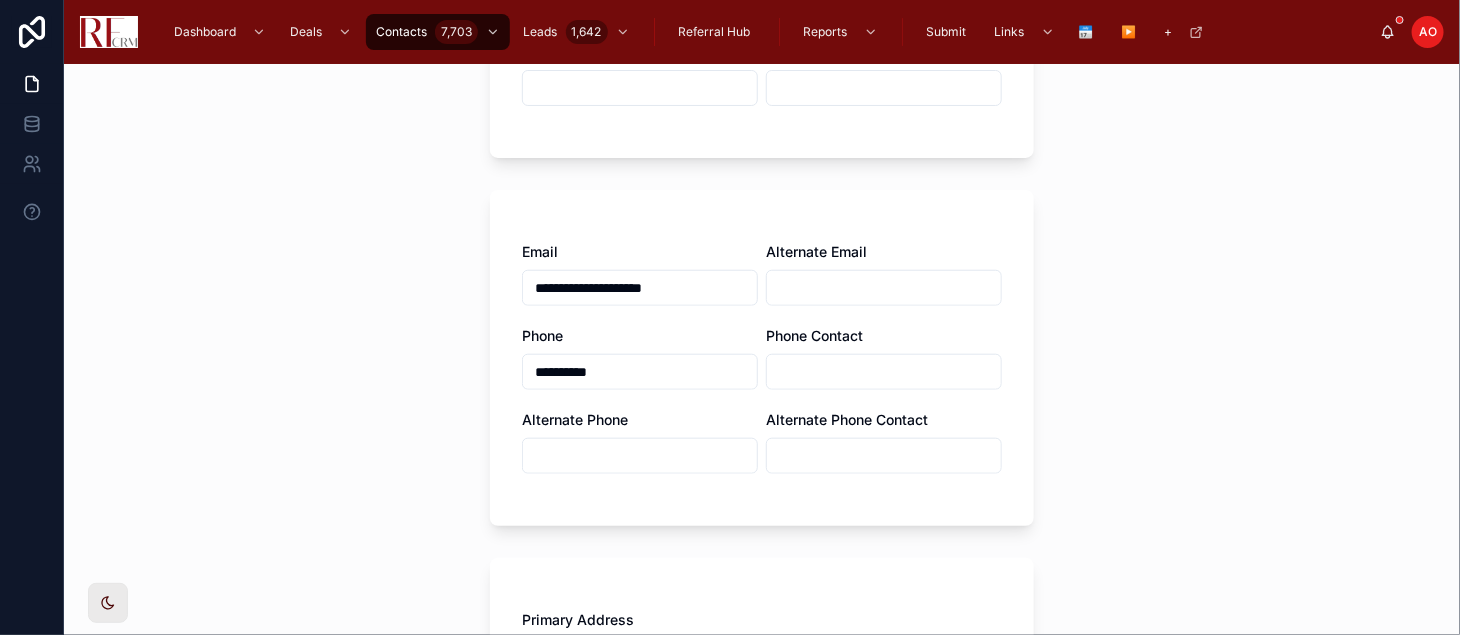 type on "**********" 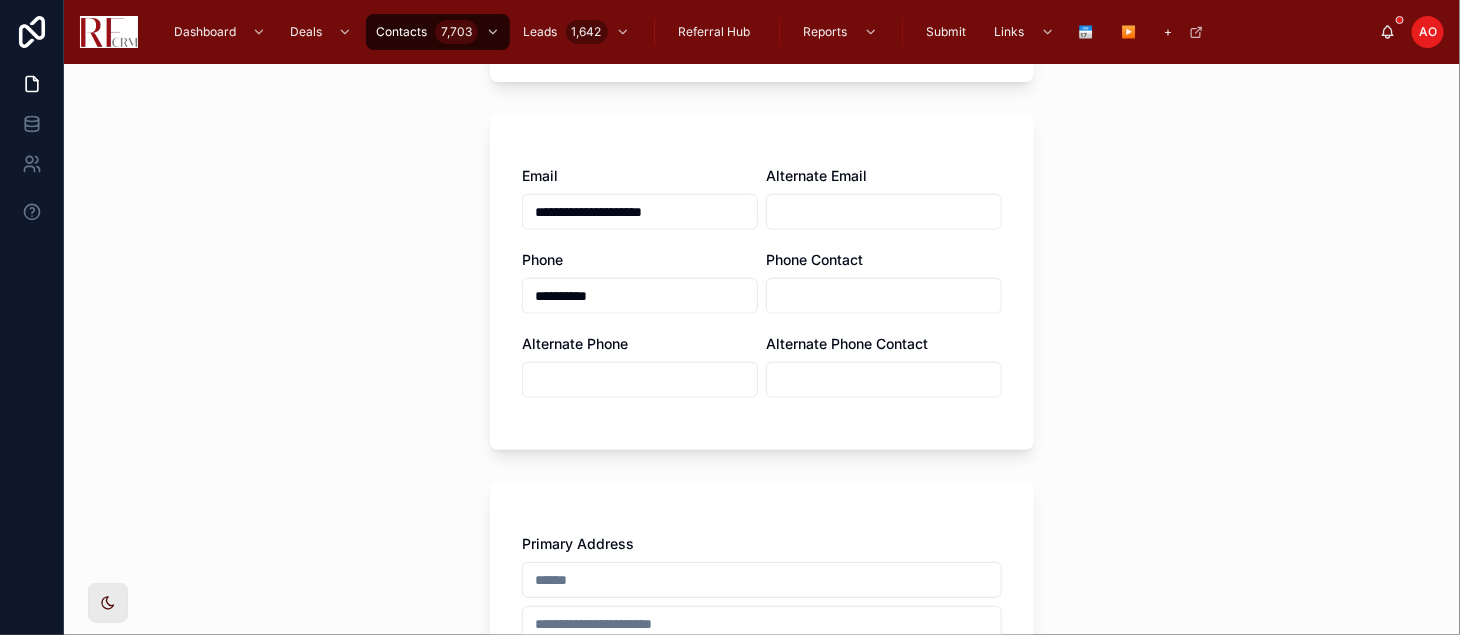 scroll, scrollTop: 777, scrollLeft: 0, axis: vertical 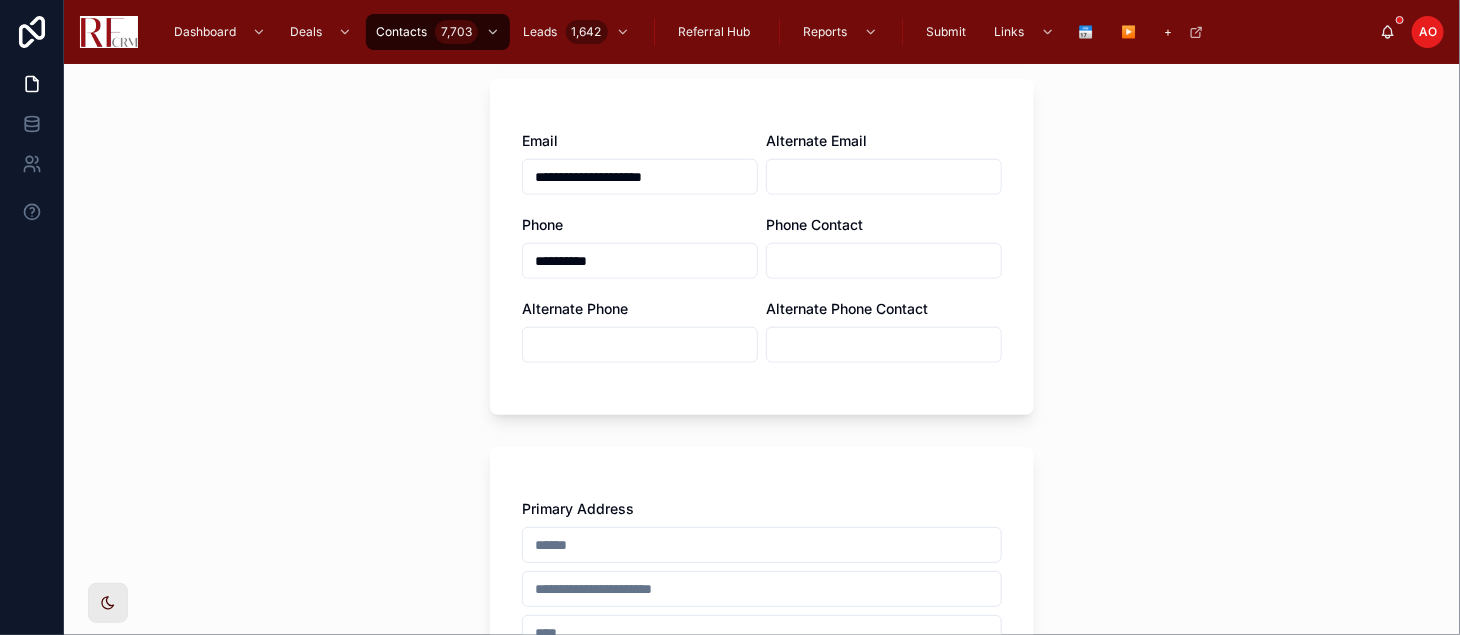 click at bounding box center (762, 545) 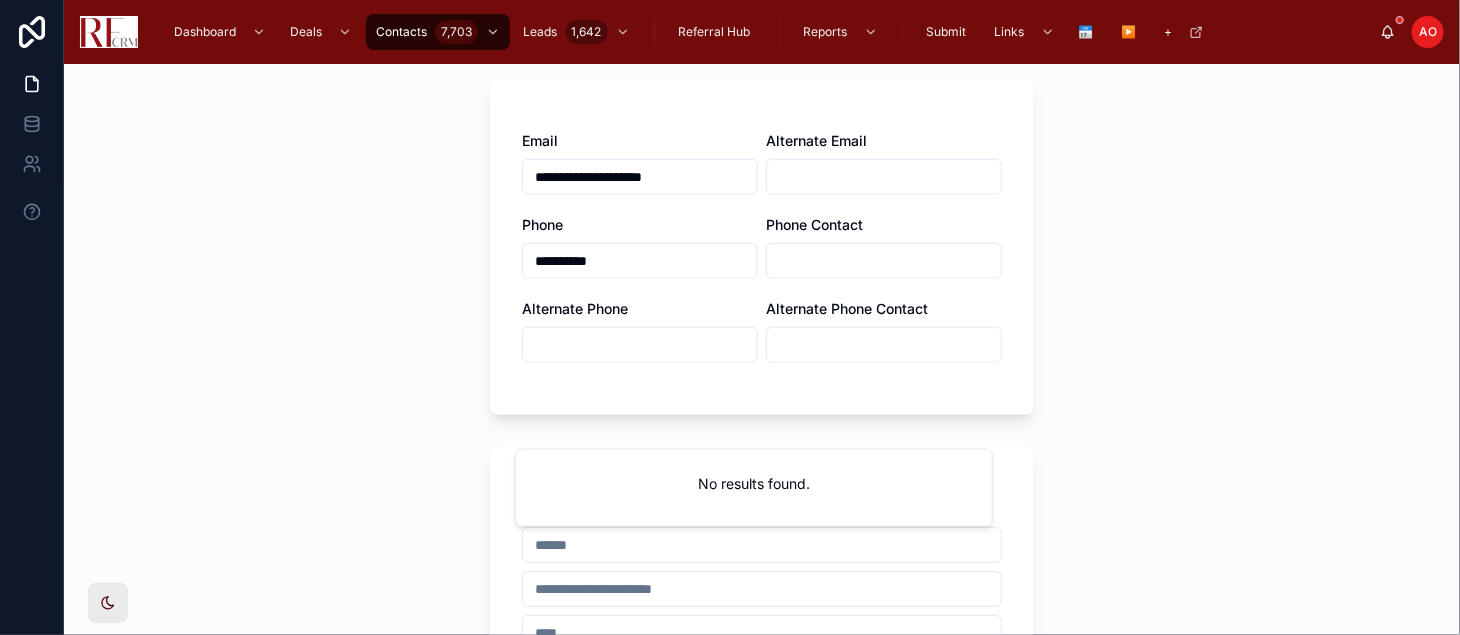 paste on "**********" 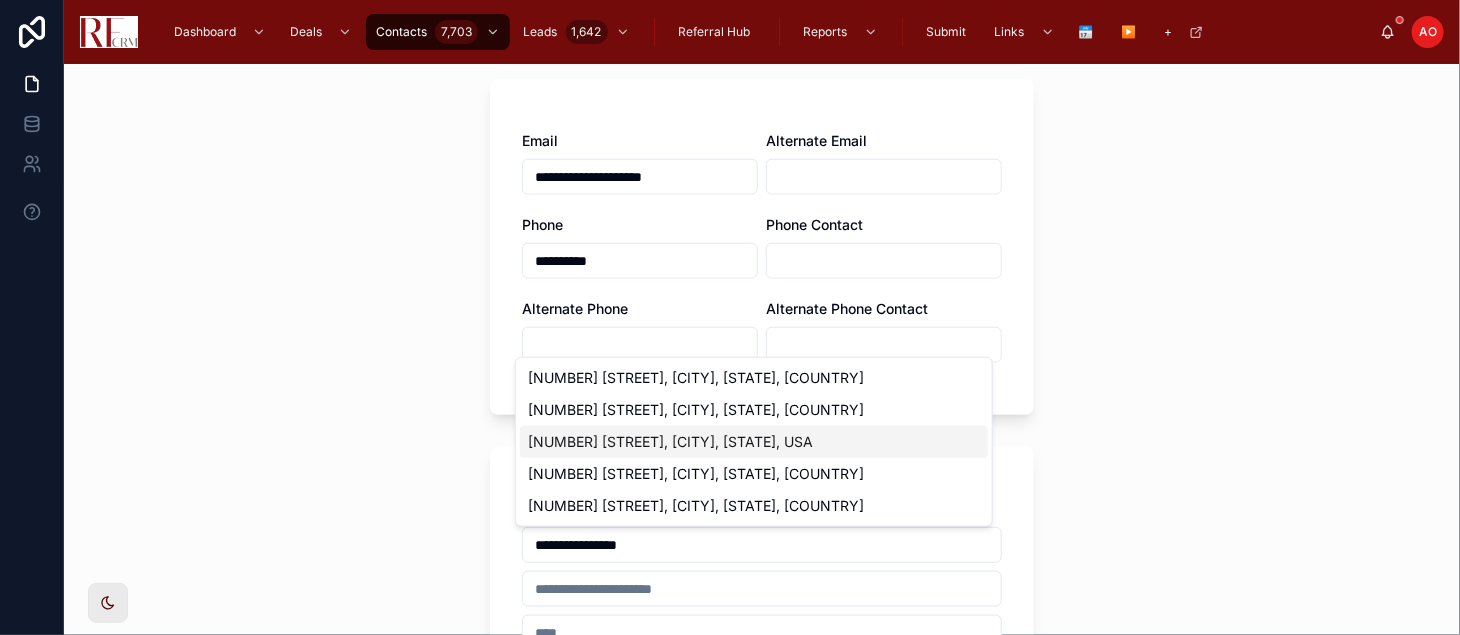 click on "[NUMBER] [STREET], [CITY], [STATE], USA" at bounding box center (754, 442) 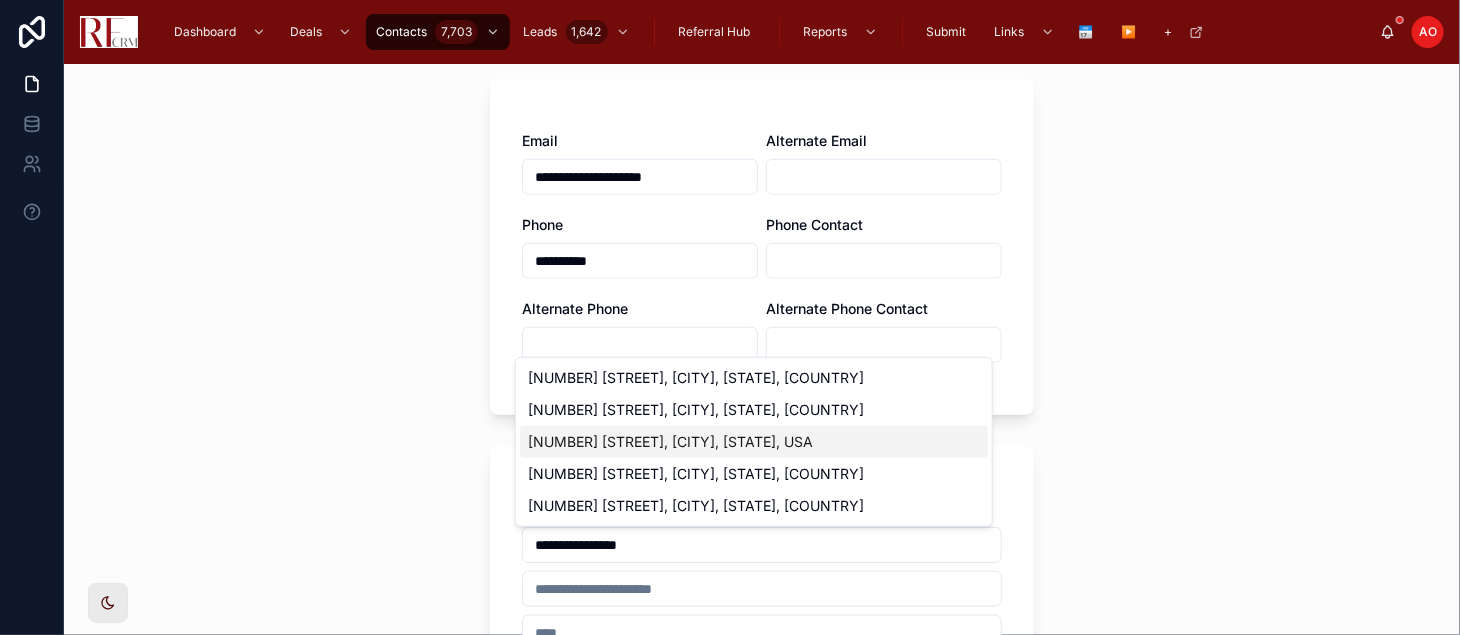 type on "**********" 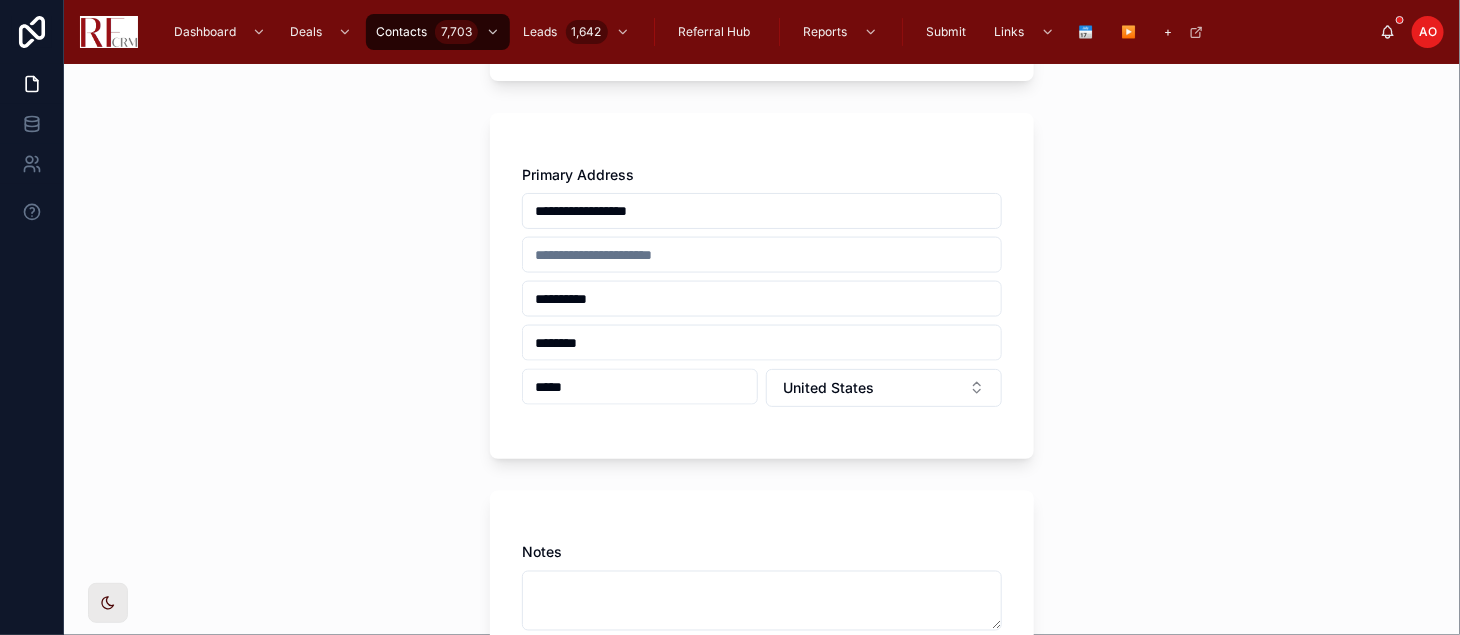 scroll, scrollTop: 1222, scrollLeft: 0, axis: vertical 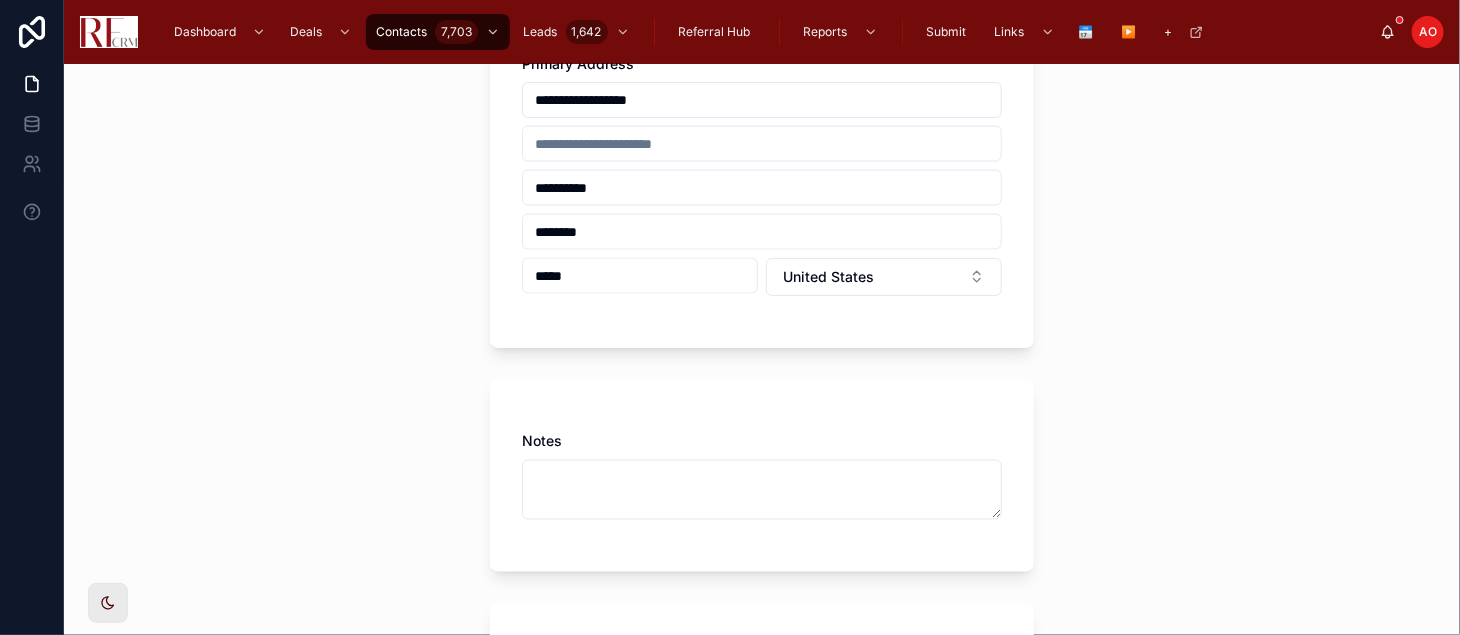 type on "**********" 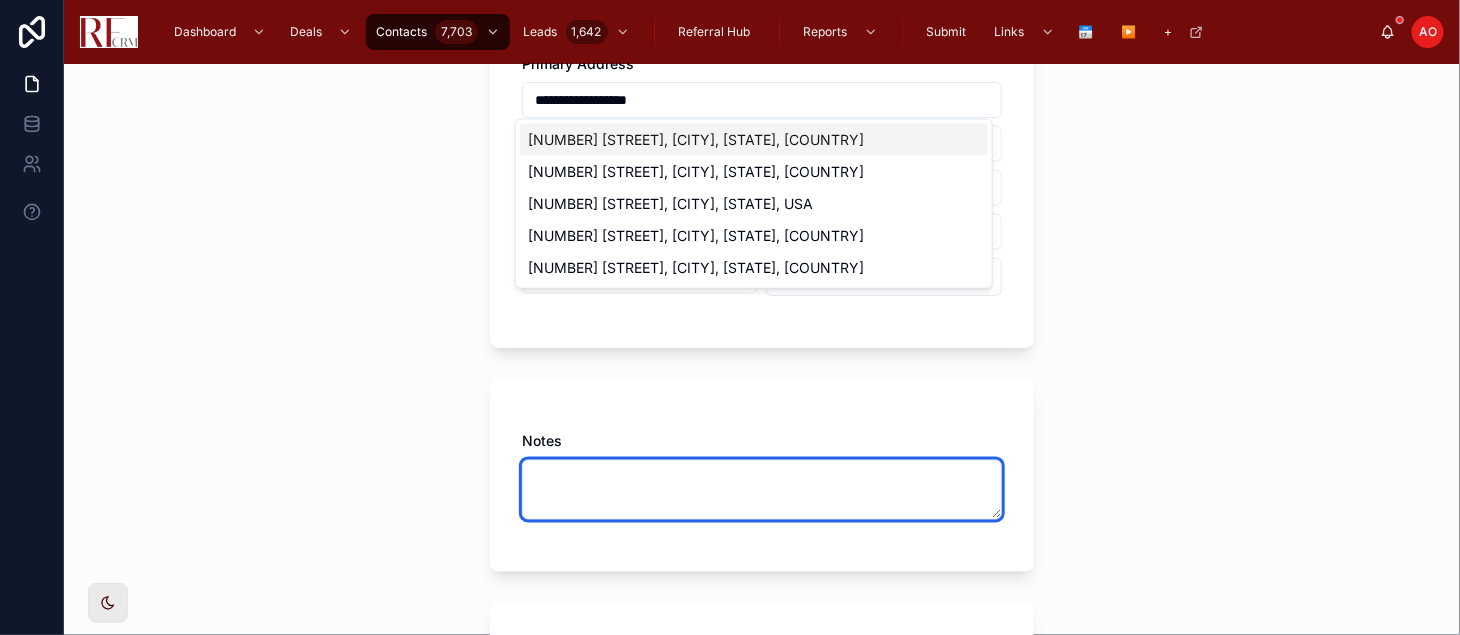 click at bounding box center (762, 490) 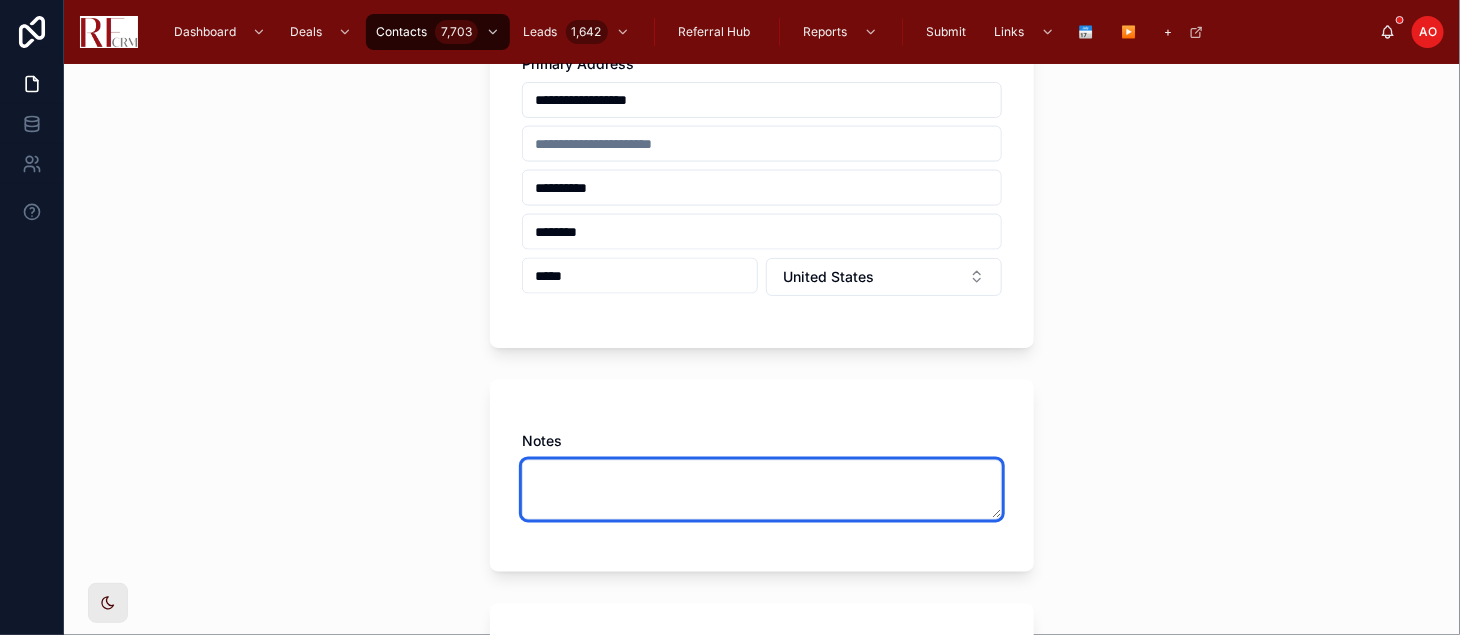 paste on "**********" 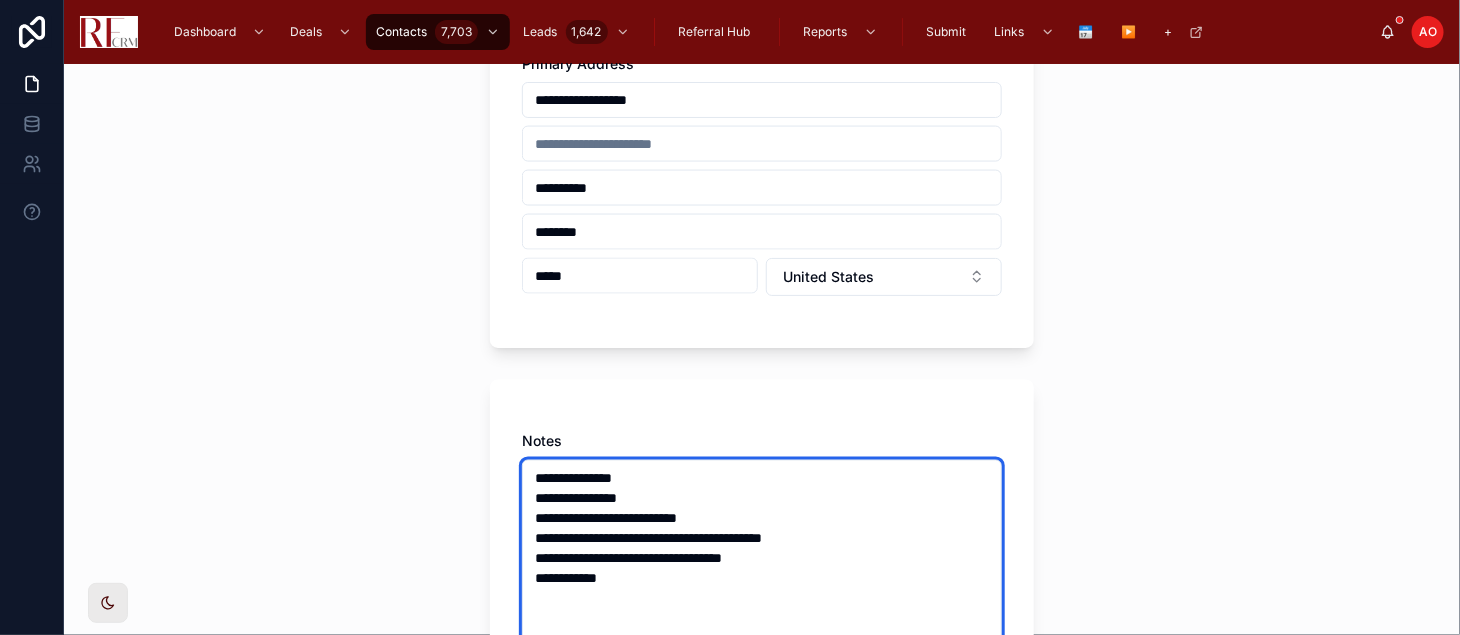 click on "**********" at bounding box center [762, 569] 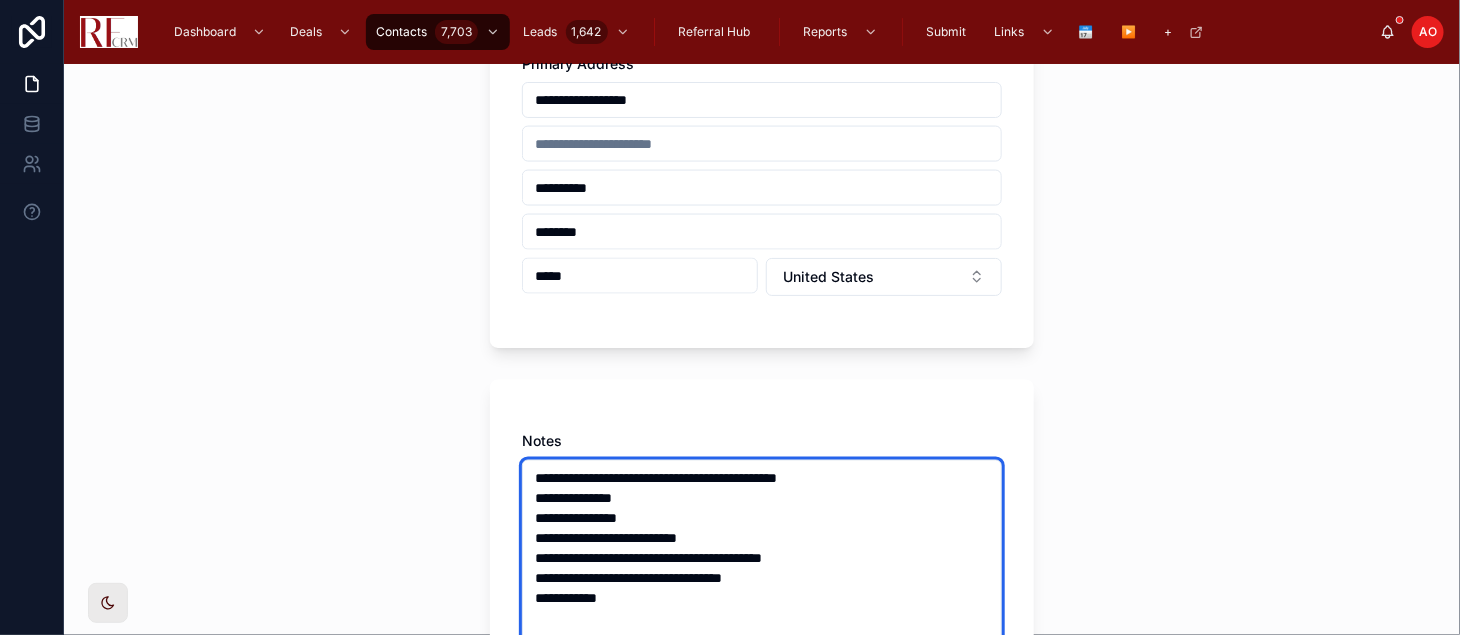click on "**********" at bounding box center (762, 599) 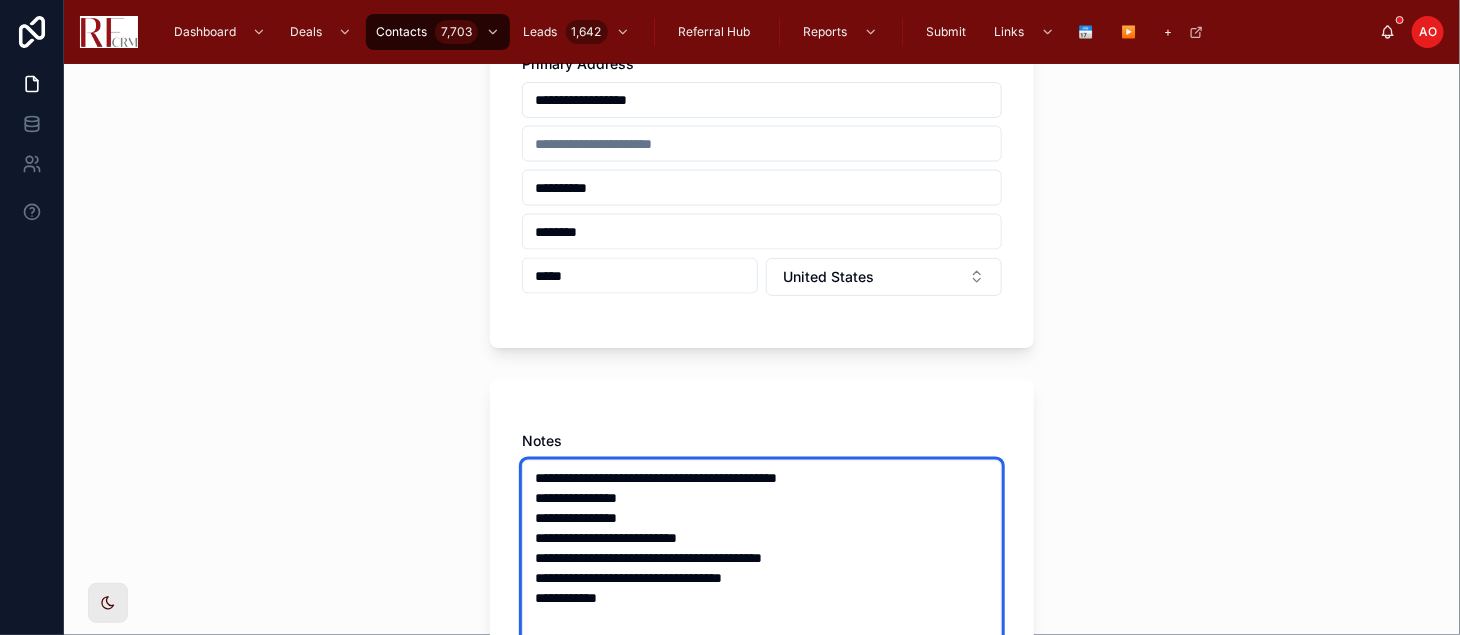 click on "**********" at bounding box center (762, 599) 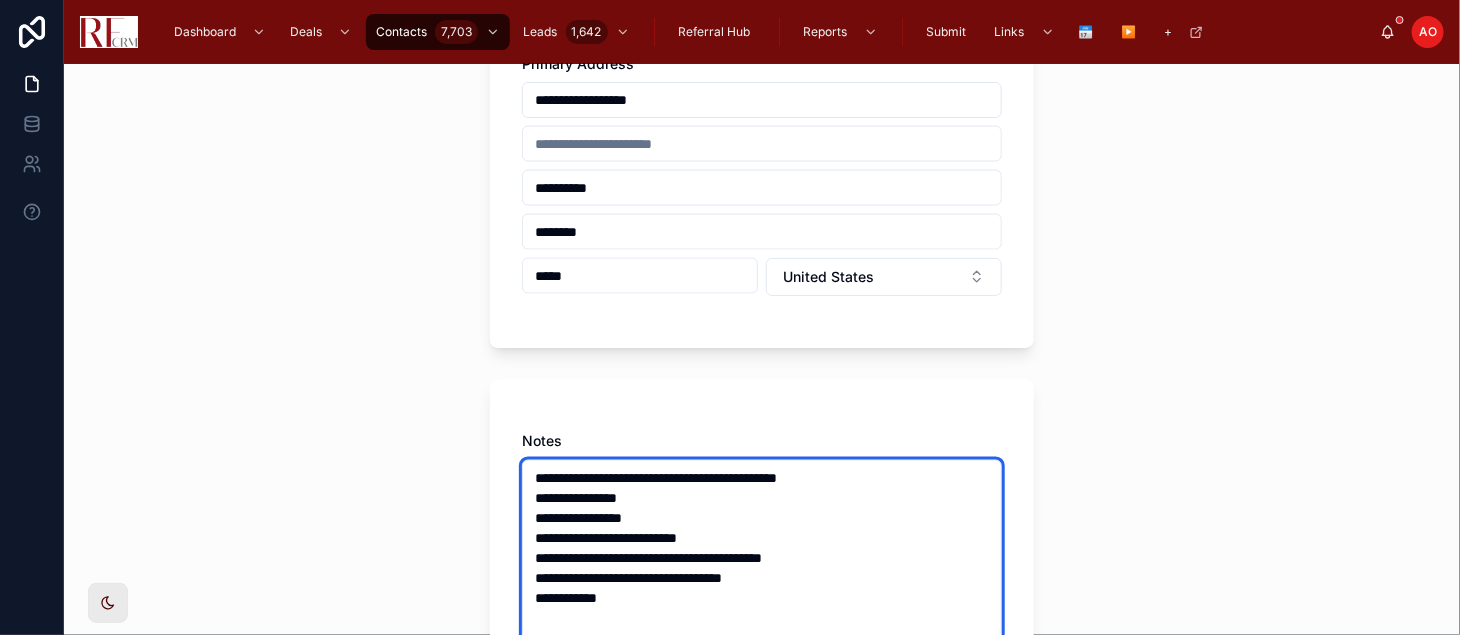 click on "**********" at bounding box center (762, 599) 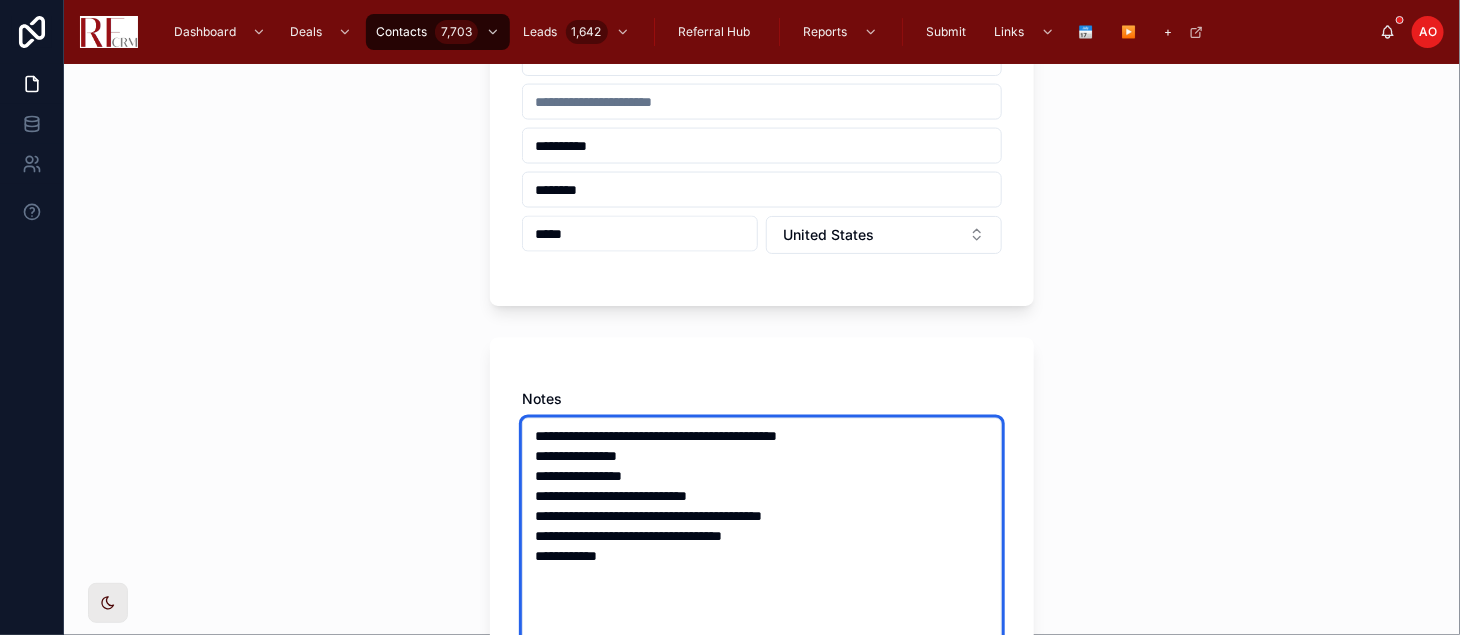 scroll, scrollTop: 1333, scrollLeft: 0, axis: vertical 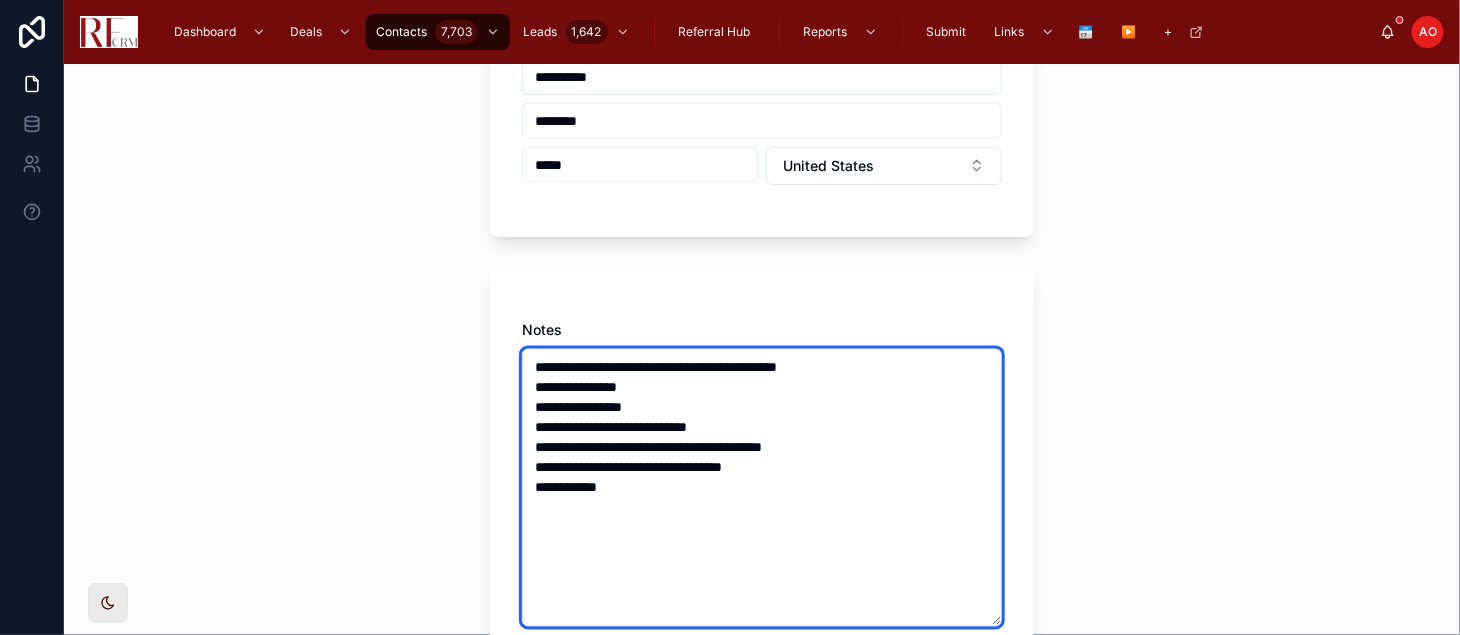 click on "**********" at bounding box center [762, 488] 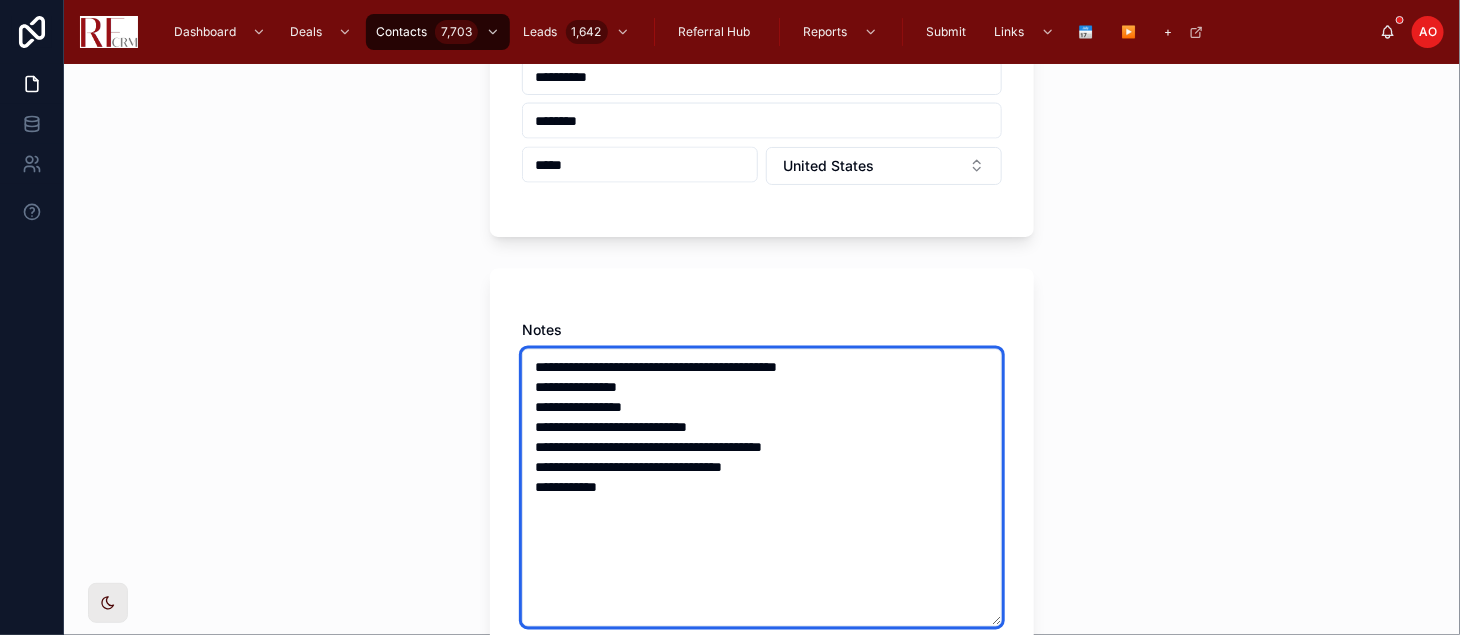 click on "**********" at bounding box center (762, 488) 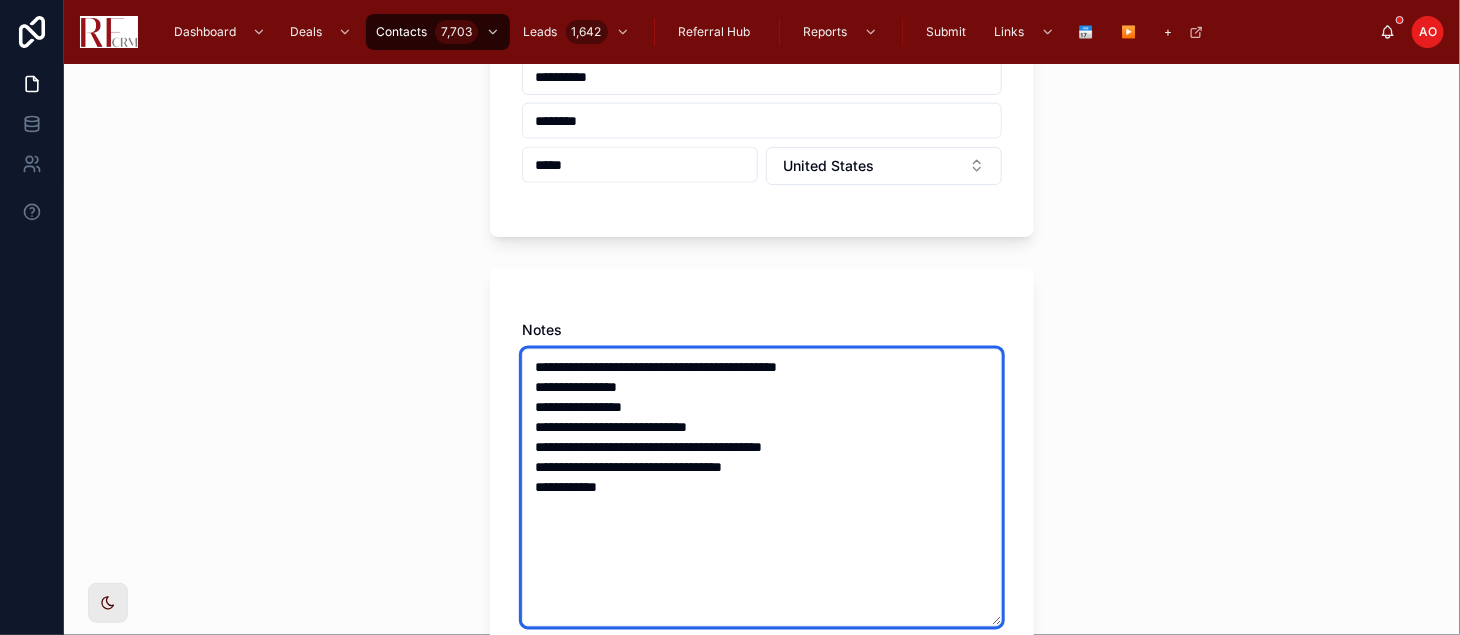 drag, startPoint x: 528, startPoint y: 449, endPoint x: 634, endPoint y: 498, distance: 116.777565 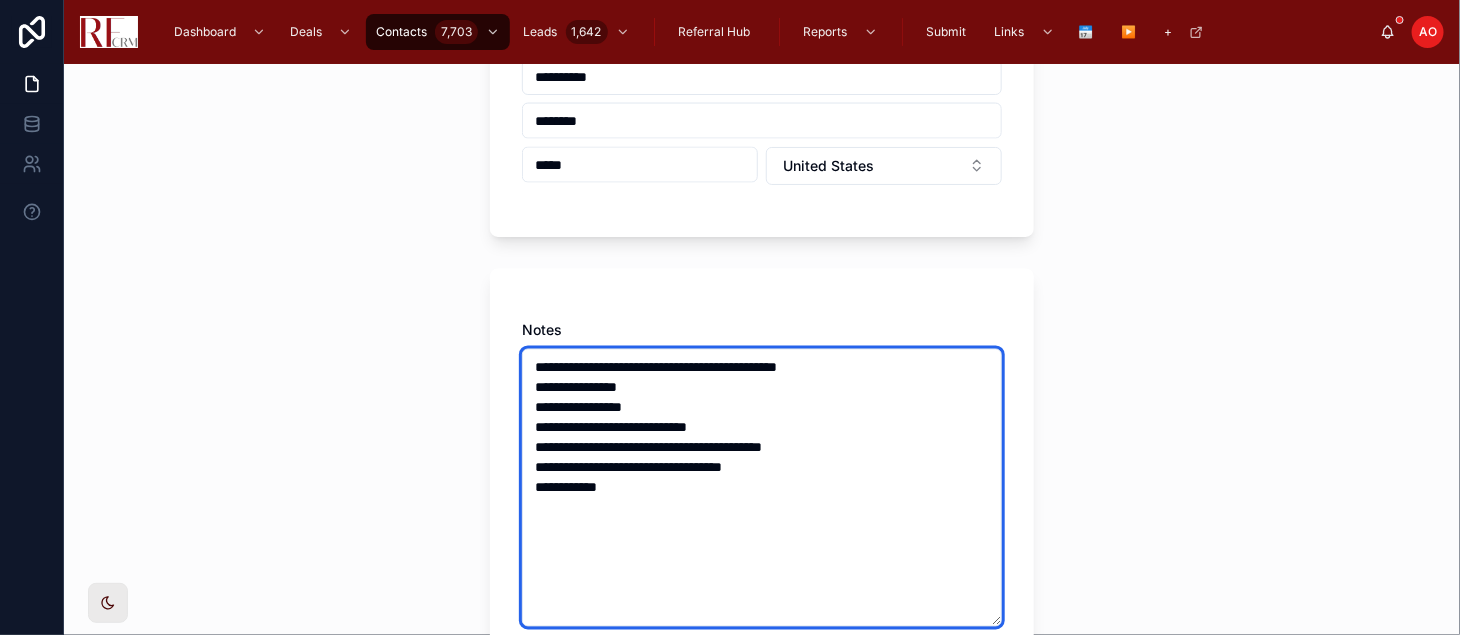 click on "**********" at bounding box center (762, 488) 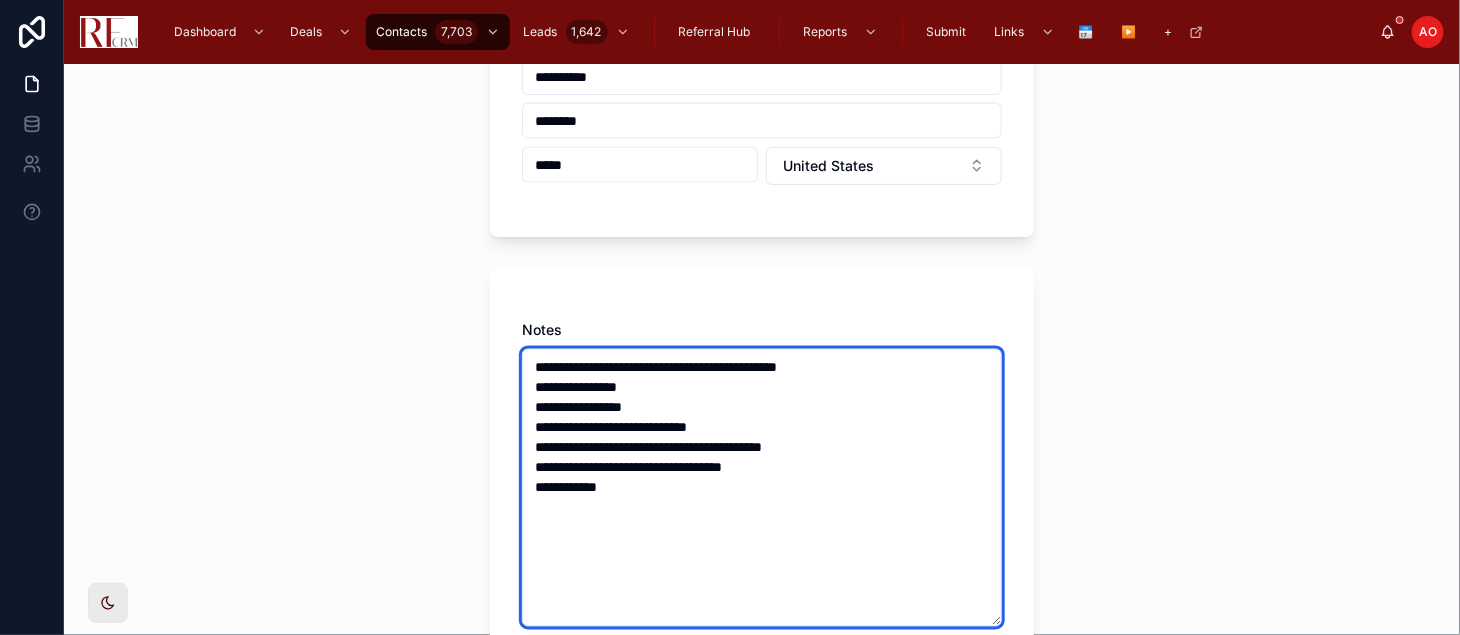 drag, startPoint x: 528, startPoint y: 448, endPoint x: 863, endPoint y: 455, distance: 335.07312 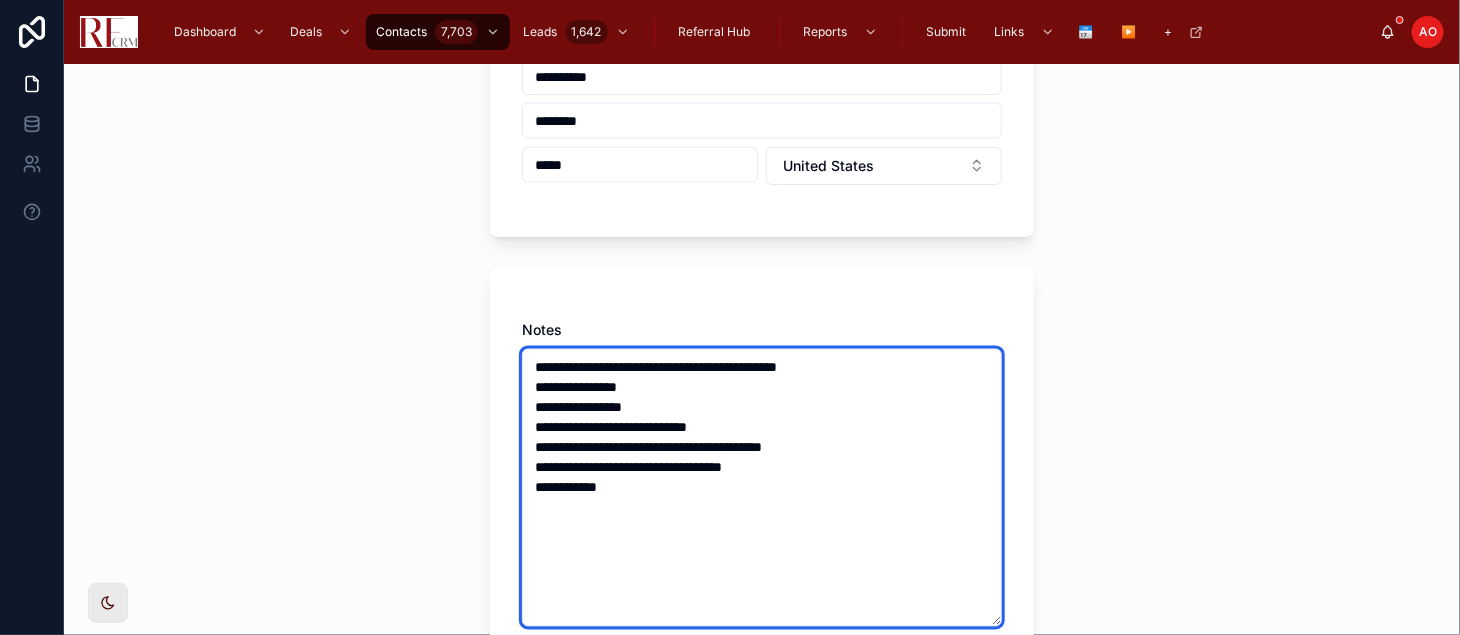 click on "**********" at bounding box center (762, 488) 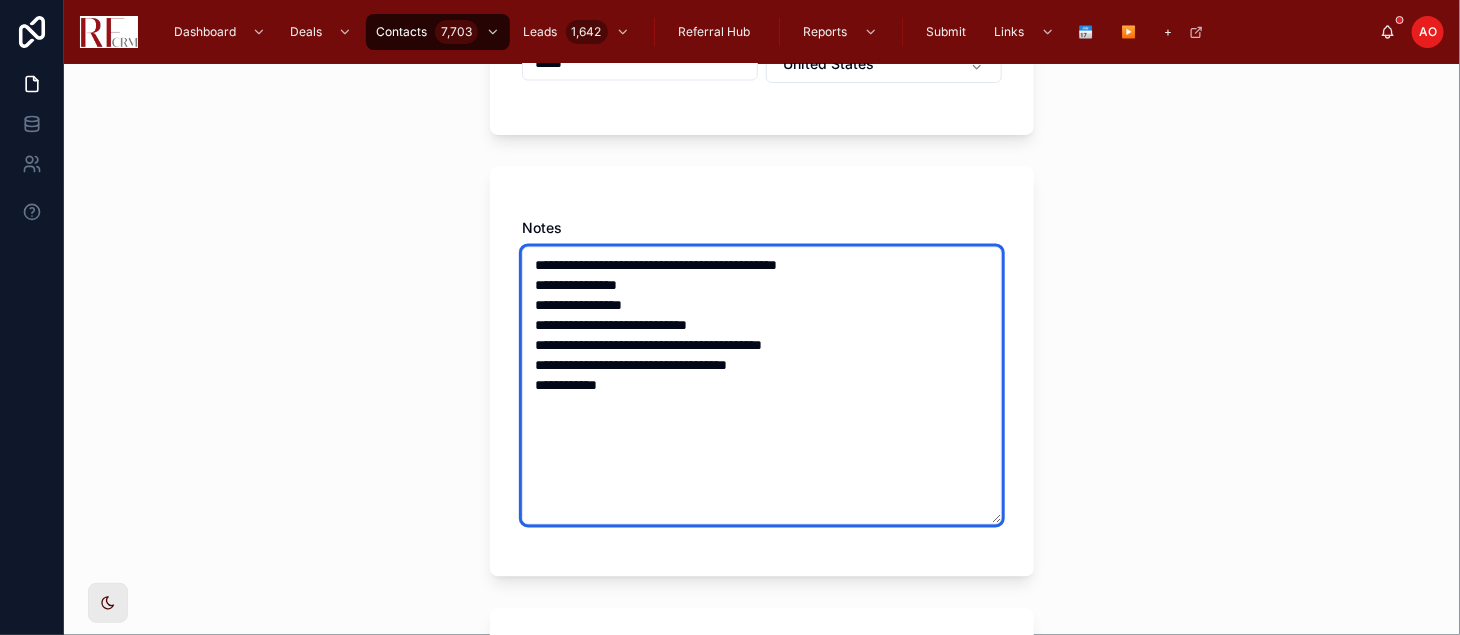scroll, scrollTop: 1555, scrollLeft: 0, axis: vertical 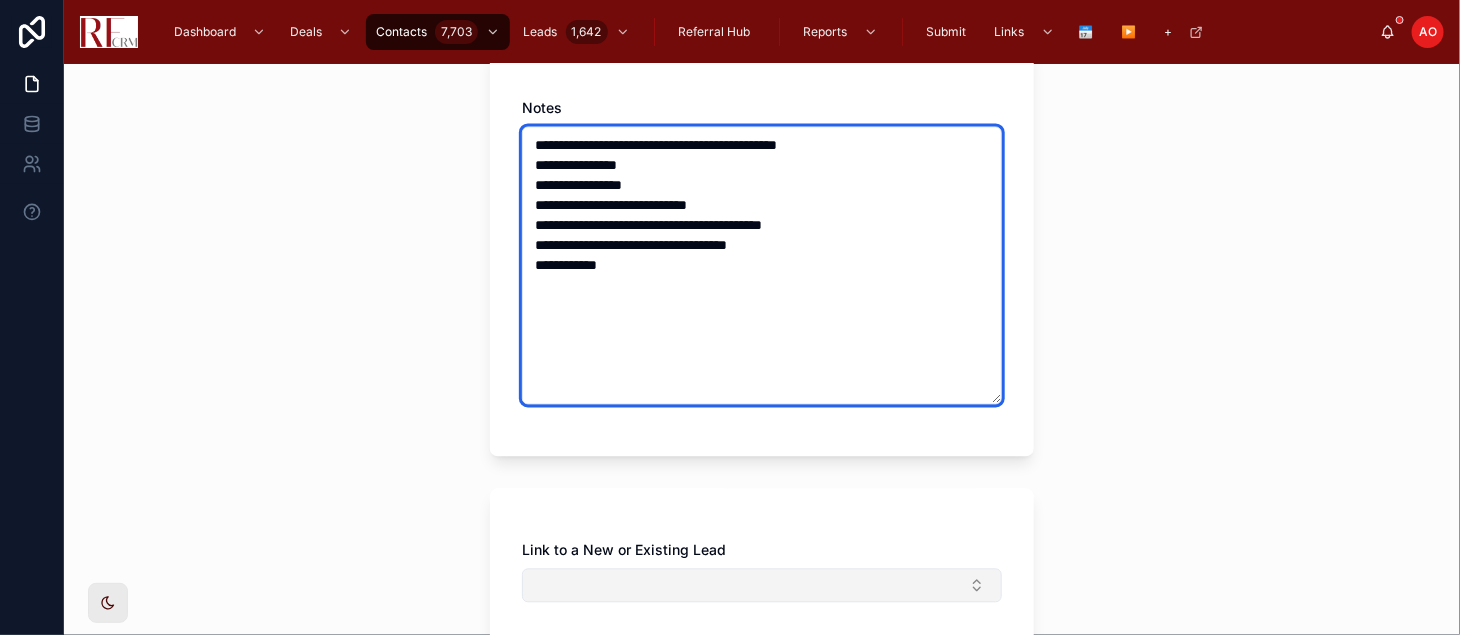 type on "**********" 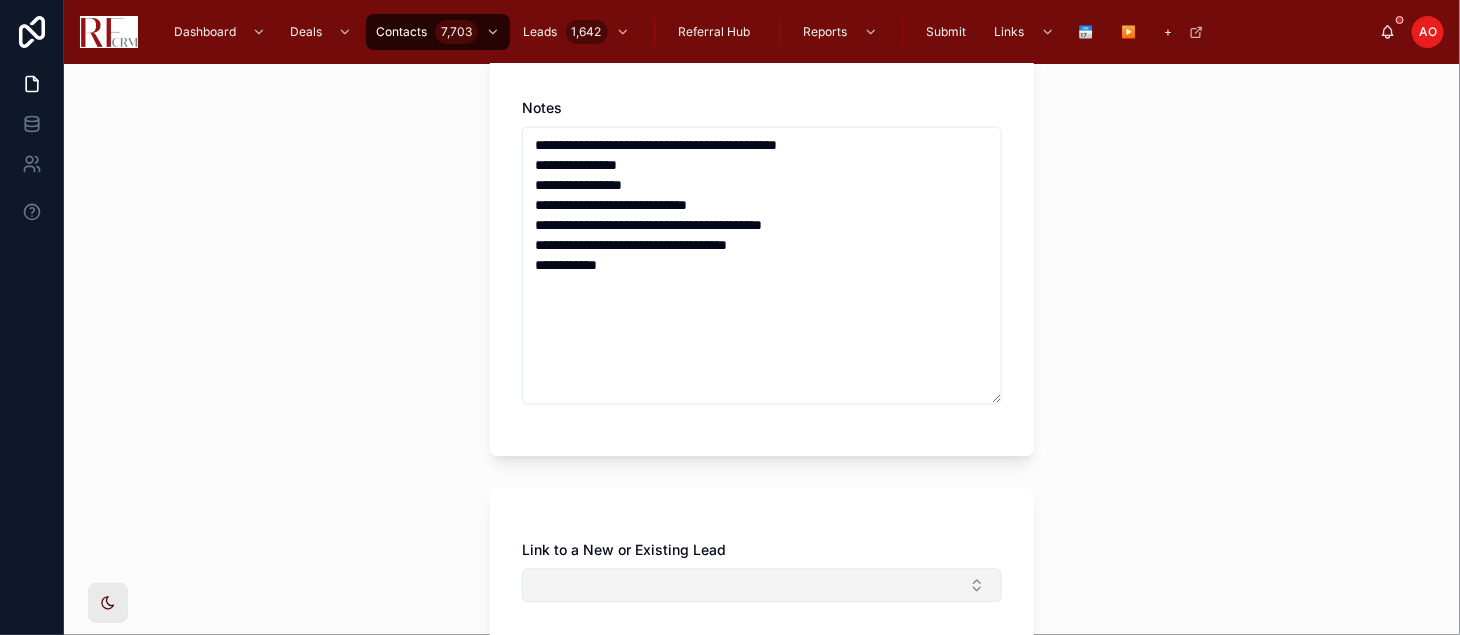 click at bounding box center [762, 586] 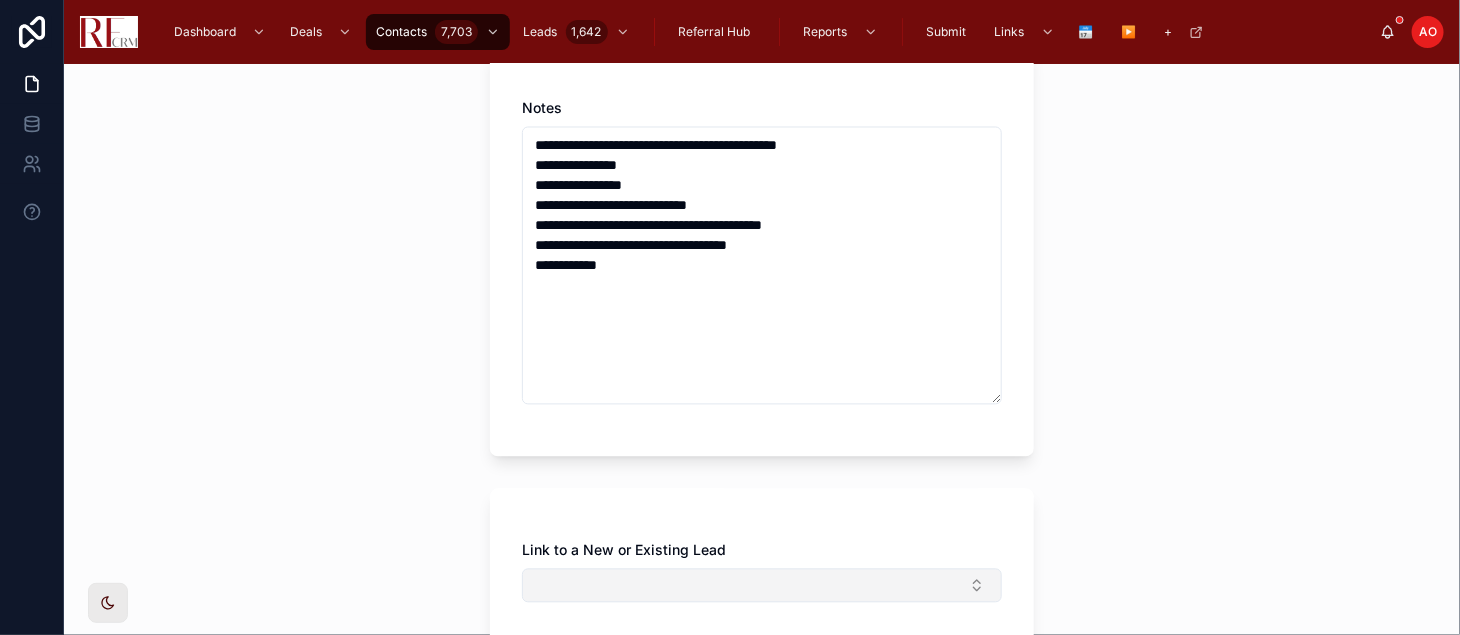 click at bounding box center [762, 586] 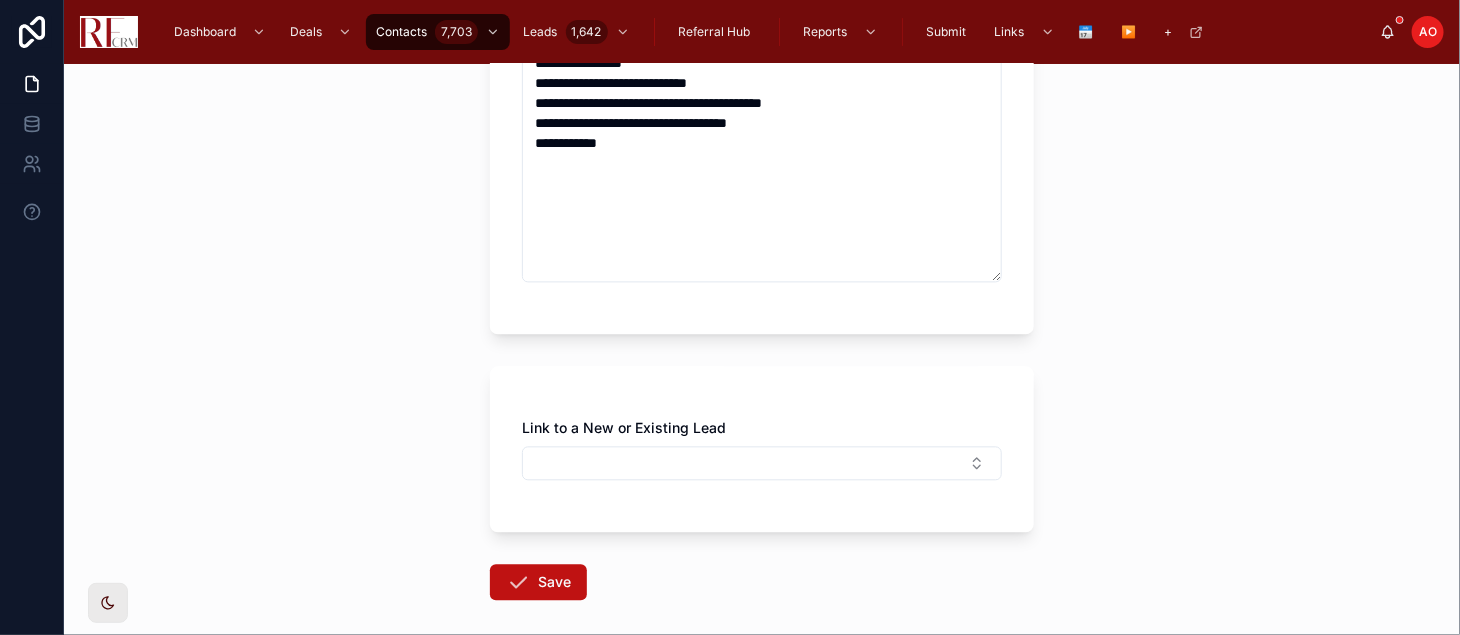 scroll, scrollTop: 1770, scrollLeft: 0, axis: vertical 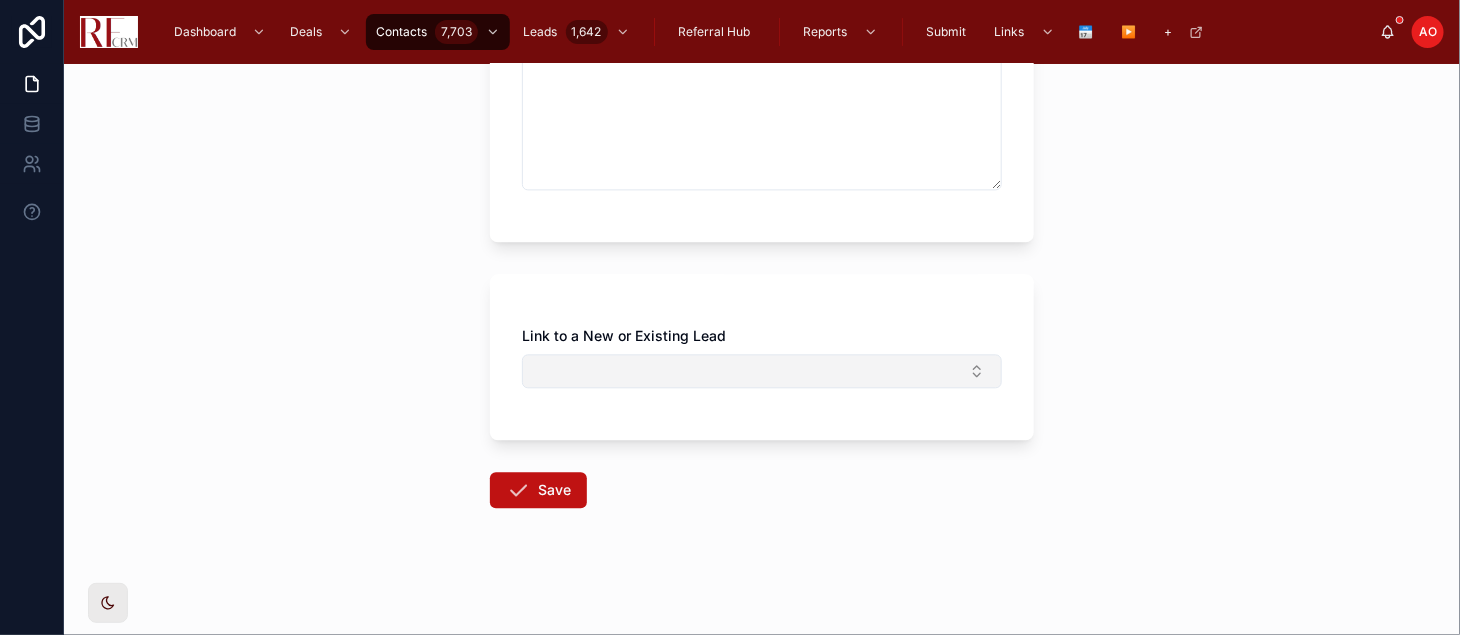 click at bounding box center [762, 371] 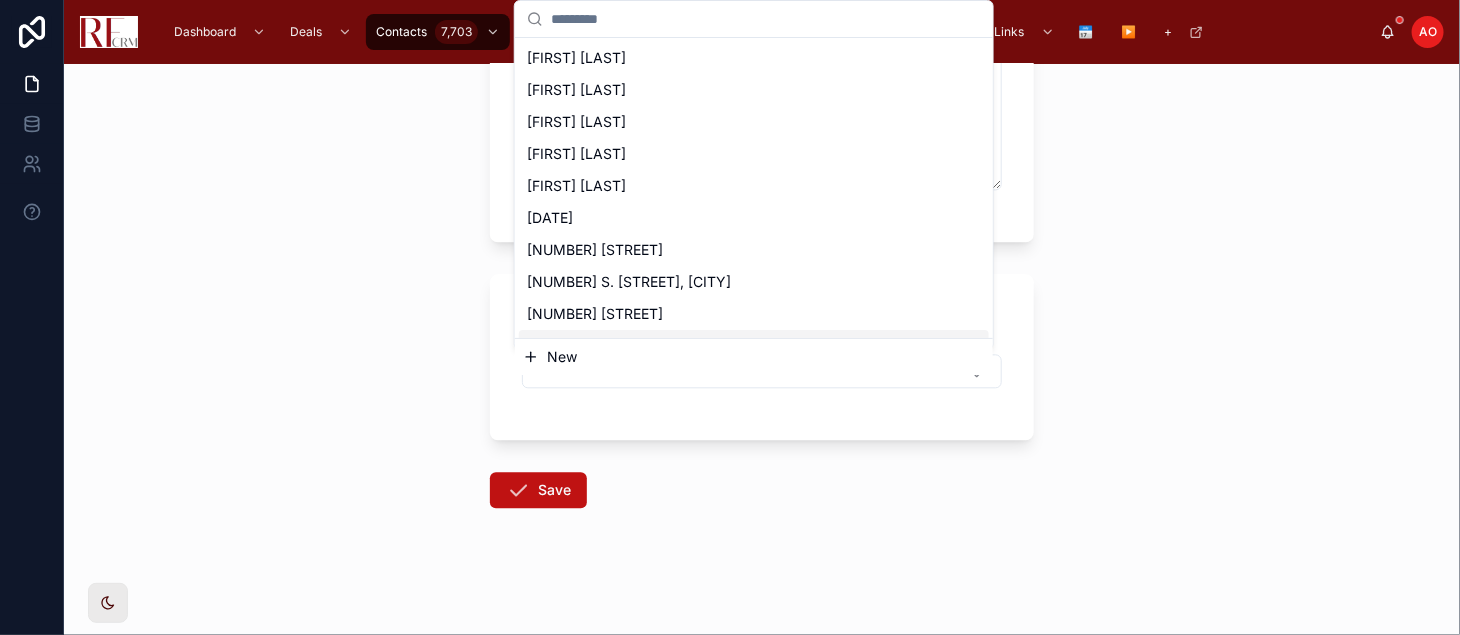 click on "New" at bounding box center [562, 357] 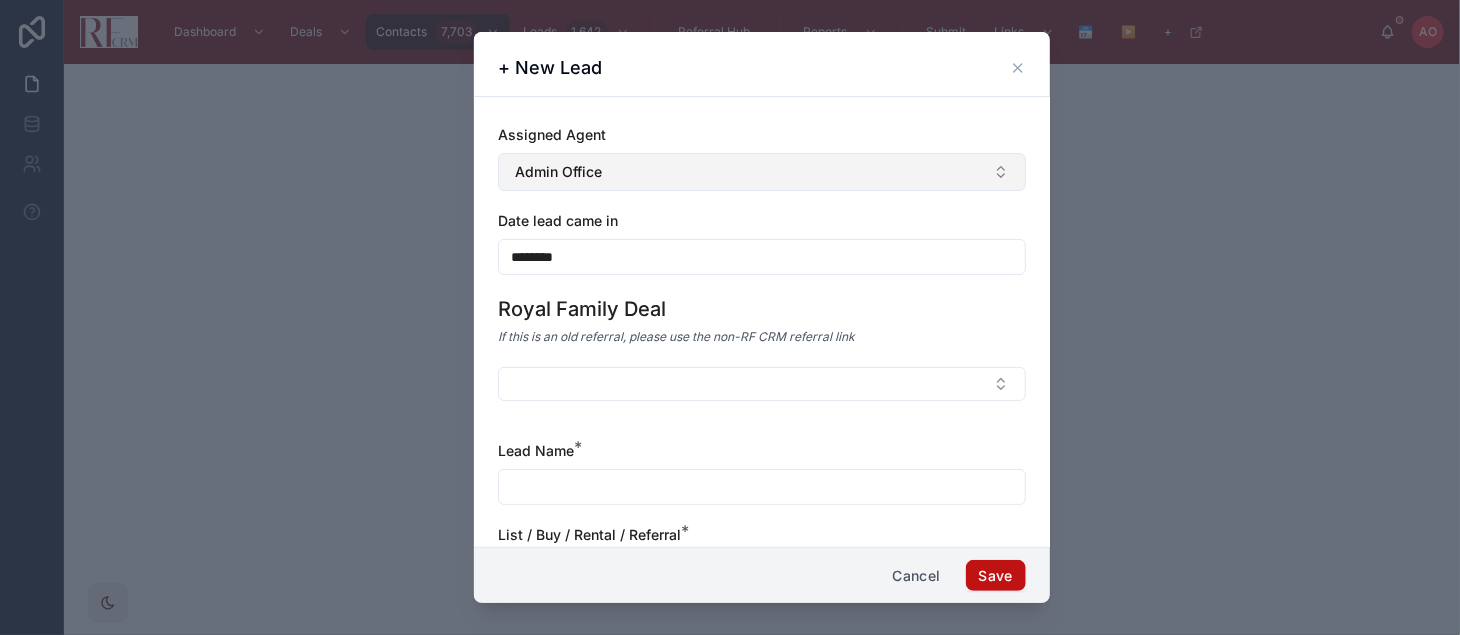 click on "Admin Office" at bounding box center (762, 172) 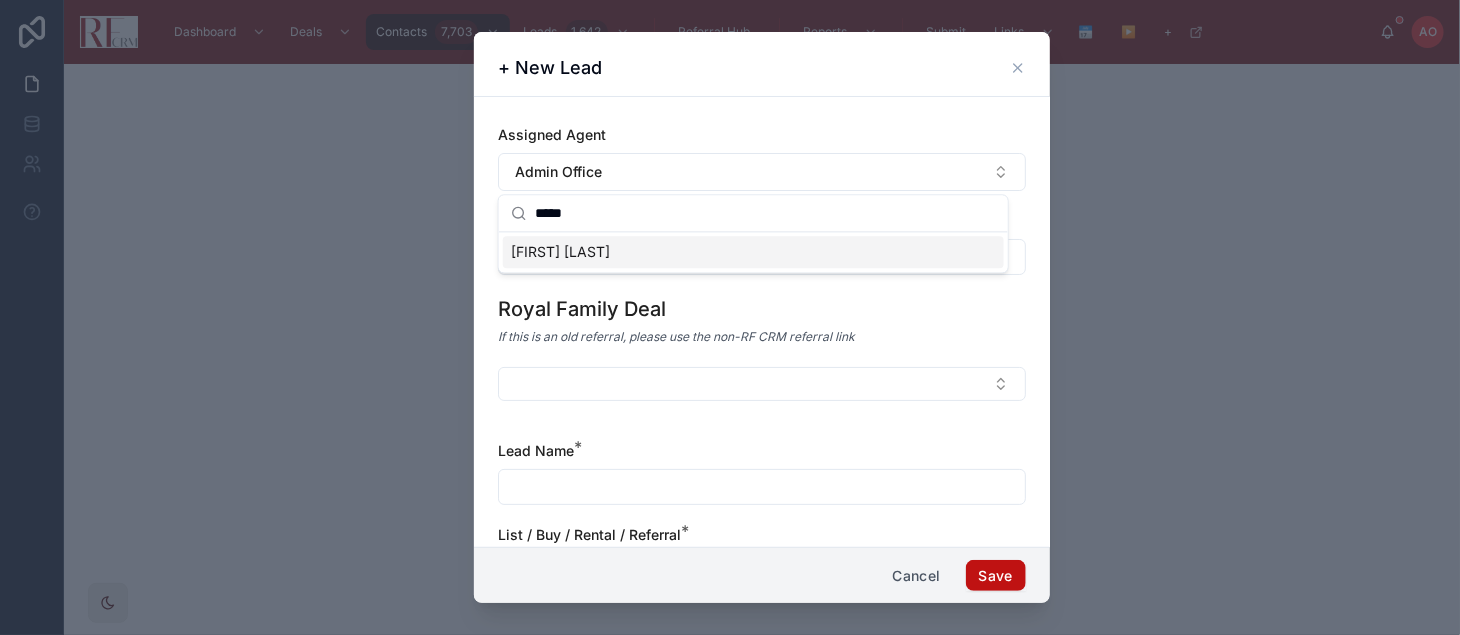 type on "*****" 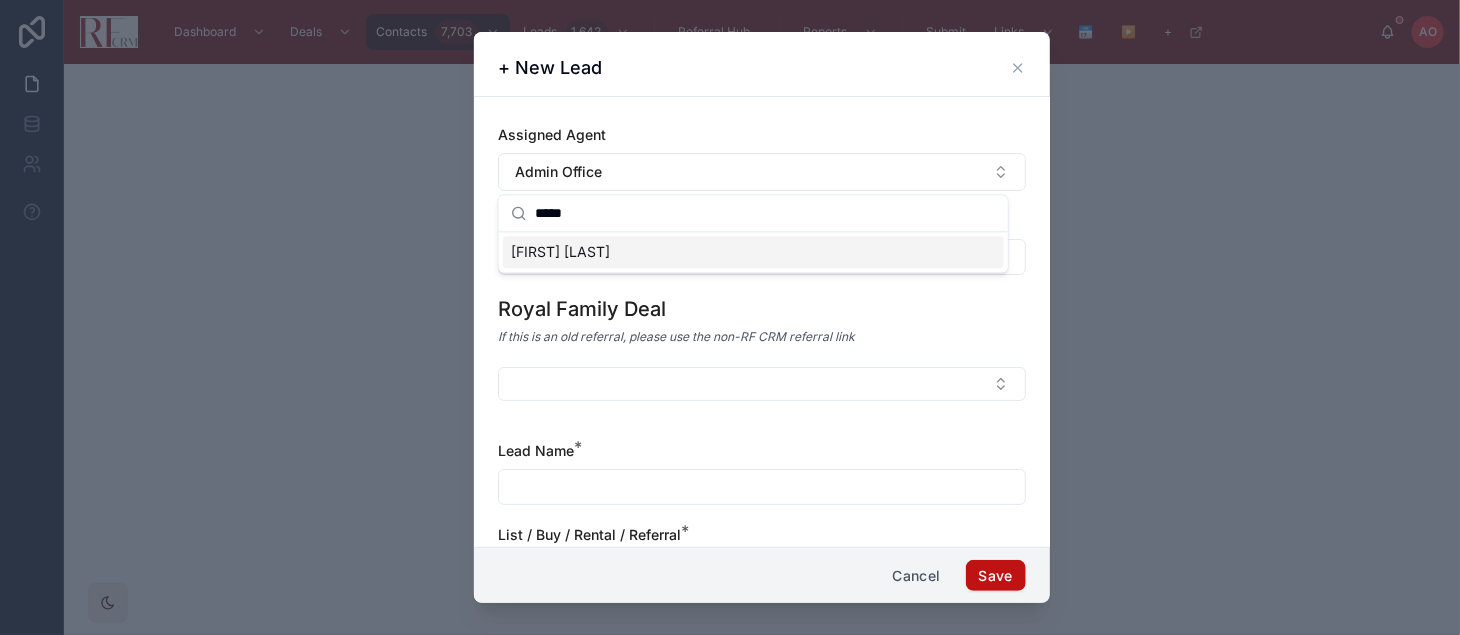 click on "[FIRST] [LAST]" at bounding box center (560, 252) 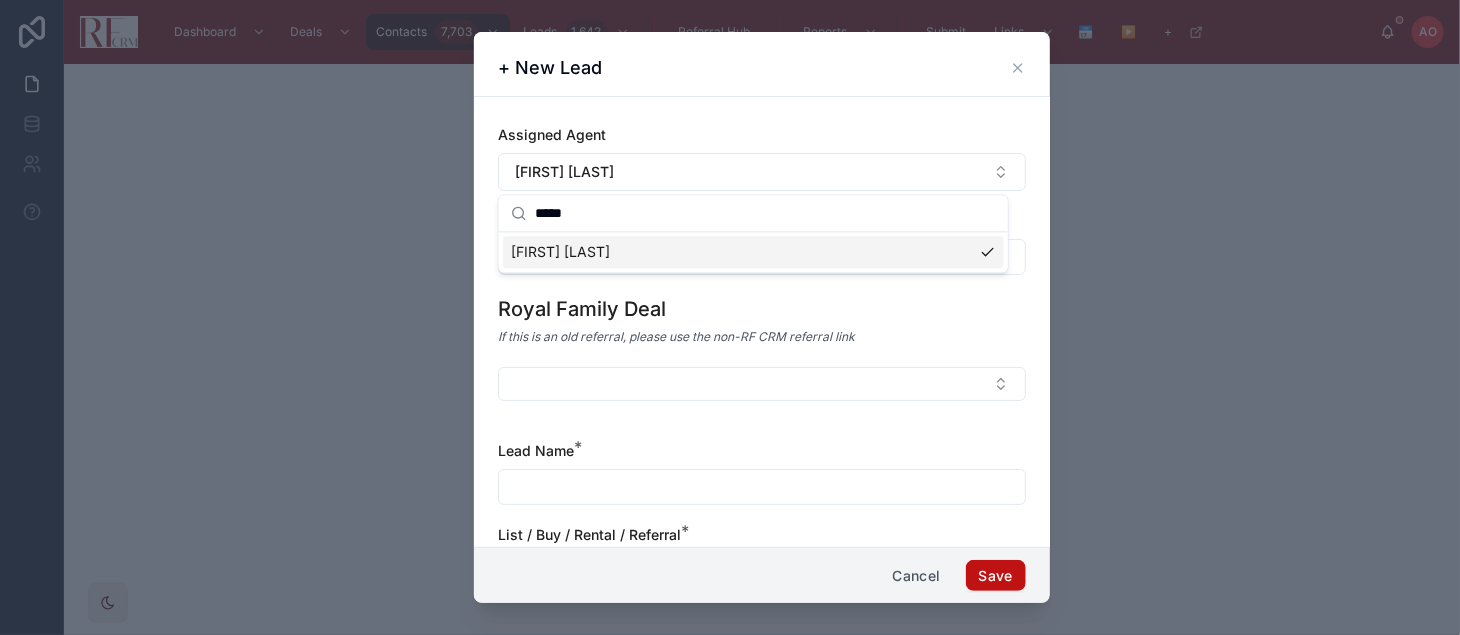 click on "[FIRST] [LAST]" at bounding box center [560, 252] 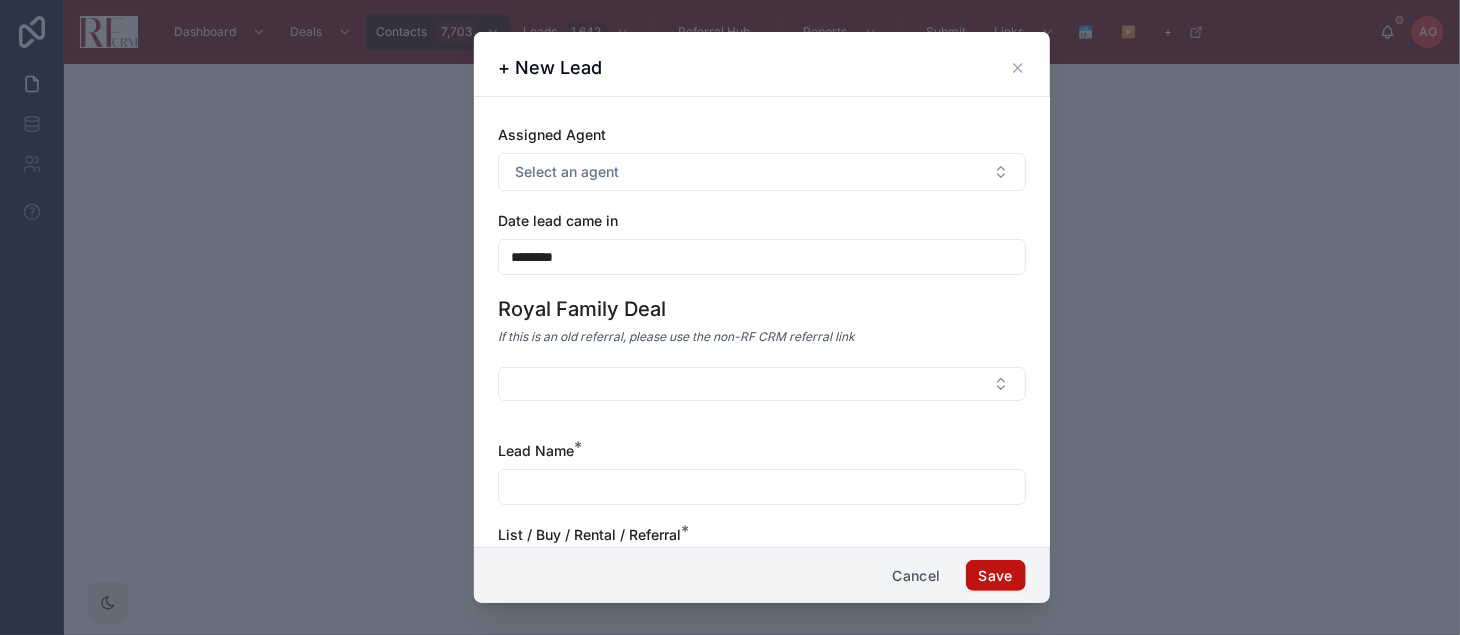 click on "********" at bounding box center (762, 257) 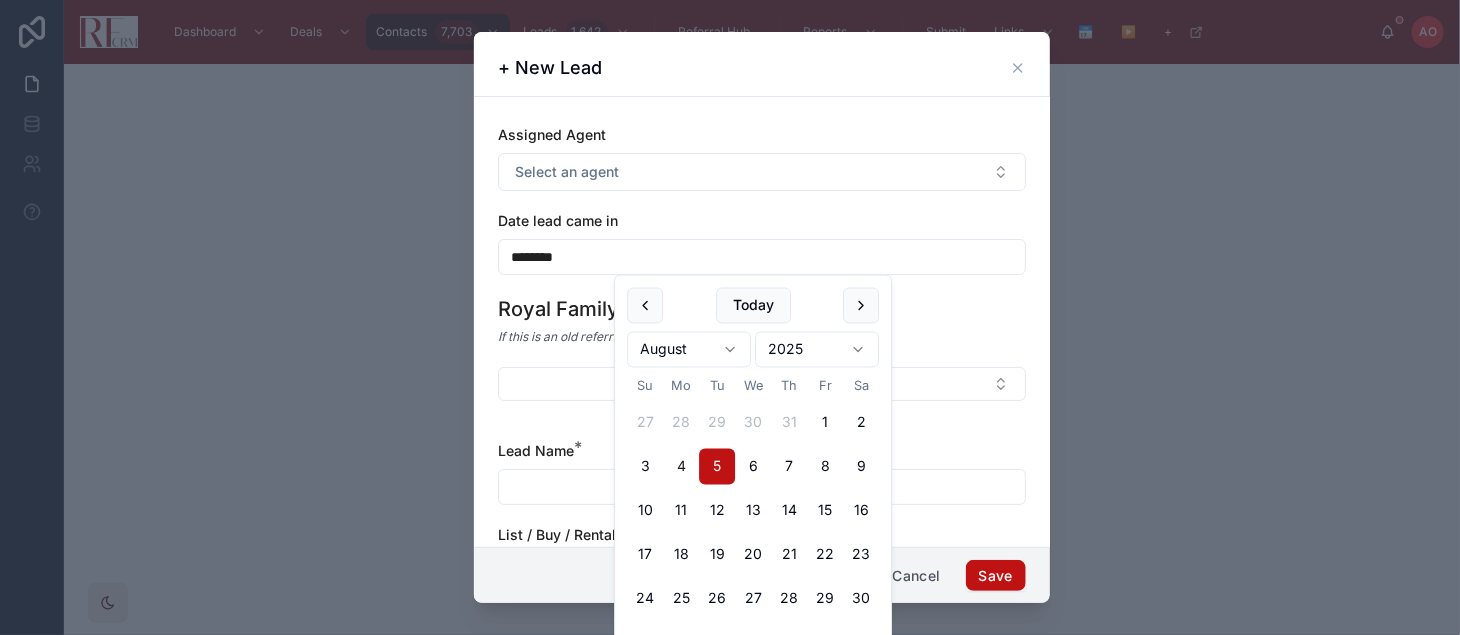 click on "4" at bounding box center [681, 467] 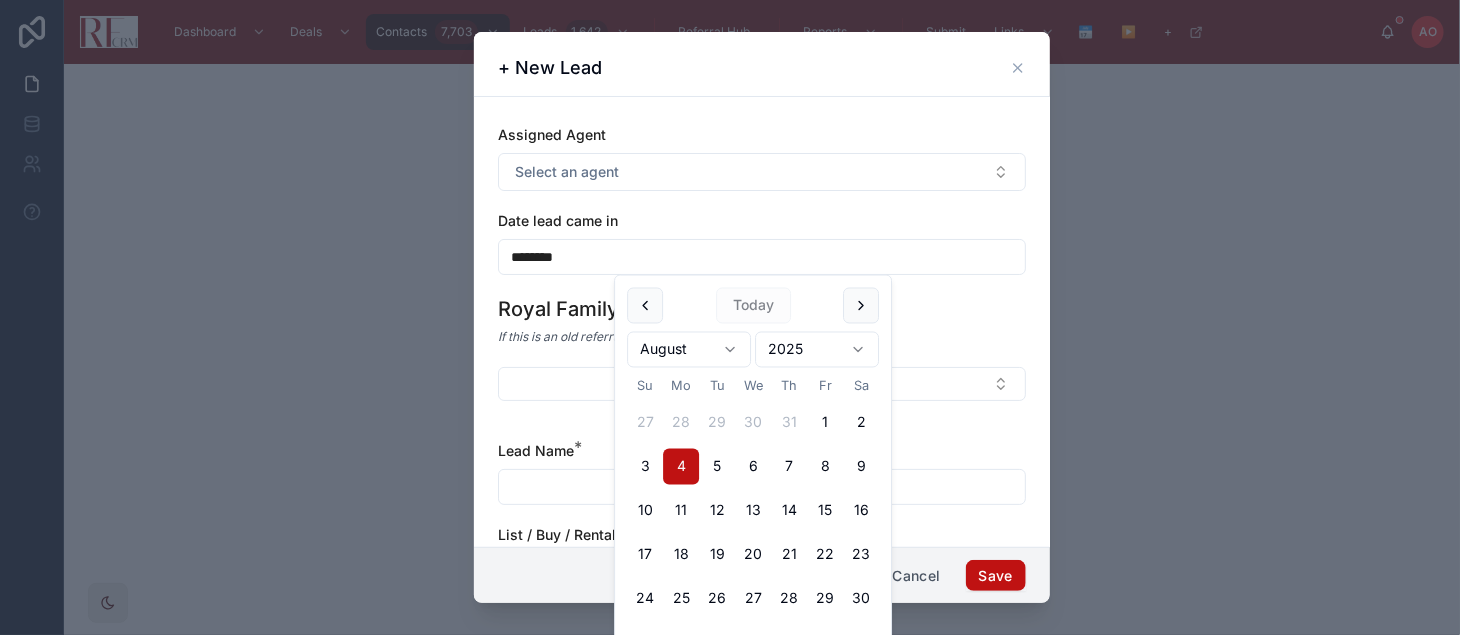 type on "********" 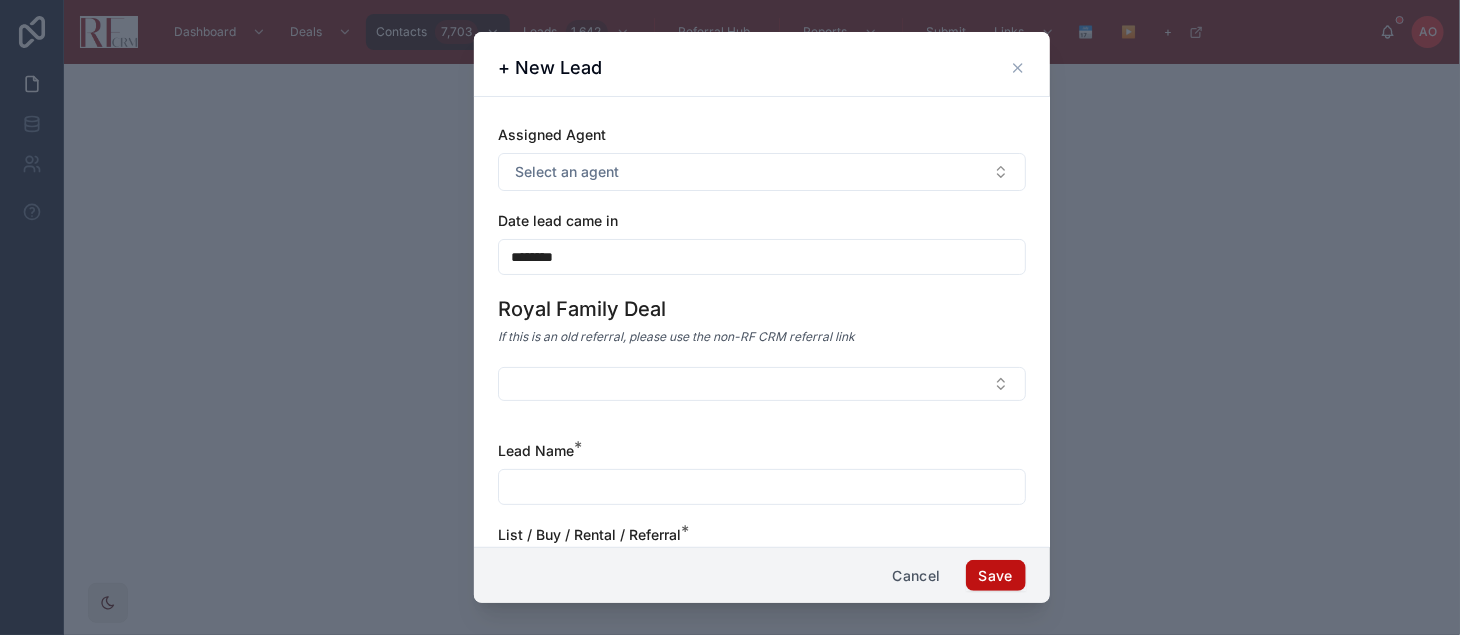 click at bounding box center [762, 487] 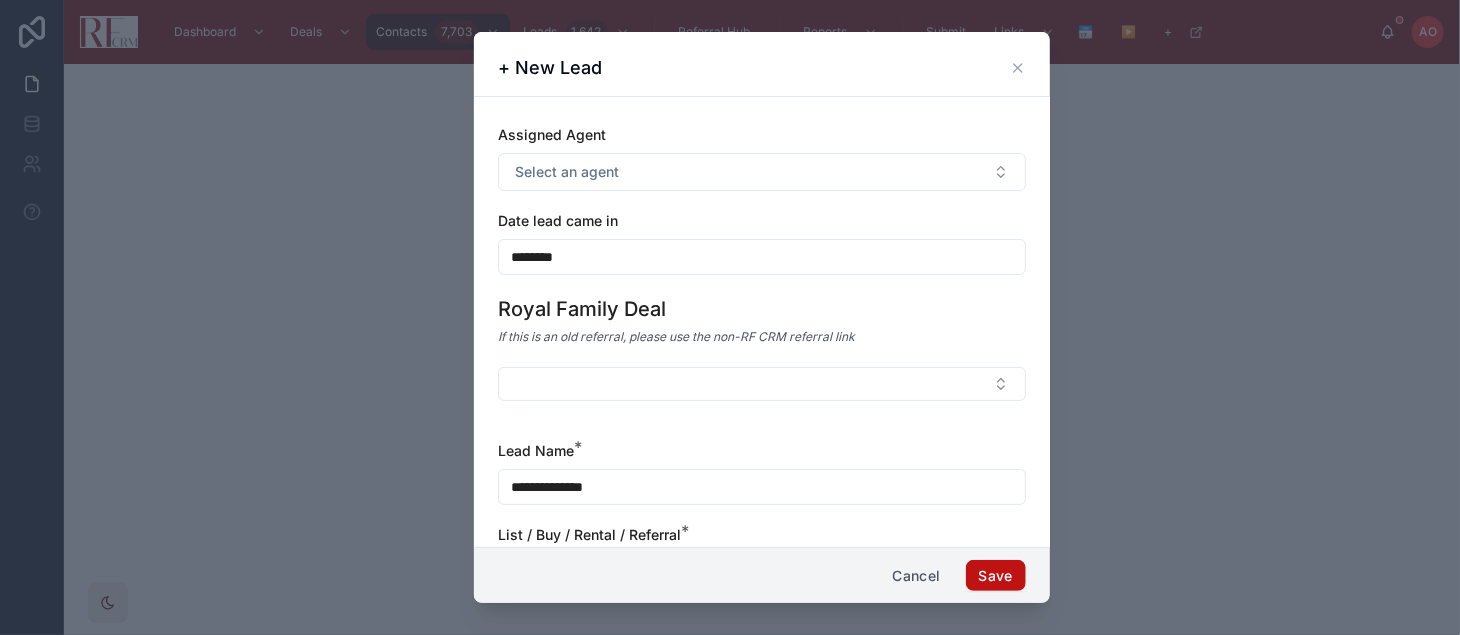 scroll, scrollTop: 222, scrollLeft: 0, axis: vertical 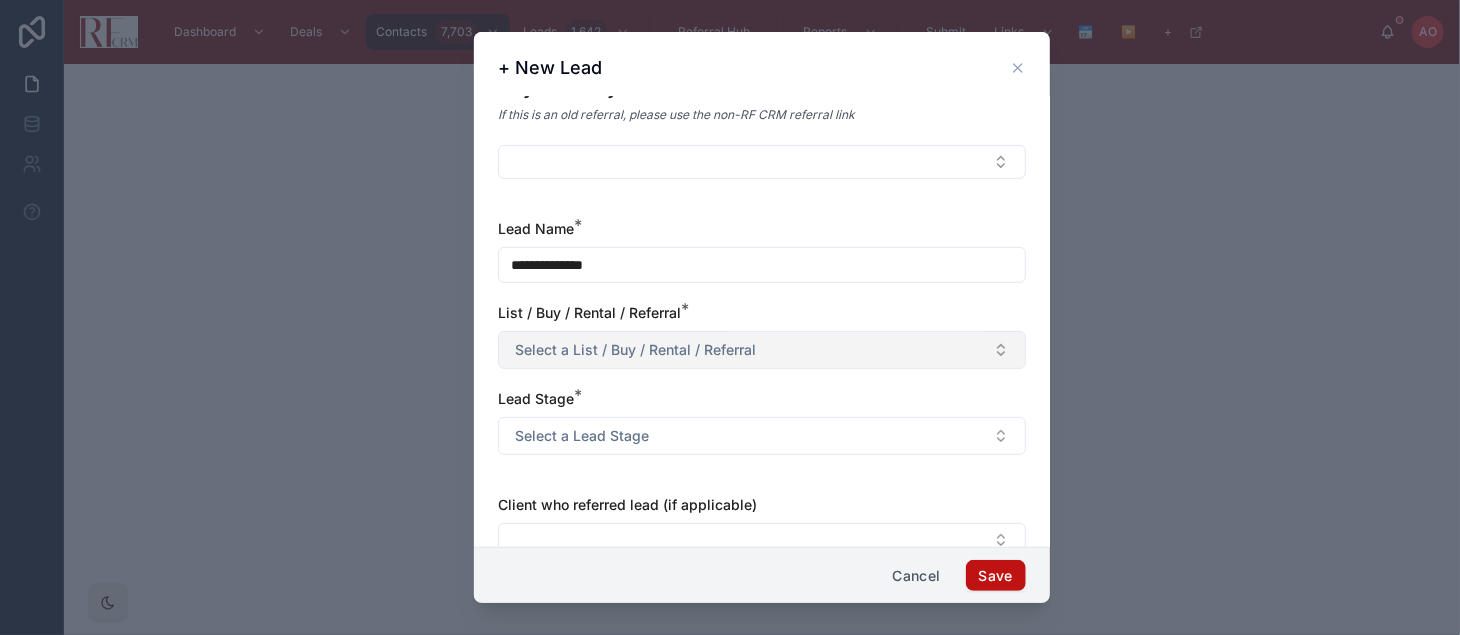 type on "**********" 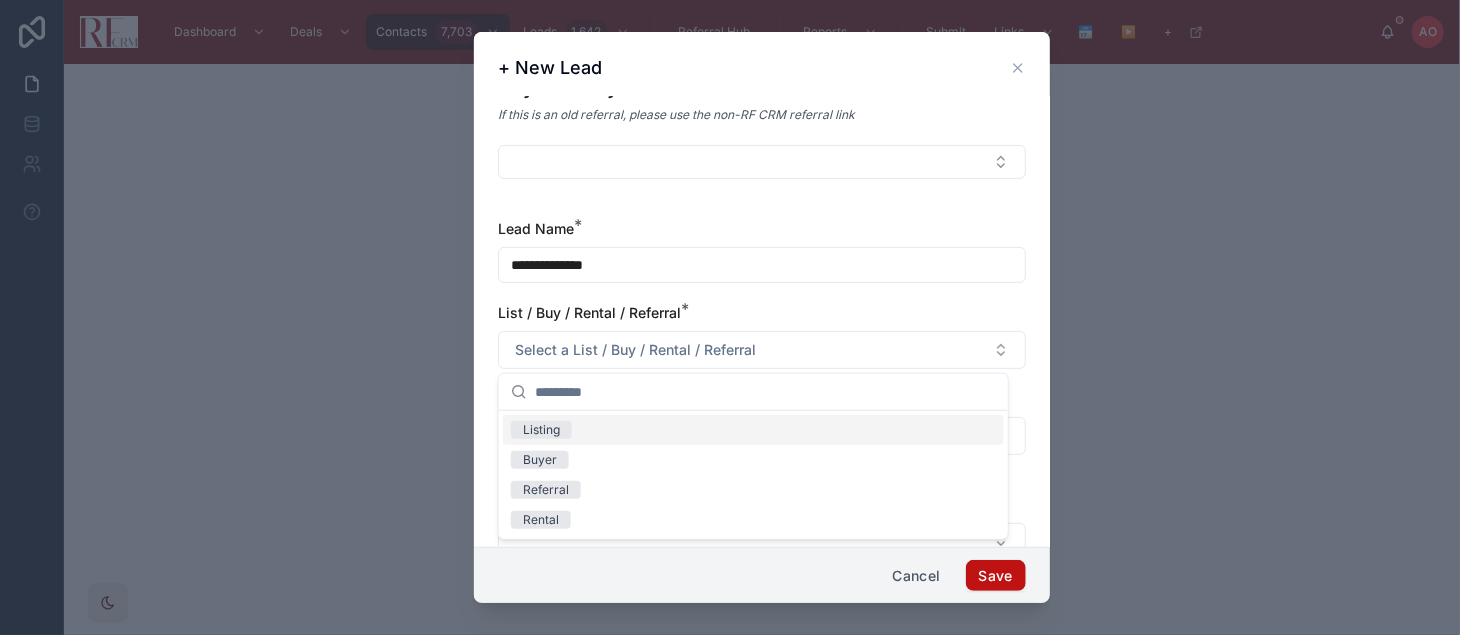 click on "Listing" at bounding box center [753, 430] 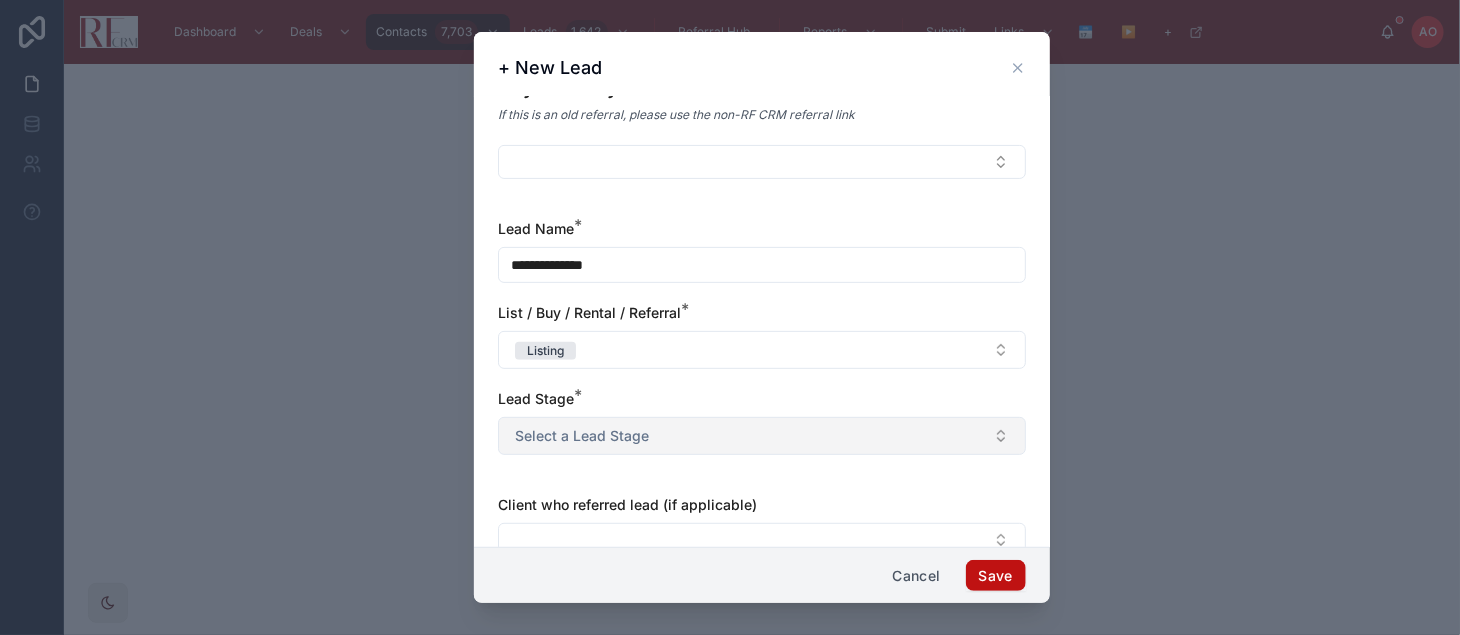 click on "Select a Lead Stage" at bounding box center (582, 436) 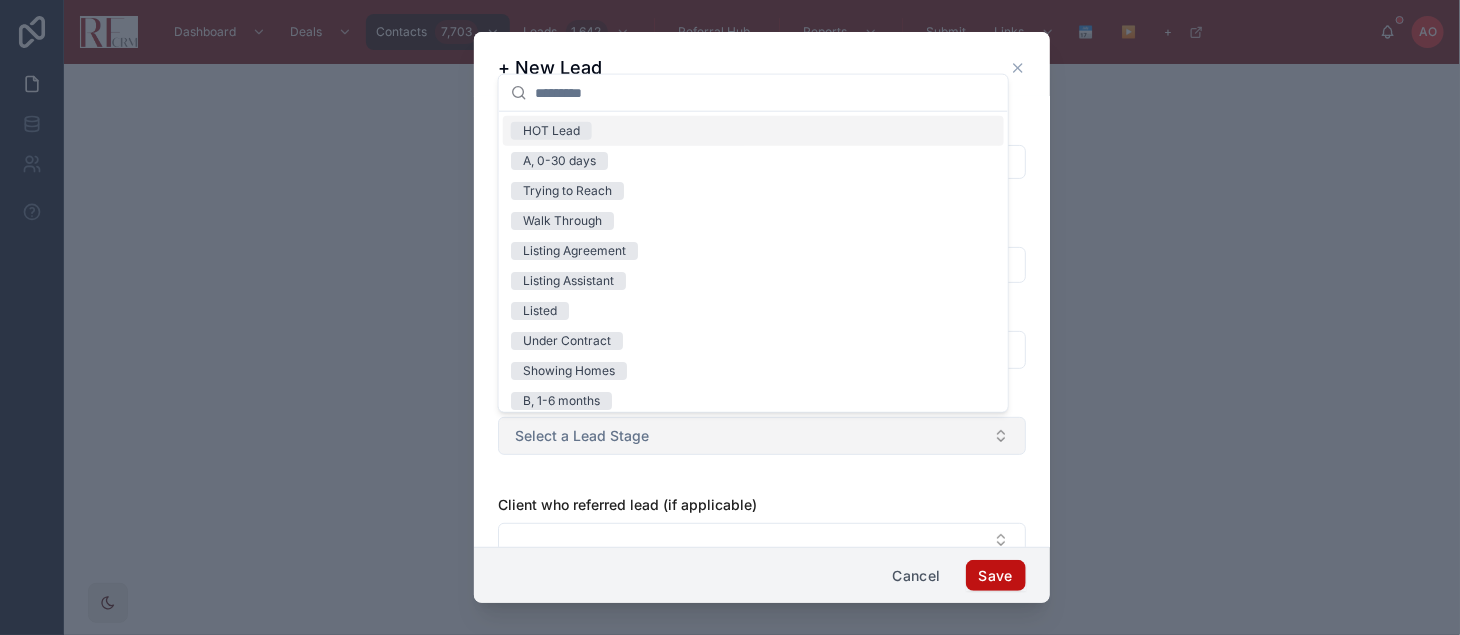 click on "Select a Lead Stage" at bounding box center [582, 436] 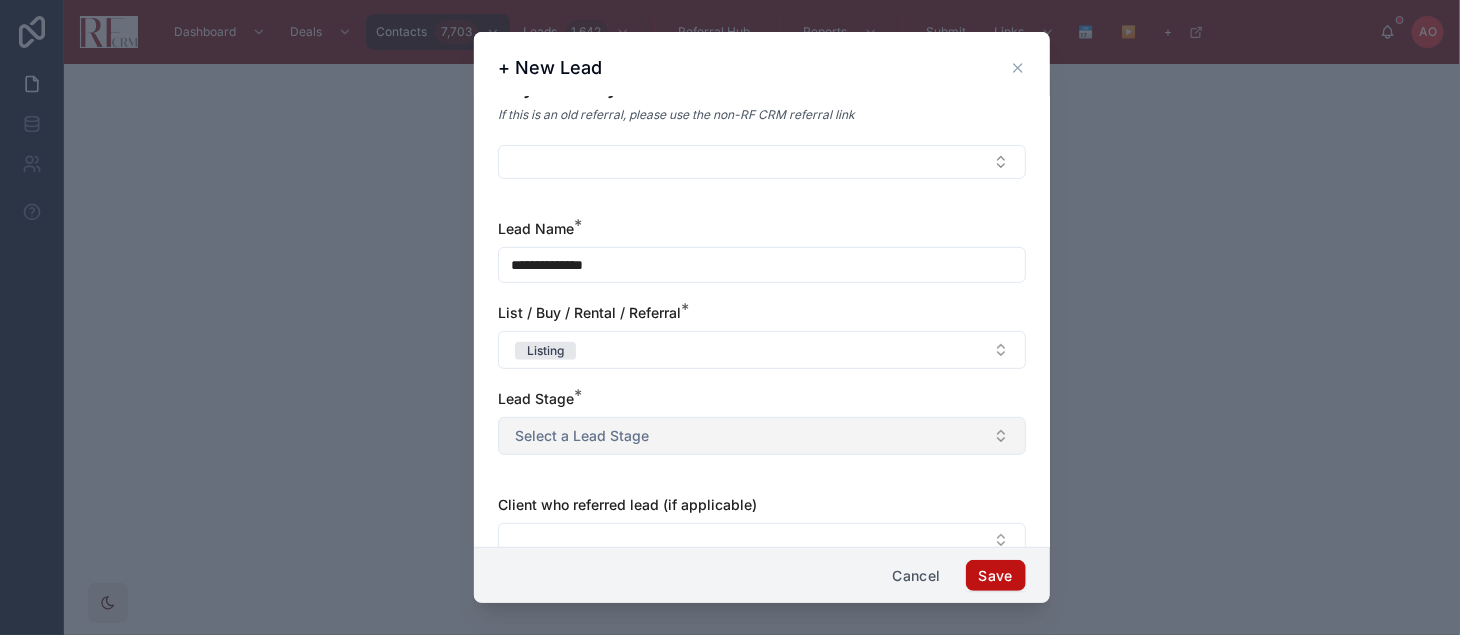 click on "Select a Lead Stage" at bounding box center (582, 436) 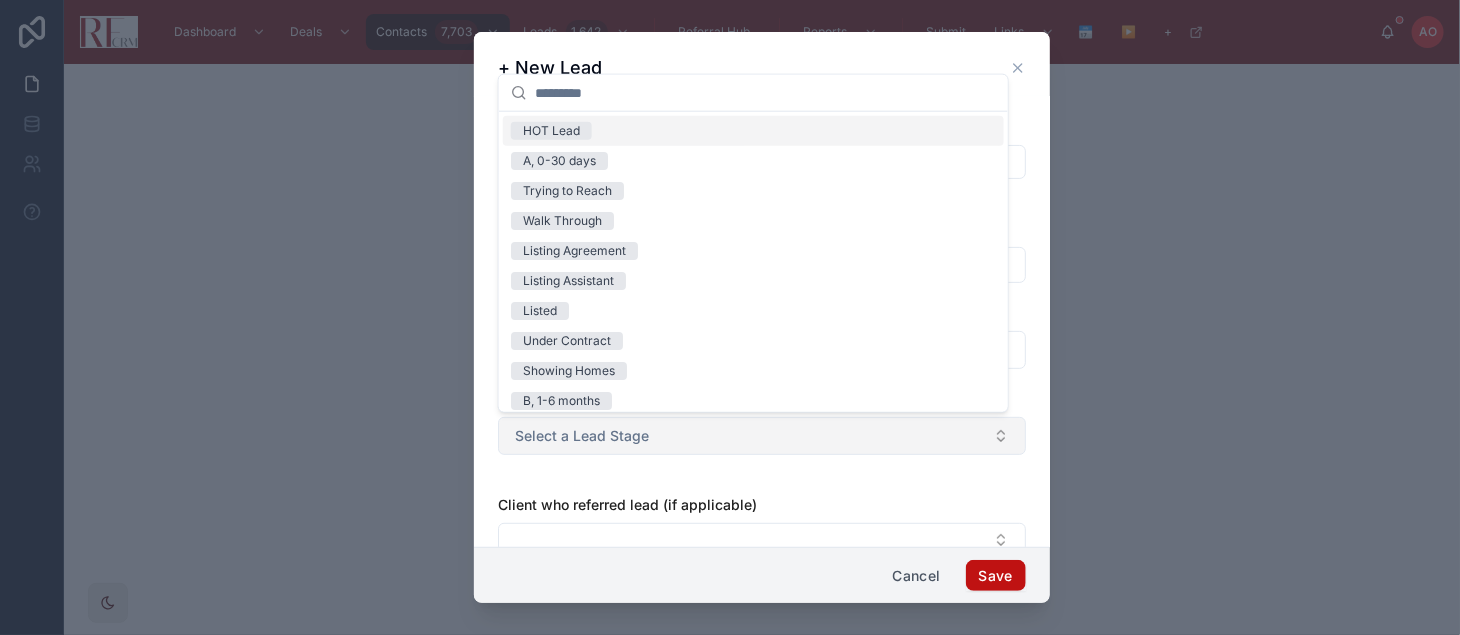 click on "Select a Lead Stage" at bounding box center [582, 436] 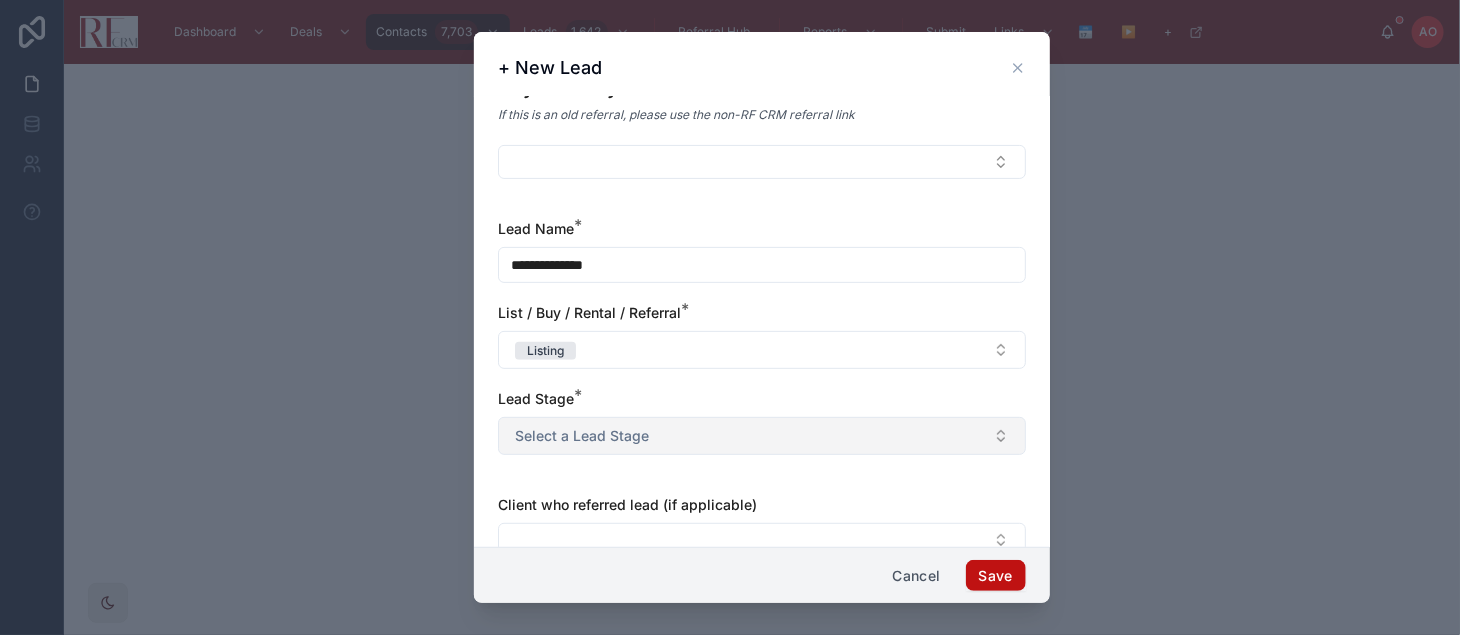 click on "Select a Lead Stage" at bounding box center (762, 436) 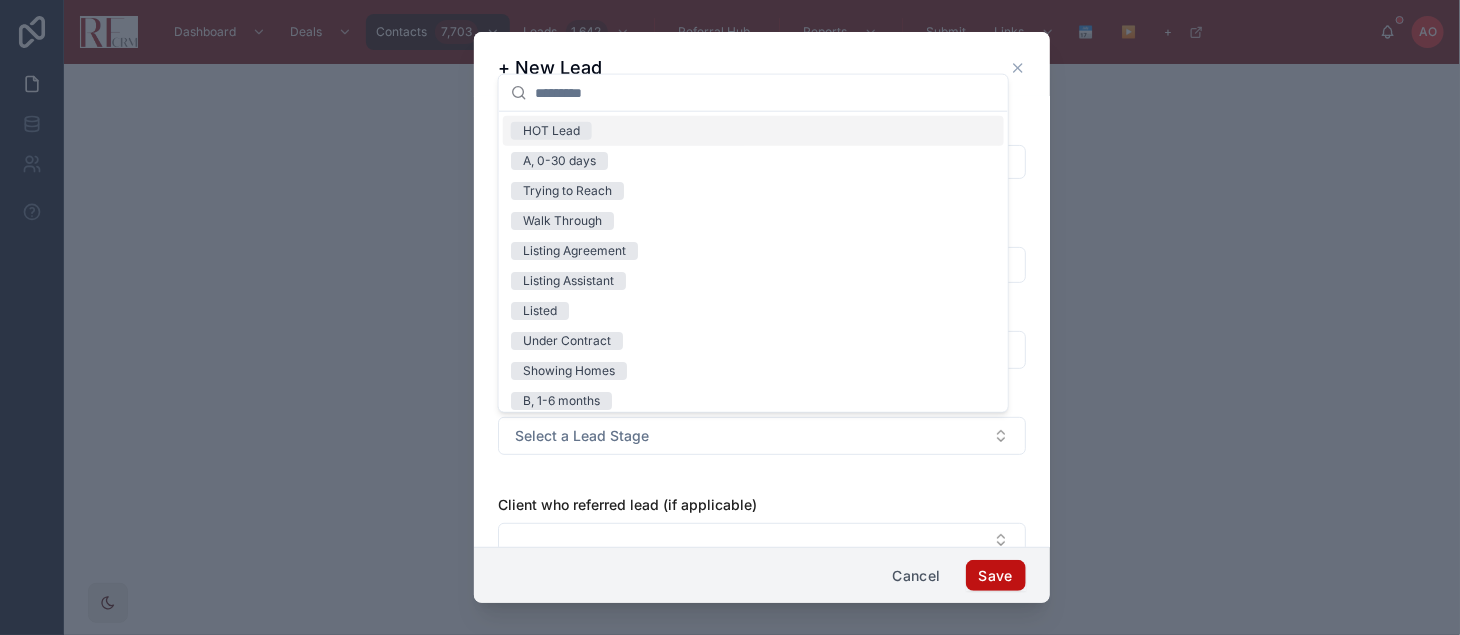 click on "HOT Lead" at bounding box center (753, 131) 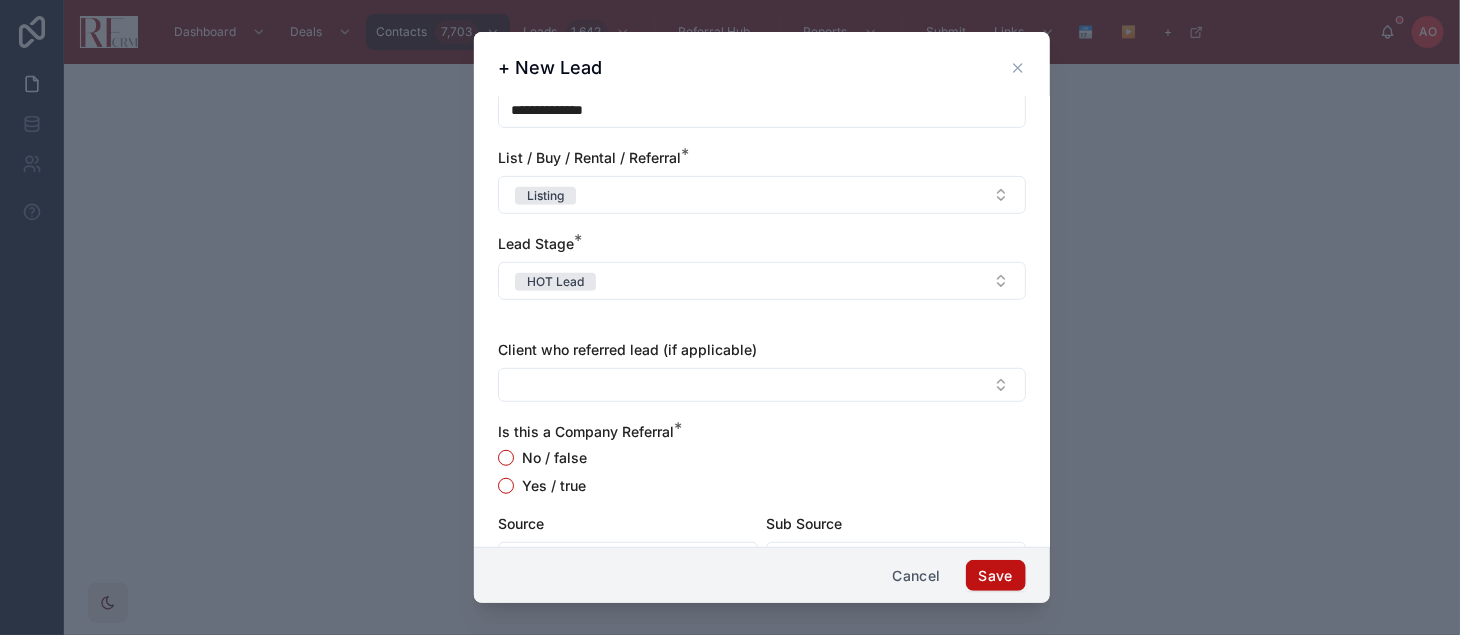 scroll, scrollTop: 368, scrollLeft: 0, axis: vertical 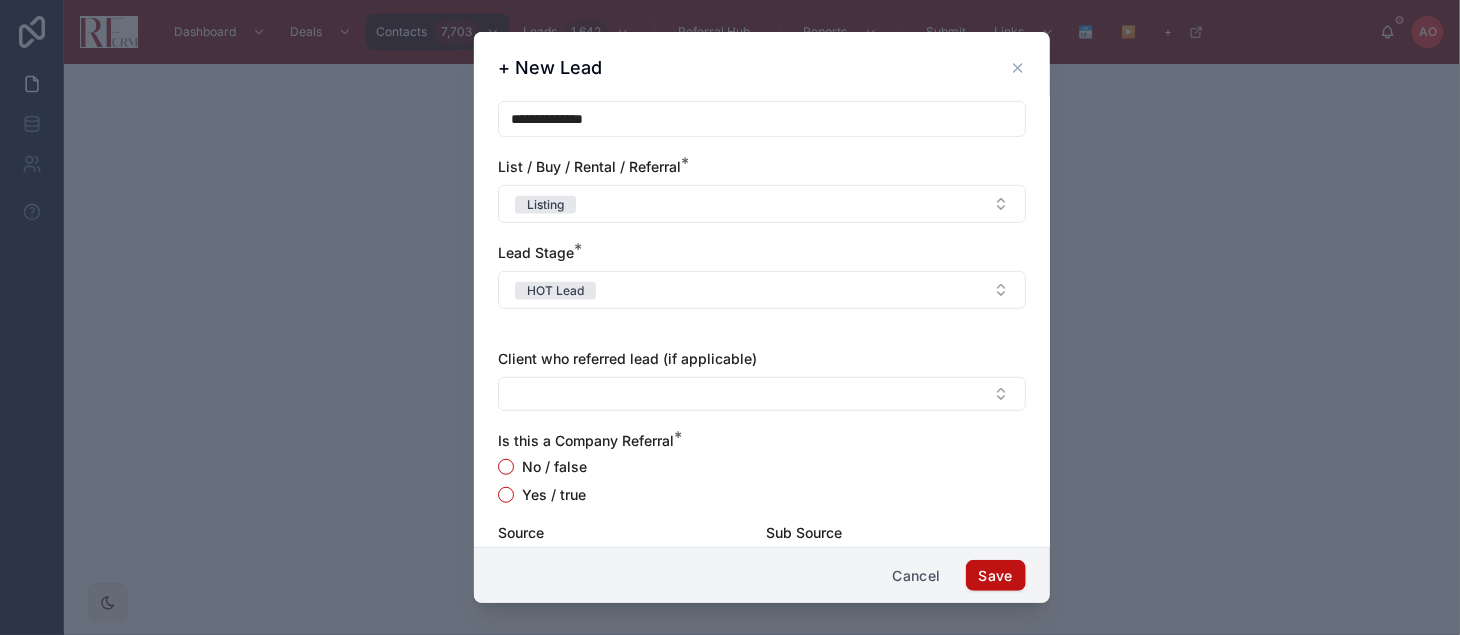 click on "Yes / true" at bounding box center (554, 495) 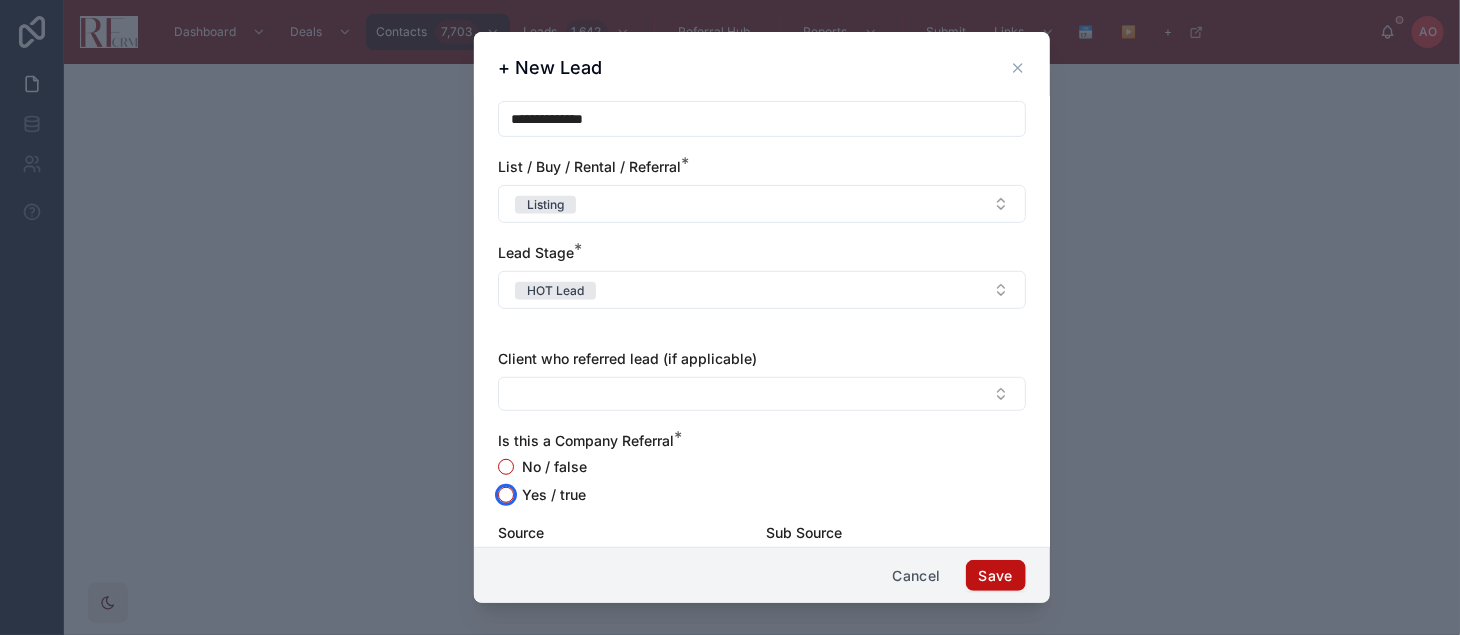 click on "Yes / true" at bounding box center (506, 495) 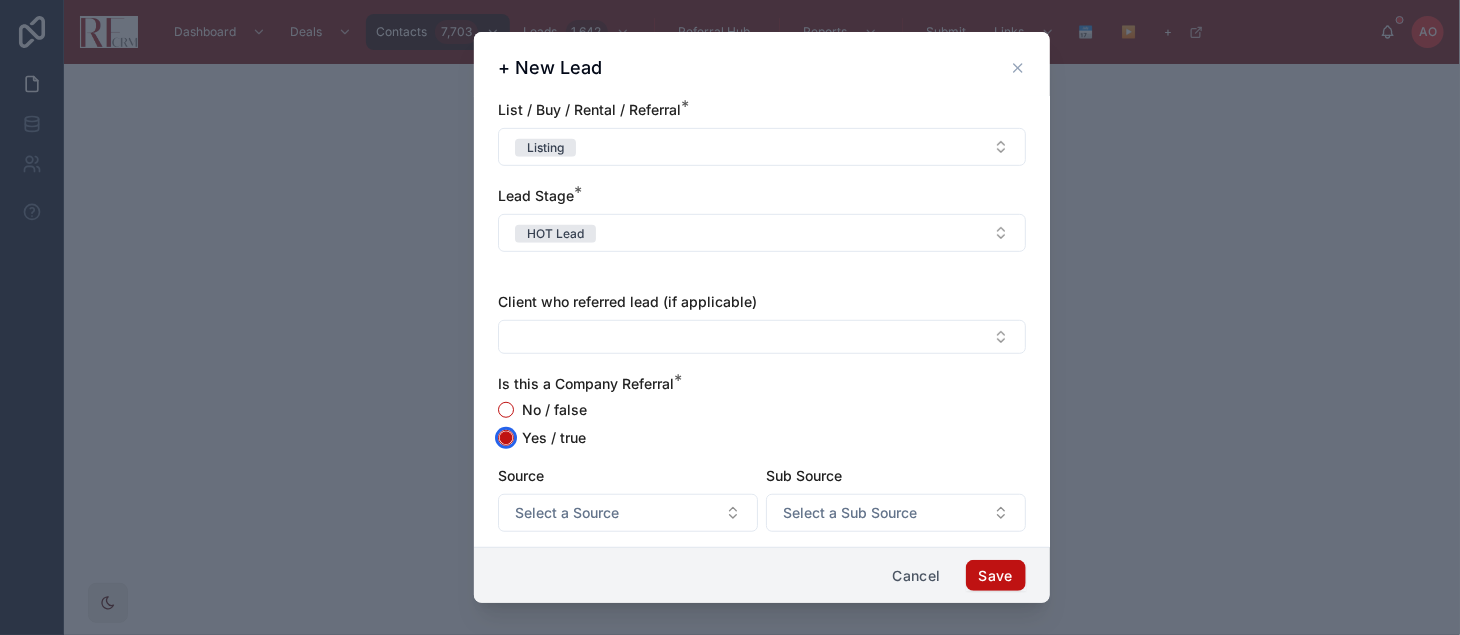 scroll, scrollTop: 479, scrollLeft: 0, axis: vertical 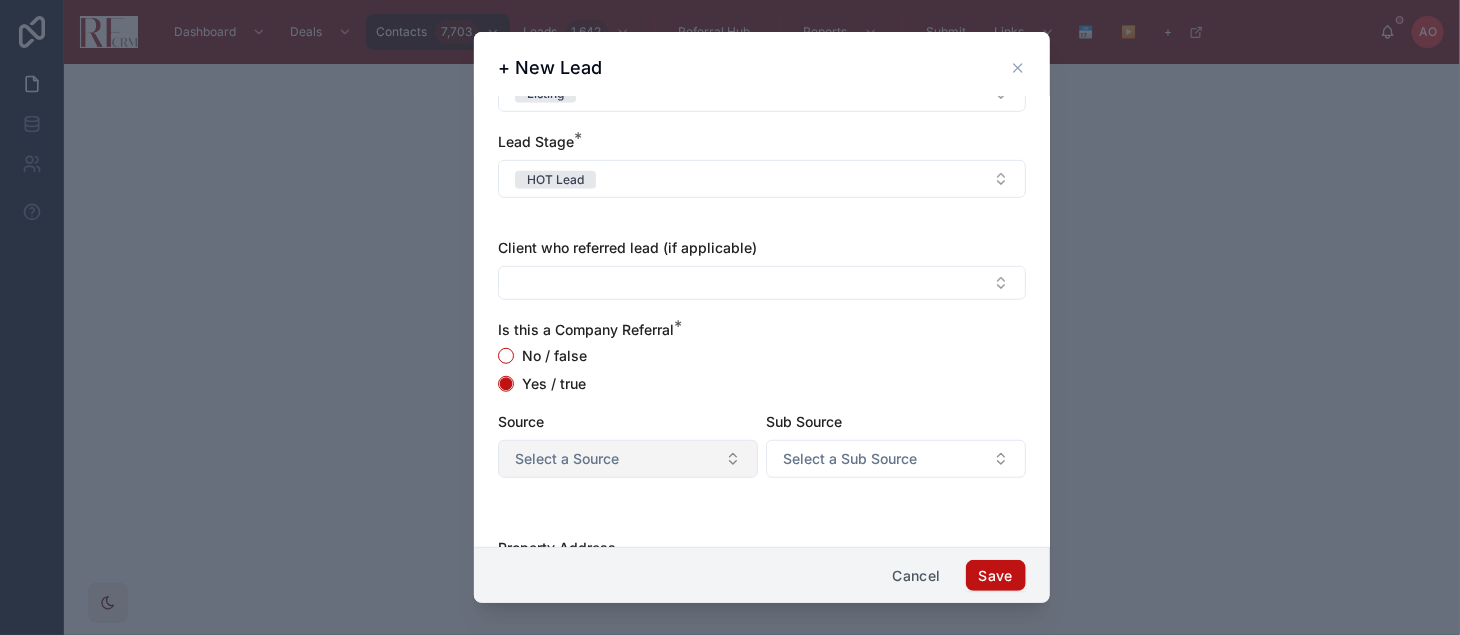 click on "Select a Source" at bounding box center (628, 459) 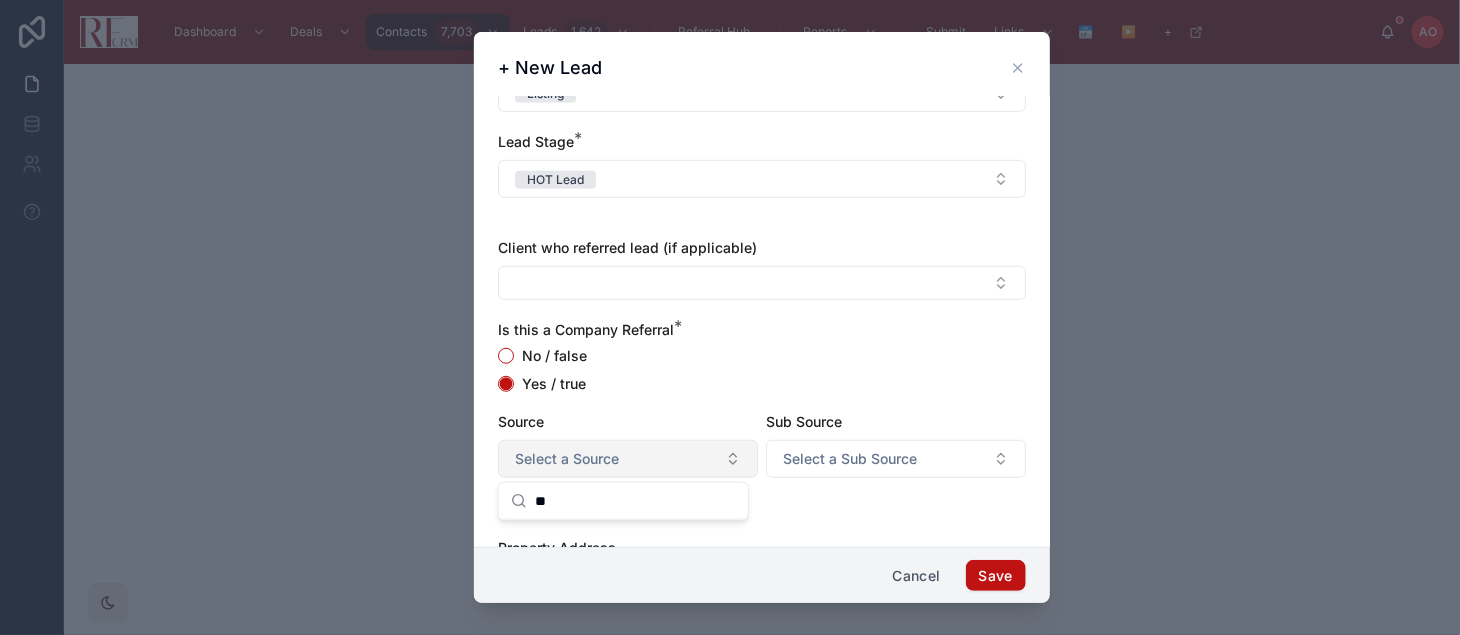 type on "*" 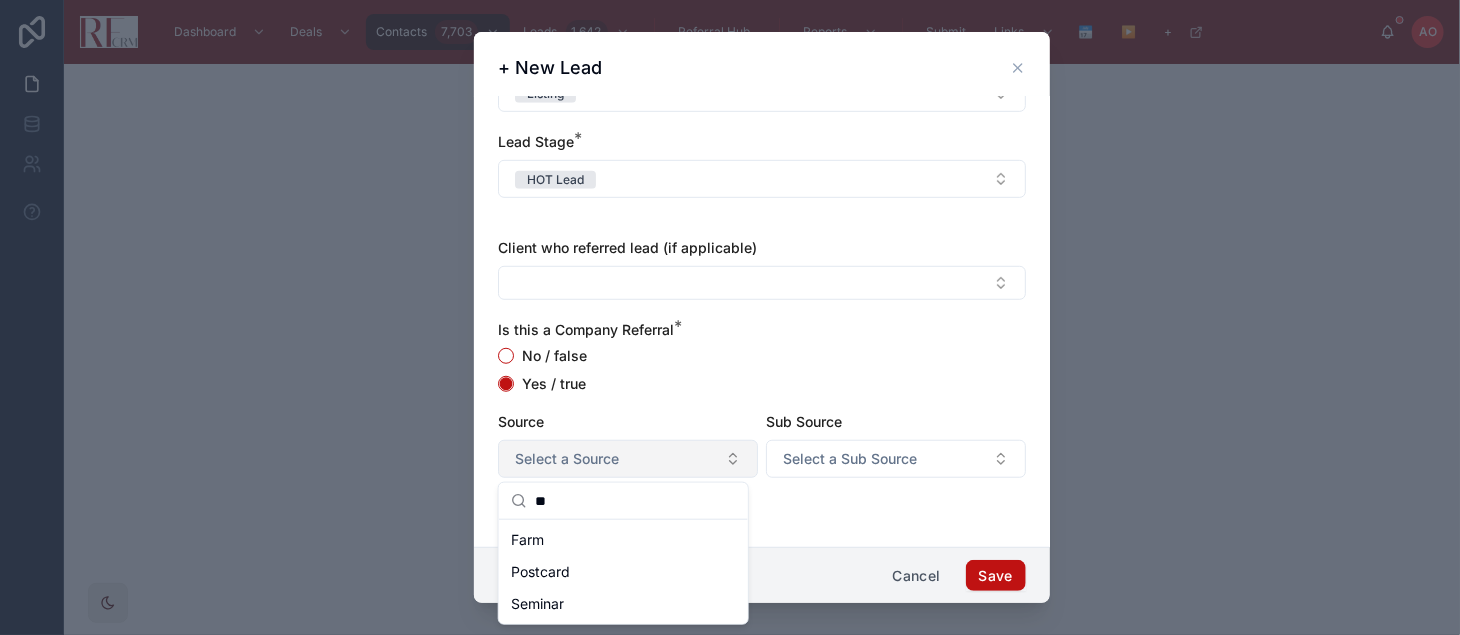 type on "*" 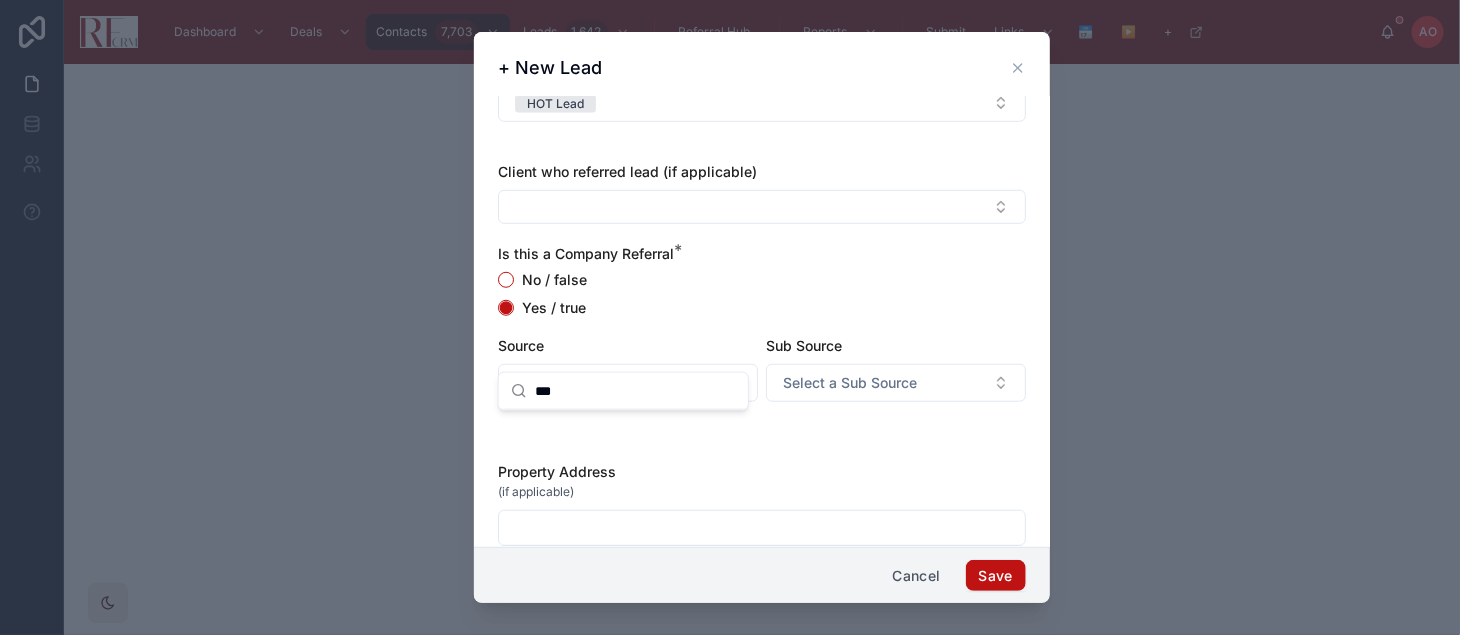 scroll, scrollTop: 589, scrollLeft: 0, axis: vertical 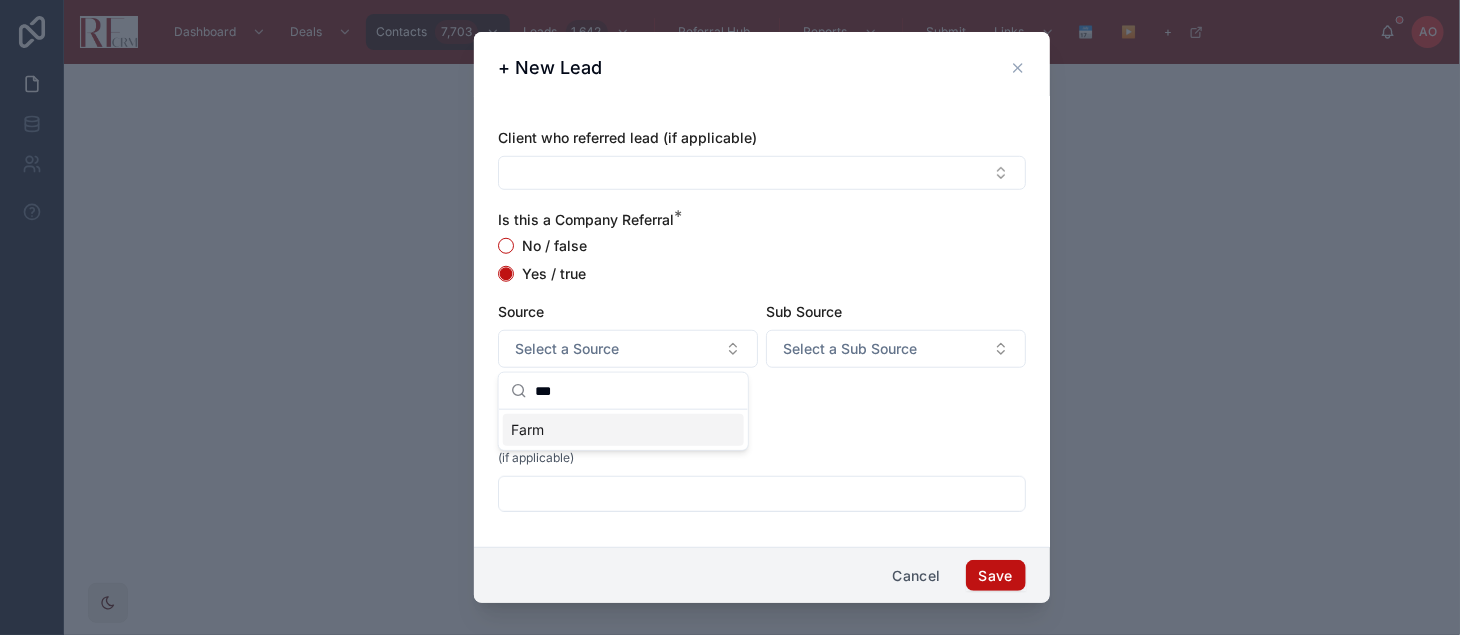 type on "***" 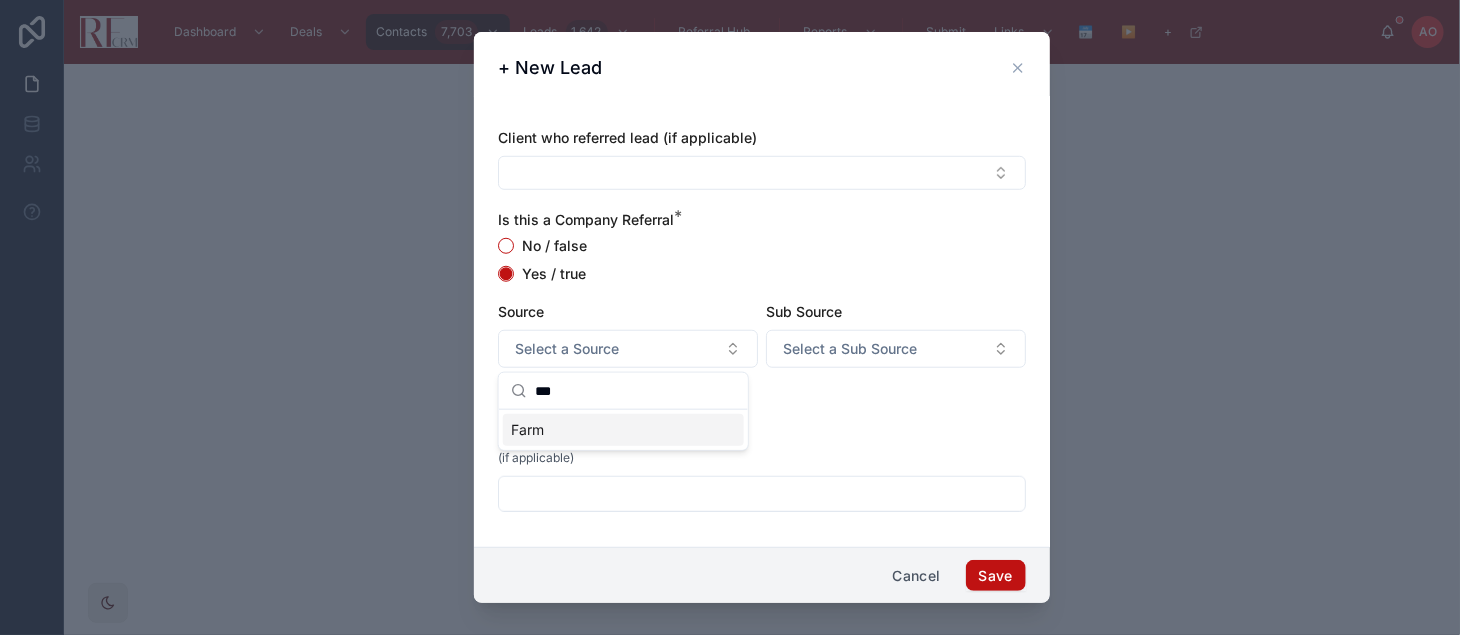 click on "Farm" at bounding box center [623, 430] 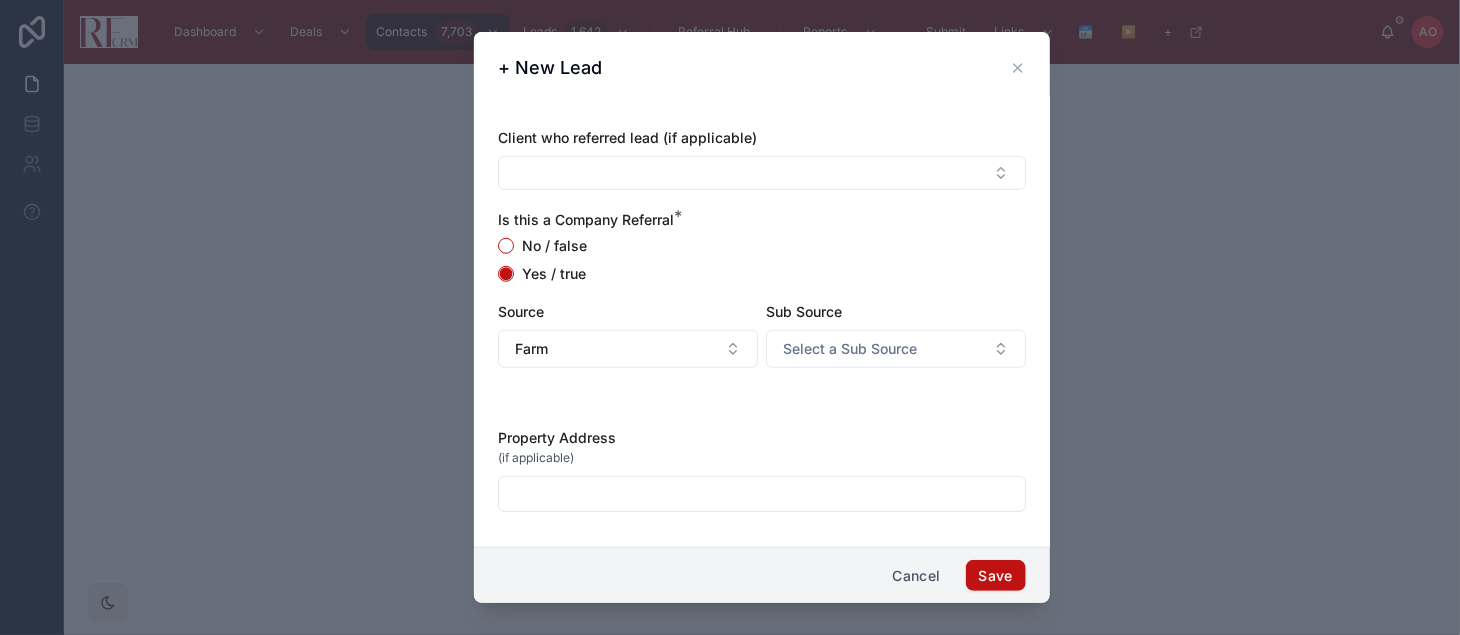click at bounding box center [762, 494] 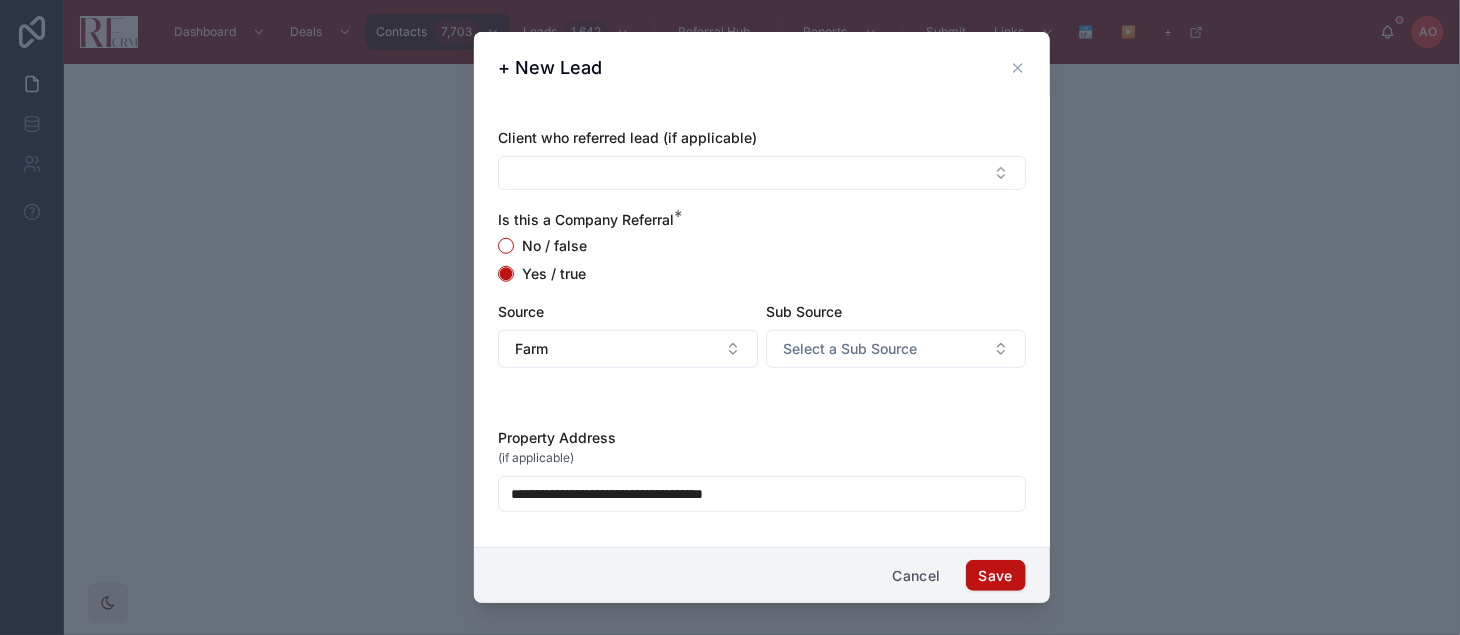 type on "**********" 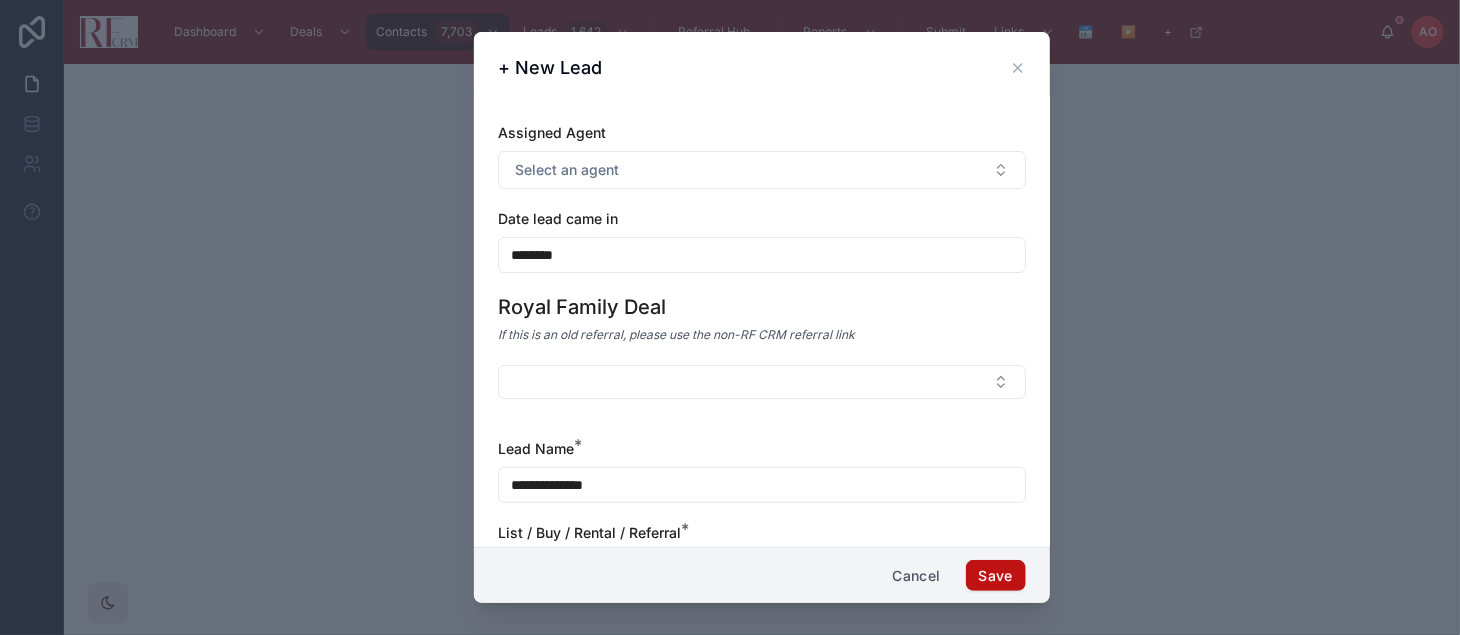 scroll, scrollTop: 0, scrollLeft: 0, axis: both 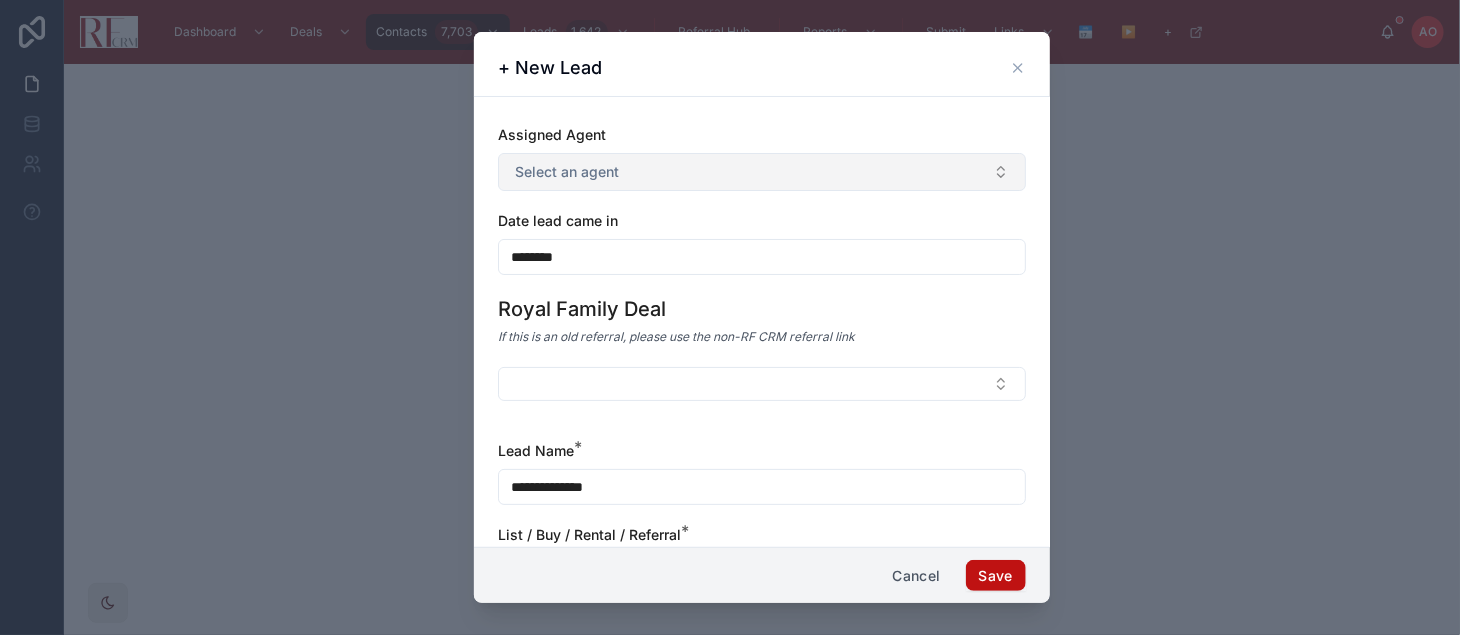 click on "Select an agent" at bounding box center [762, 172] 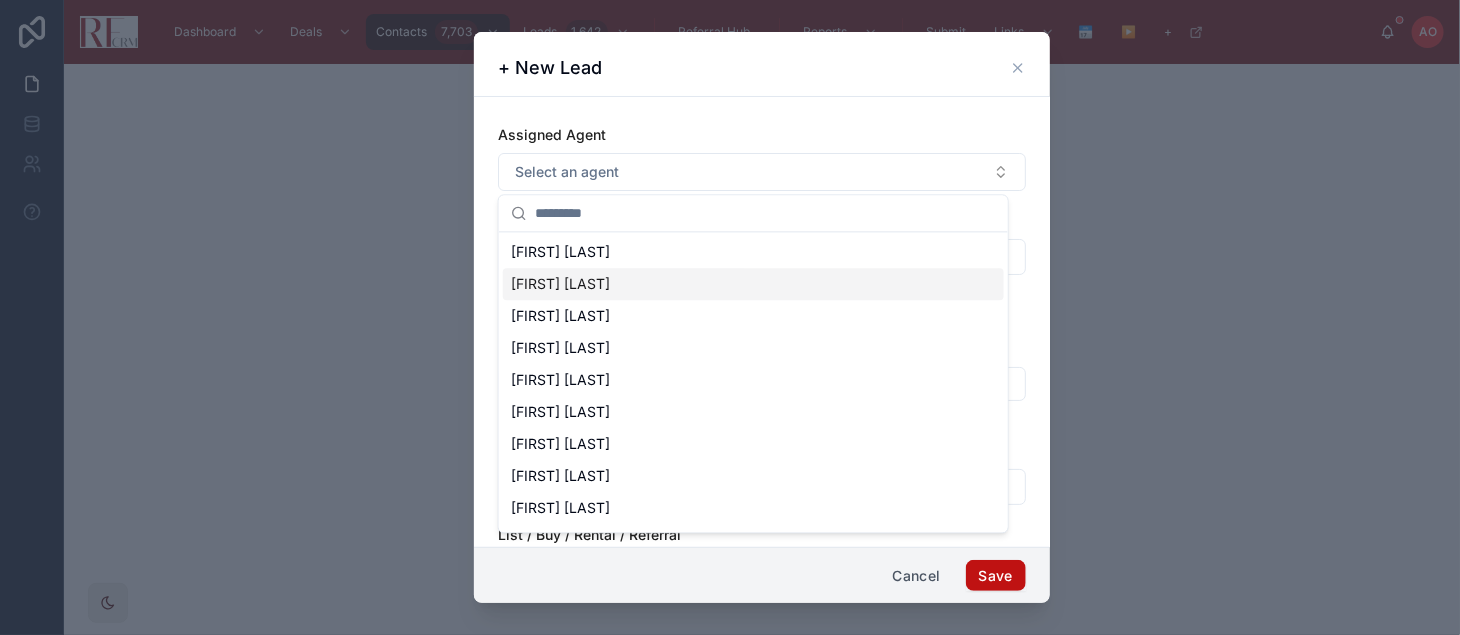 click on "[FIRST] [LAST]" at bounding box center [753, 284] 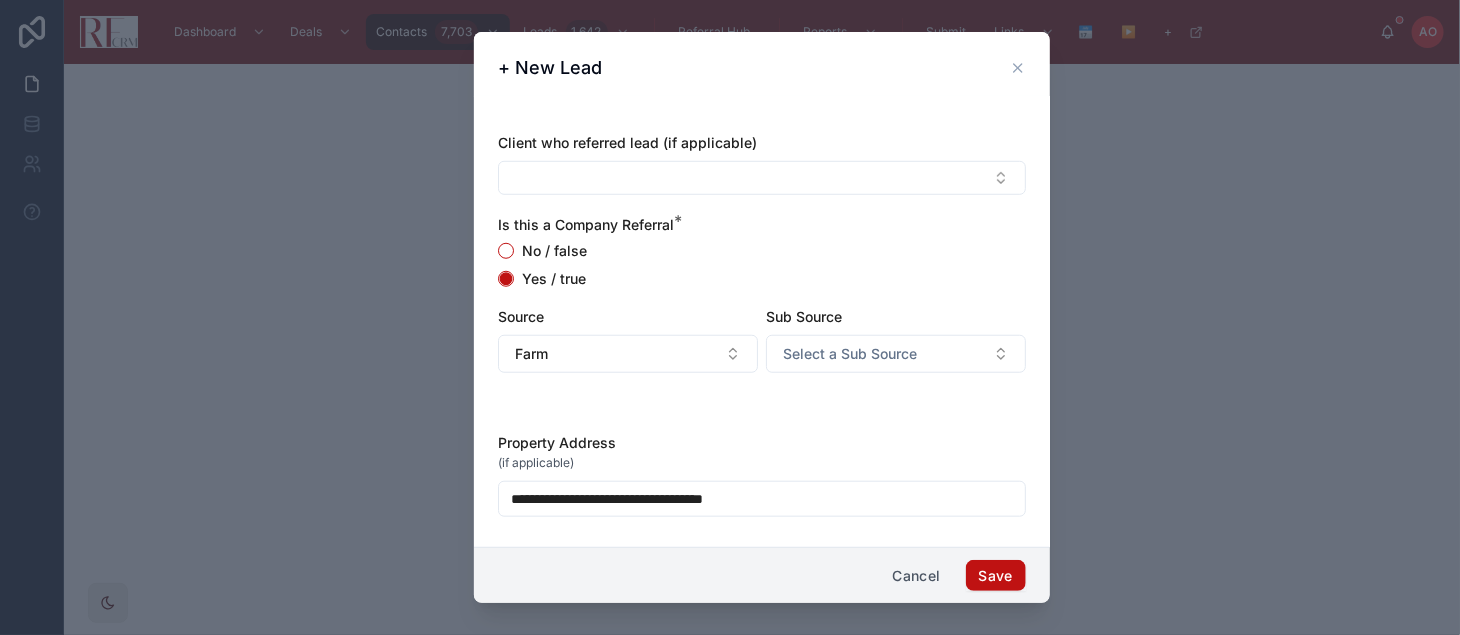 scroll, scrollTop: 589, scrollLeft: 0, axis: vertical 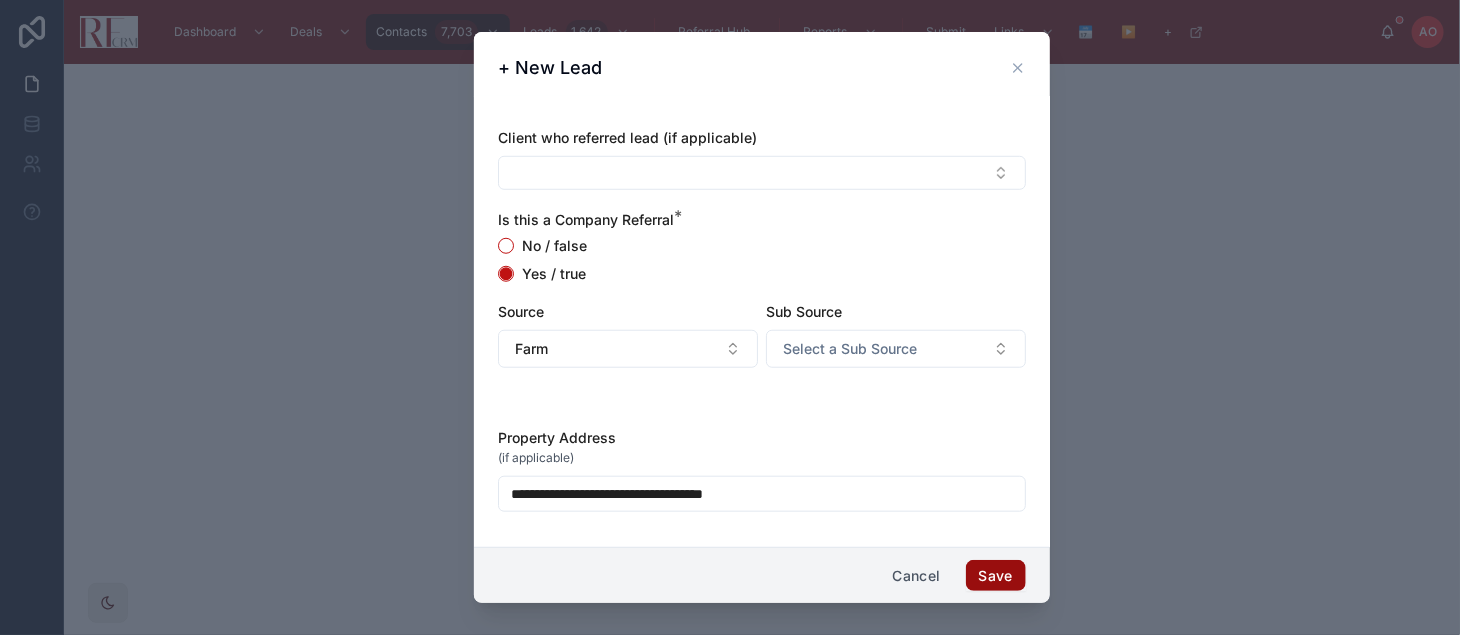 click on "Save" at bounding box center [996, 576] 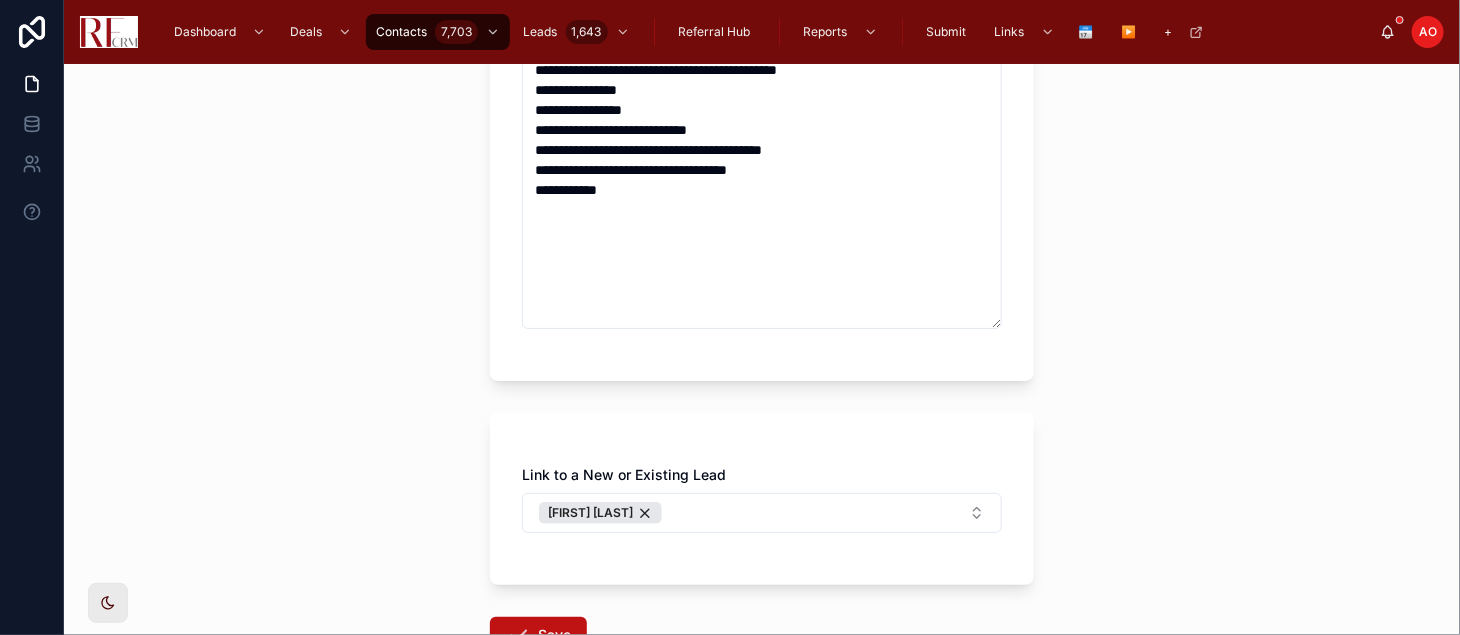 scroll, scrollTop: 1776, scrollLeft: 0, axis: vertical 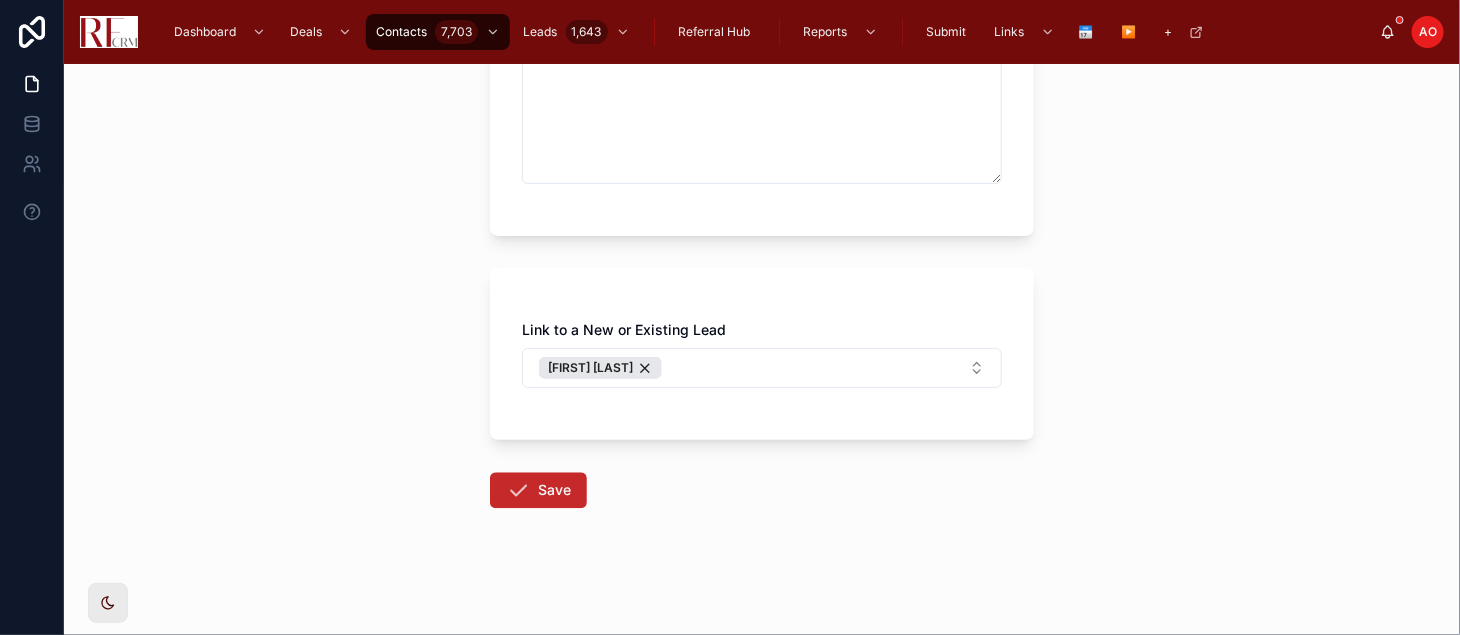 click at bounding box center [518, 490] 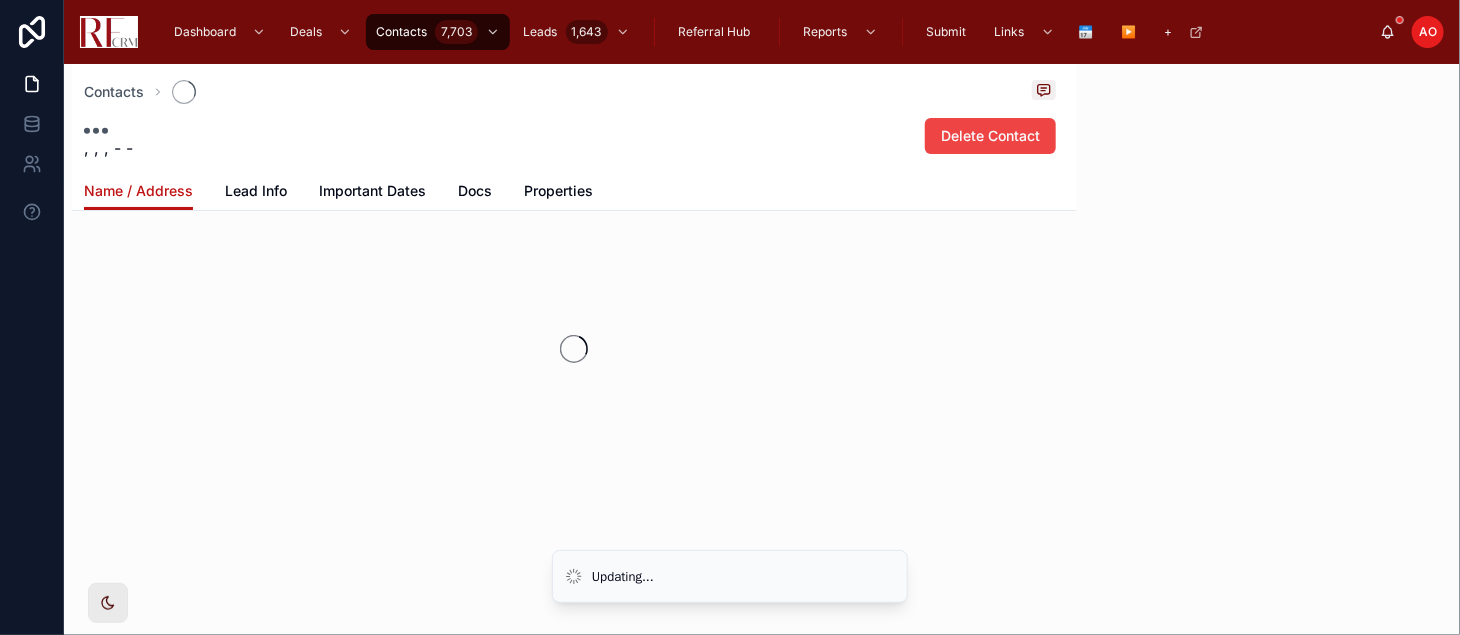 scroll, scrollTop: 42, scrollLeft: 0, axis: vertical 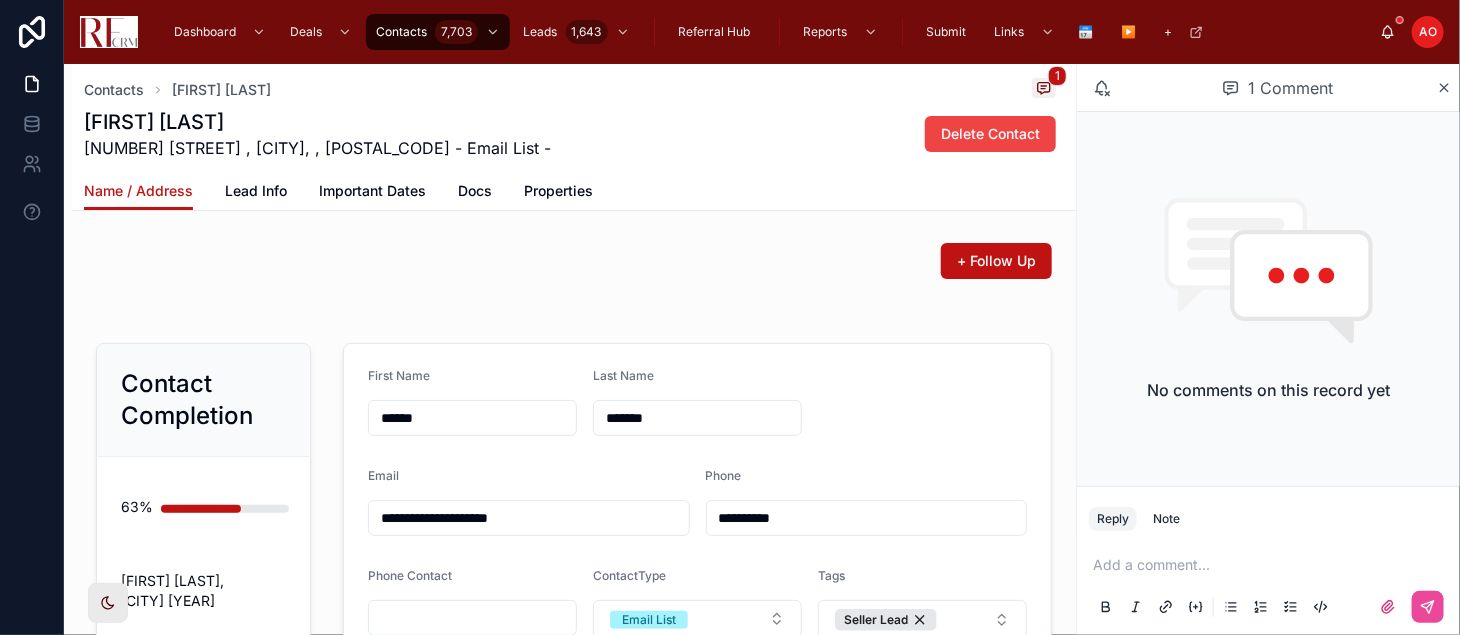 drag, startPoint x: 715, startPoint y: 232, endPoint x: 702, endPoint y: 233, distance: 13.038404 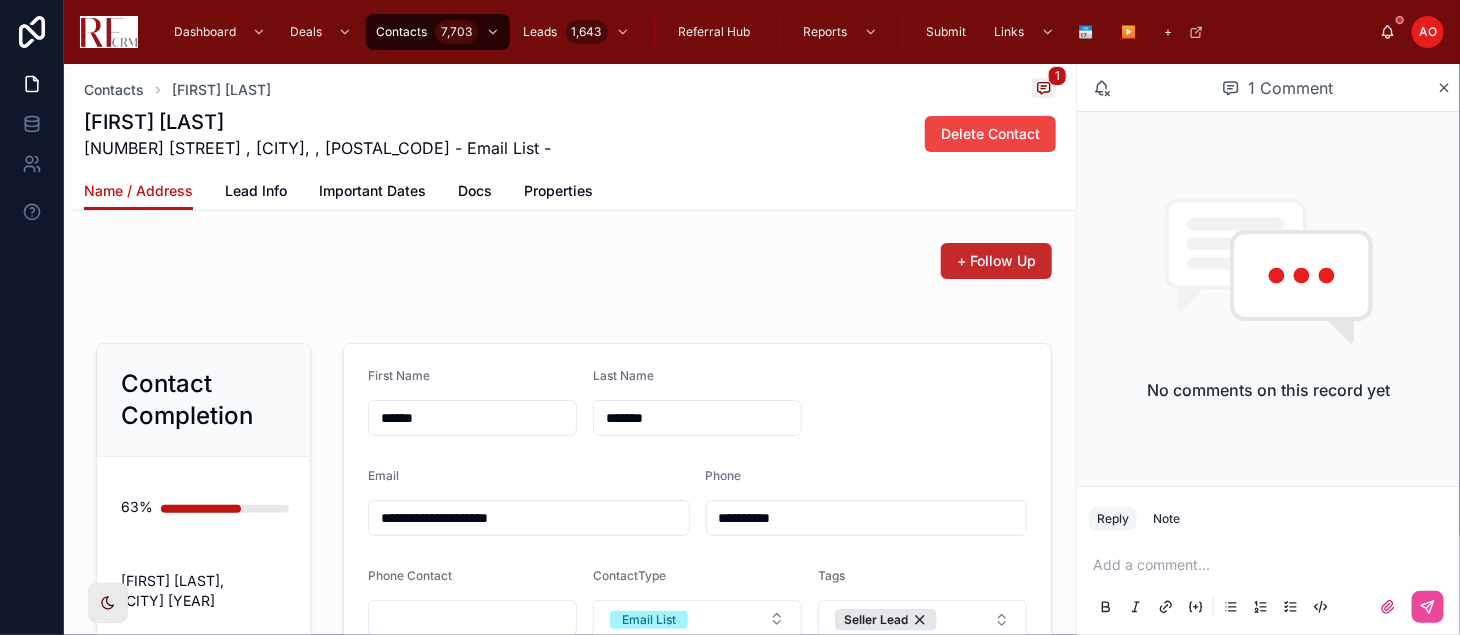 click on "+ Follow Up" at bounding box center [996, 261] 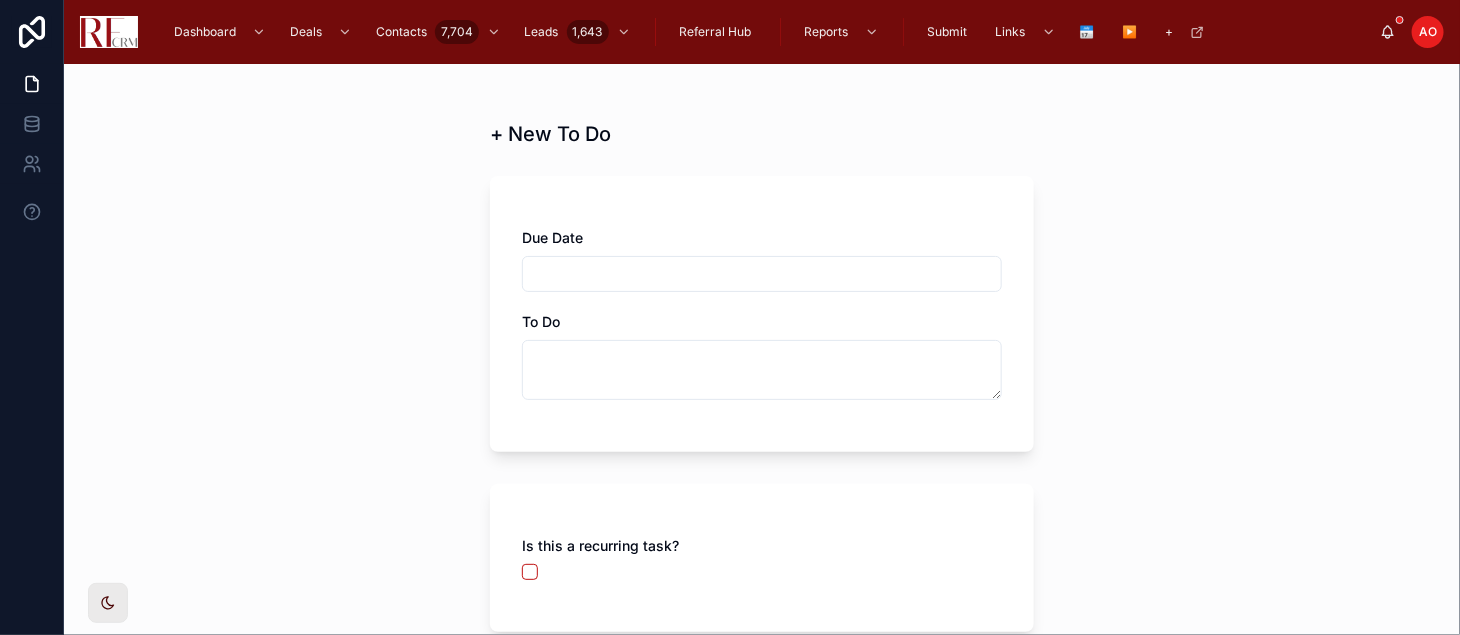 drag, startPoint x: 747, startPoint y: 290, endPoint x: 757, endPoint y: 268, distance: 24.166092 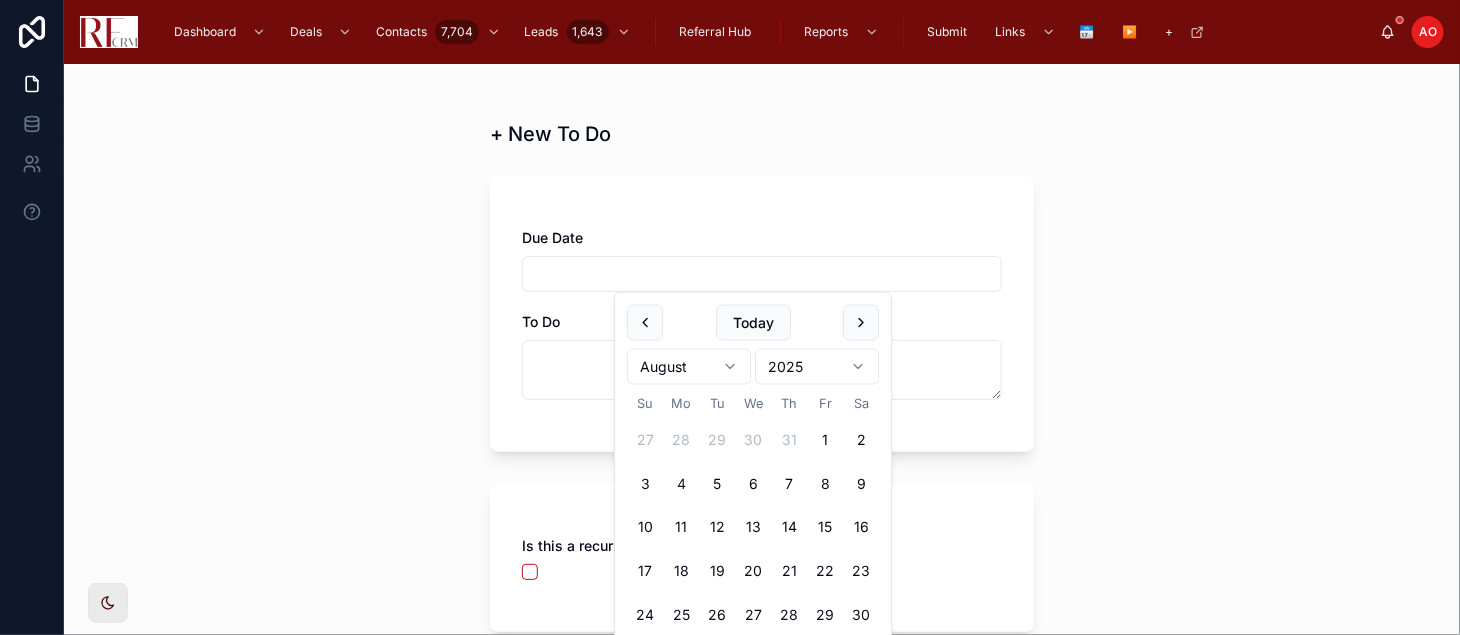click at bounding box center (762, 274) 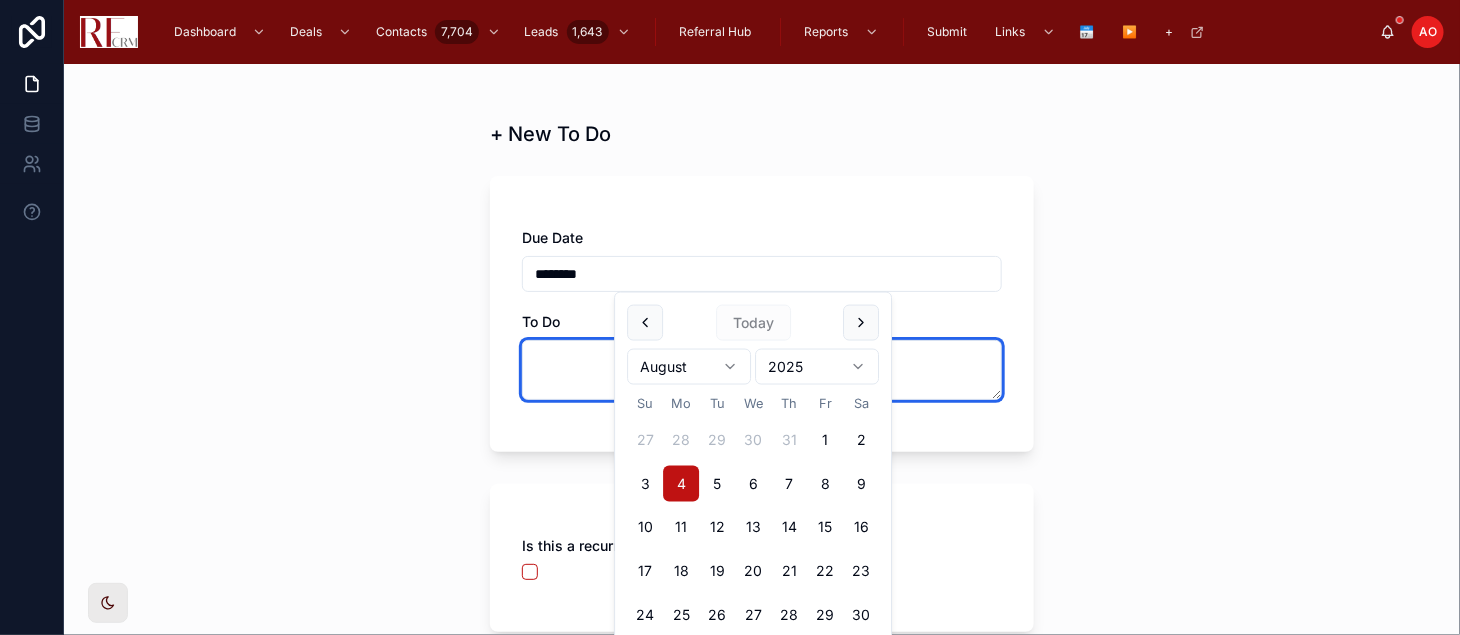 click at bounding box center [762, 370] 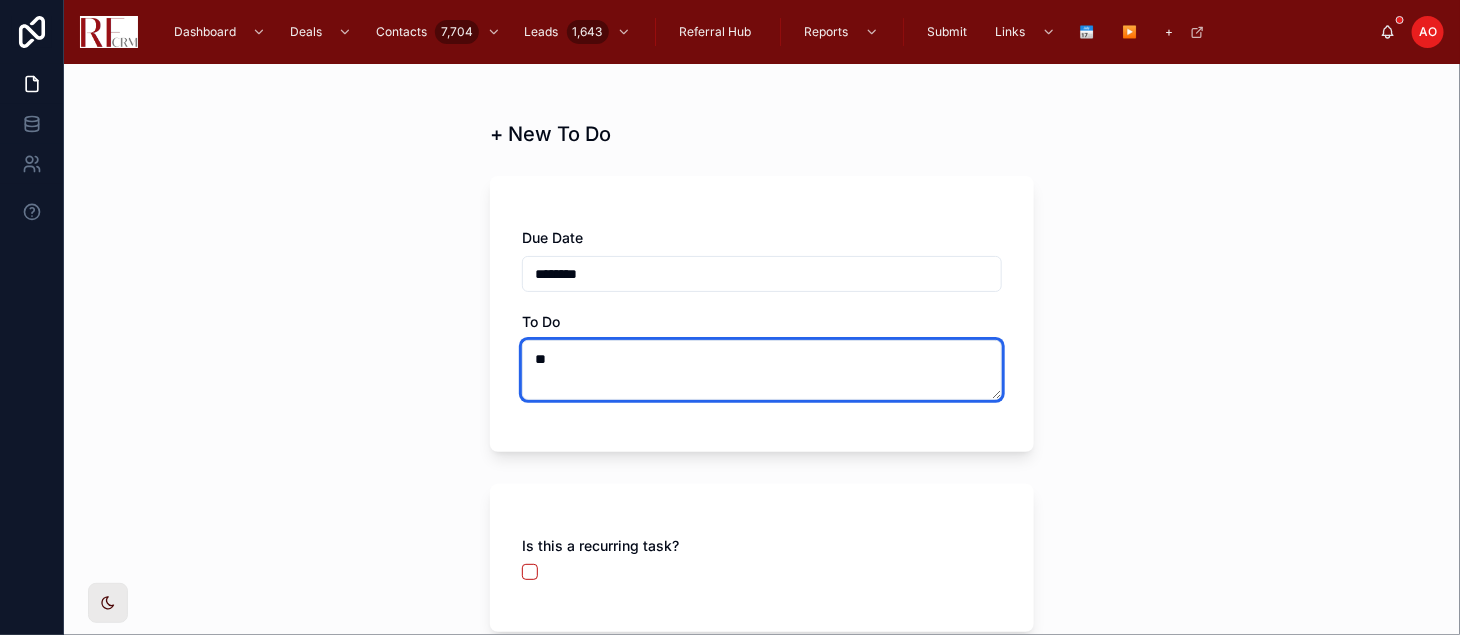 type on "*" 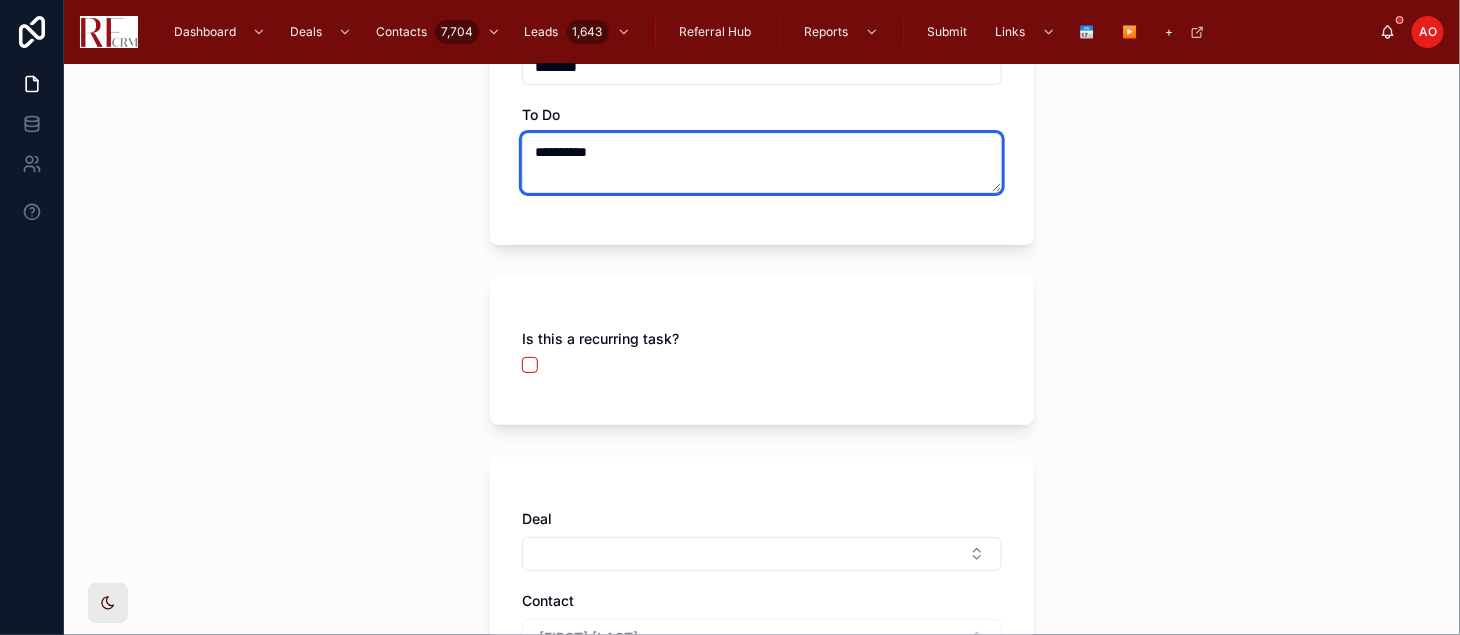 scroll, scrollTop: 444, scrollLeft: 0, axis: vertical 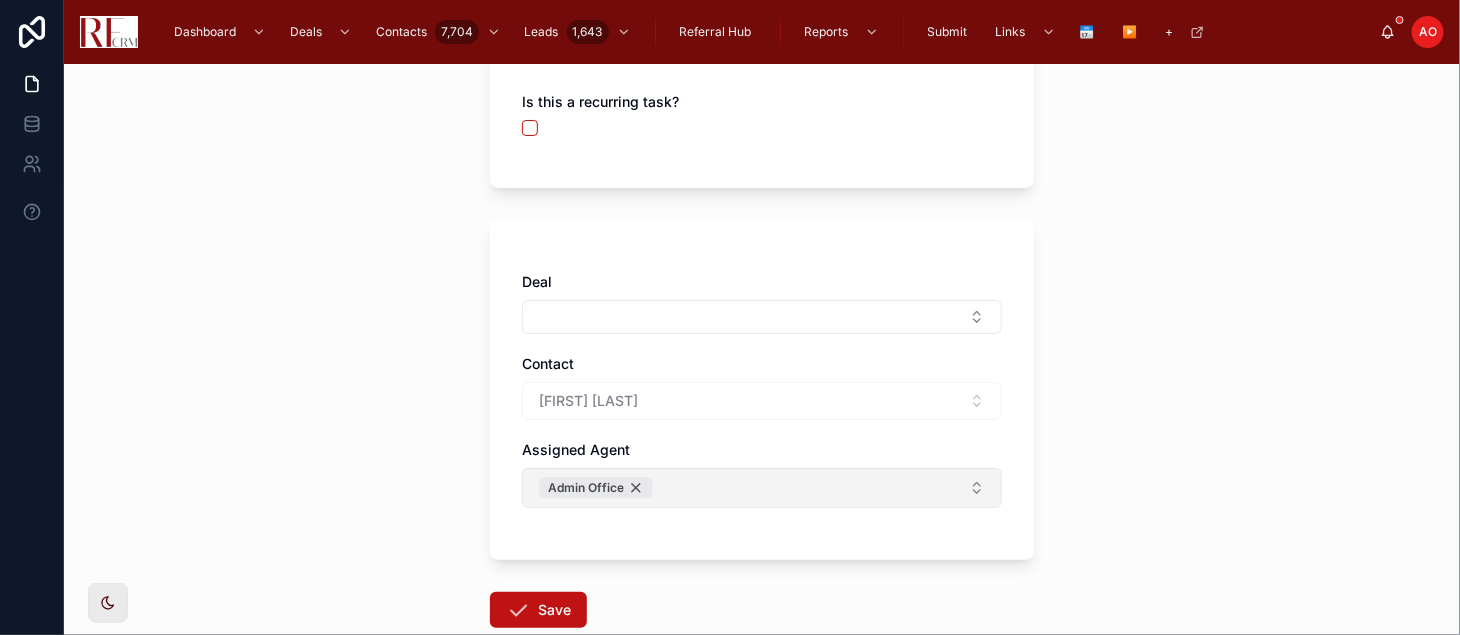 type on "**********" 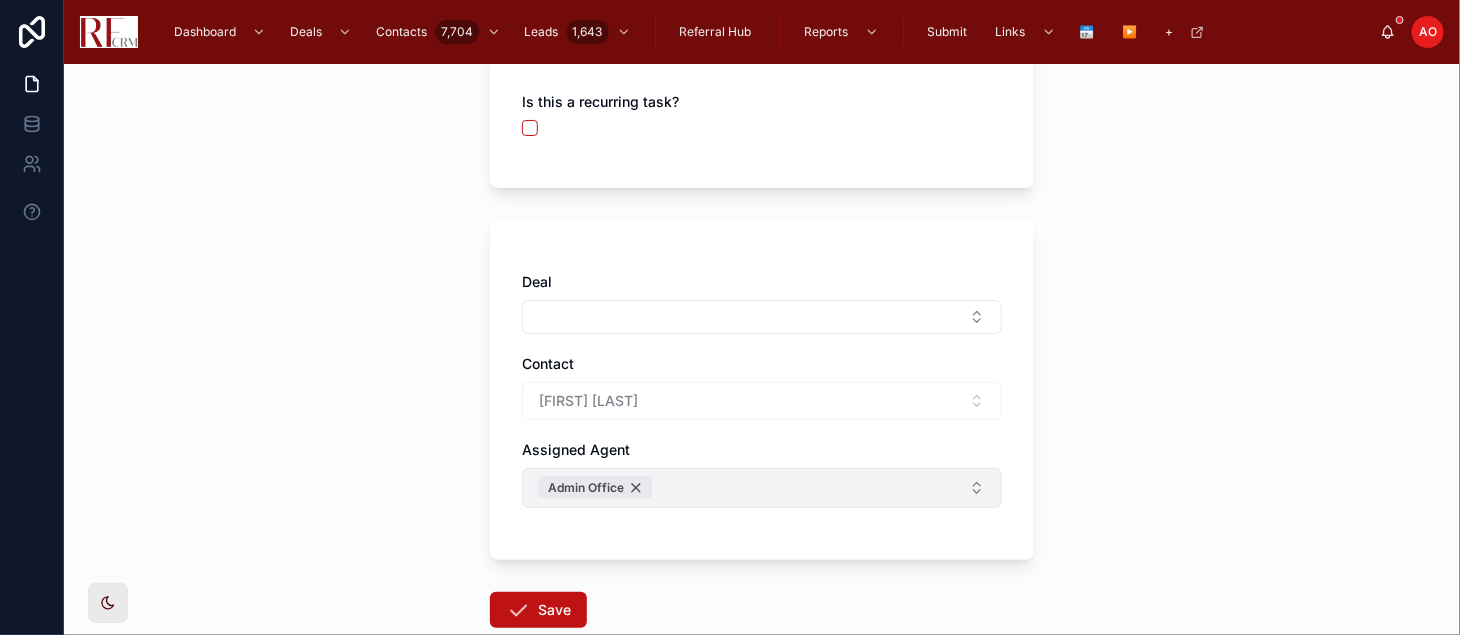 click on "Admin Office" at bounding box center [596, 488] 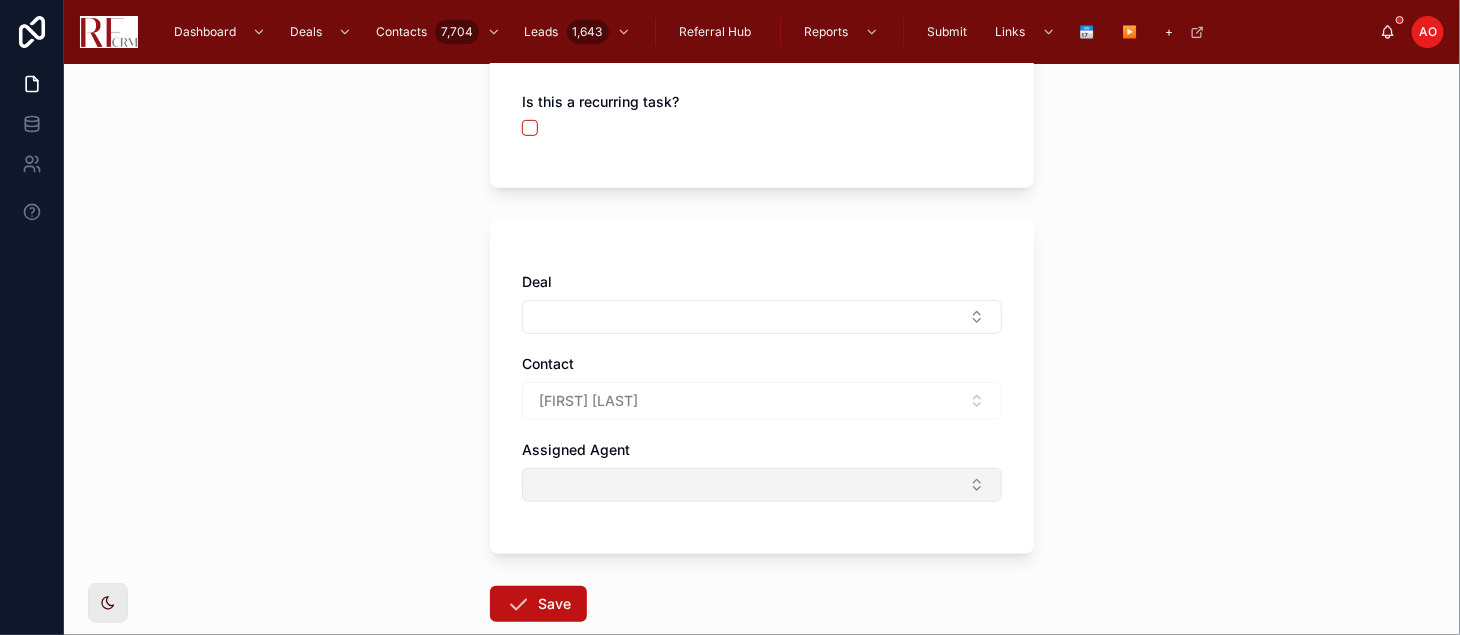 click at bounding box center [762, 485] 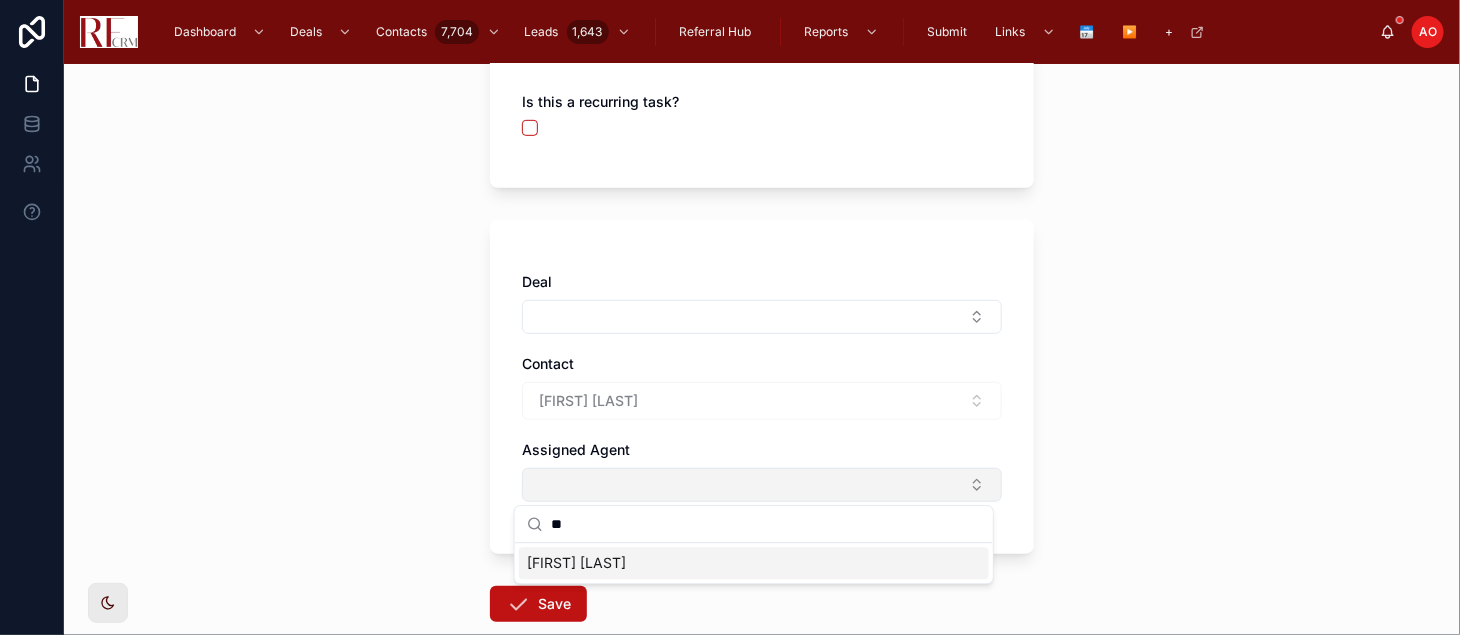 type on "**" 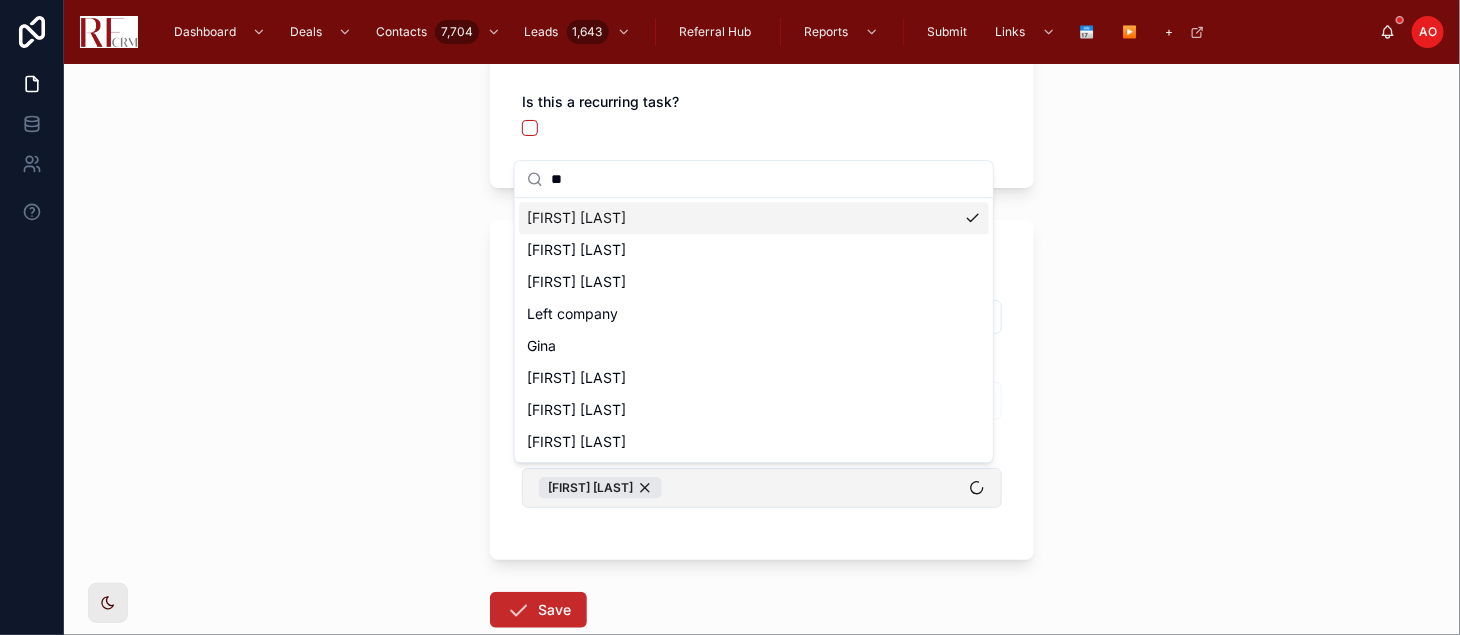 click at bounding box center [518, 610] 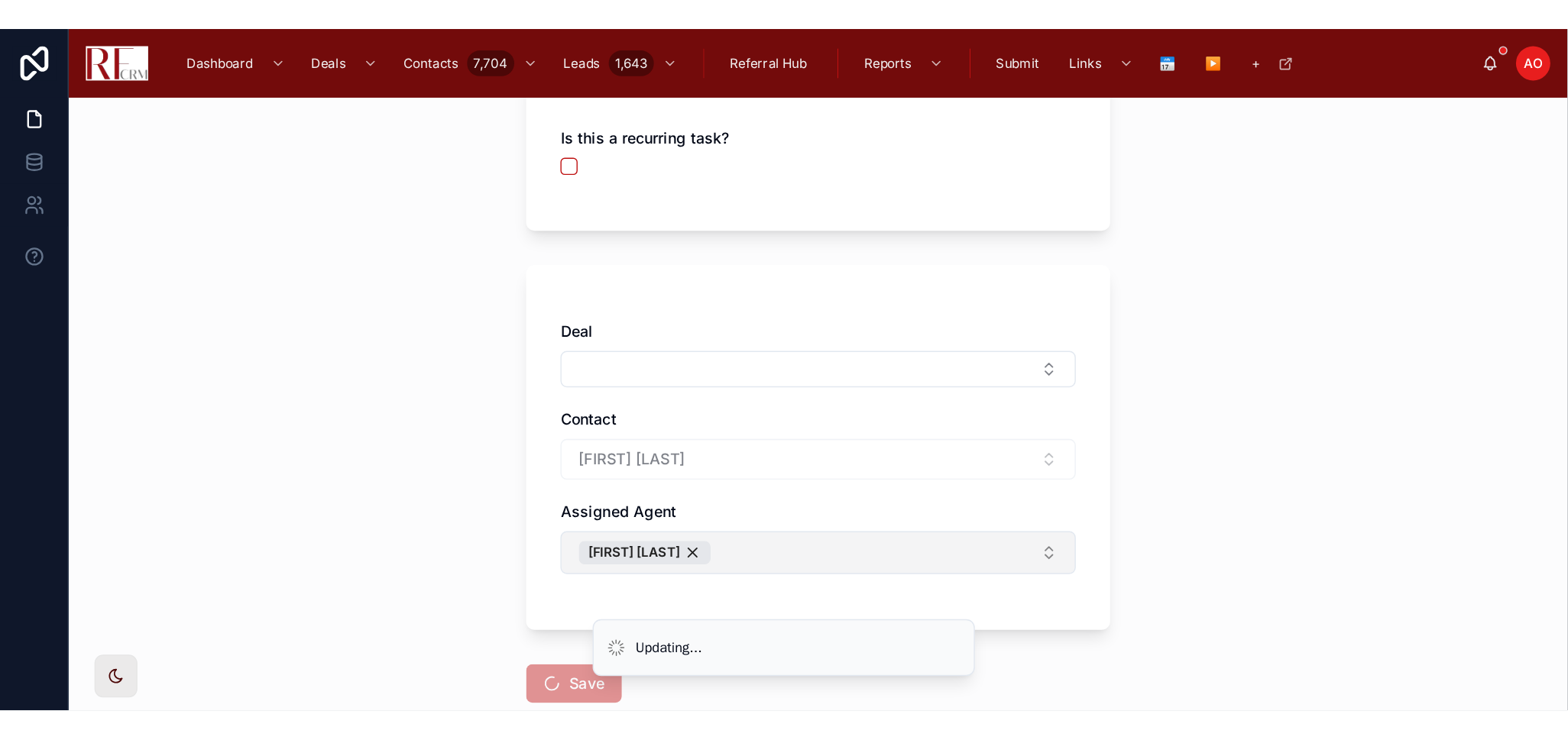 scroll, scrollTop: 0, scrollLeft: 0, axis: both 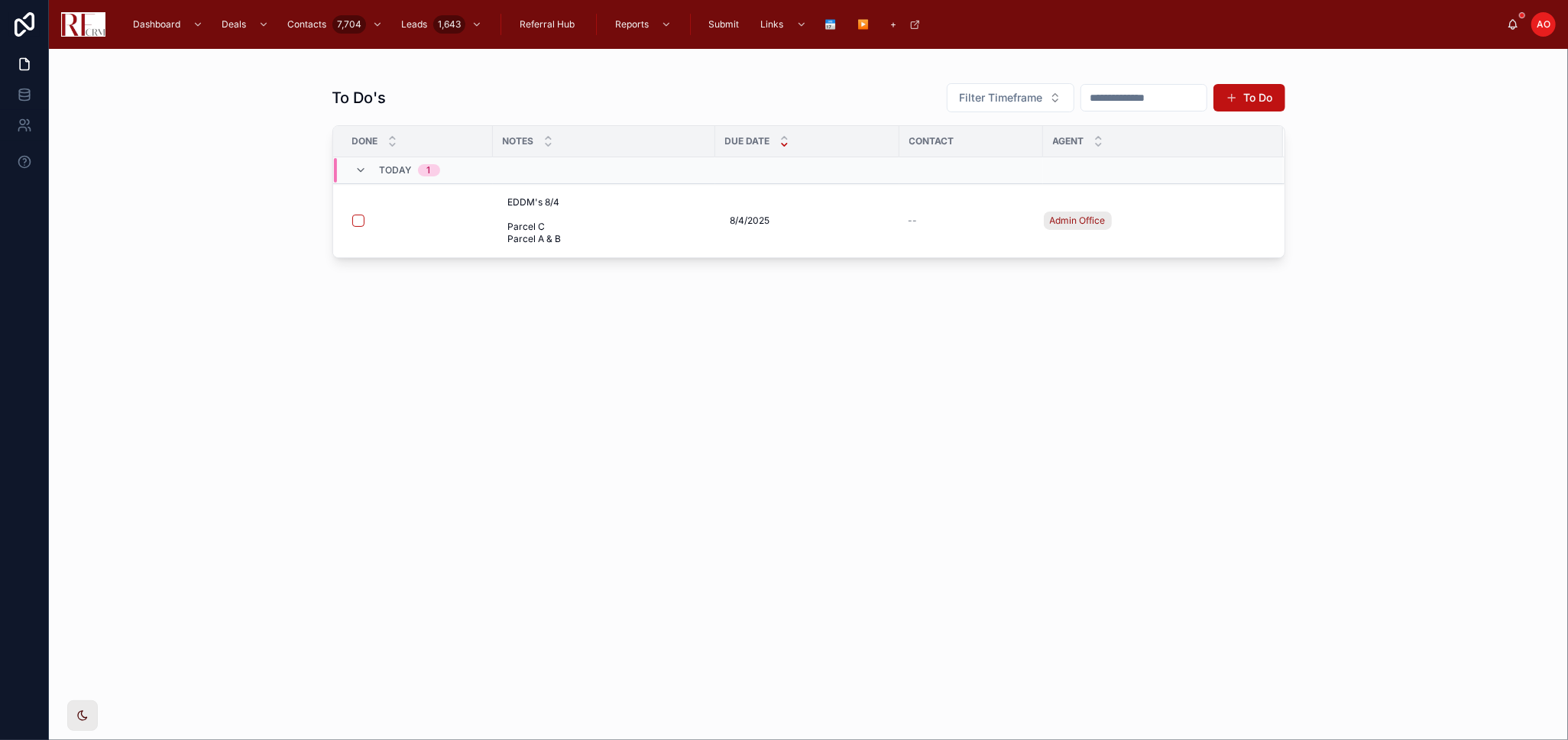 click on "To Do's Filter Timeframe To Do Done Notes Due Date Contact Agent Today 1 EDDM's 8/4
Parcel C
Parcel A & B
EDDM's 8/4
Parcel C
Parcel A & B
8/4/2025 8/4/2025 -- Admin Office" at bounding box center (808, 397) 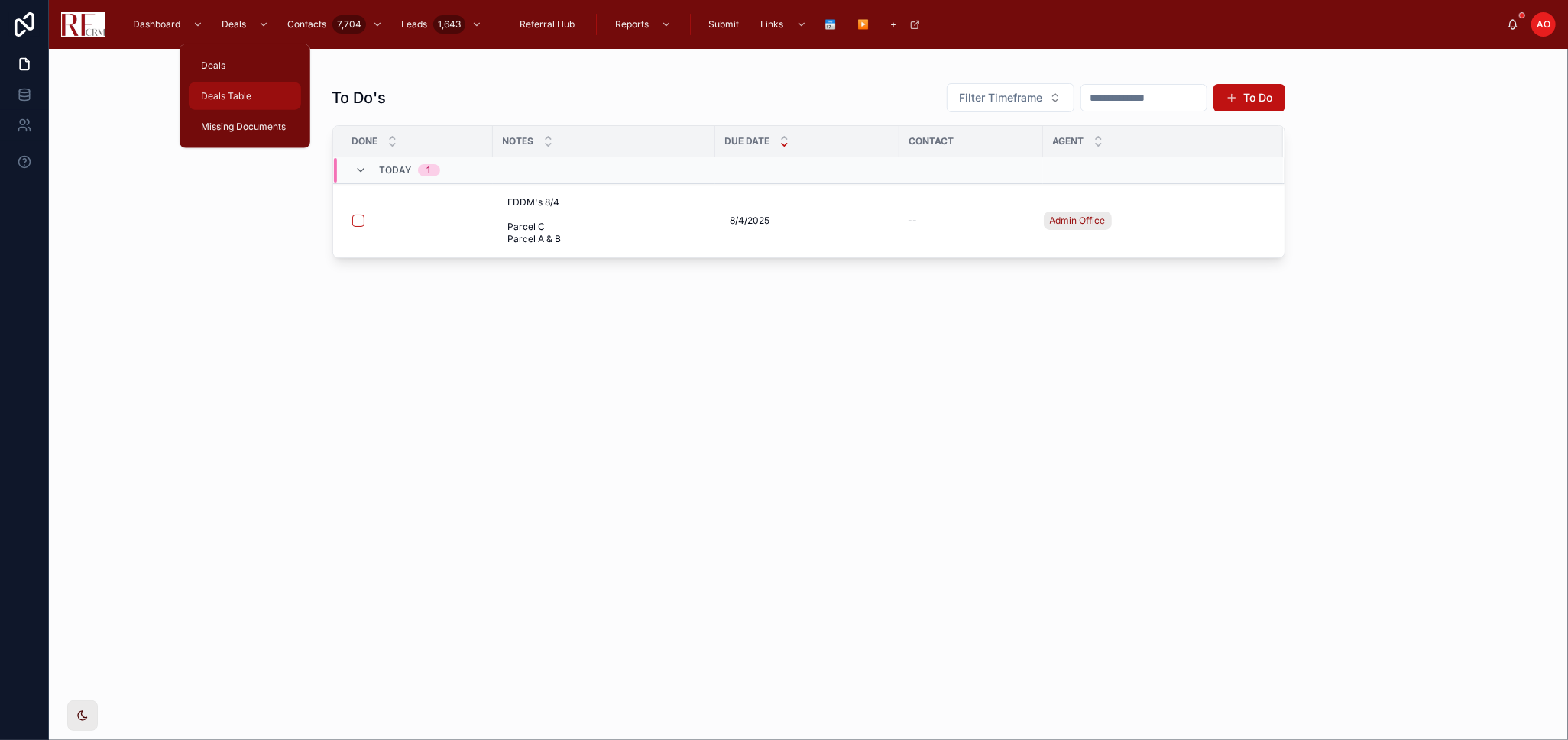 click on "Deals Table" at bounding box center (226, 96) 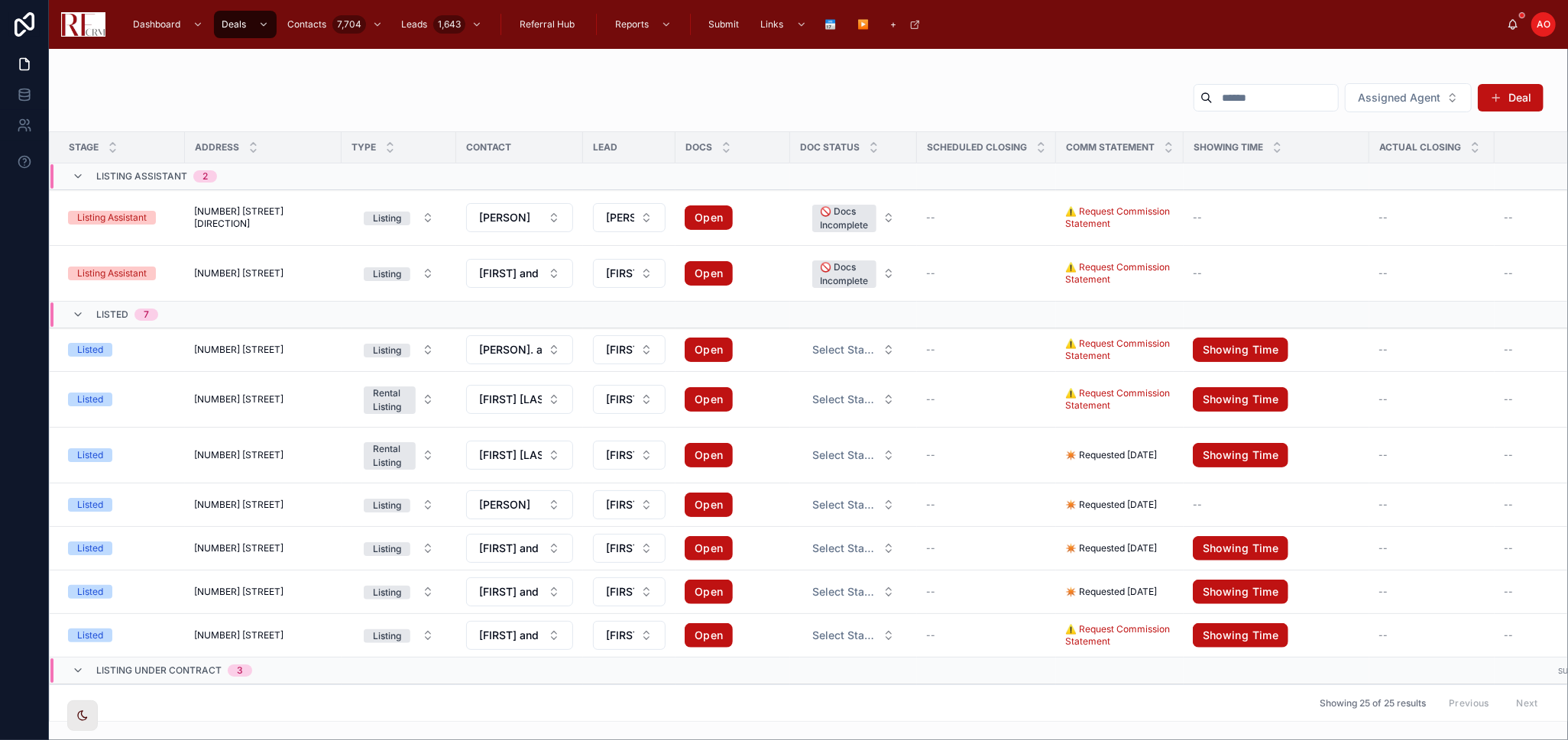 click at bounding box center [1275, 98] 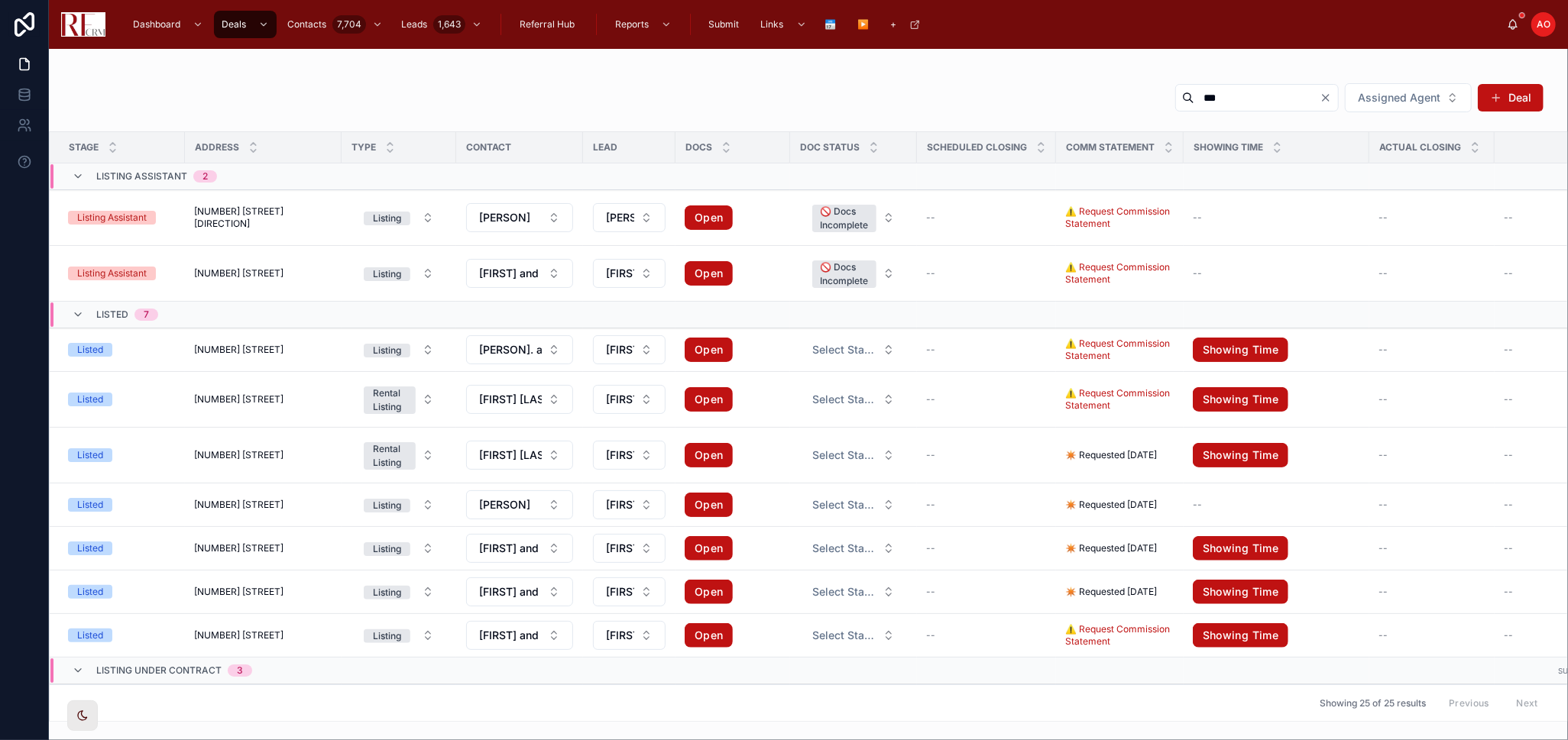 type on "****" 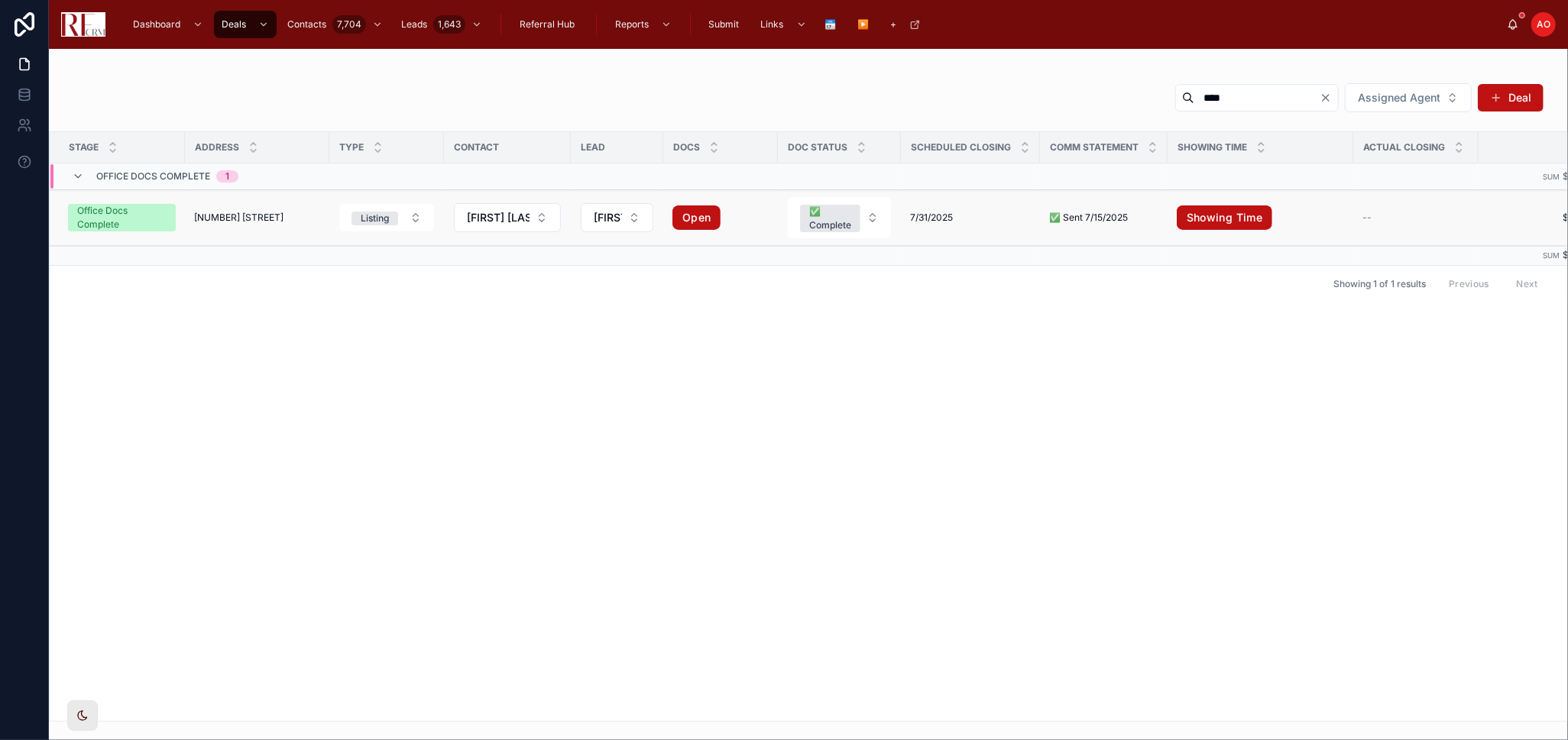 click on "[NUMBER] [STREET]" at bounding box center (238, 218) 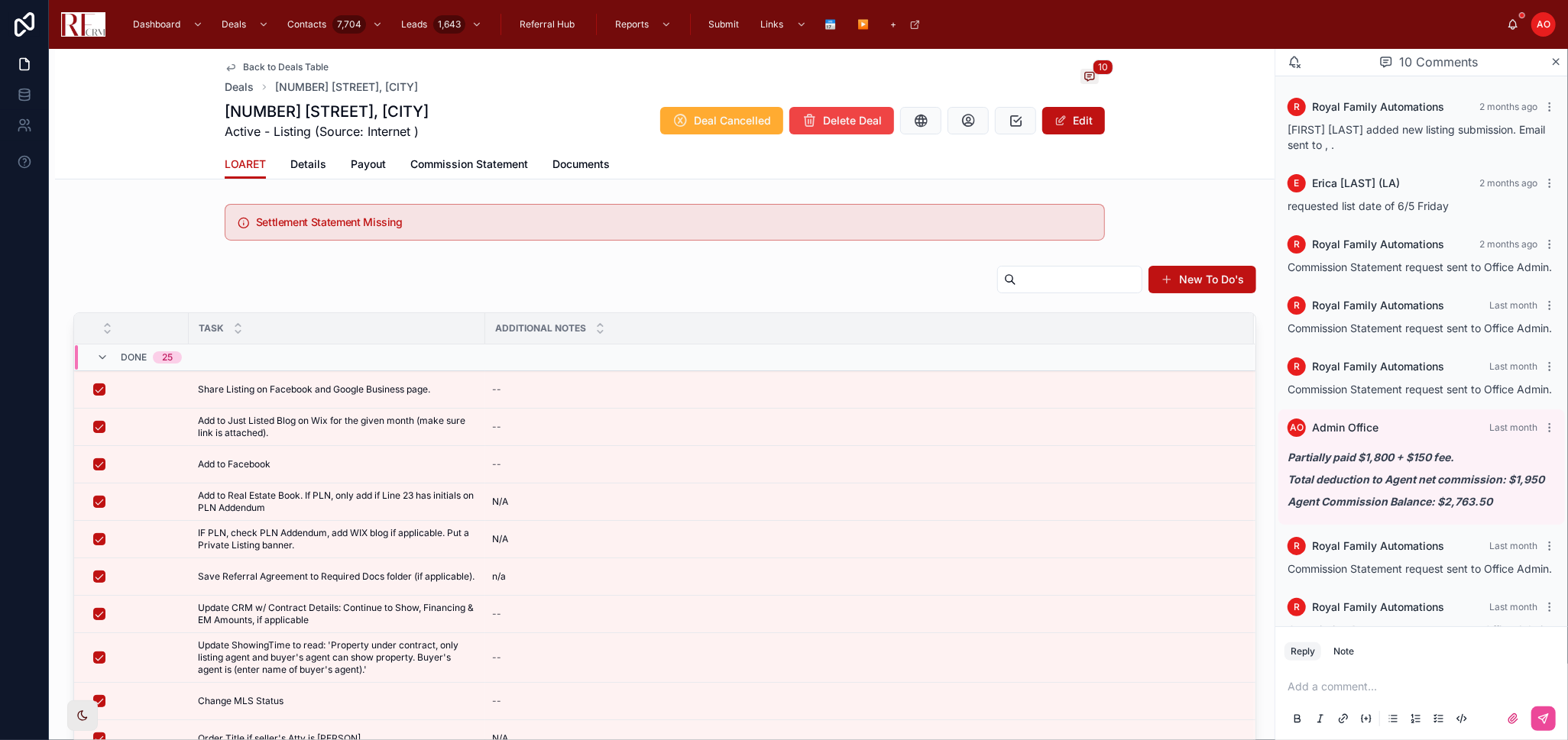 scroll, scrollTop: 277, scrollLeft: 0, axis: vertical 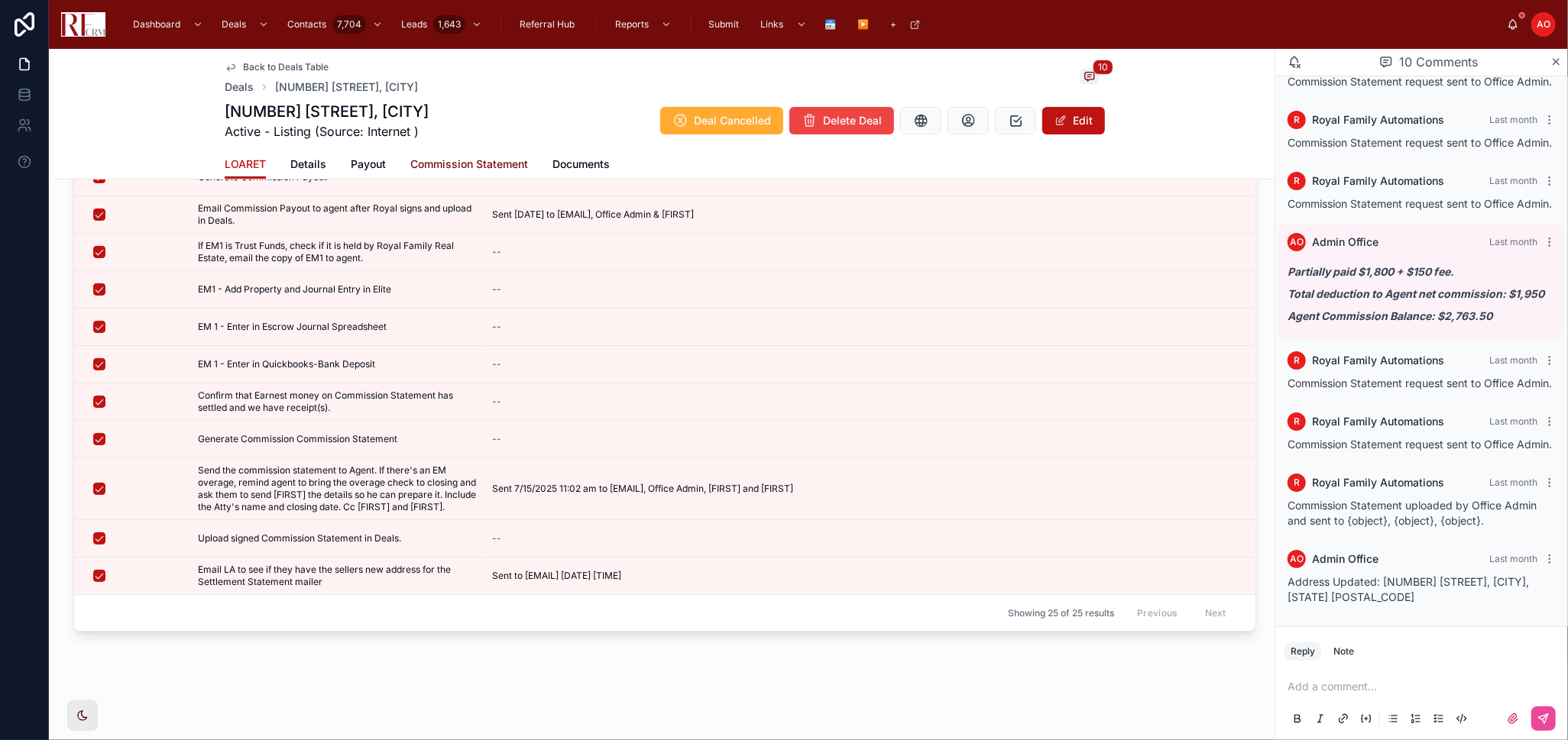 click on "Commission Statement" at bounding box center (469, 164) 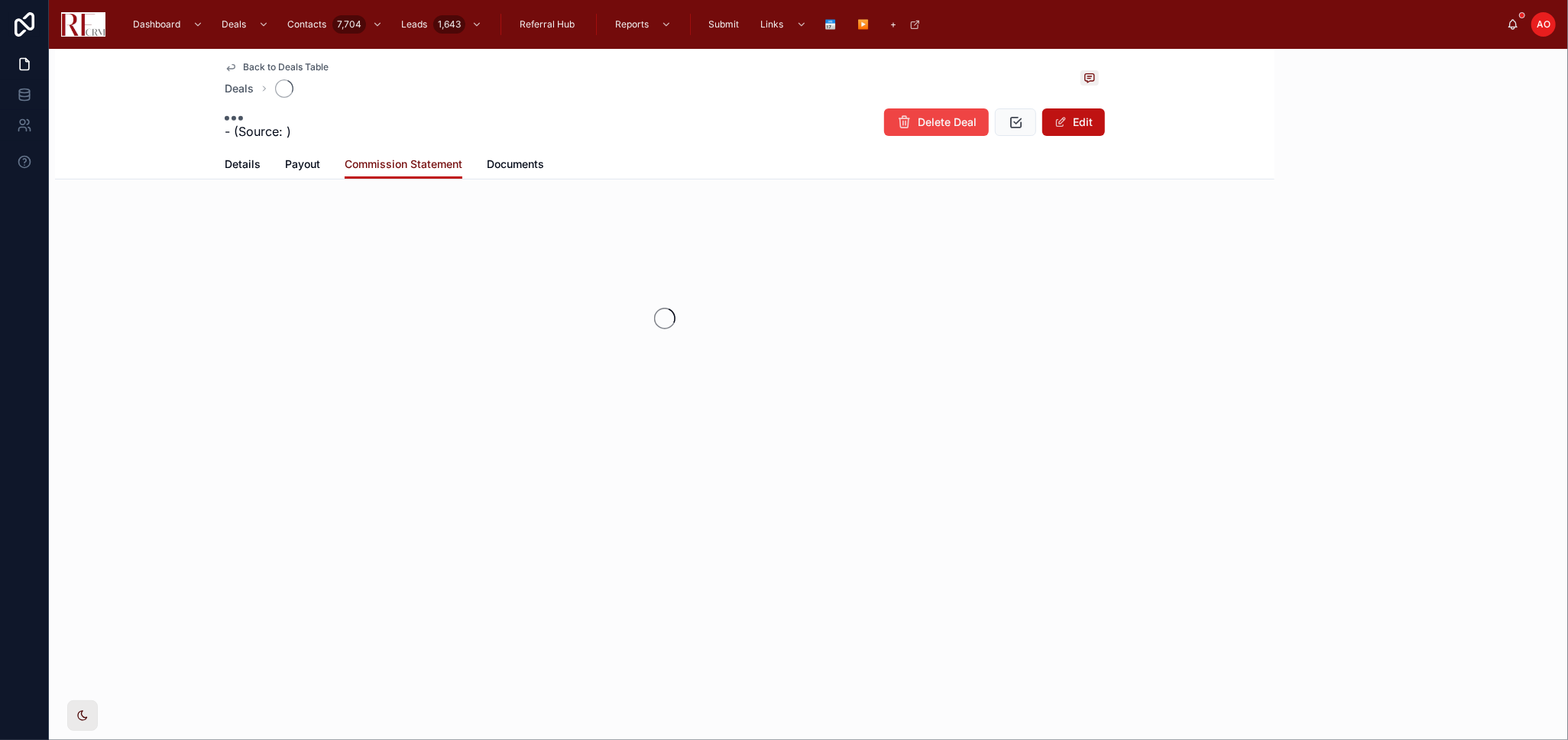 scroll, scrollTop: 0, scrollLeft: 0, axis: both 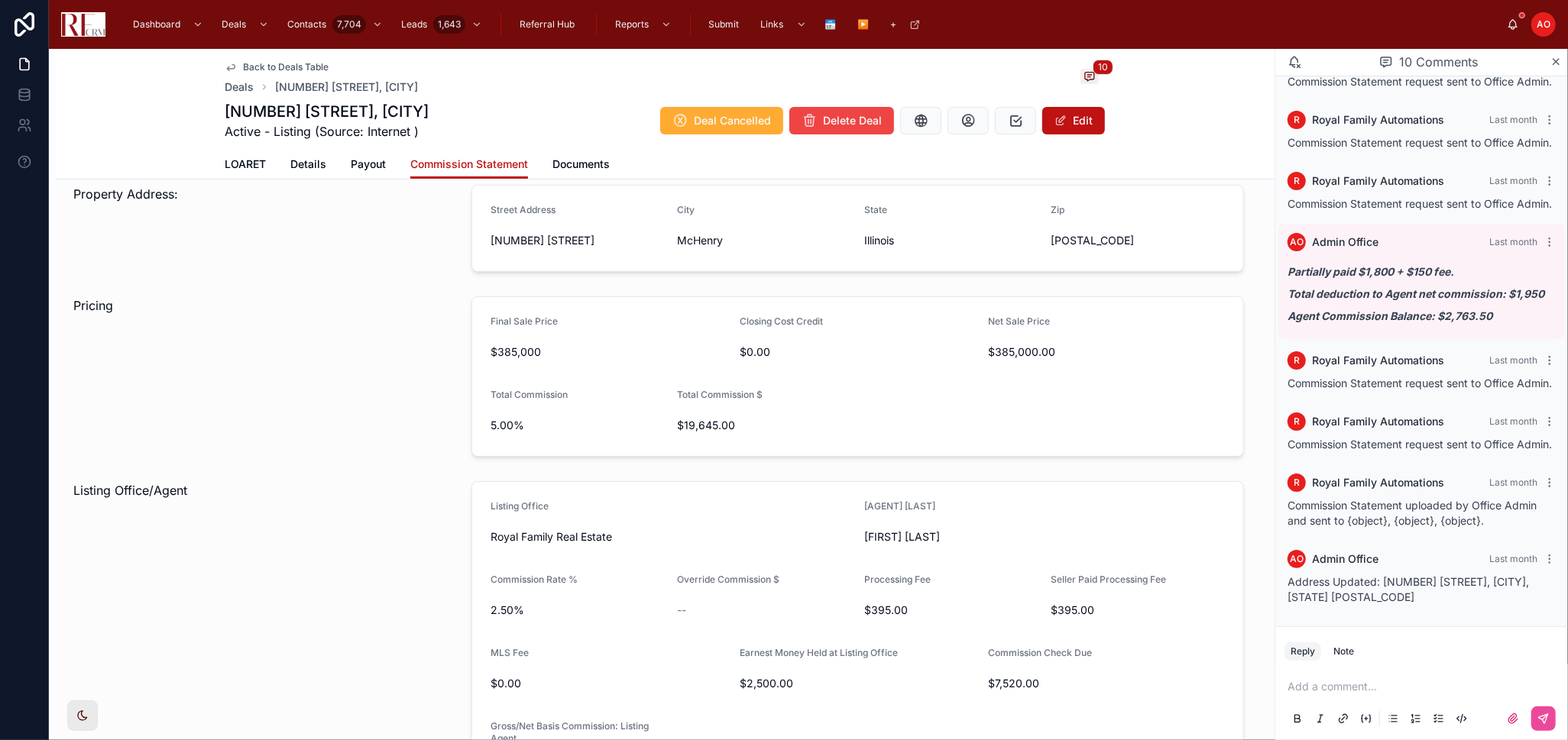 drag, startPoint x: 304, startPoint y: 358, endPoint x: 273, endPoint y: 300, distance: 65.76473 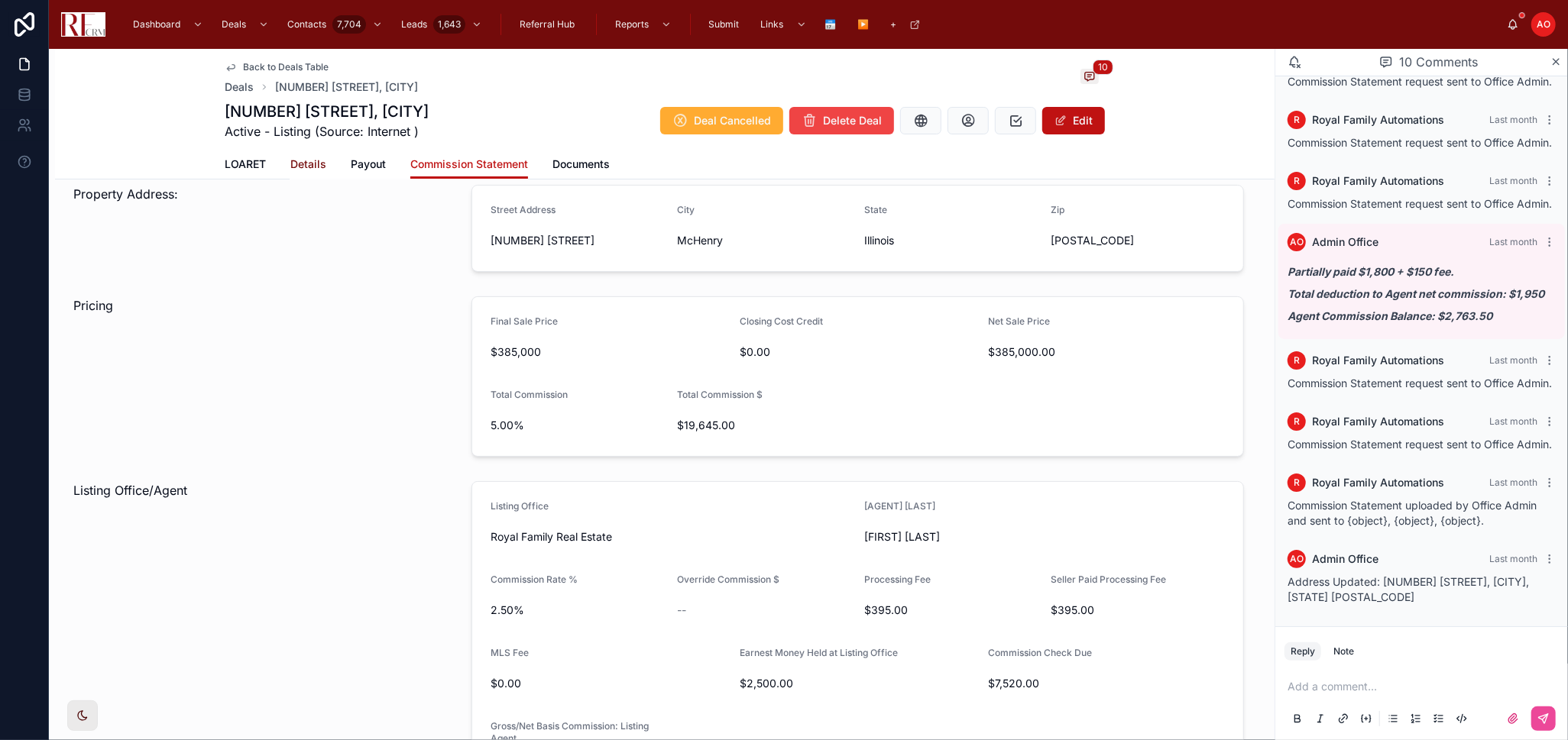 click on "Details" at bounding box center (308, 164) 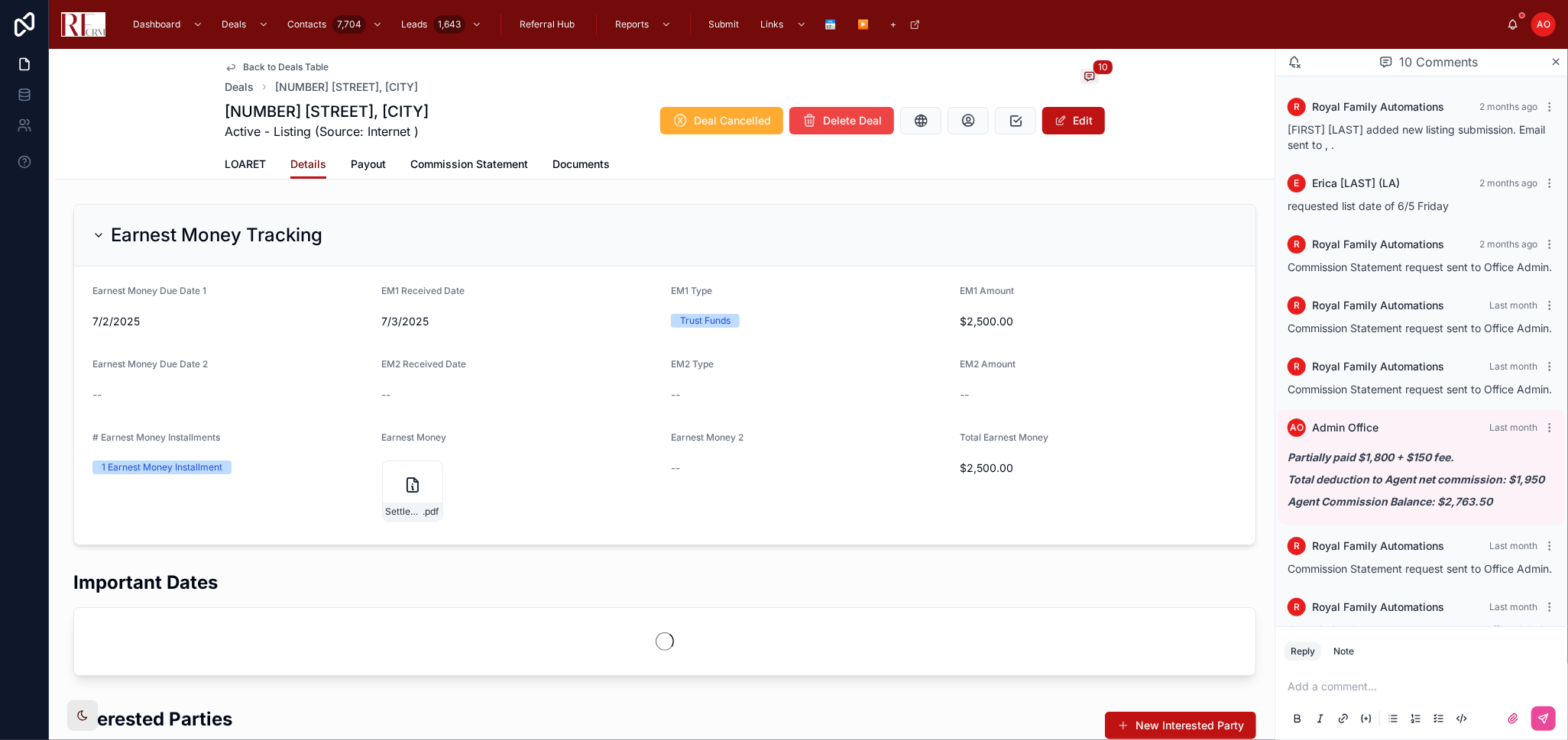 scroll, scrollTop: 277, scrollLeft: 0, axis: vertical 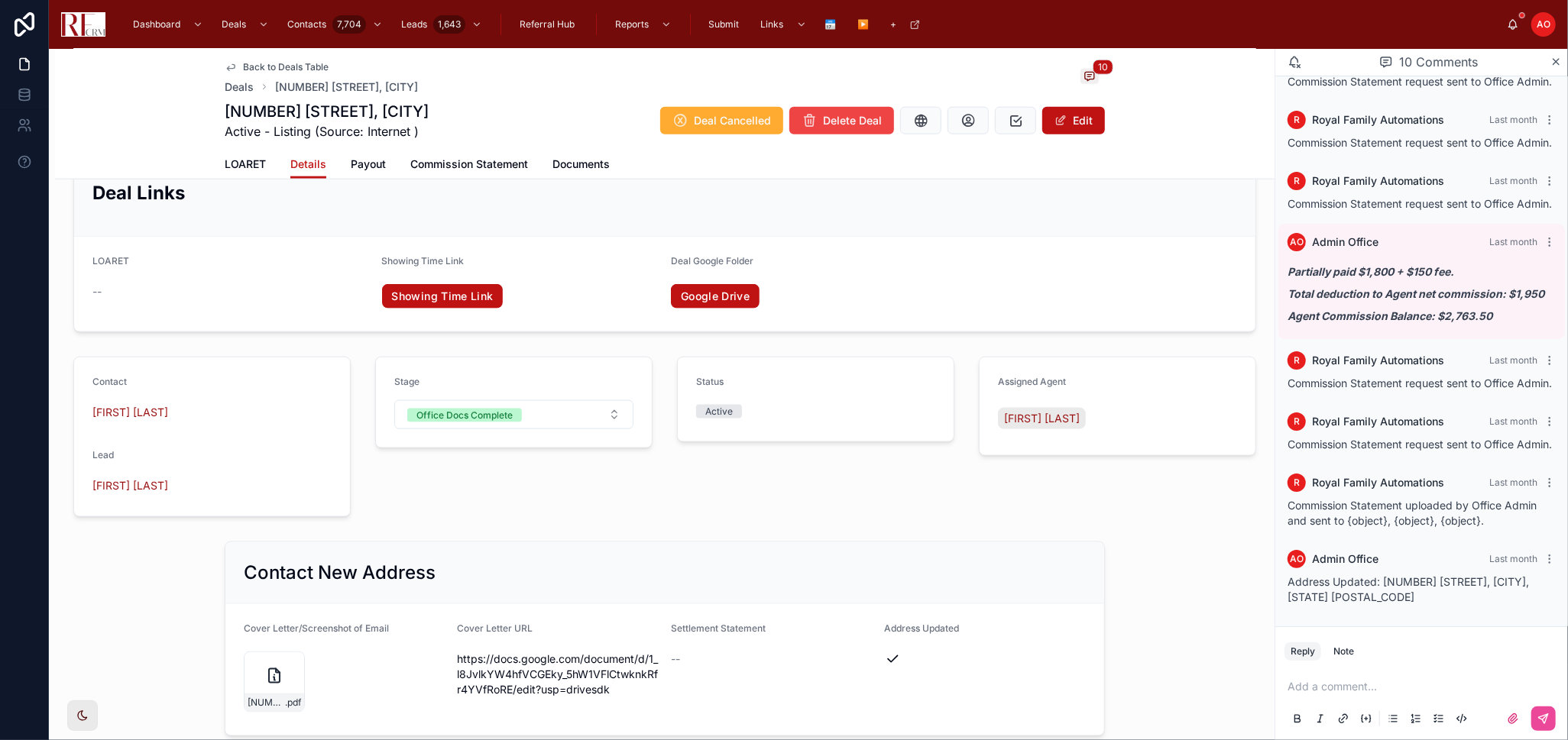 click on "Edit" at bounding box center [1074, 121] 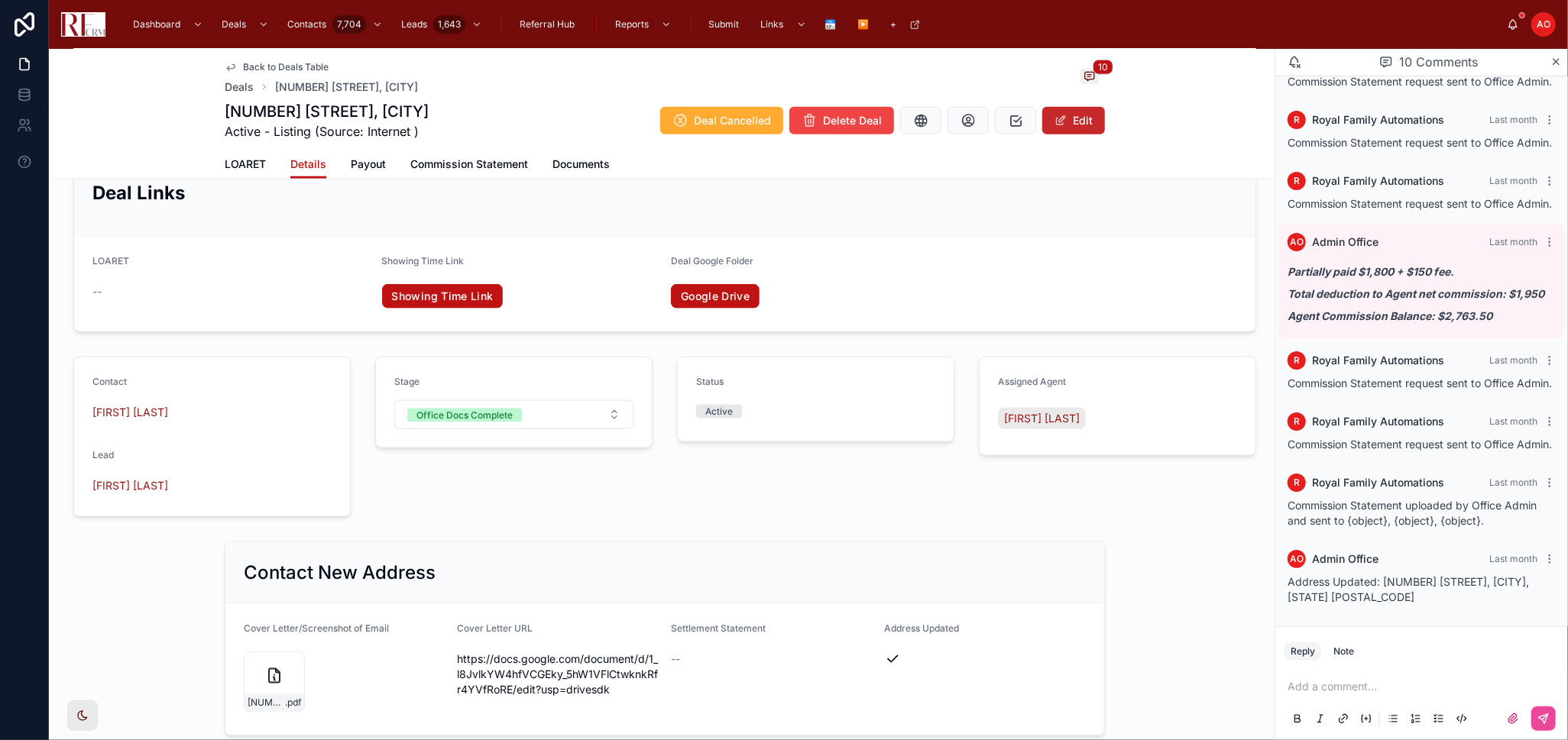 click on "Edit" at bounding box center [1074, 121] 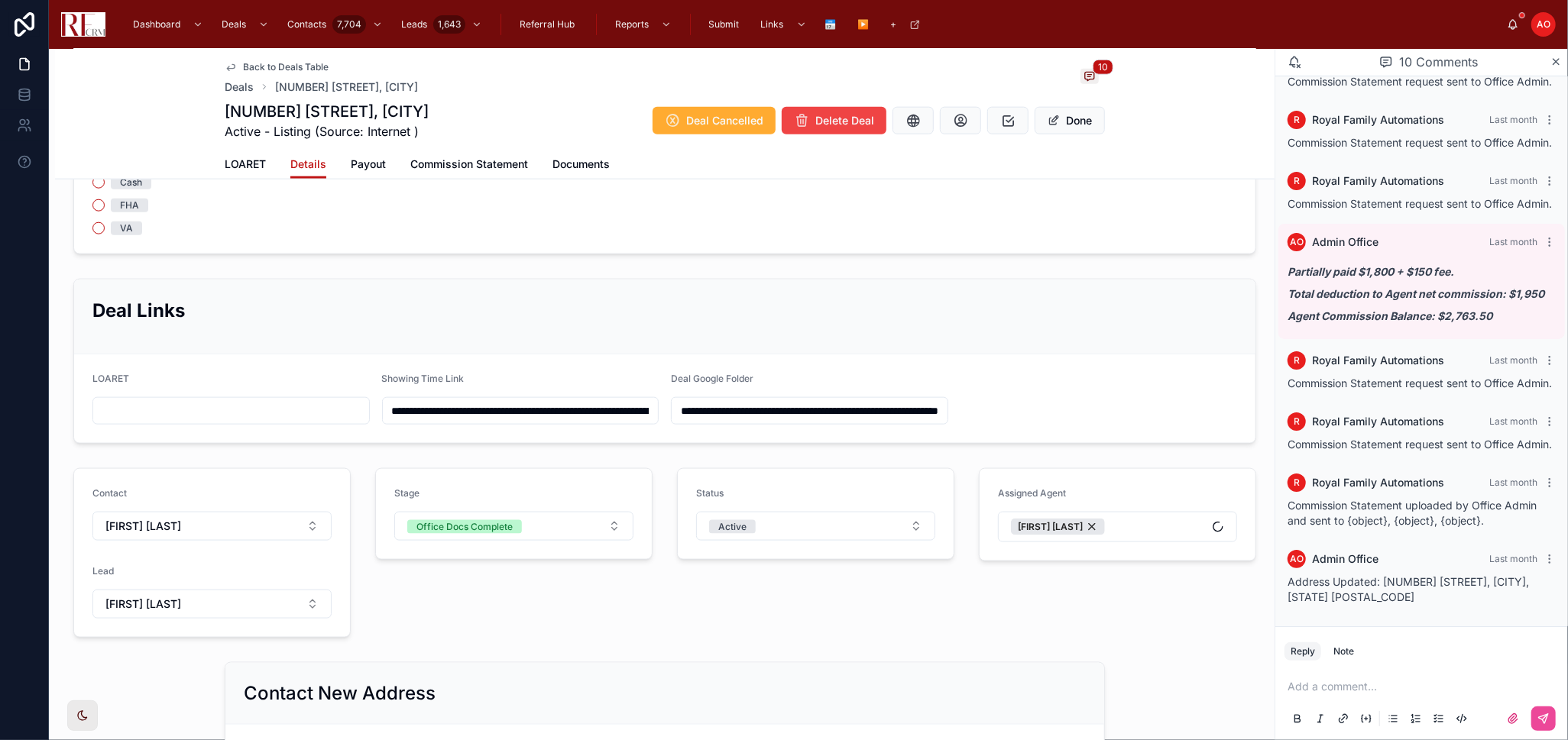 scroll, scrollTop: 1410, scrollLeft: 0, axis: vertical 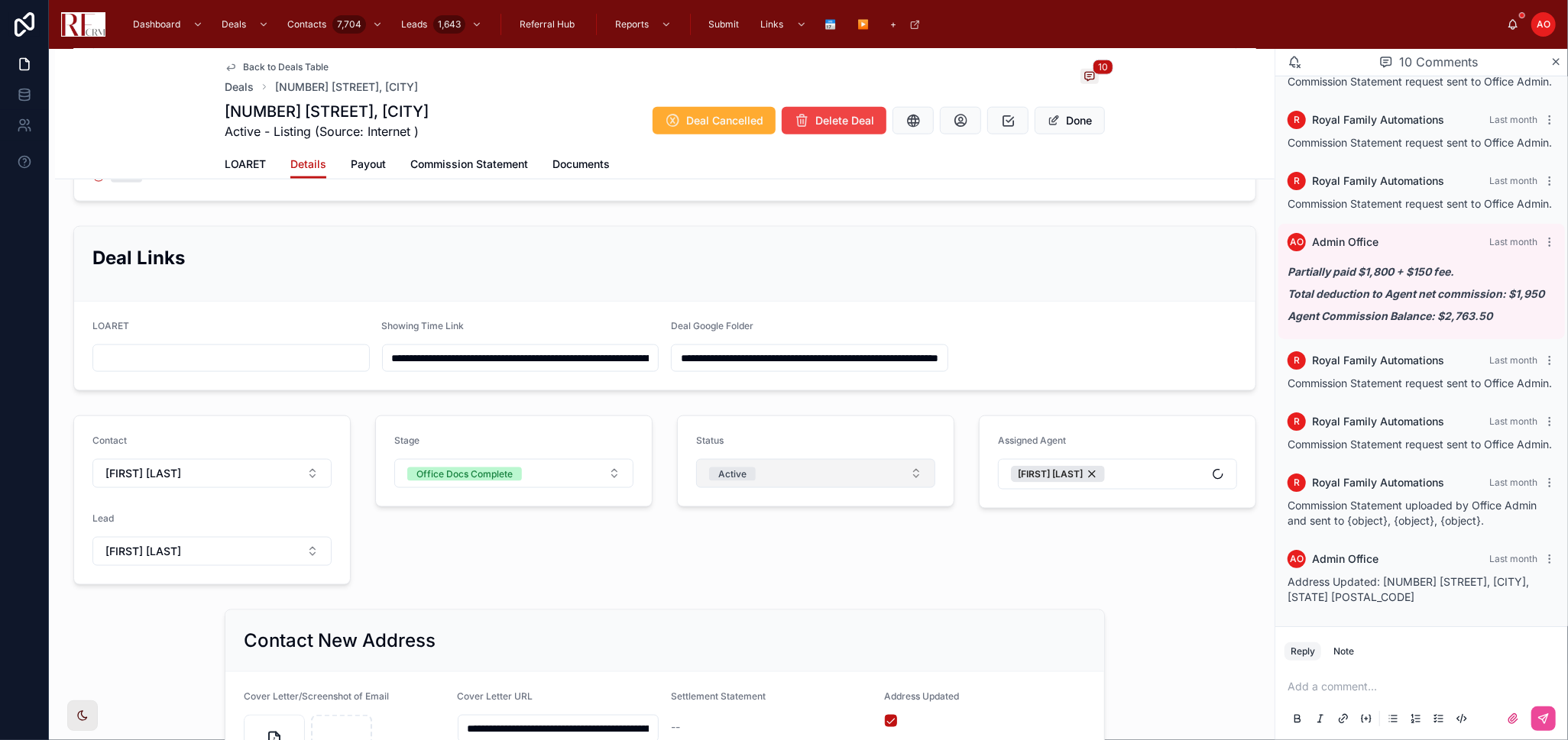 click on "Active" at bounding box center (815, 473) 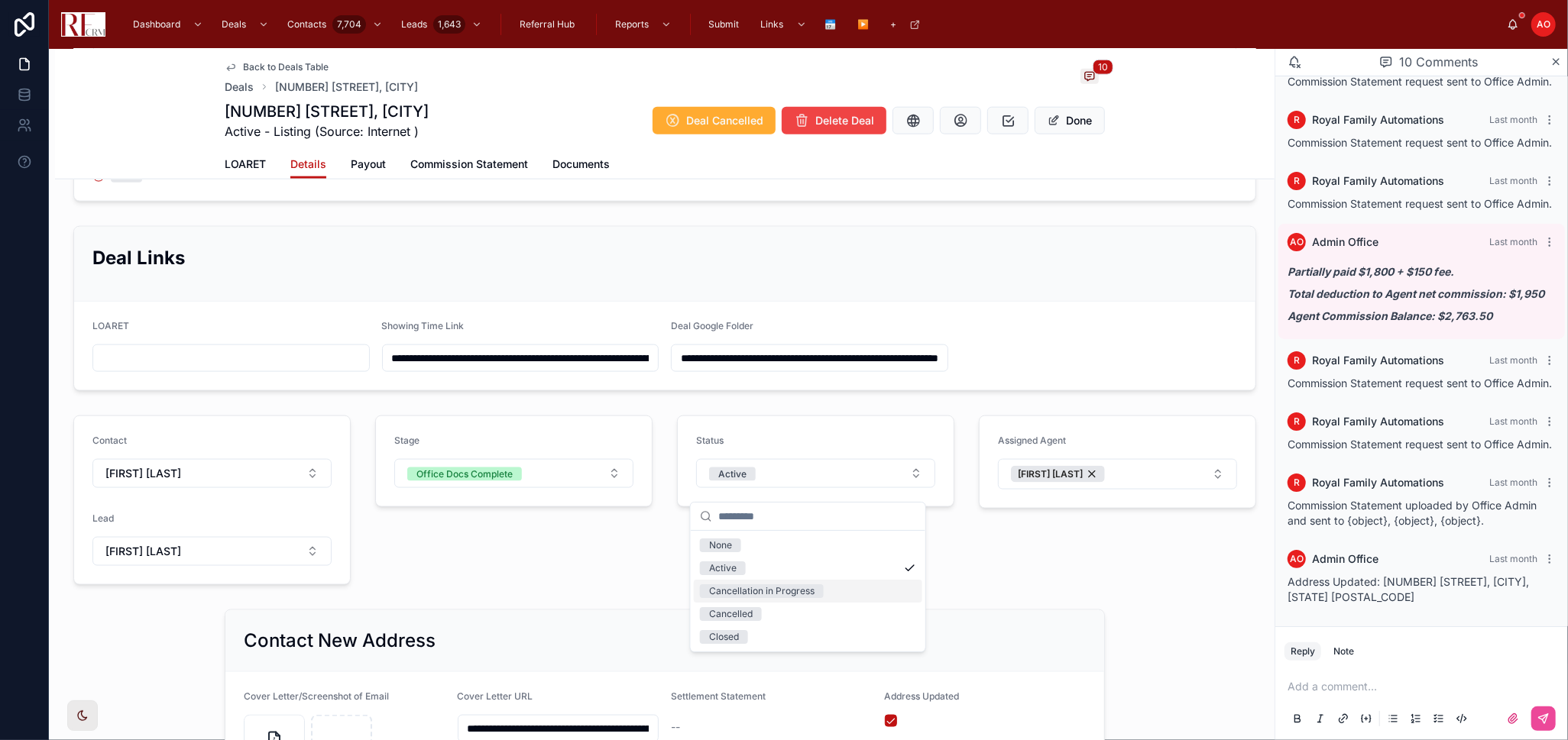 click on "Cancellation in Progress" at bounding box center [808, 591] 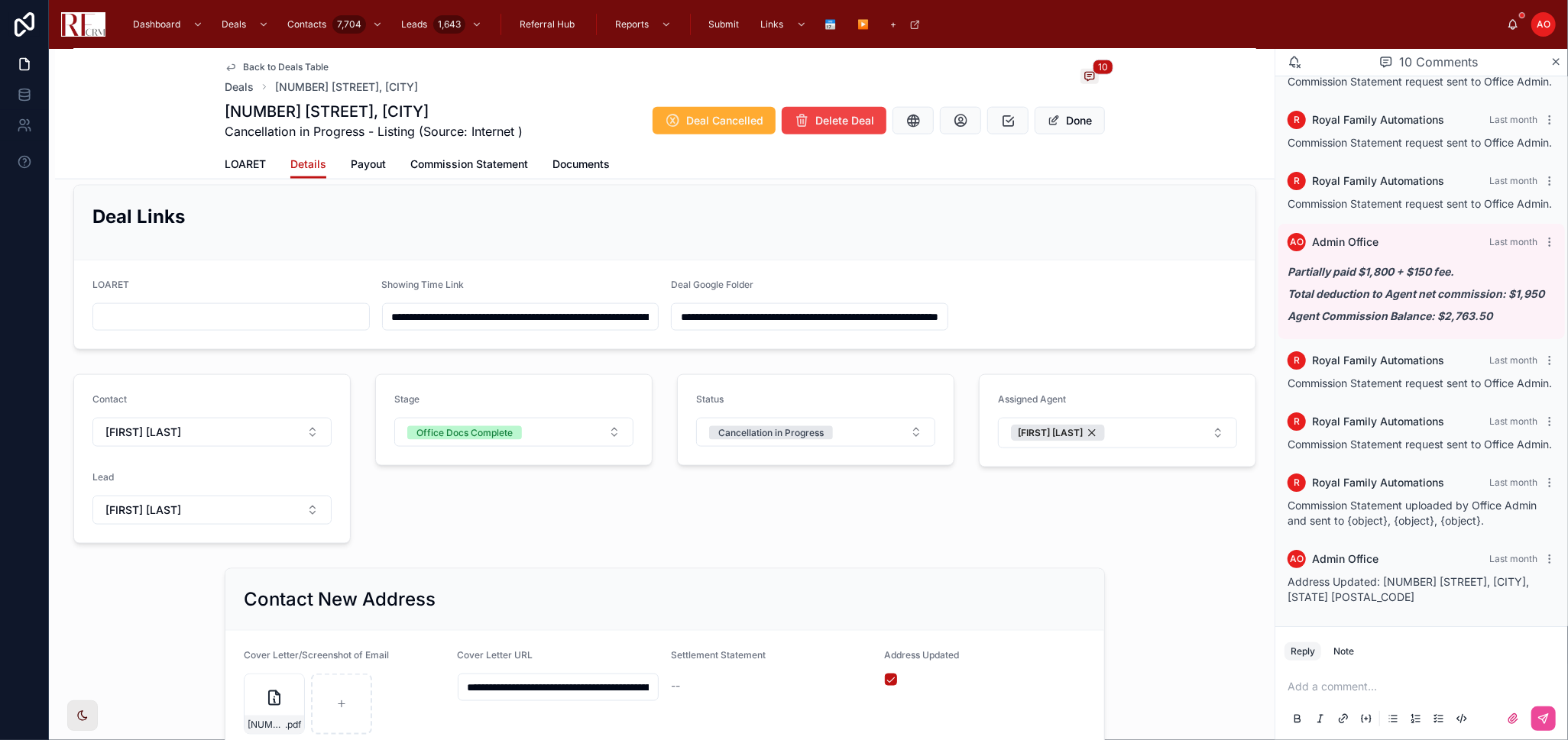 scroll, scrollTop: 1369, scrollLeft: 0, axis: vertical 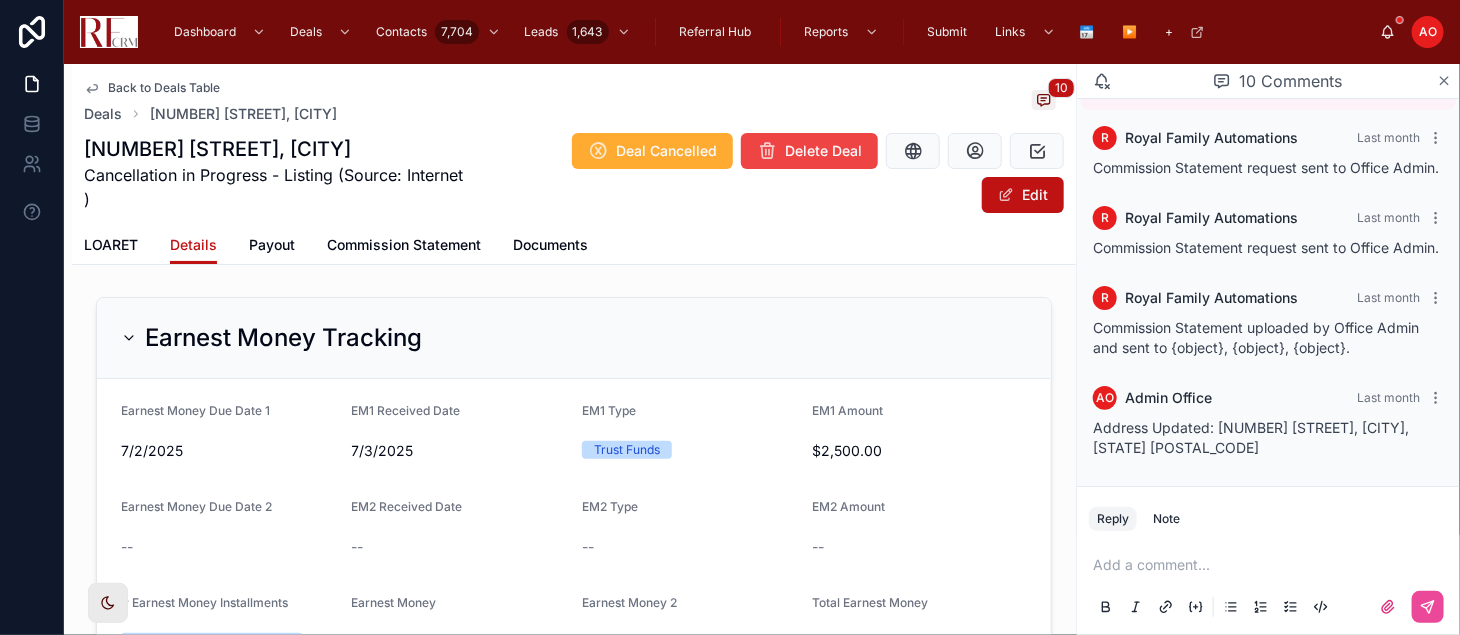 click 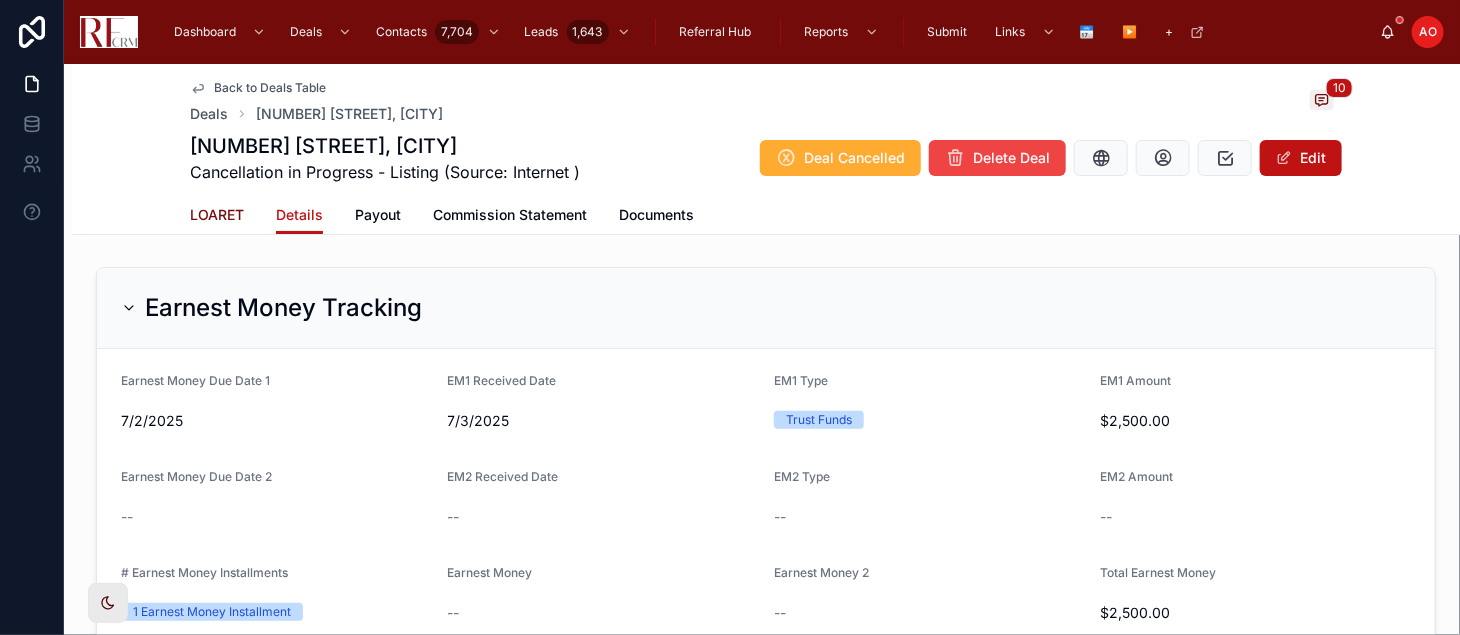 click on "LOARET" at bounding box center [217, 215] 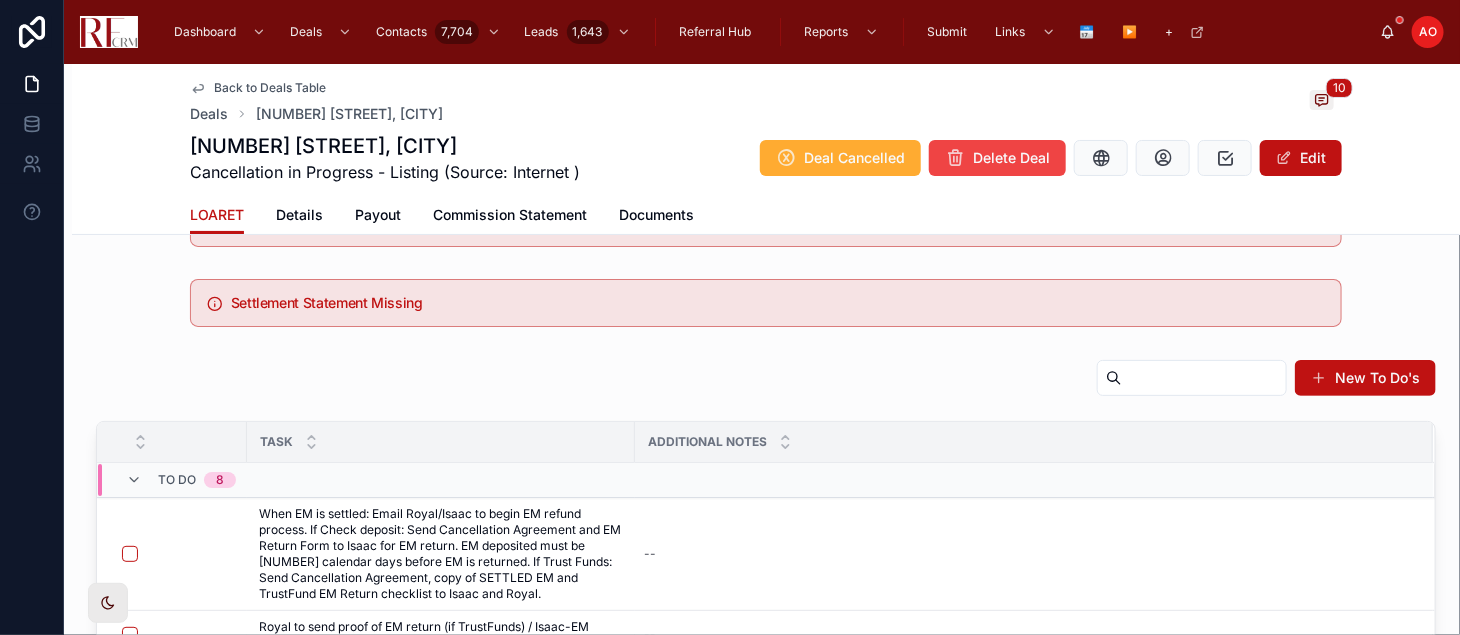 scroll, scrollTop: 111, scrollLeft: 0, axis: vertical 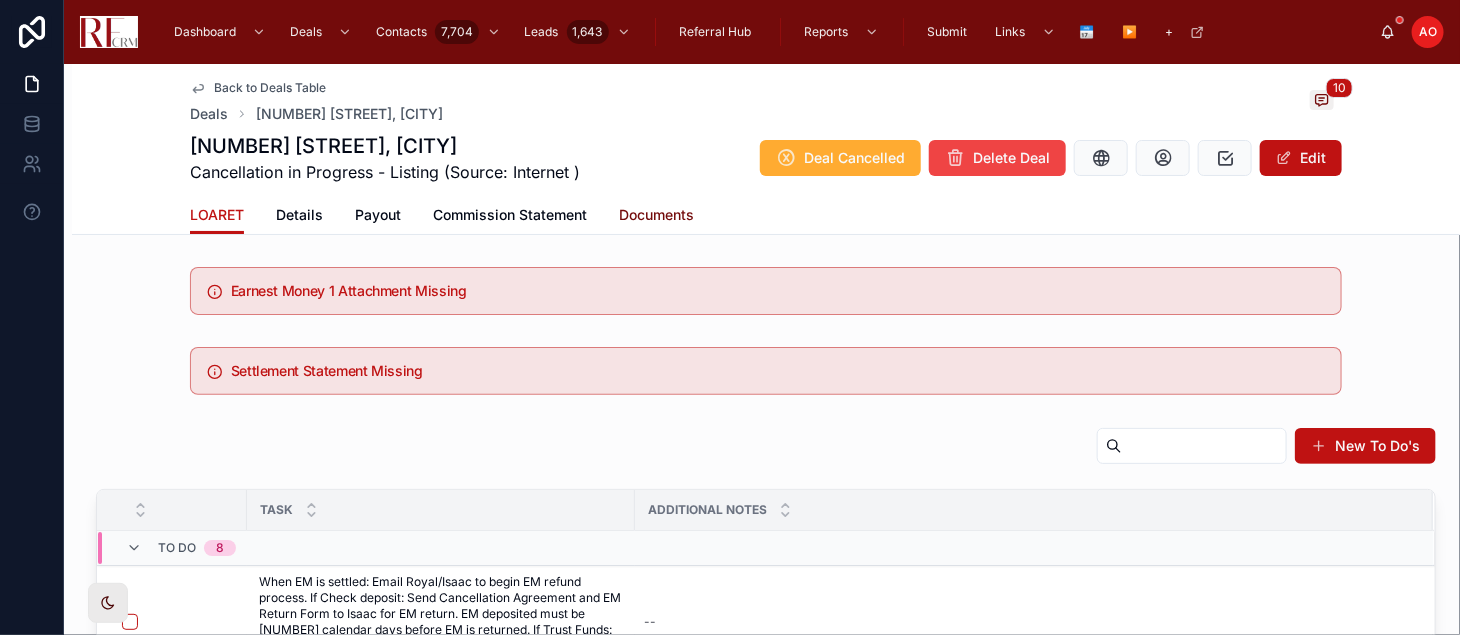 click on "Documents" at bounding box center [656, 215] 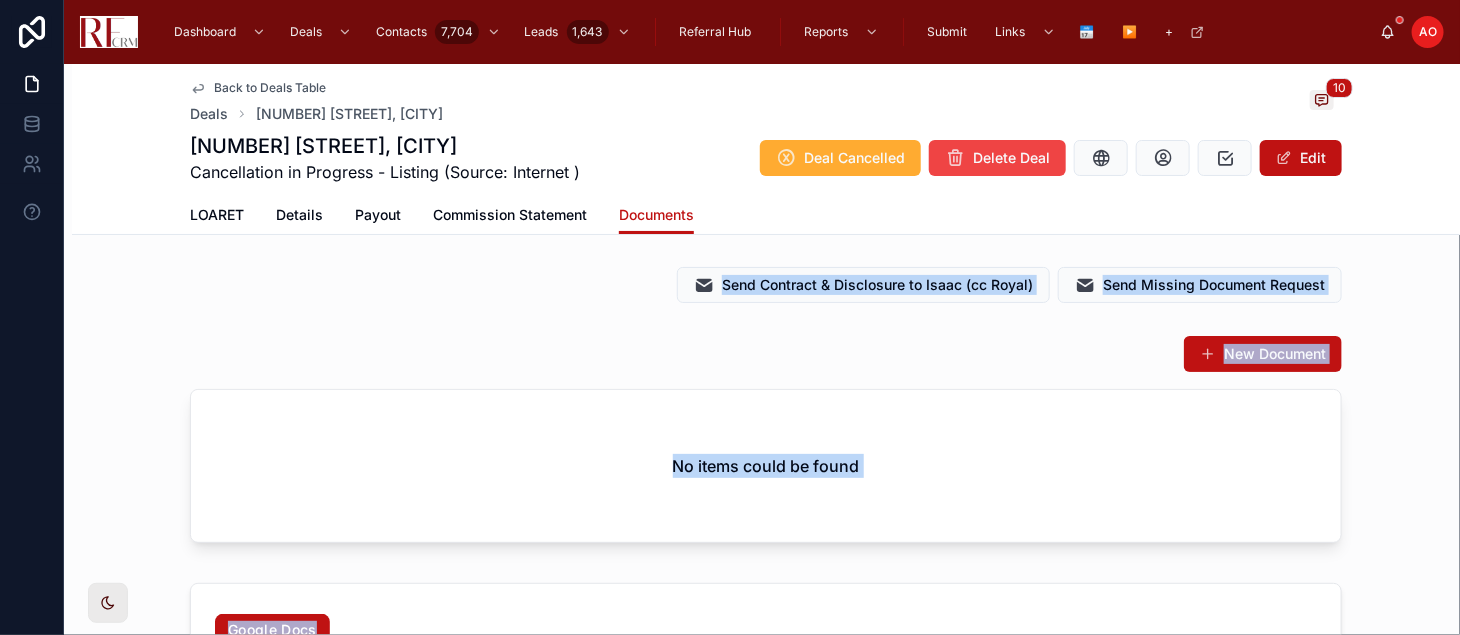click on "New Document No items could be found" at bounding box center [766, 443] 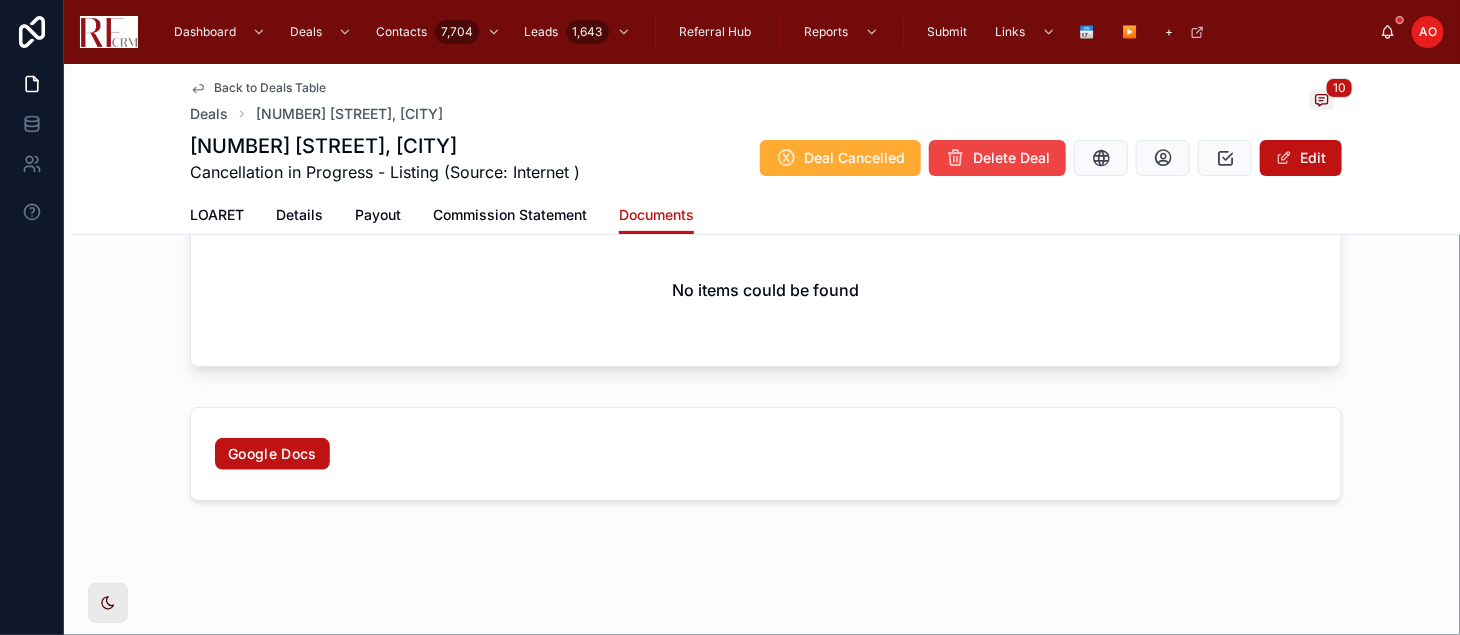 scroll, scrollTop: 0, scrollLeft: 0, axis: both 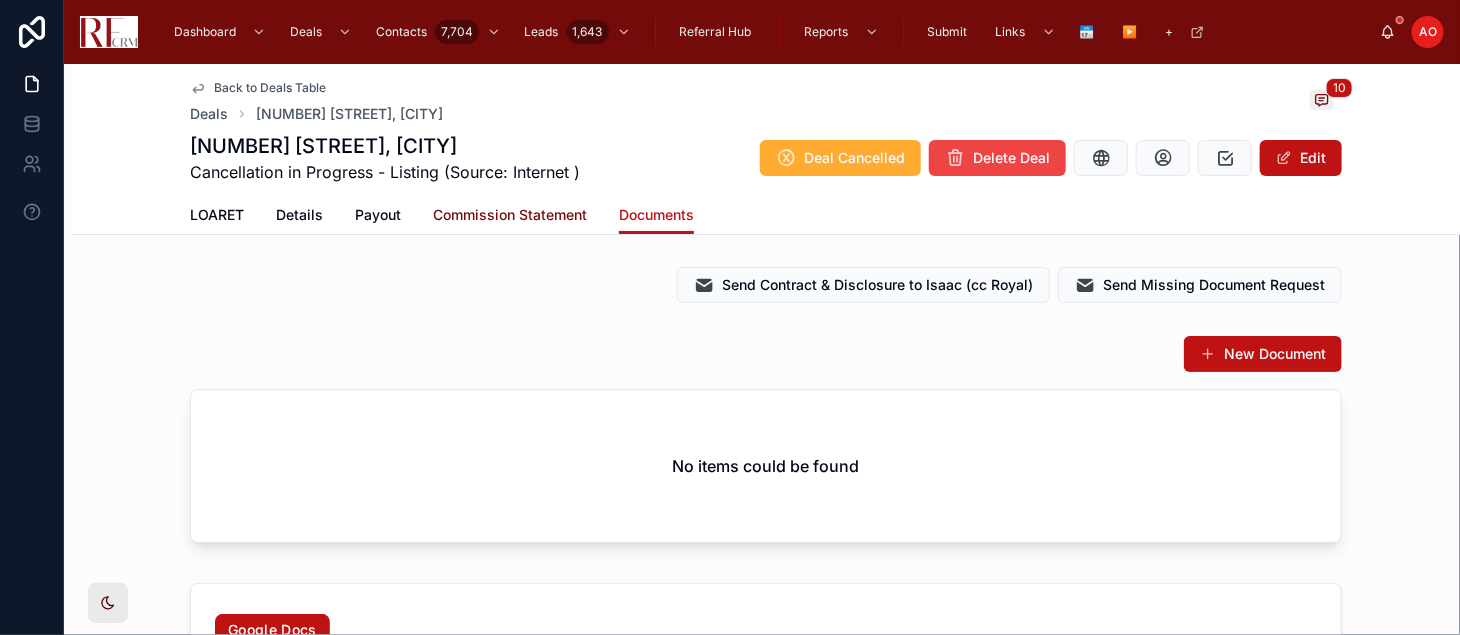 click on "Commission Statement" at bounding box center (510, 215) 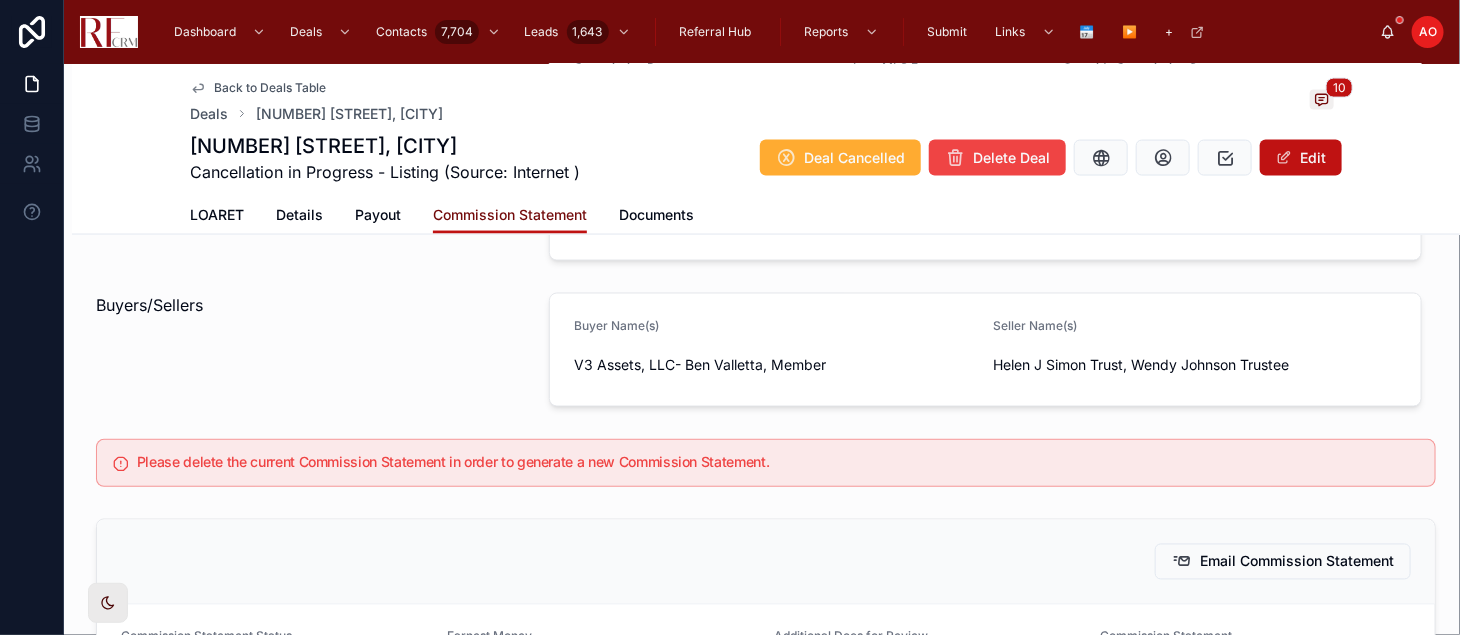scroll, scrollTop: 1222, scrollLeft: 0, axis: vertical 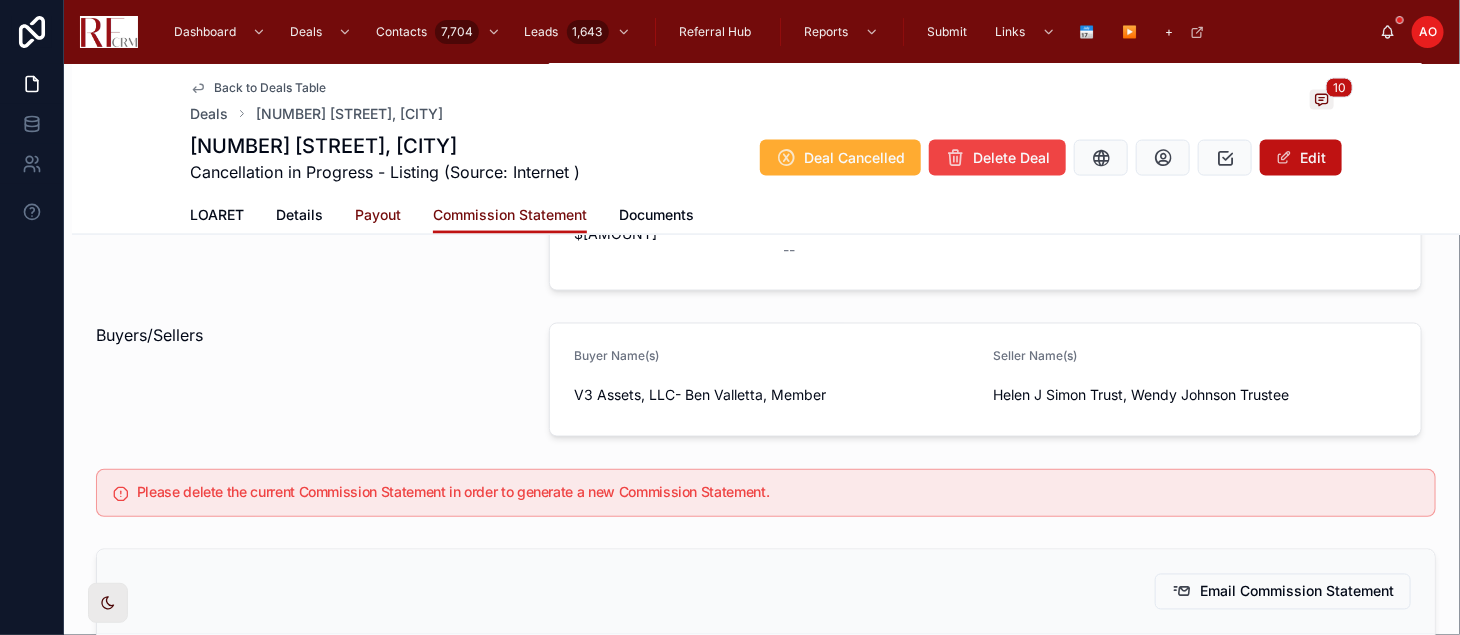 click on "Payout" at bounding box center (378, 215) 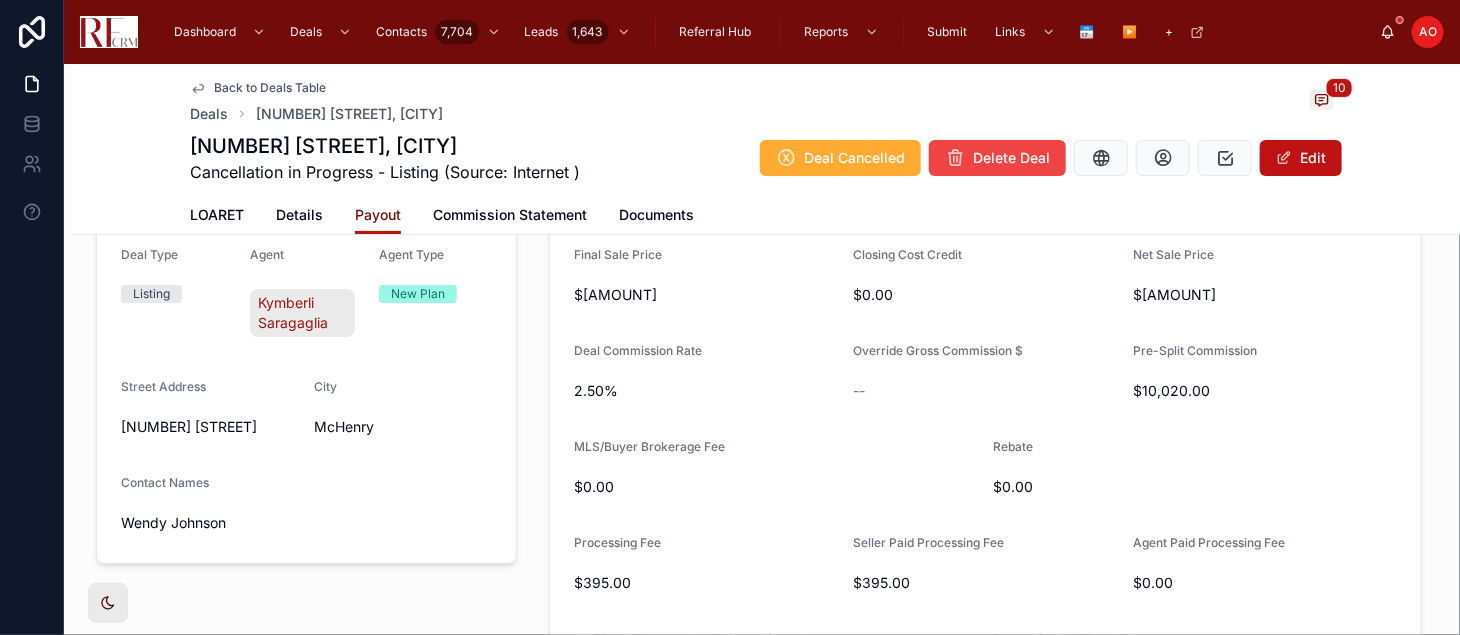 scroll, scrollTop: 0, scrollLeft: 0, axis: both 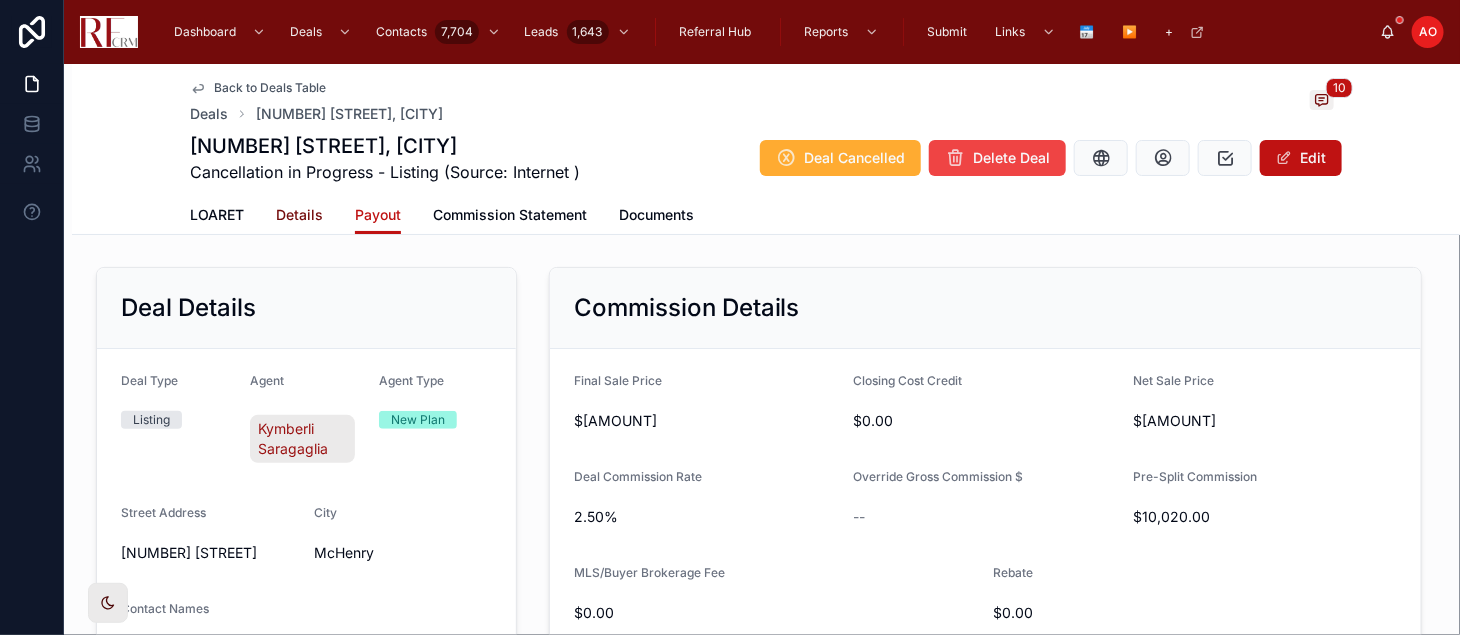 click on "Details" at bounding box center [299, 215] 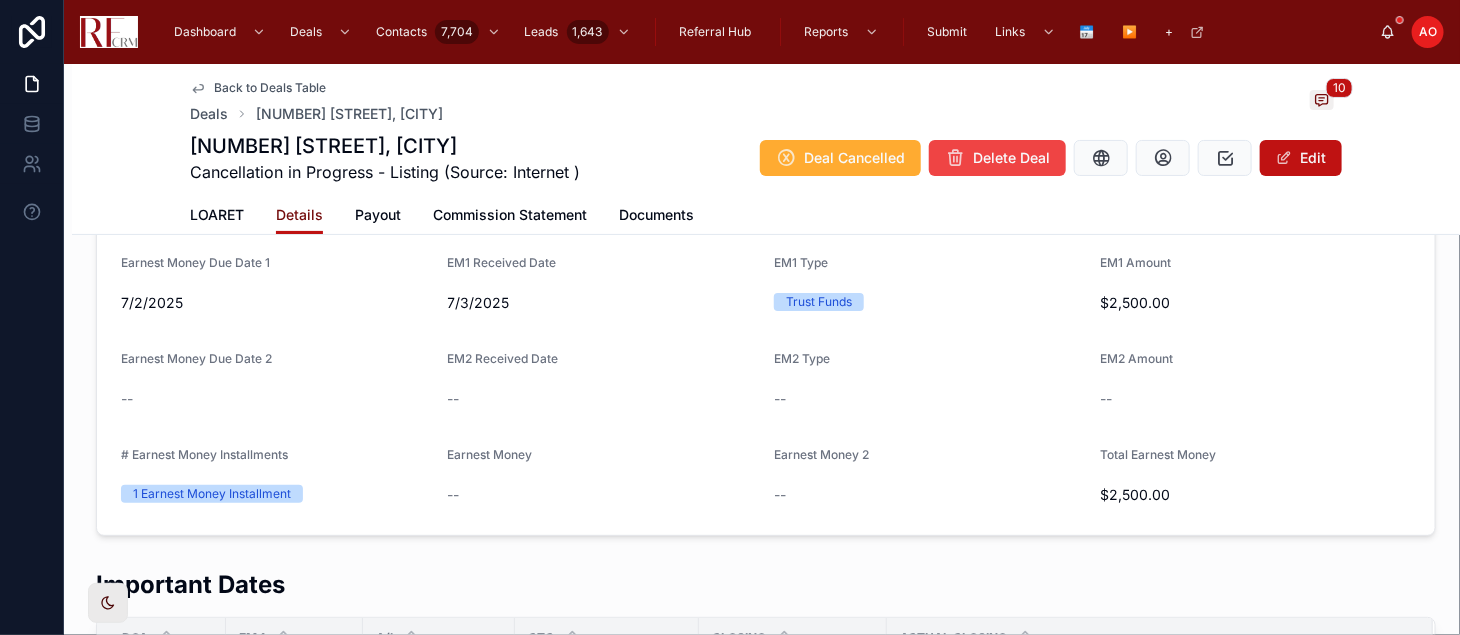 scroll, scrollTop: 0, scrollLeft: 0, axis: both 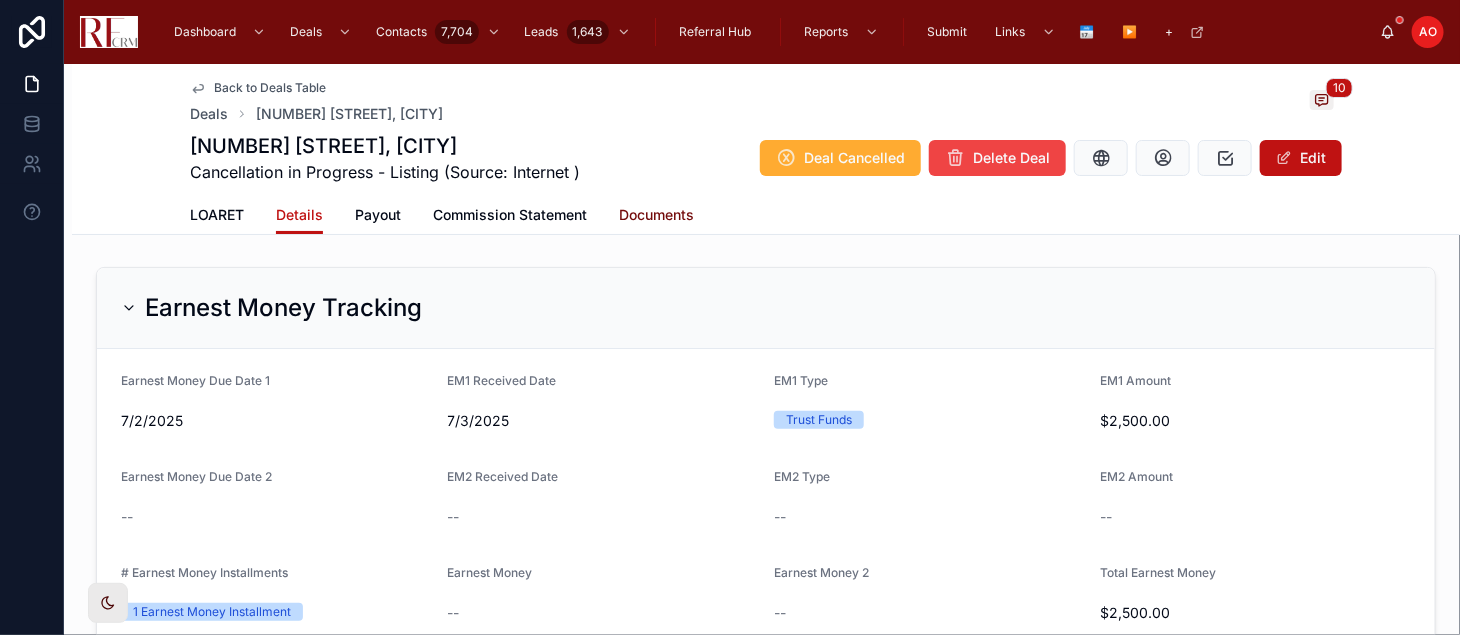 click on "Documents" at bounding box center (656, 215) 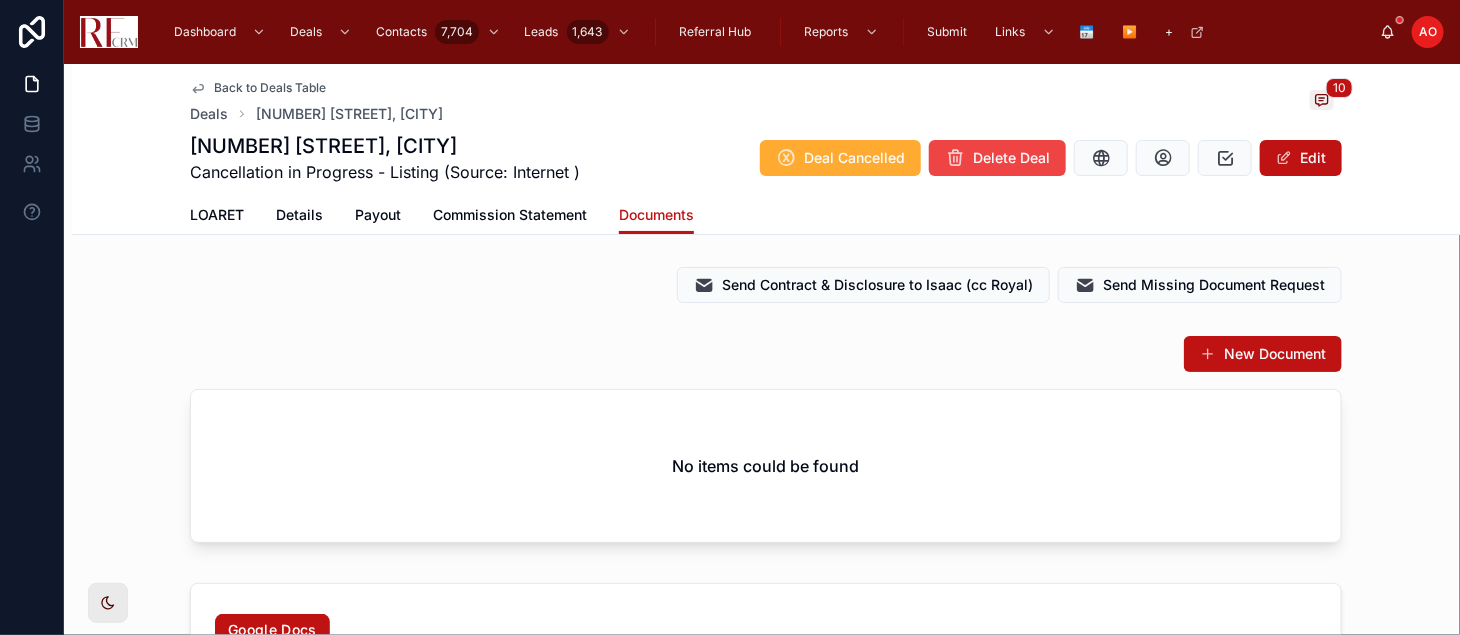 click on "No items could be found" at bounding box center (766, 466) 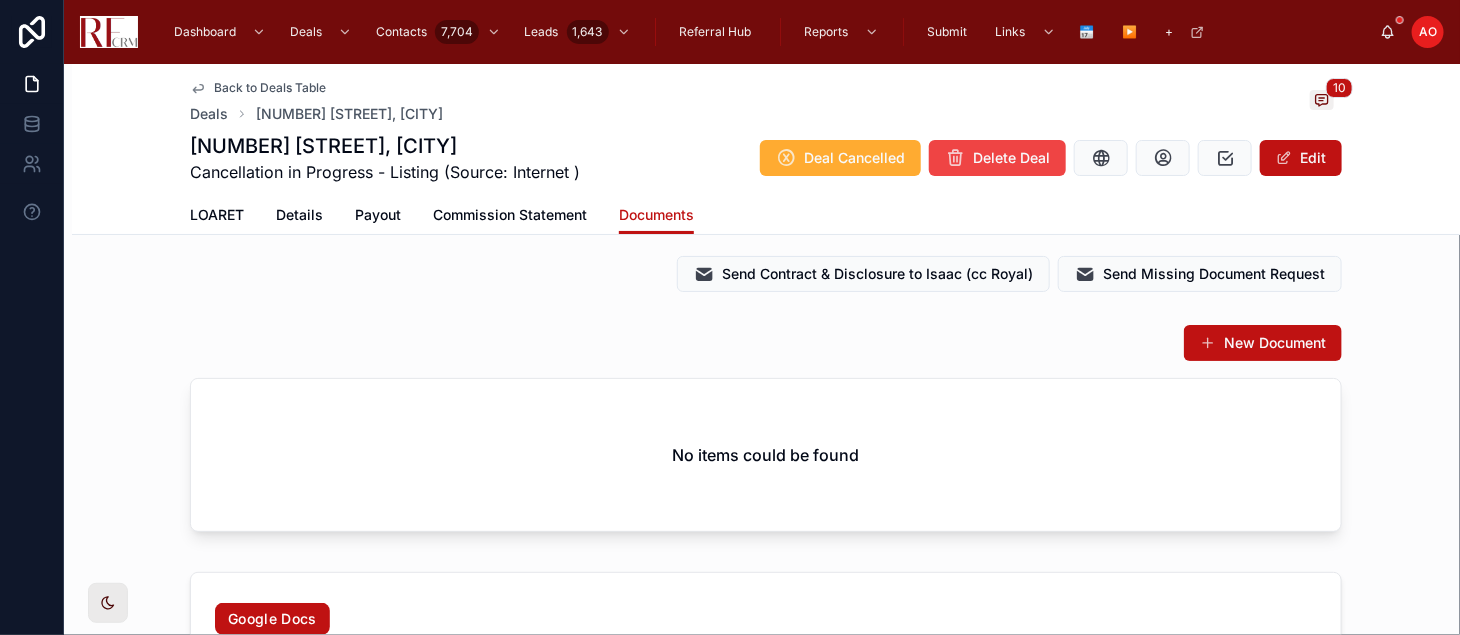 scroll, scrollTop: 0, scrollLeft: 0, axis: both 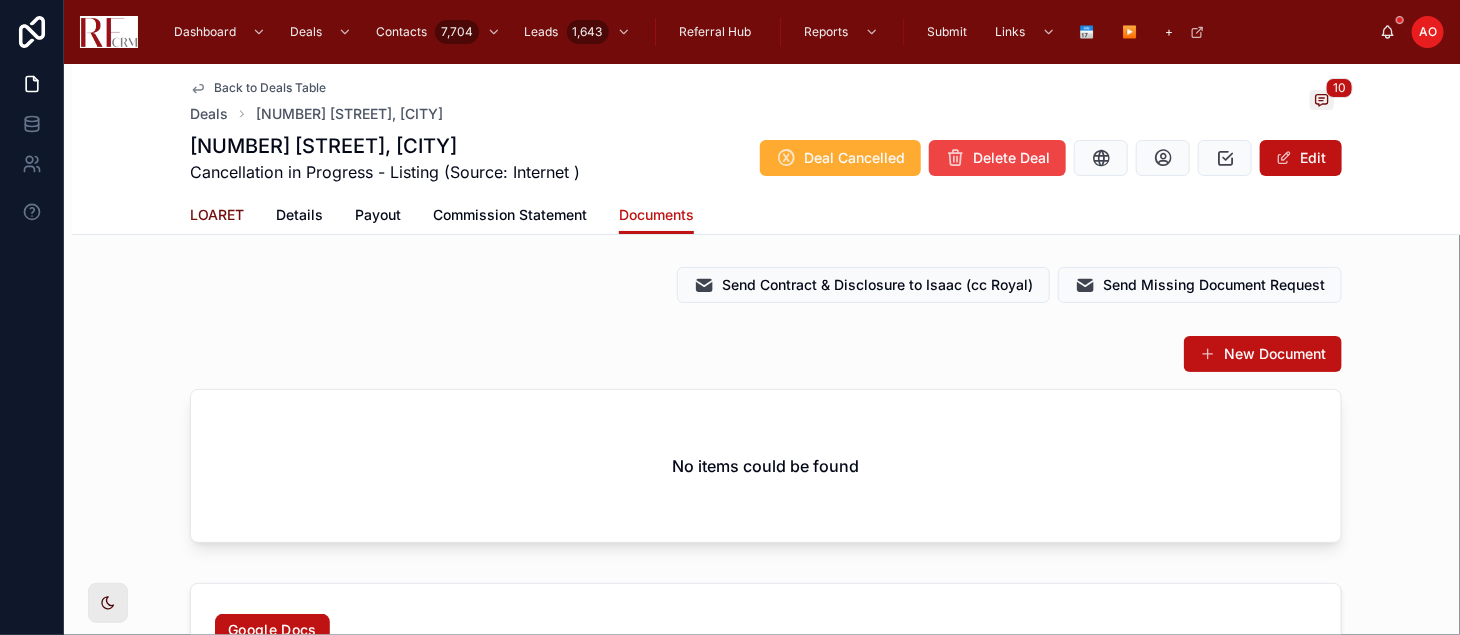 click on "LOARET" at bounding box center (217, 215) 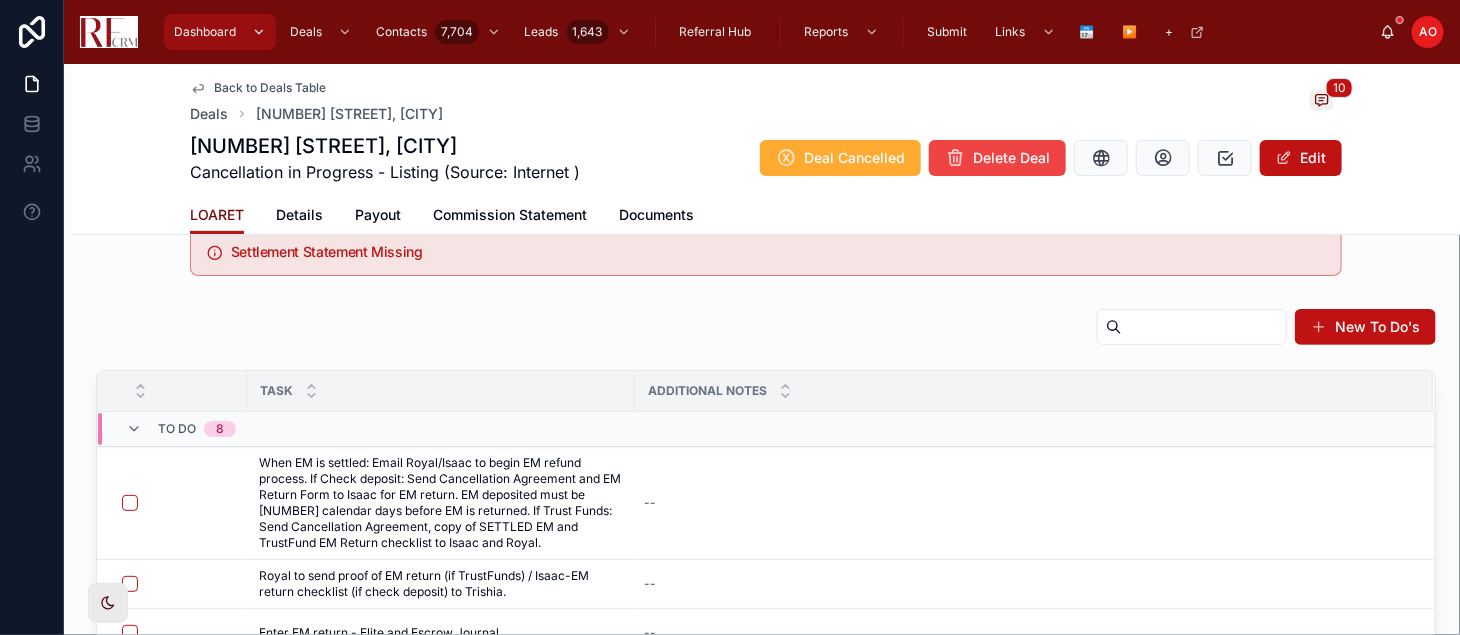 scroll, scrollTop: 111, scrollLeft: 0, axis: vertical 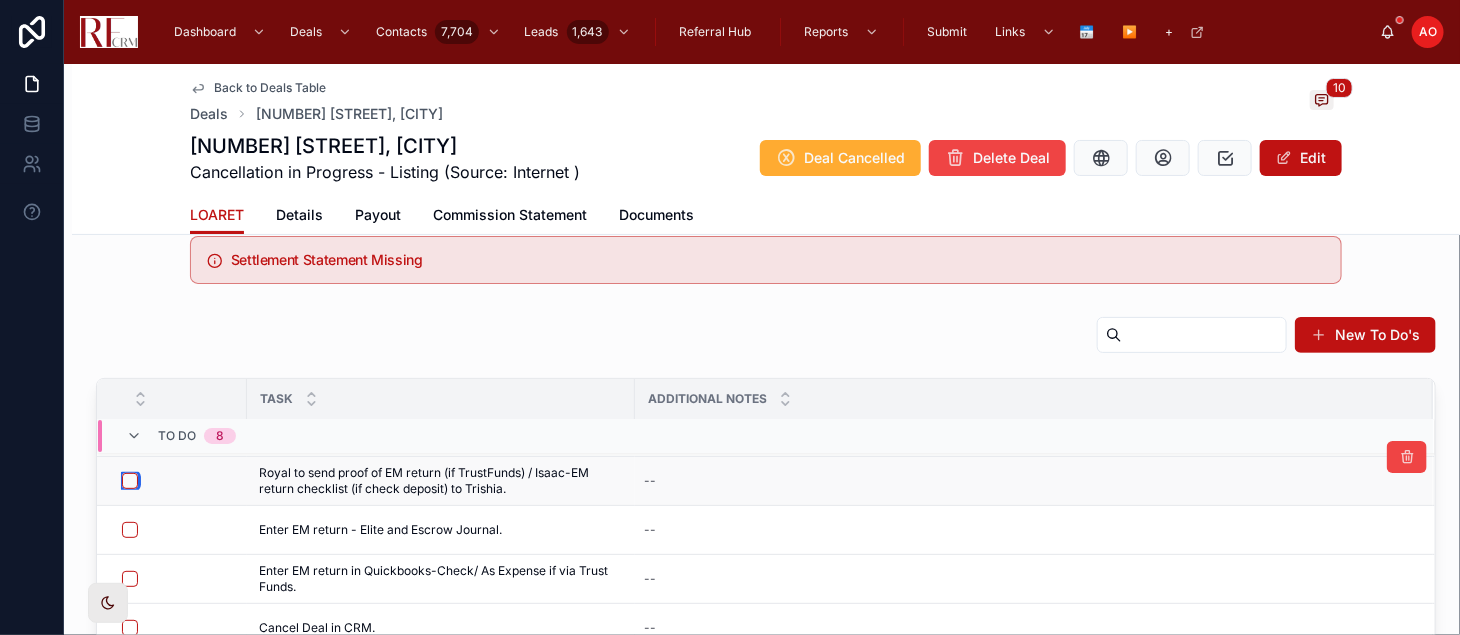 click at bounding box center (130, 481) 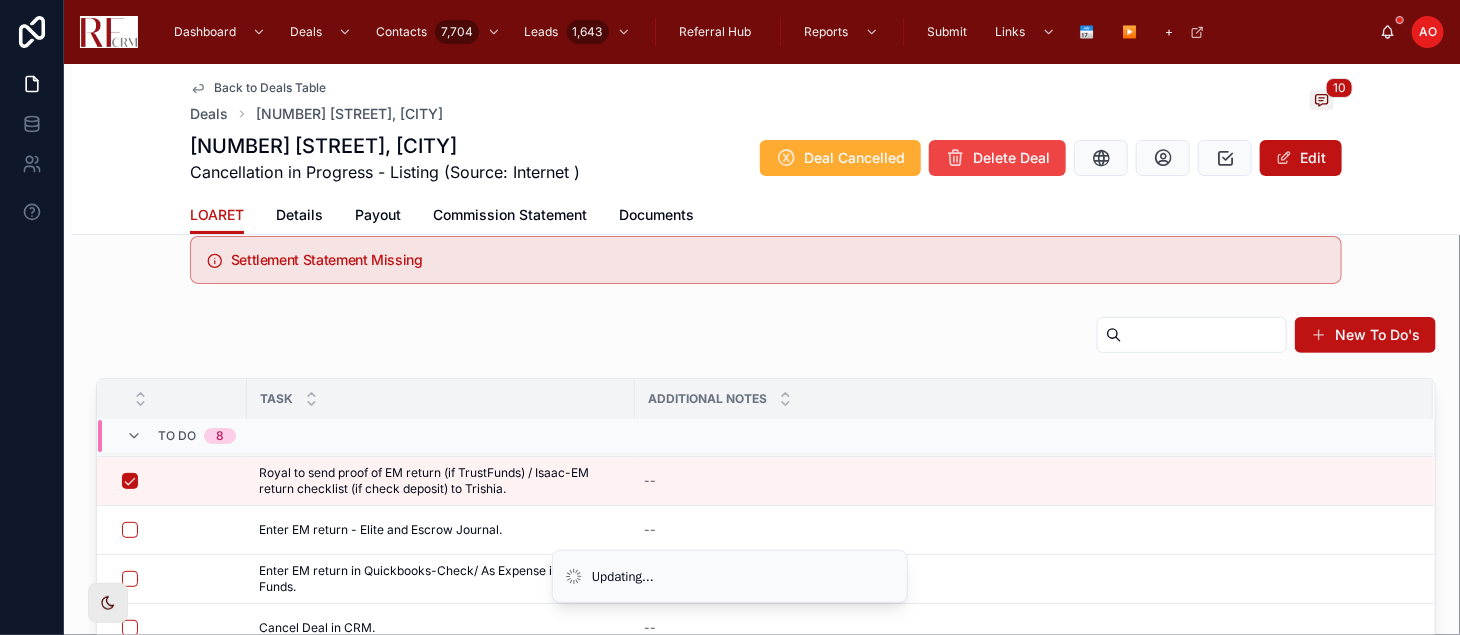 click on "New To Do's" at bounding box center [766, 339] 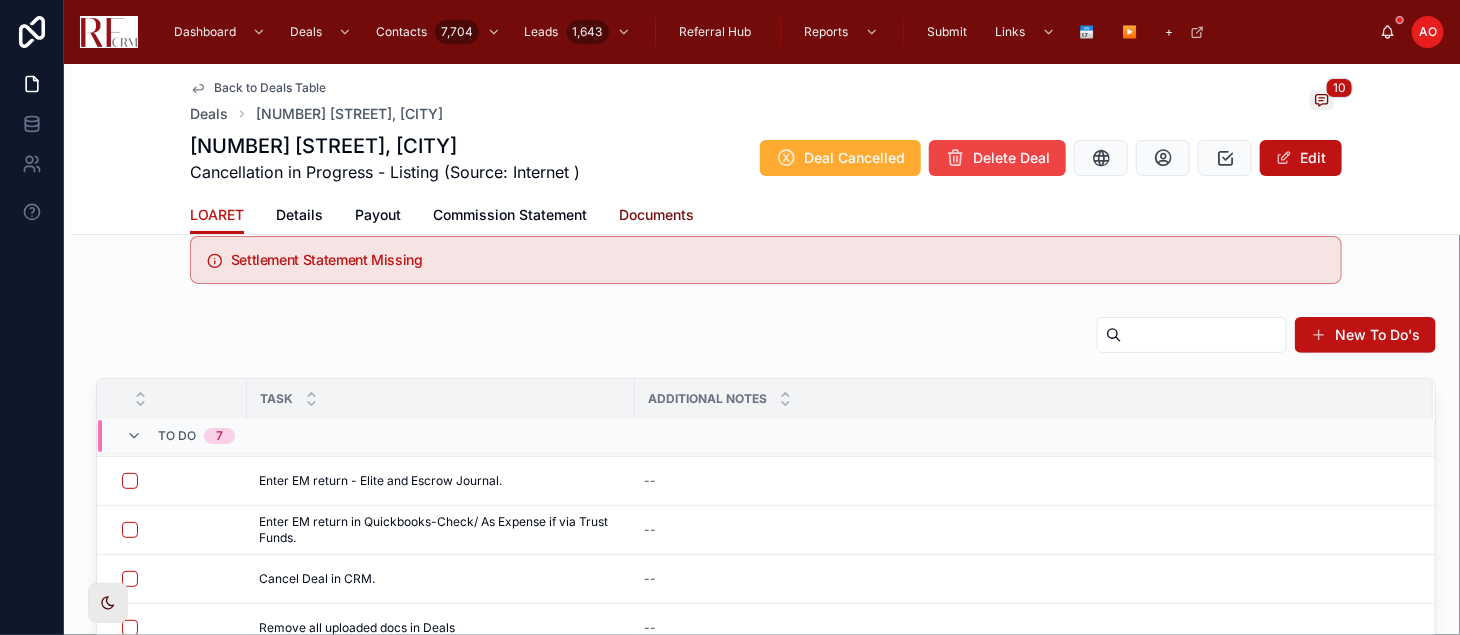click on "Documents" at bounding box center (656, 215) 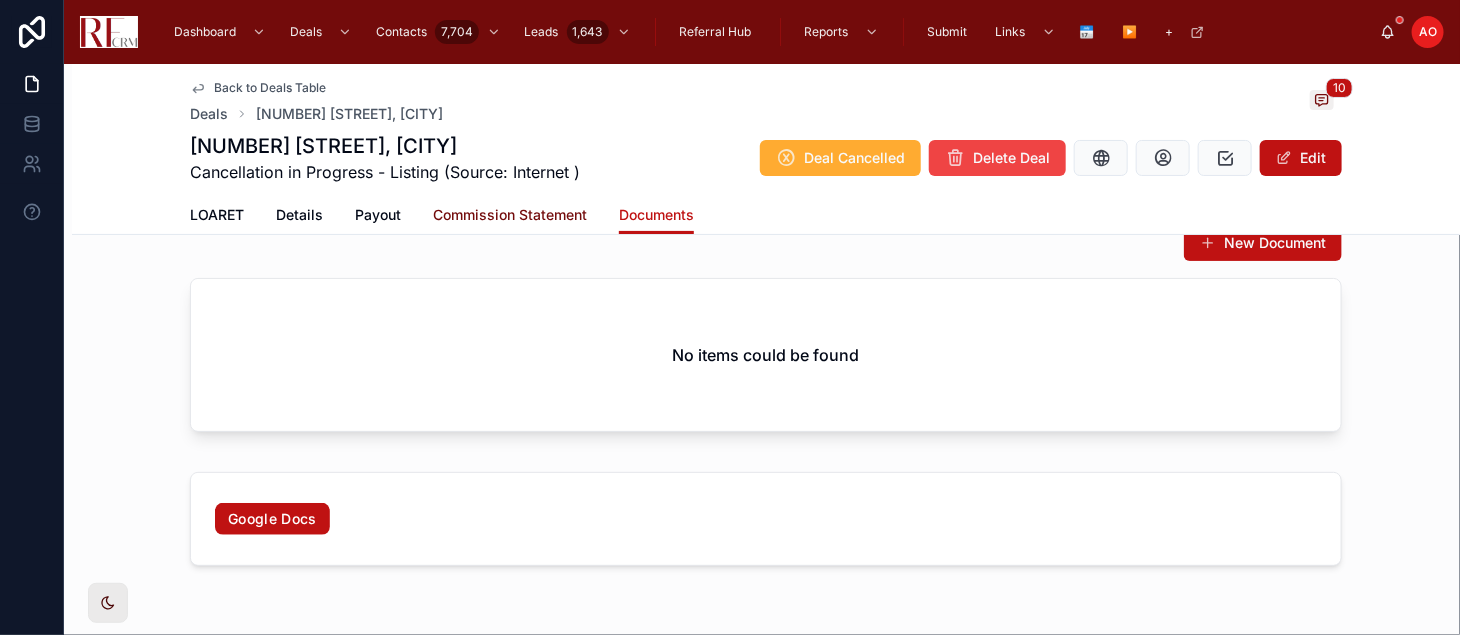 click on "Commission Statement" at bounding box center [510, 215] 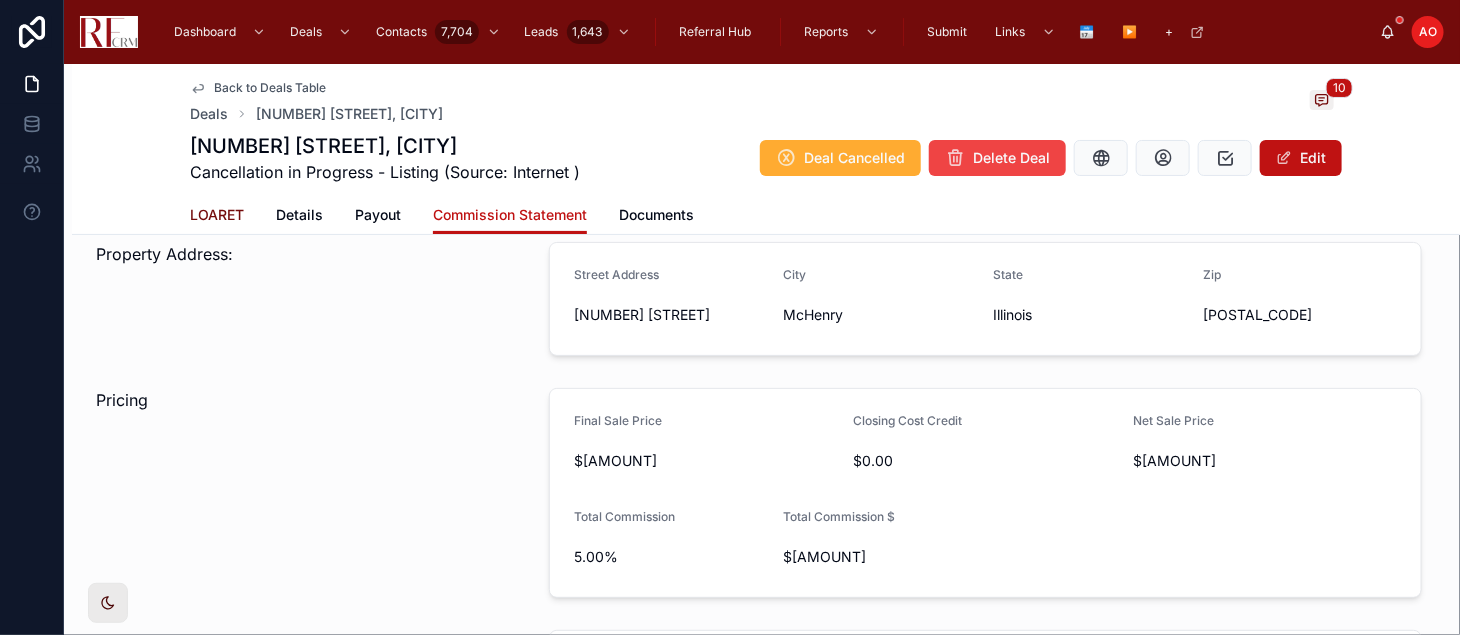 click on "LOARET" at bounding box center (217, 215) 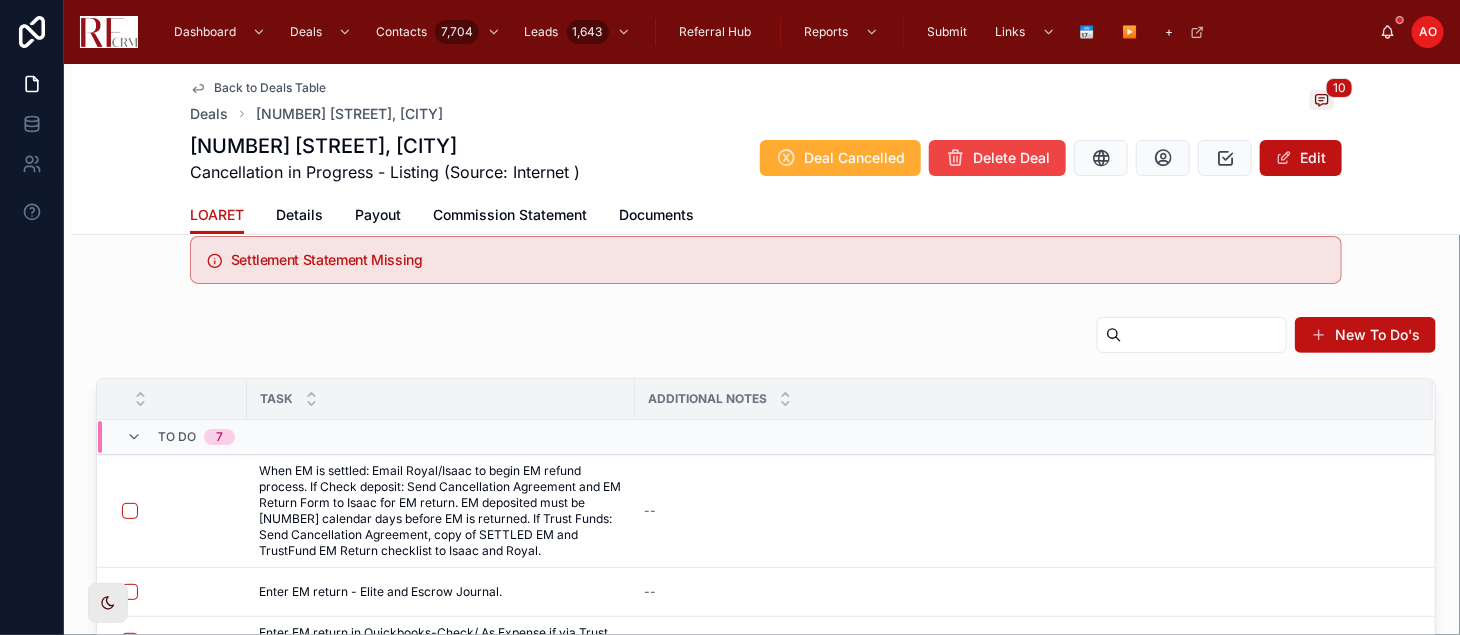 click on "Earnest Money 1 Attachment Missing Settlement Statement Missing New To Do's Task Additional Notes To Do 7 When EM is settled: Email Royal/Isaac to begin EM refund process. If Check deposit: Send Cancellation Agreement and EM Return Form to Isaac for EM return. EM deposited must be 7 calendar days before EM is returned.  If Trust Funds: Send Cancellation Agreement, copy of SETTLED EM and TrustFund EM Return checklist to Isaac and Royal.
When EM is settled: Email Royal/Isaac to begin EM refund process. If Check deposit: Send Cancellation Agreement and EM Return Form to Isaac for EM return. EM deposited must be 7 calendar days before EM is returned.  If Trust Funds: Send Cancellation Agreement, copy of SETTLED EM and TrustFund EM Return checklist to Isaac and Royal.
-- Enter EM return - Elite and Escrow Journal.
Enter EM return - Elite and Escrow Journal.
-- Enter EM return in Quickbooks-Check/ As Expense if via Trust Funds.
Enter EM return in Quickbooks-Check/ As Expense if via Trust Funds.
-- -- -- -- --" at bounding box center (766, 510) 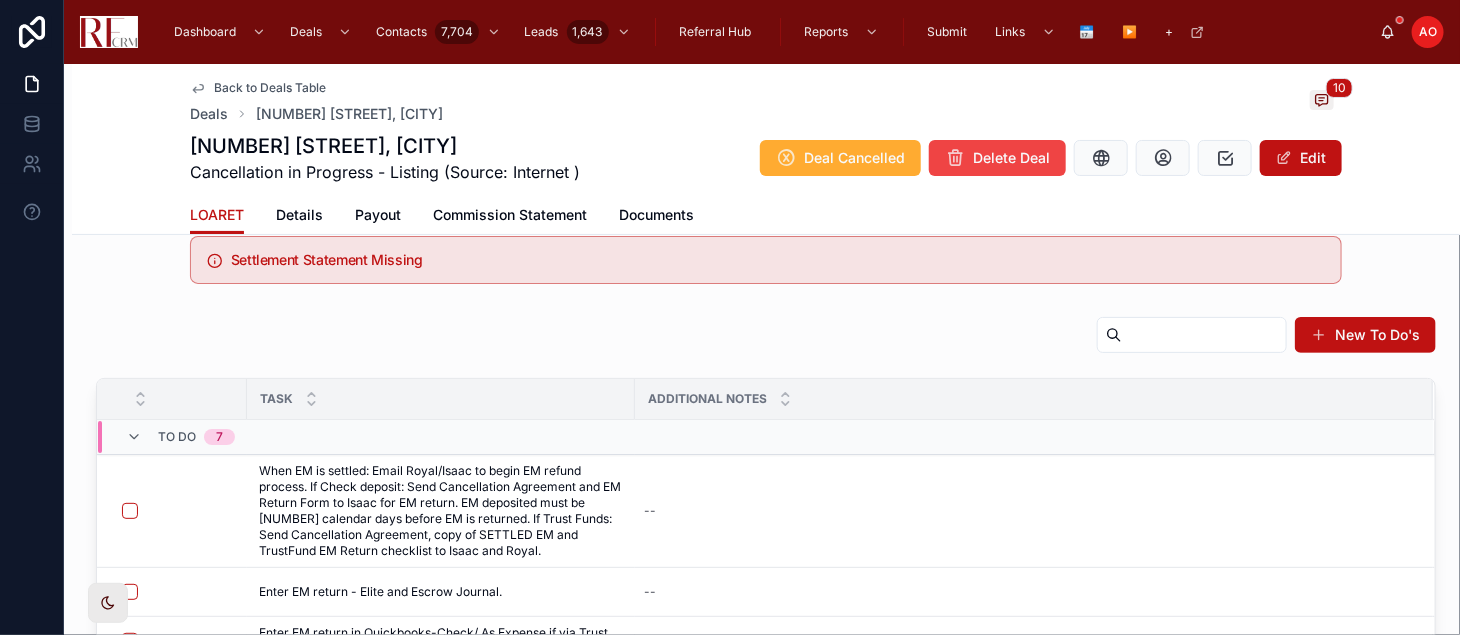 scroll, scrollTop: 1347, scrollLeft: 0, axis: vertical 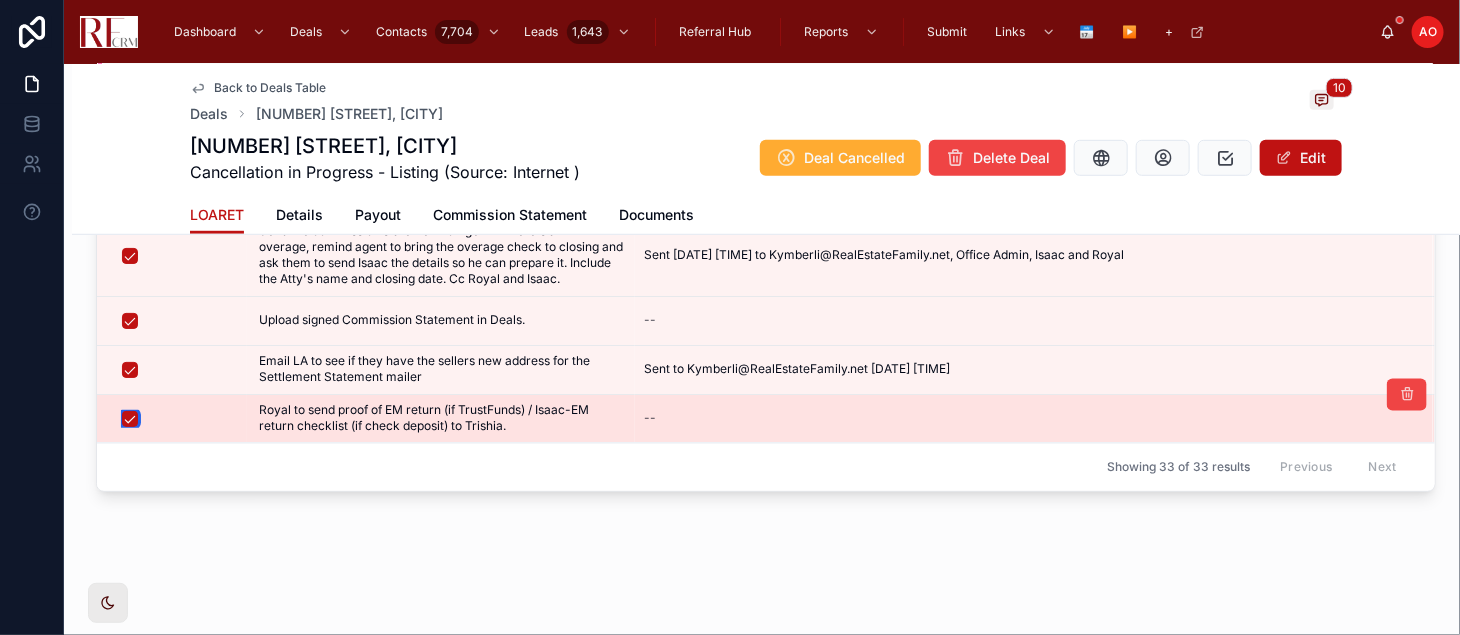 click at bounding box center [130, 419] 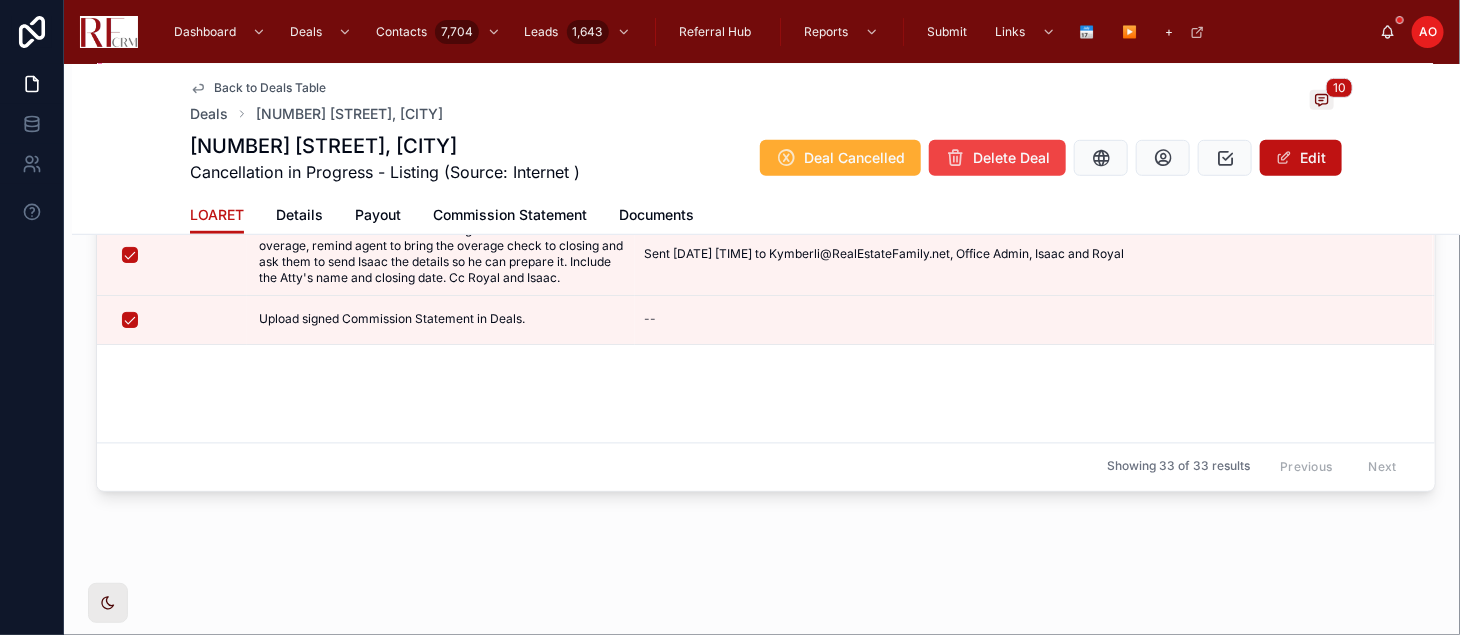 scroll, scrollTop: 435, scrollLeft: 0, axis: vertical 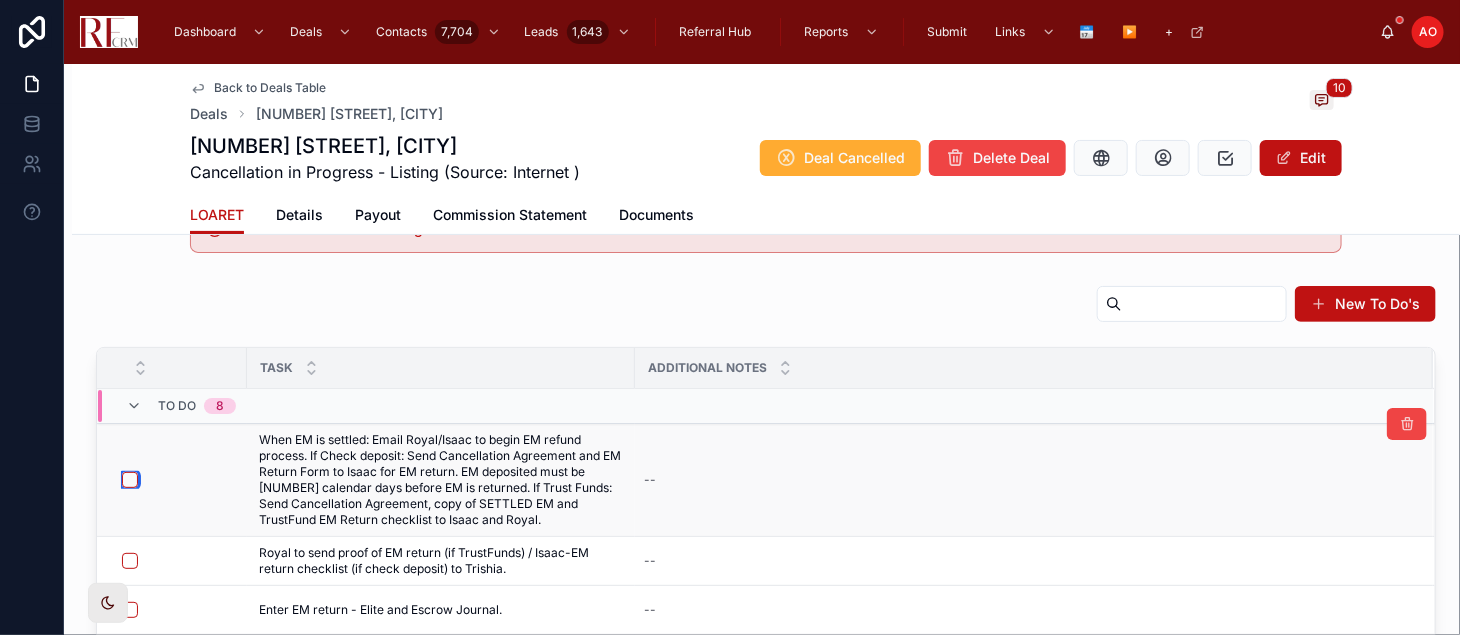click at bounding box center (130, 480) 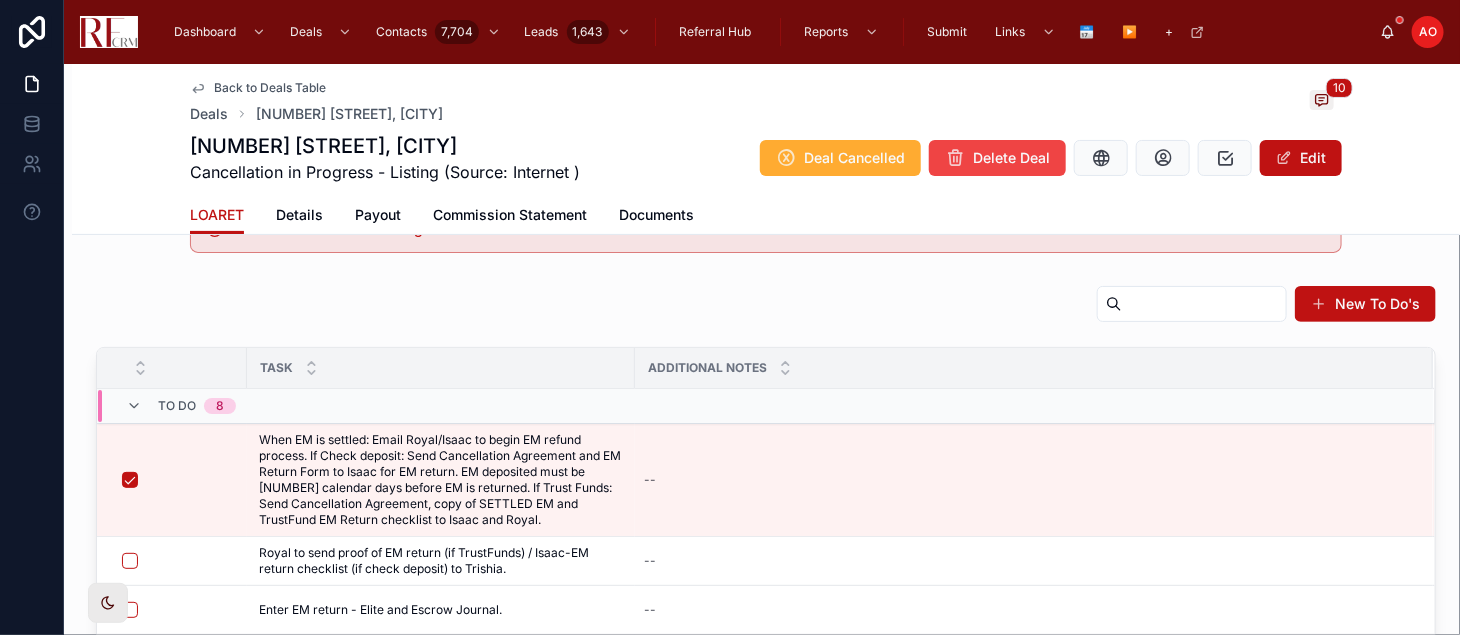 click on "Back to Deals Table" at bounding box center (270, 88) 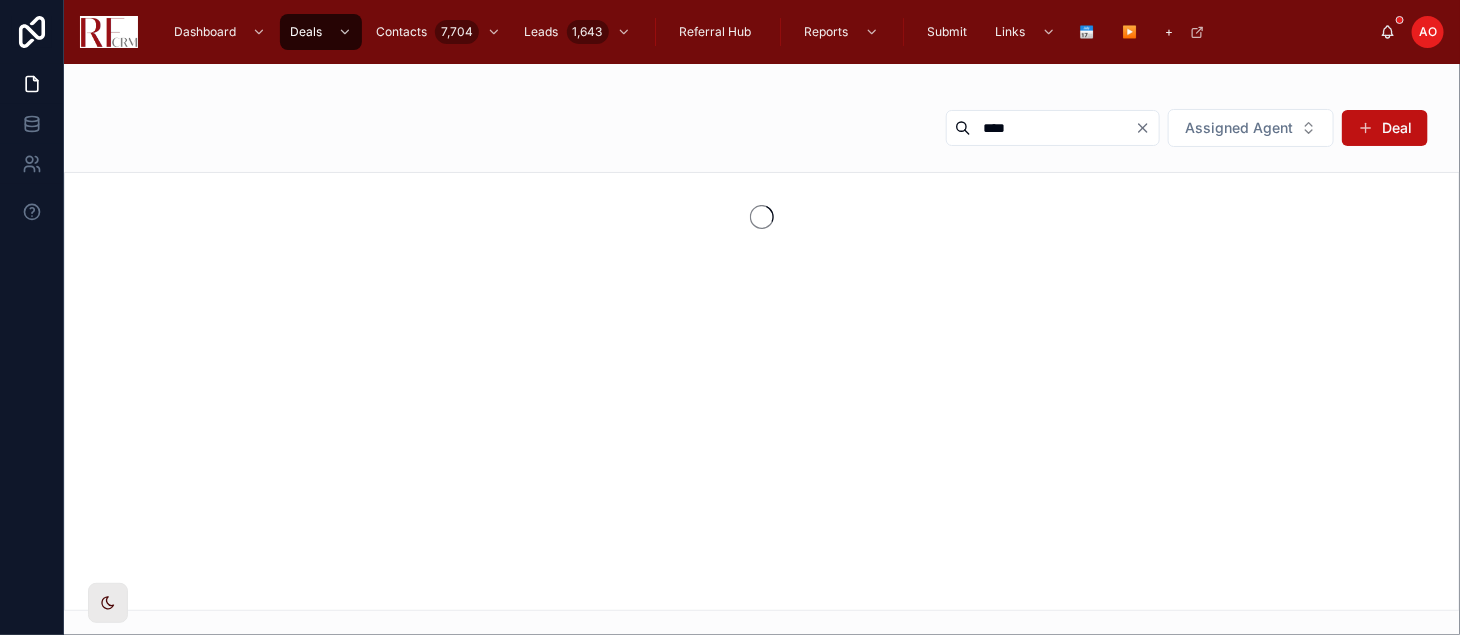 scroll, scrollTop: 0, scrollLeft: 0, axis: both 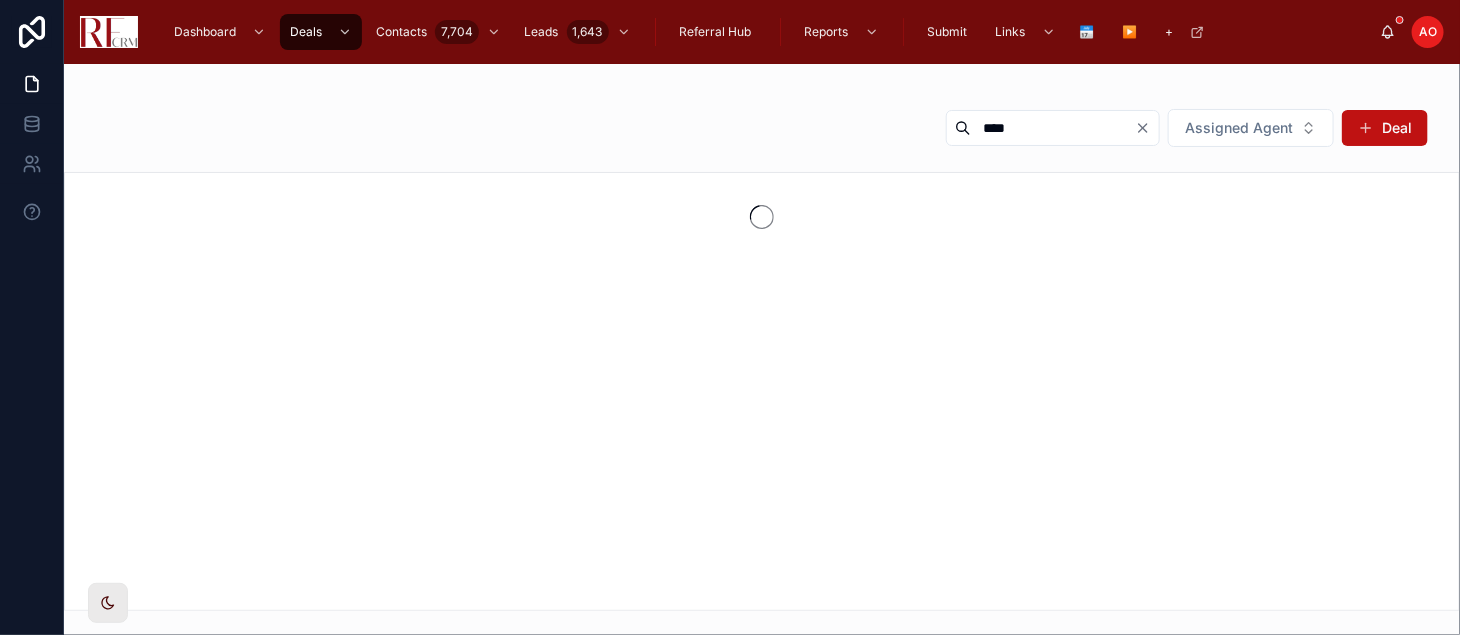 click on "****" at bounding box center (1053, 128) 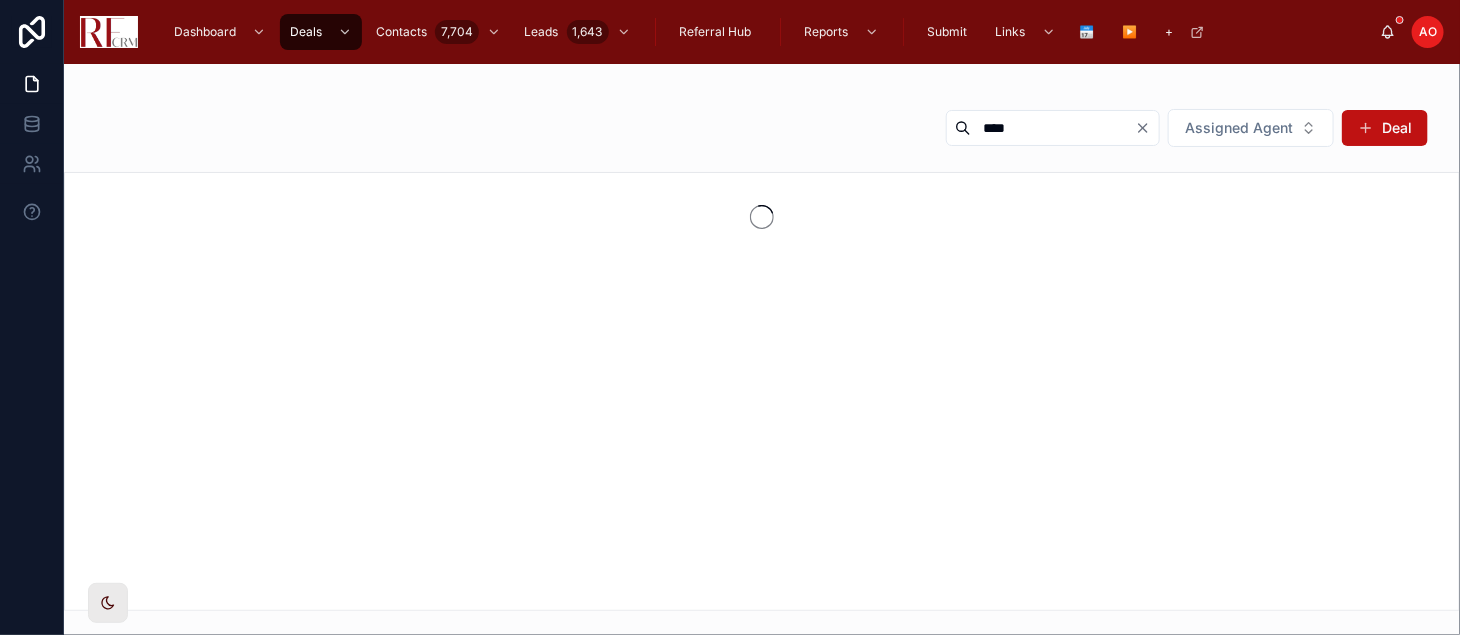 click on "****" at bounding box center [1053, 128] 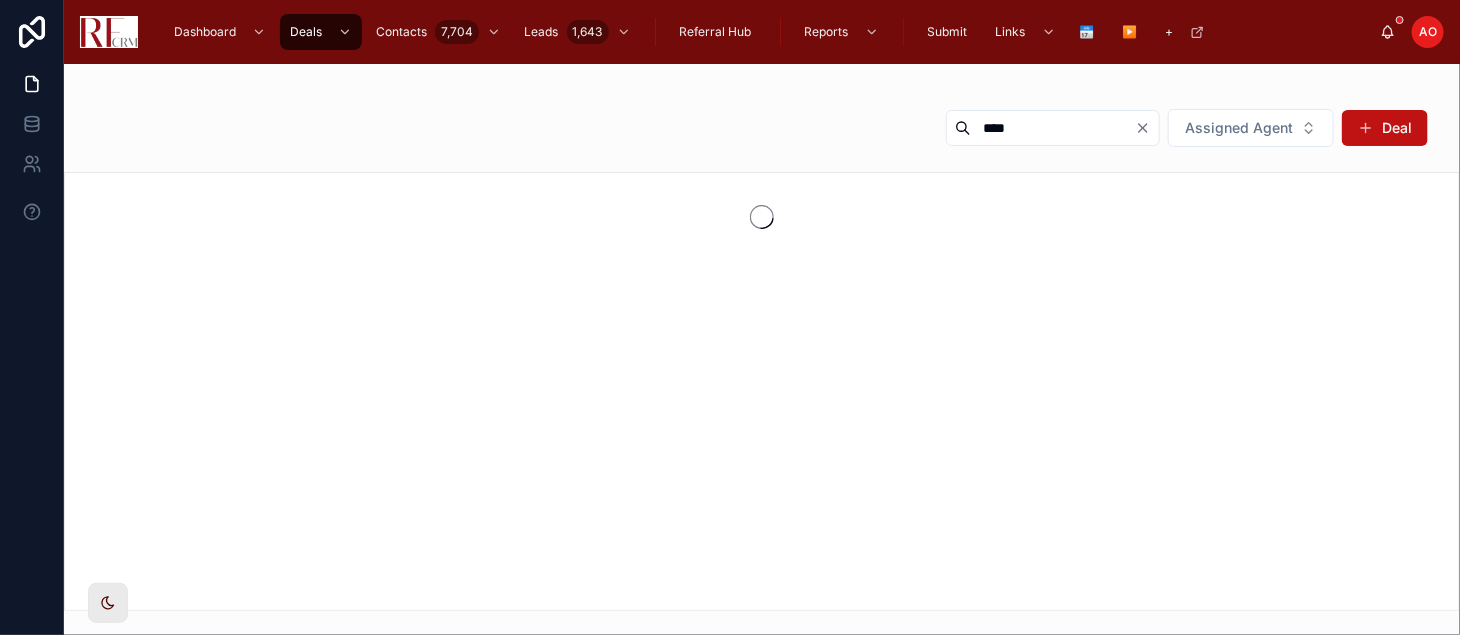 click on "****" at bounding box center [1053, 128] 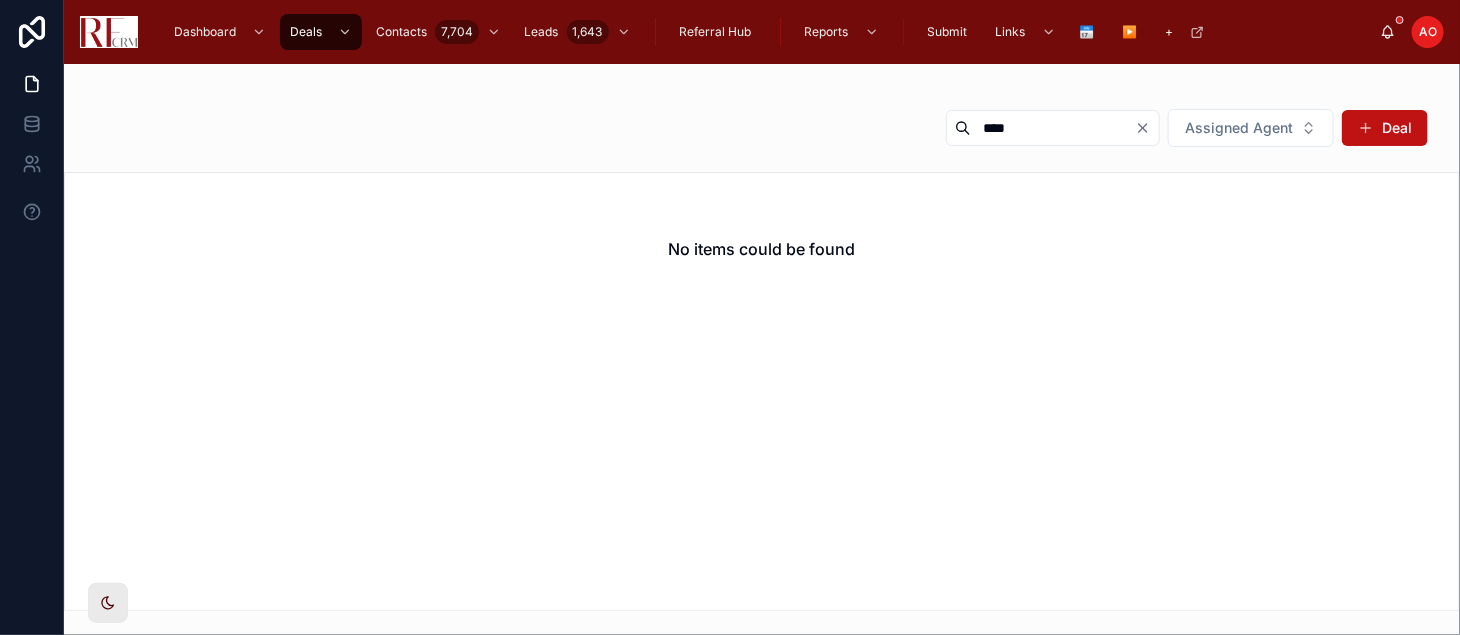 type on "****" 